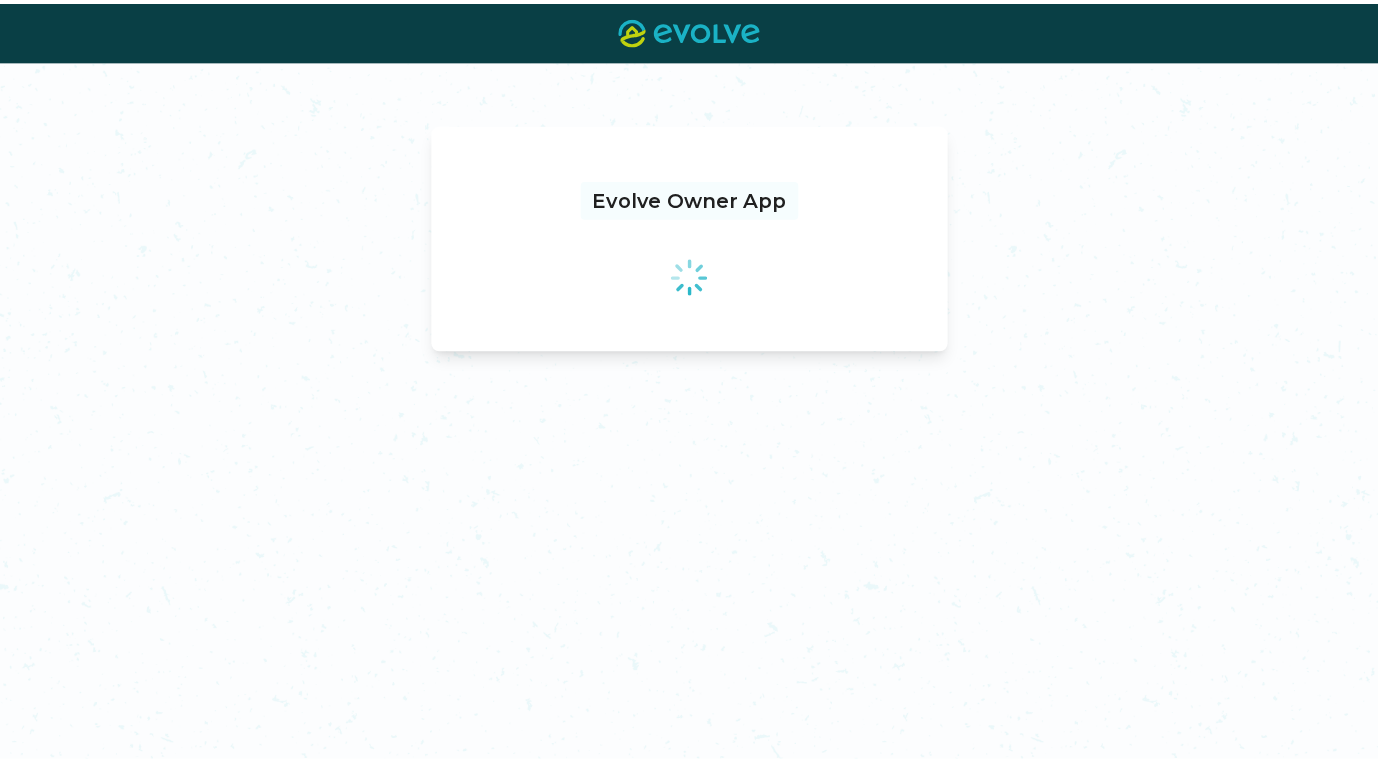scroll, scrollTop: 0, scrollLeft: 0, axis: both 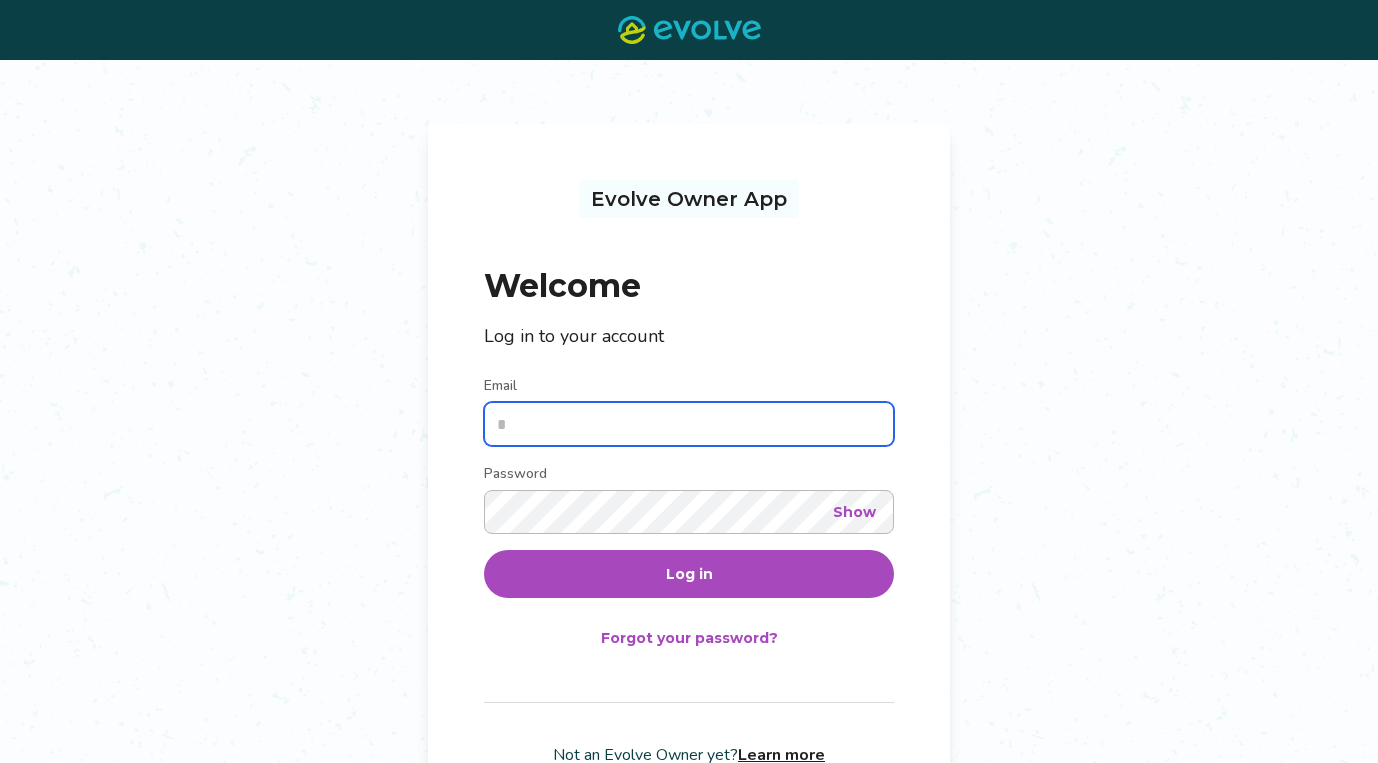 click on "Email" at bounding box center (689, 424) 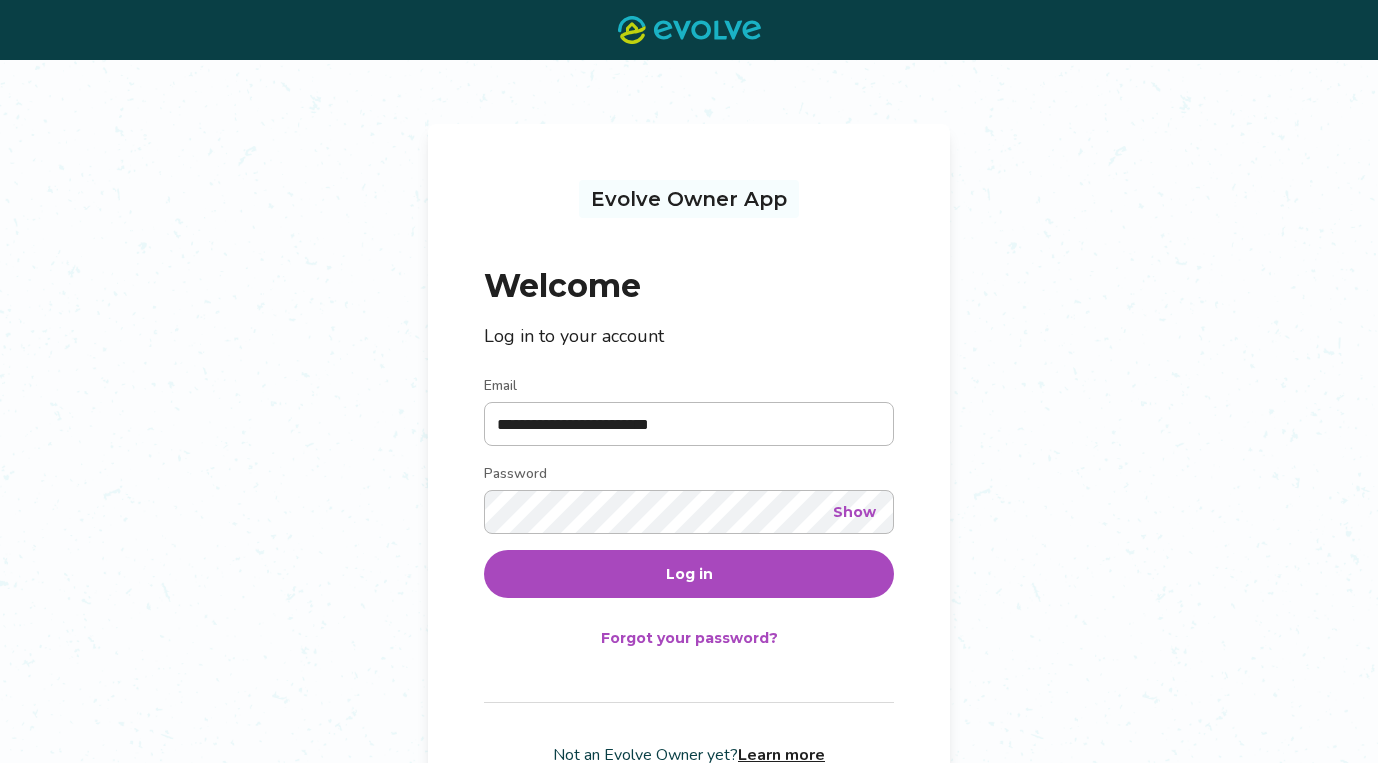 click on "Log in" at bounding box center (689, 574) 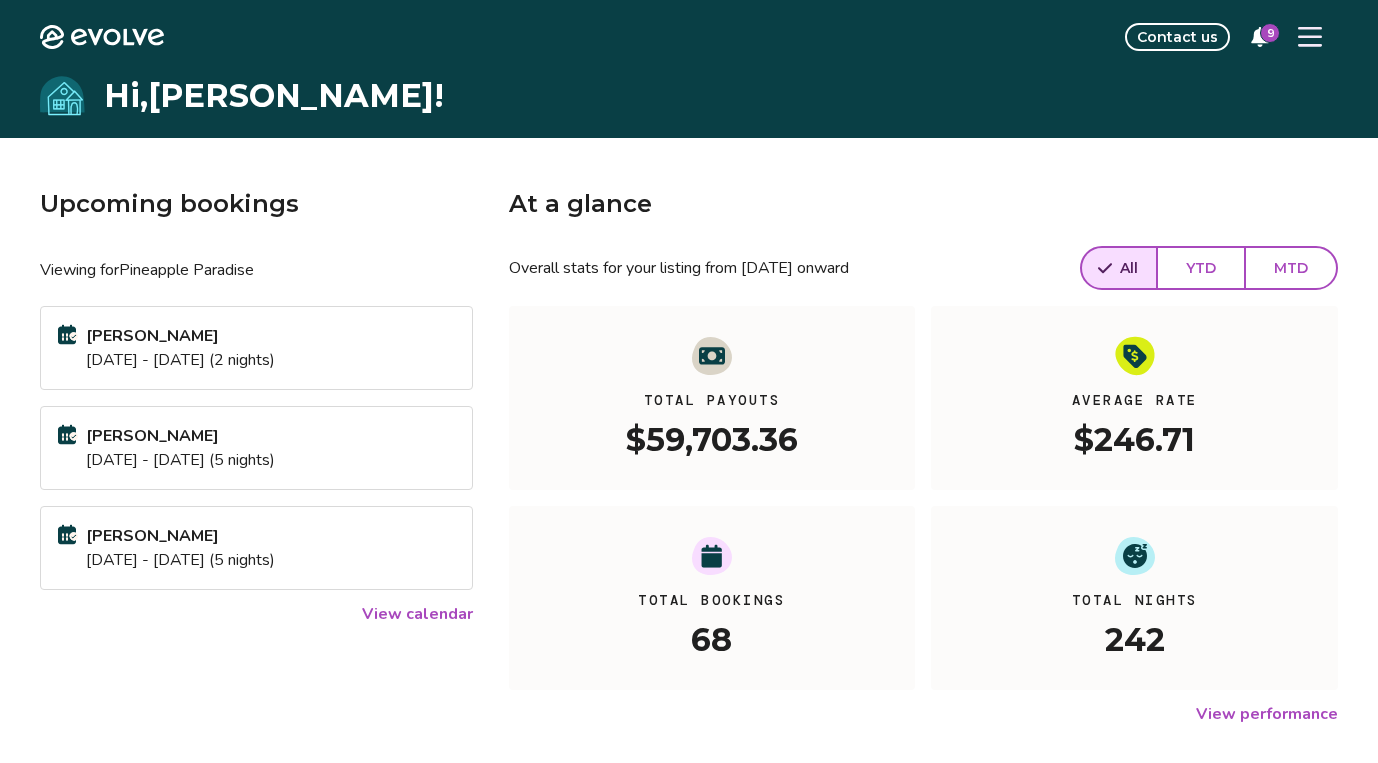 click on "[DATE] - [DATE] (2 nights)" at bounding box center (180, 360) 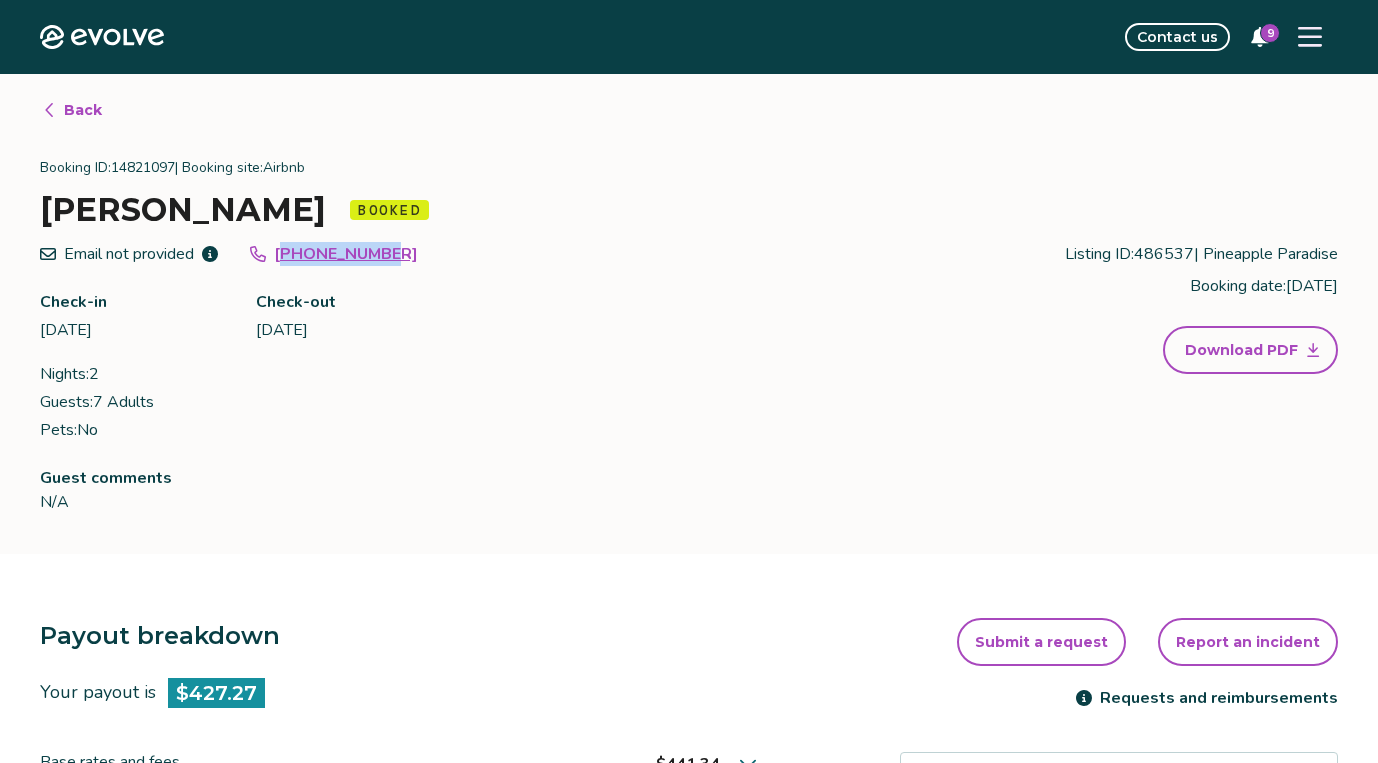drag, startPoint x: 402, startPoint y: 257, endPoint x: 292, endPoint y: 262, distance: 110.11358 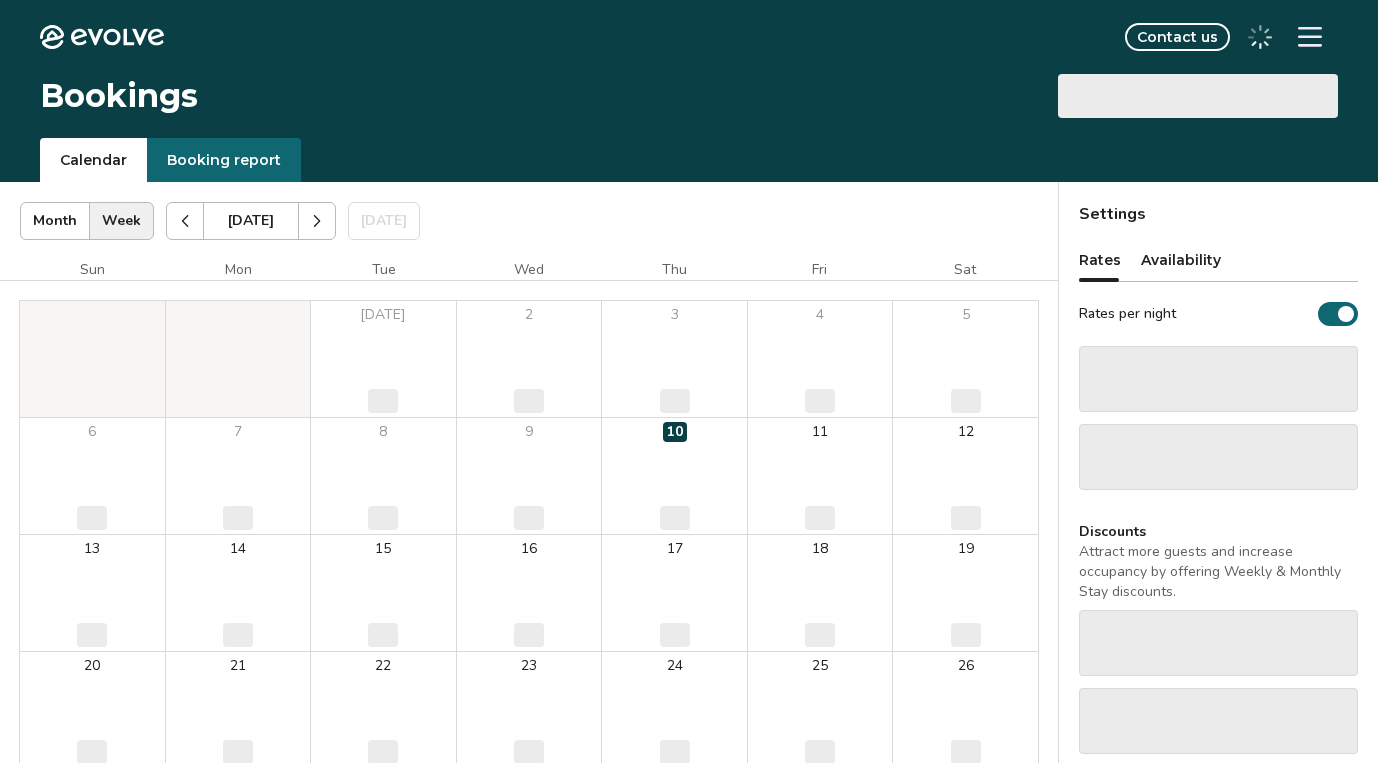 scroll, scrollTop: 0, scrollLeft: 0, axis: both 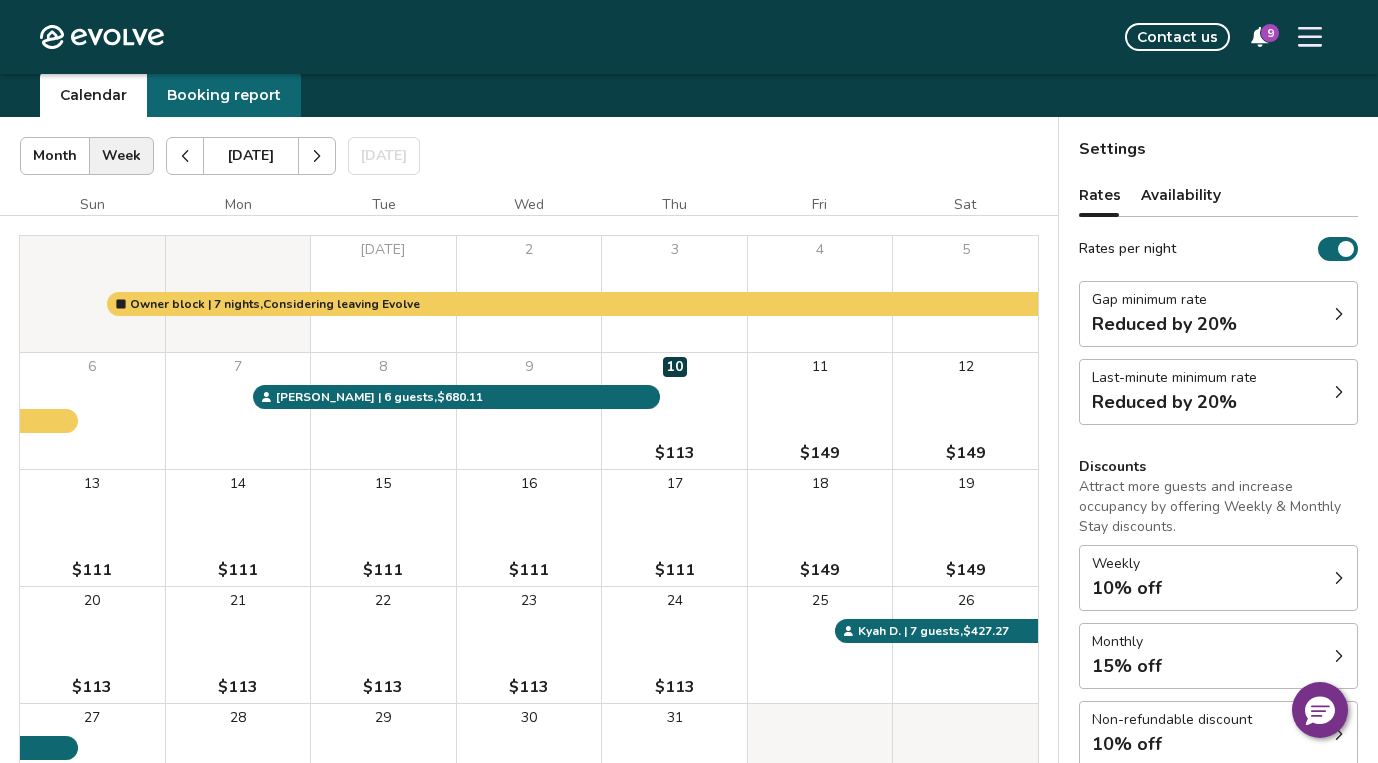 click at bounding box center [317, 156] 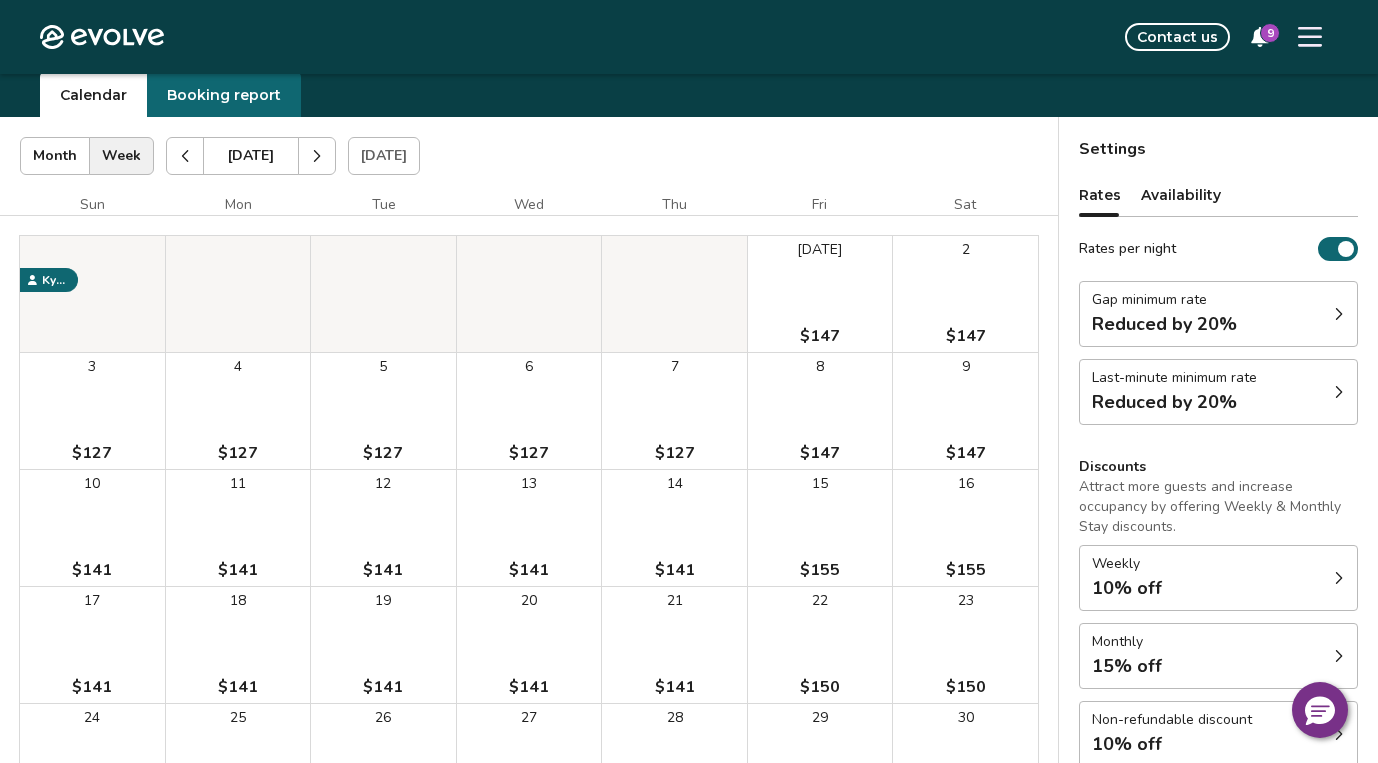 click 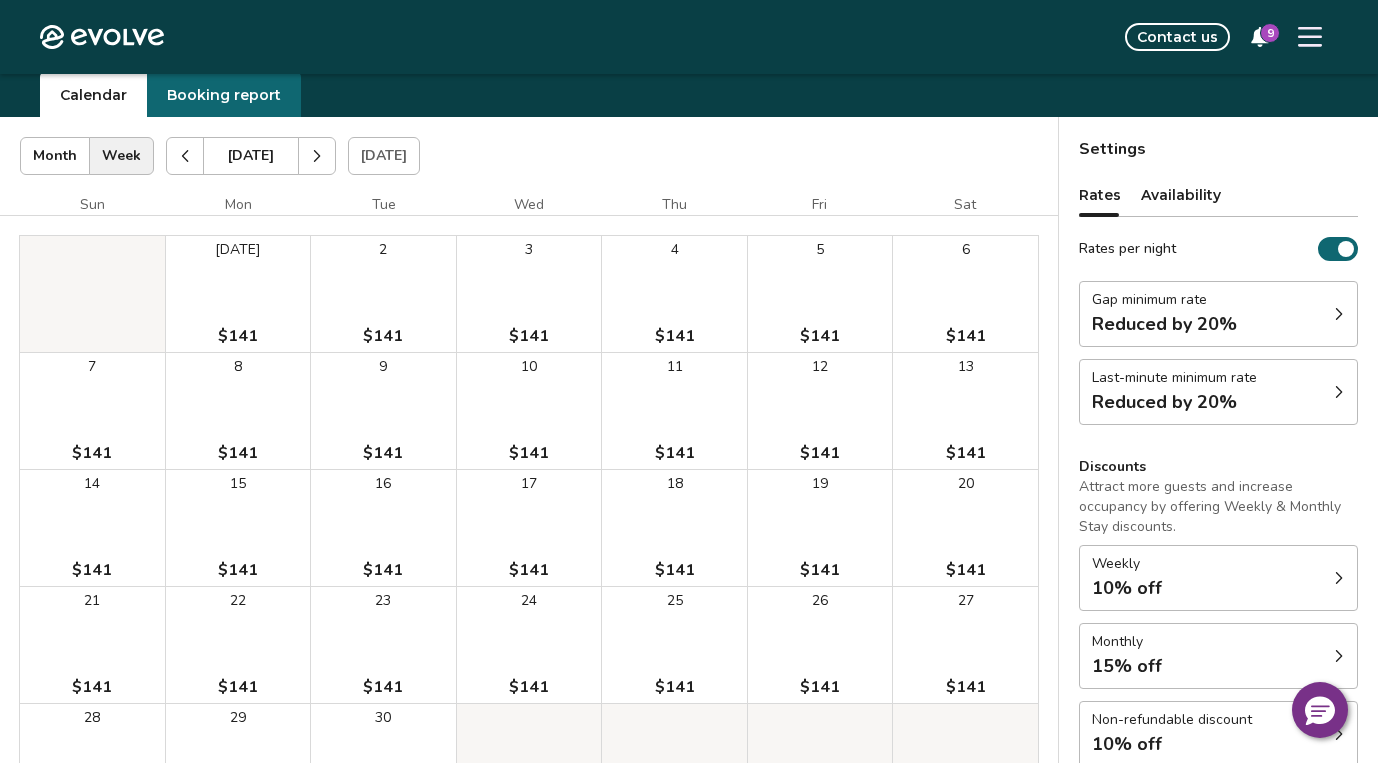 click 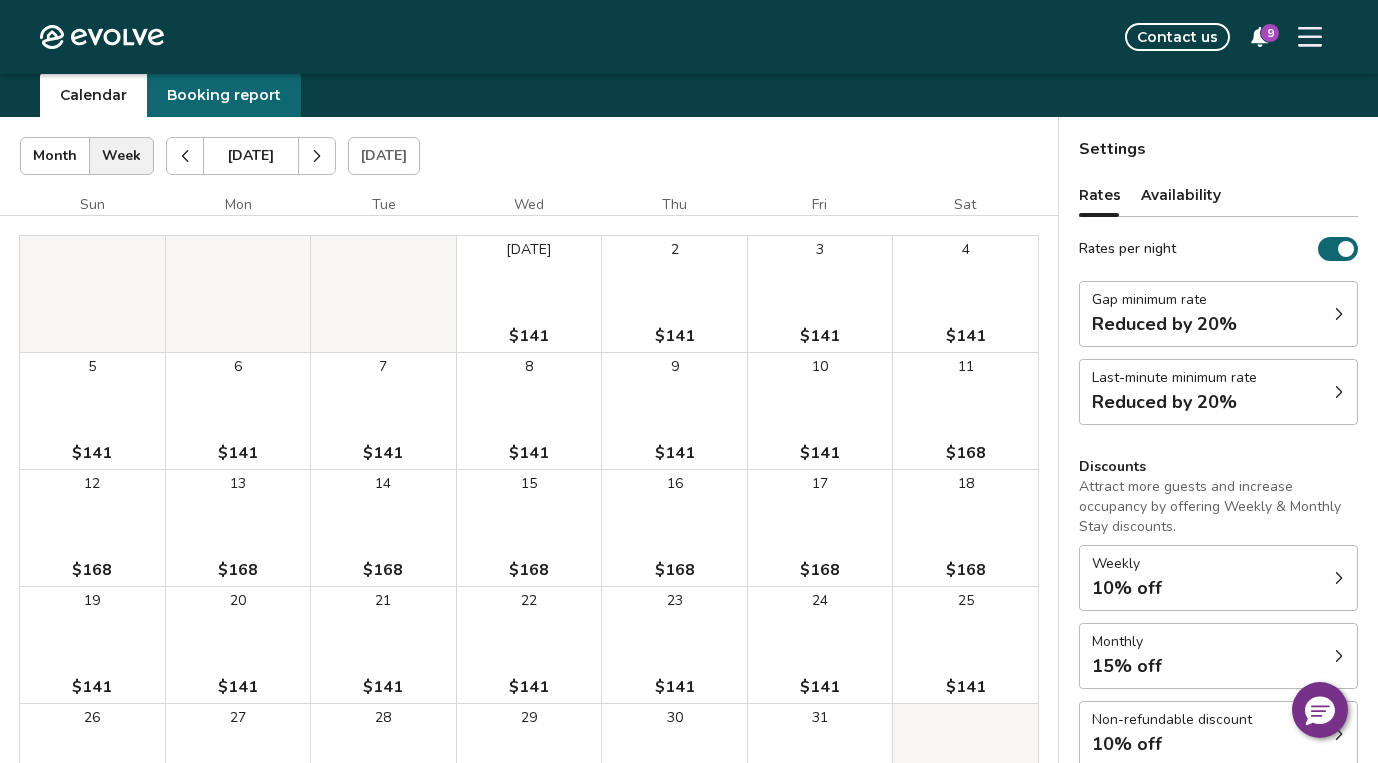 click 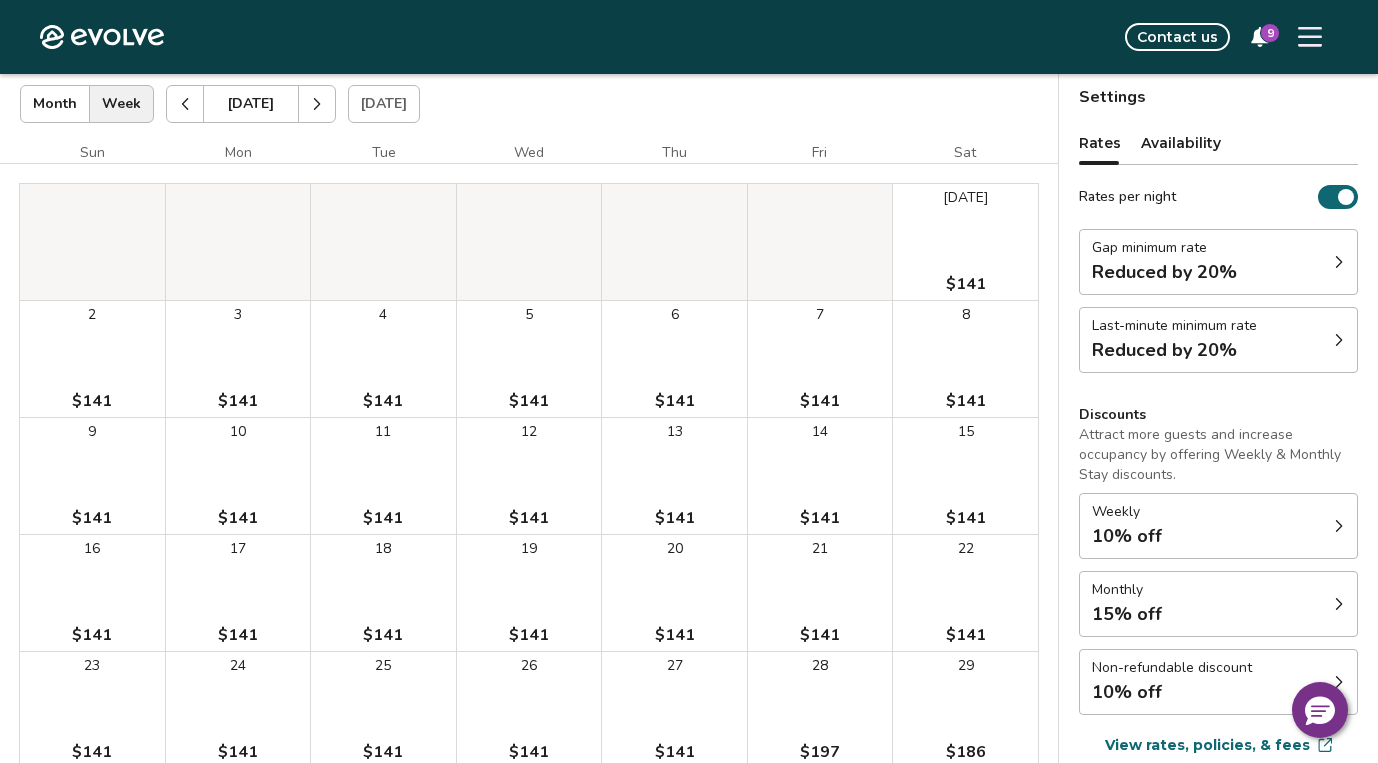 scroll, scrollTop: 99, scrollLeft: 0, axis: vertical 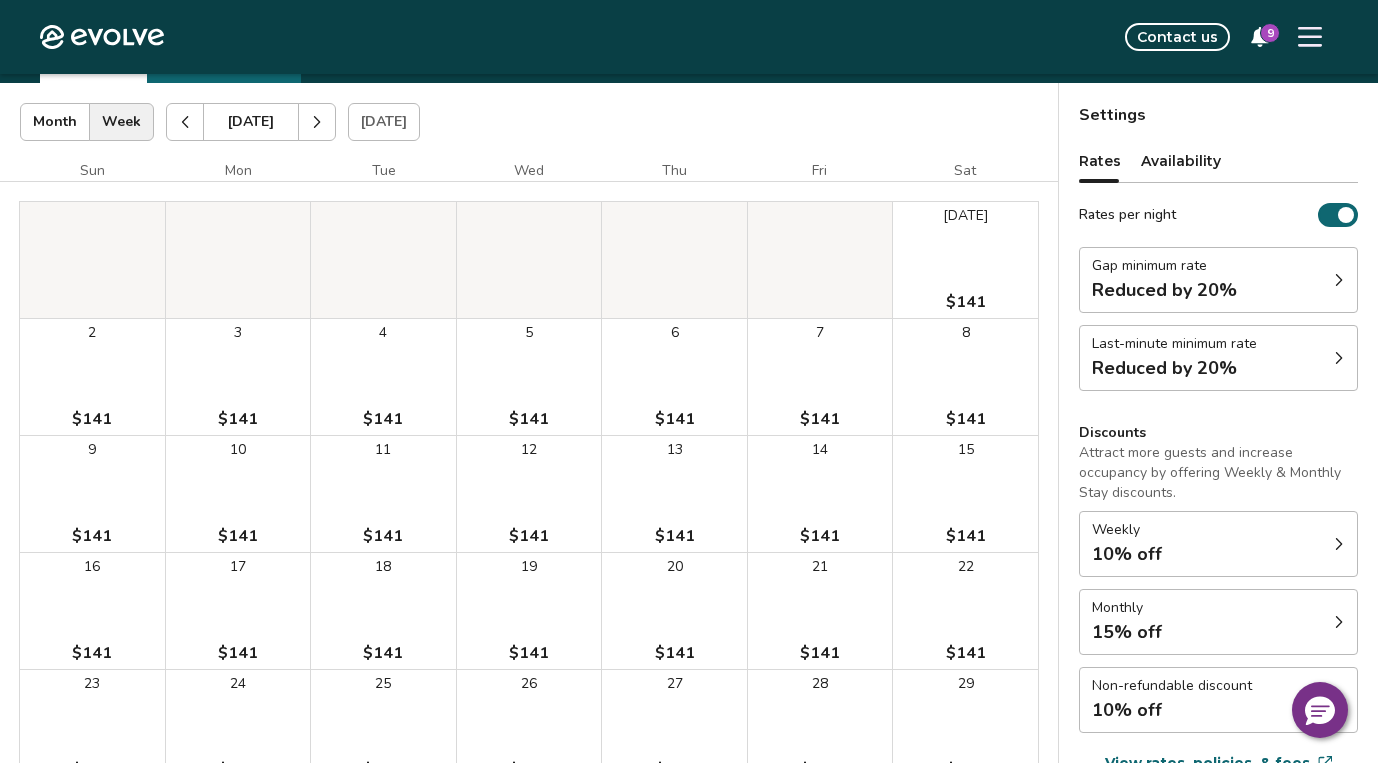 click at bounding box center [1339, 358] 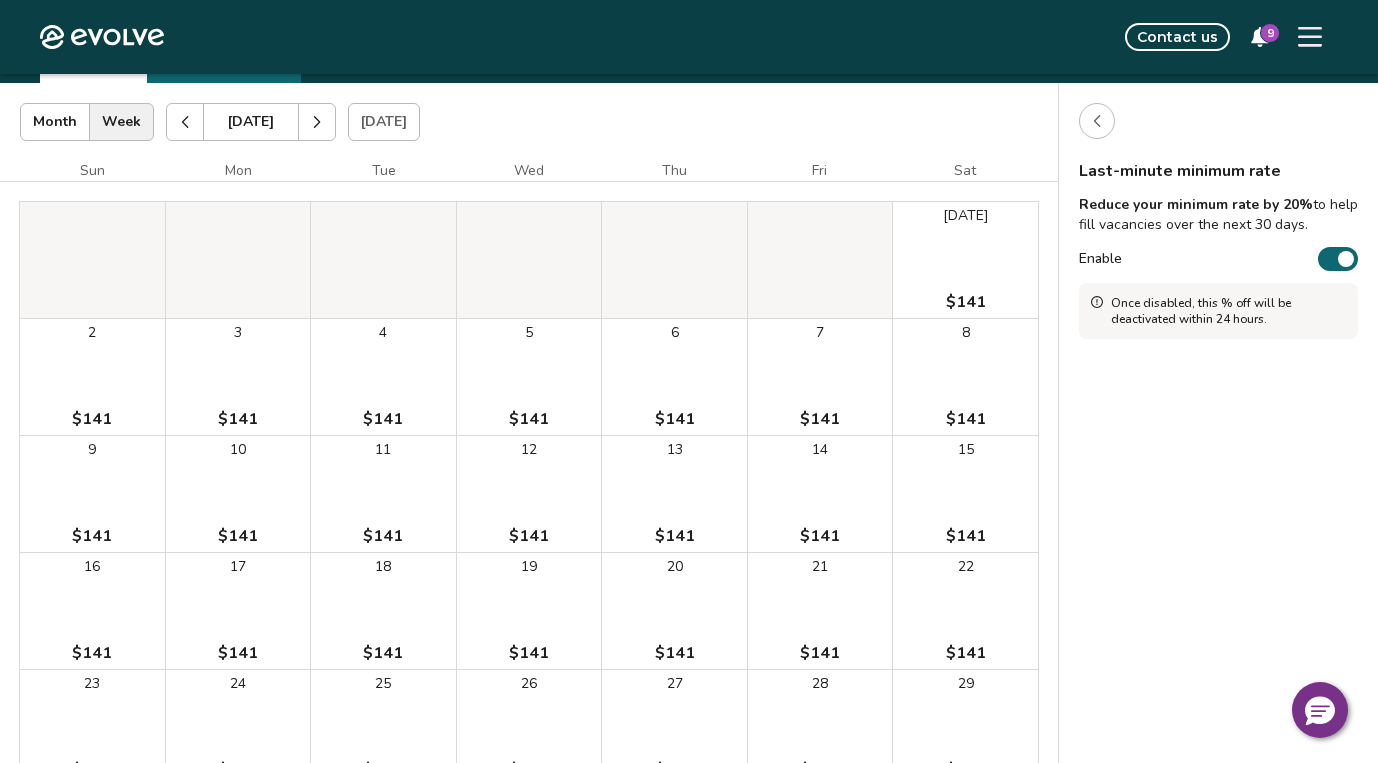 click at bounding box center [1346, 259] 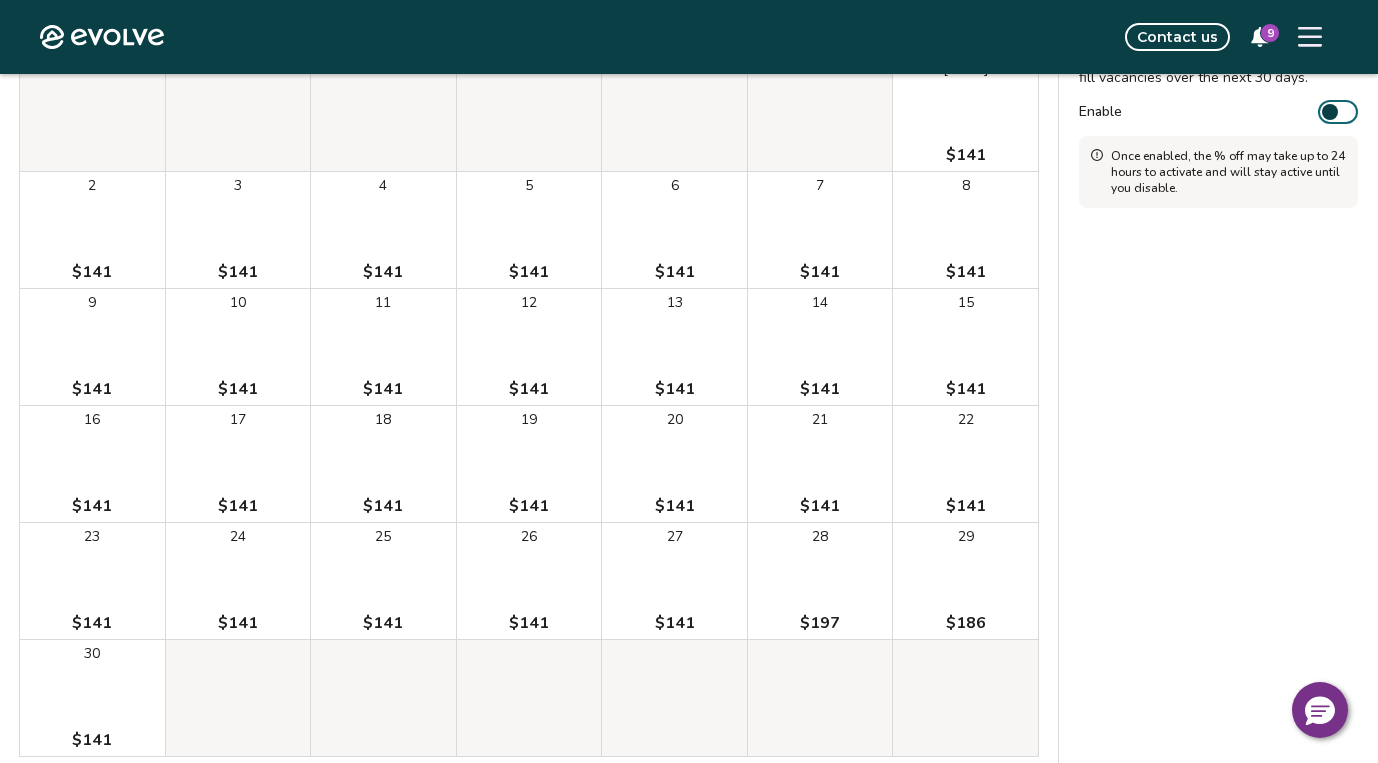 scroll, scrollTop: 41, scrollLeft: 0, axis: vertical 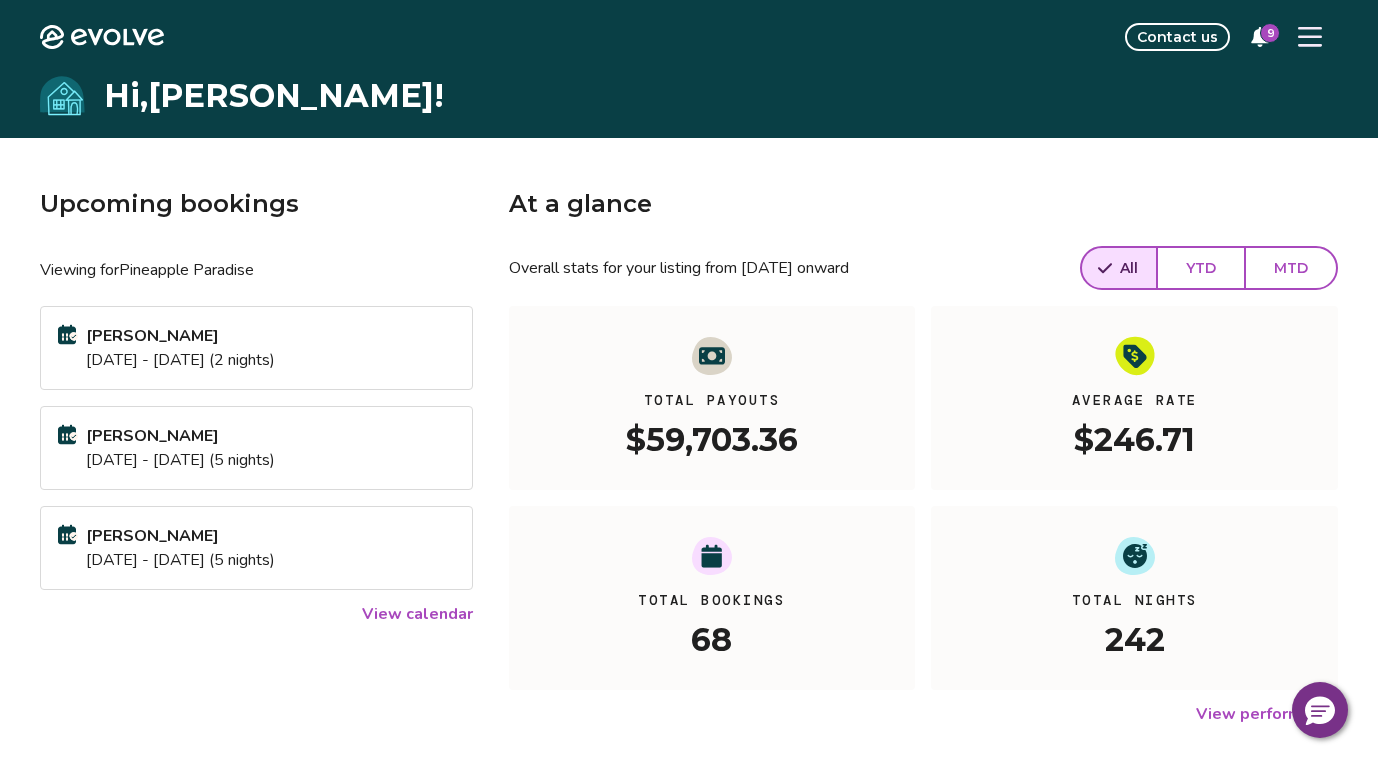 click on "[PERSON_NAME] [DATE] - [DATE] (5 nights)" at bounding box center (256, 448) 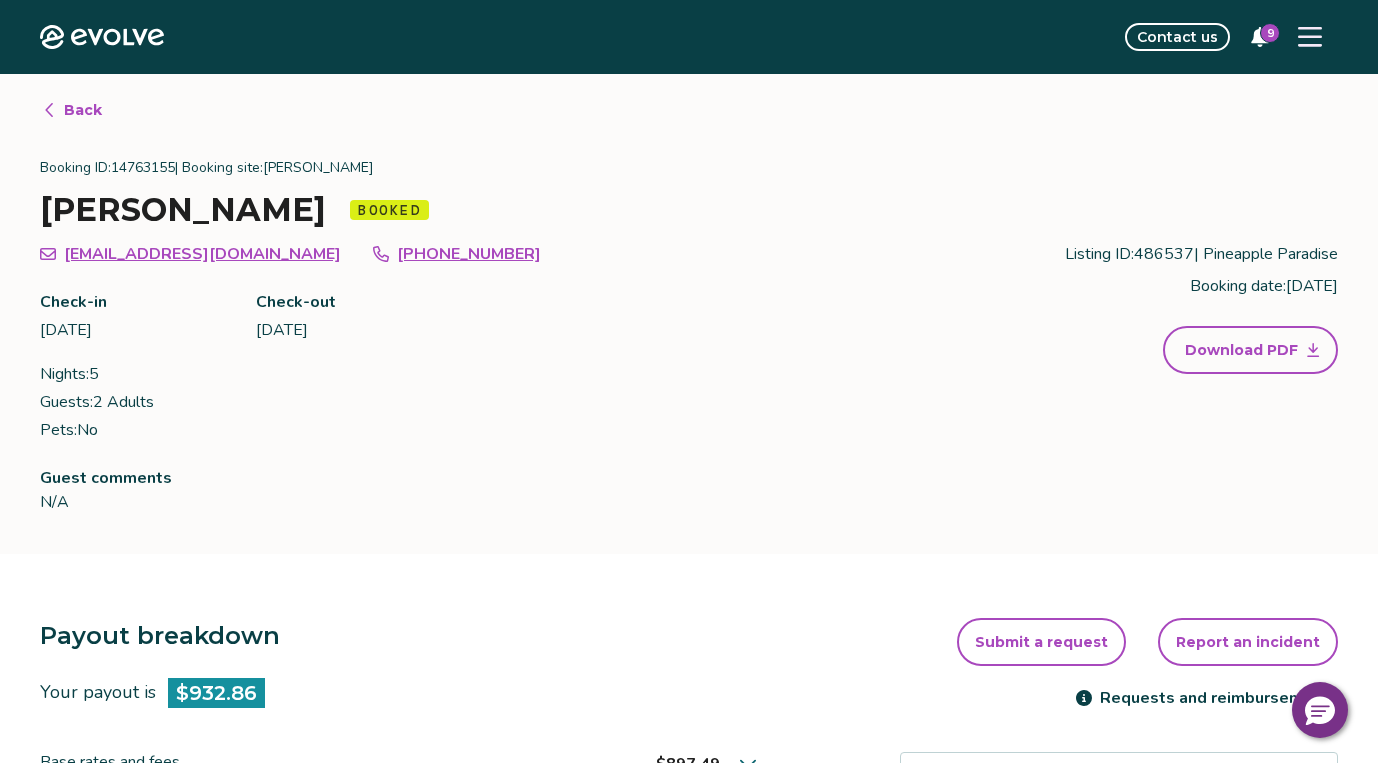click on "Back" at bounding box center (83, 110) 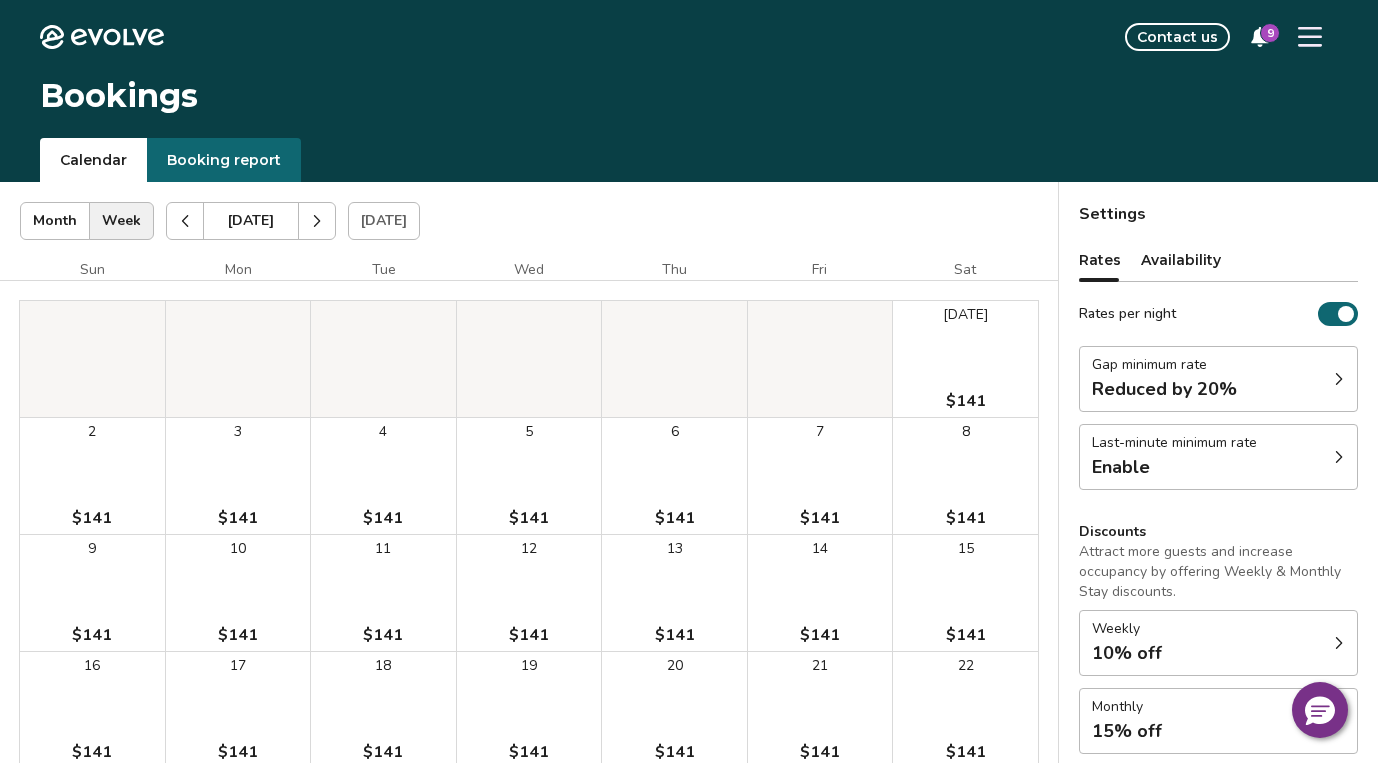 click on "Booking report" at bounding box center [224, 160] 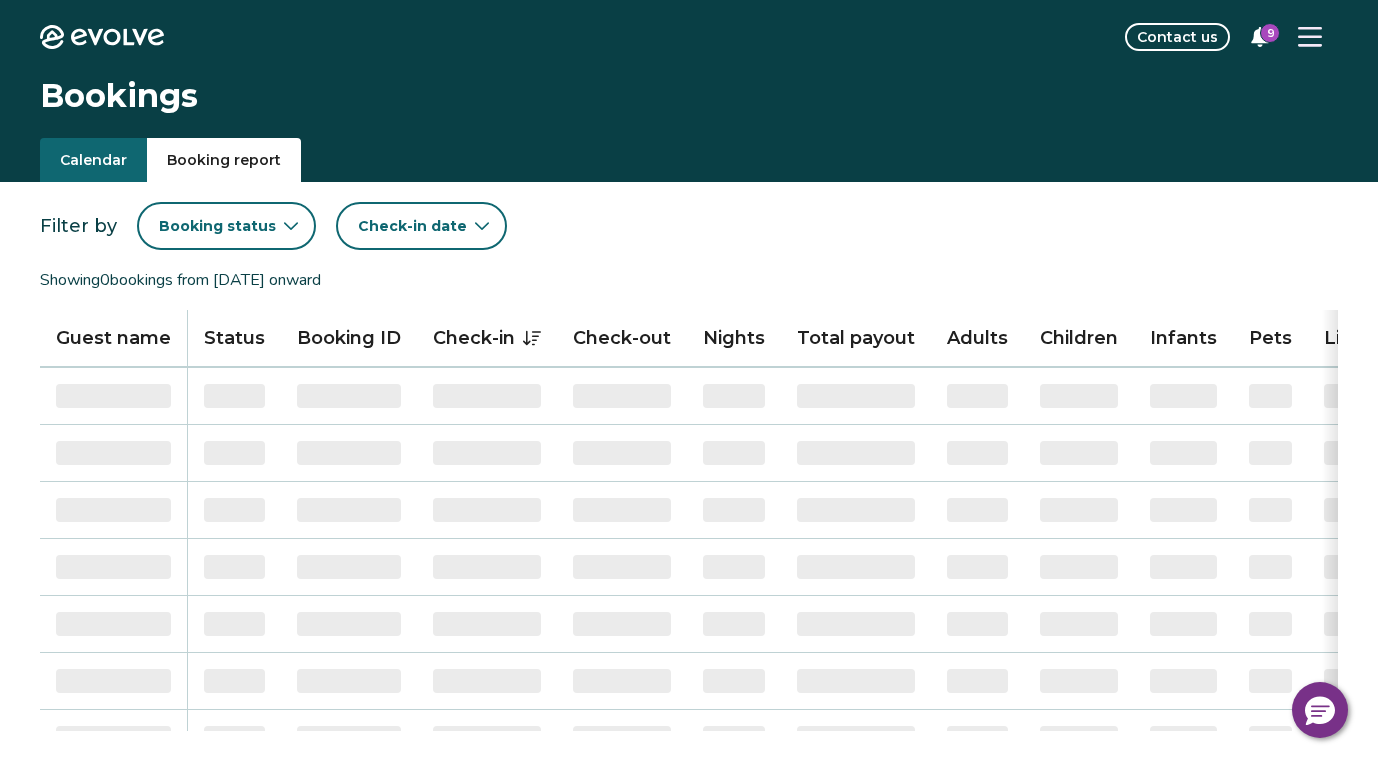click on "Calendar" at bounding box center [93, 160] 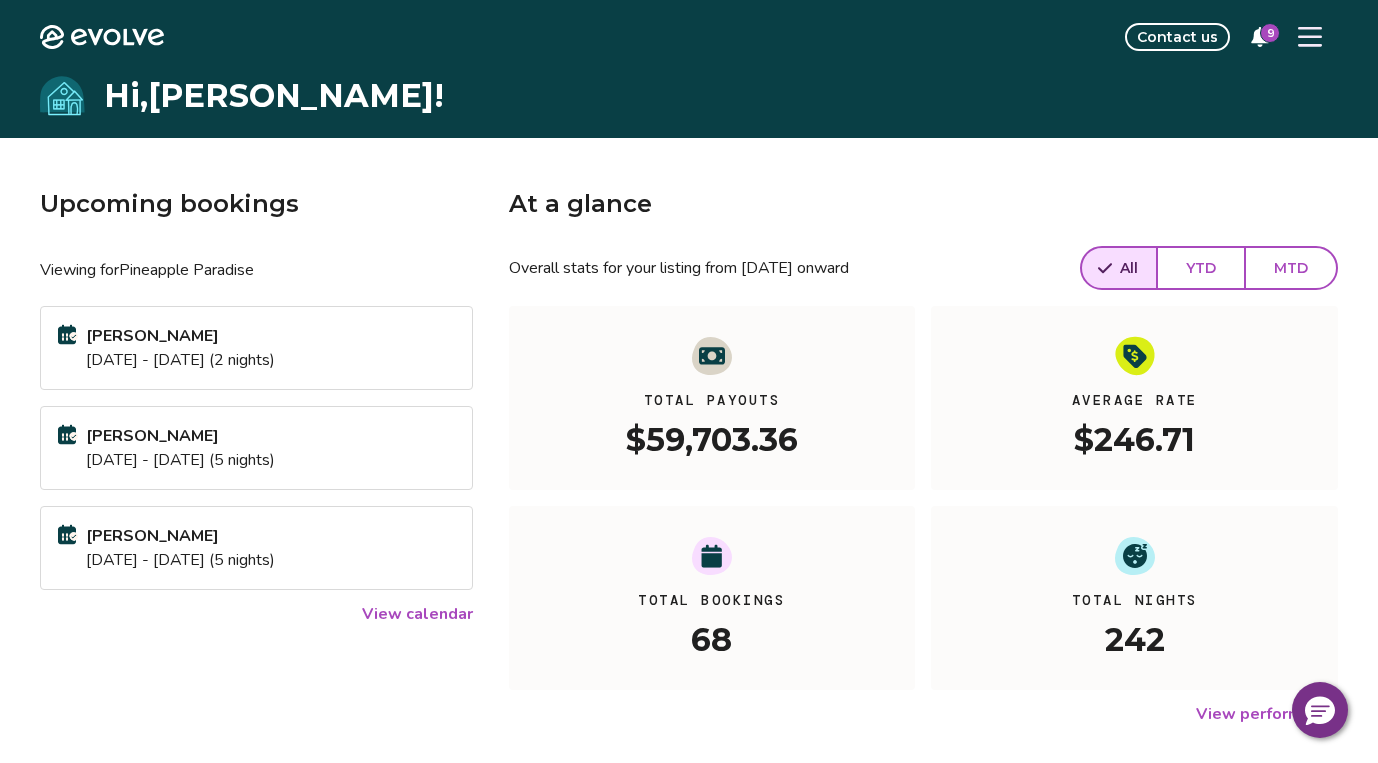 click on "View calendar" at bounding box center (417, 614) 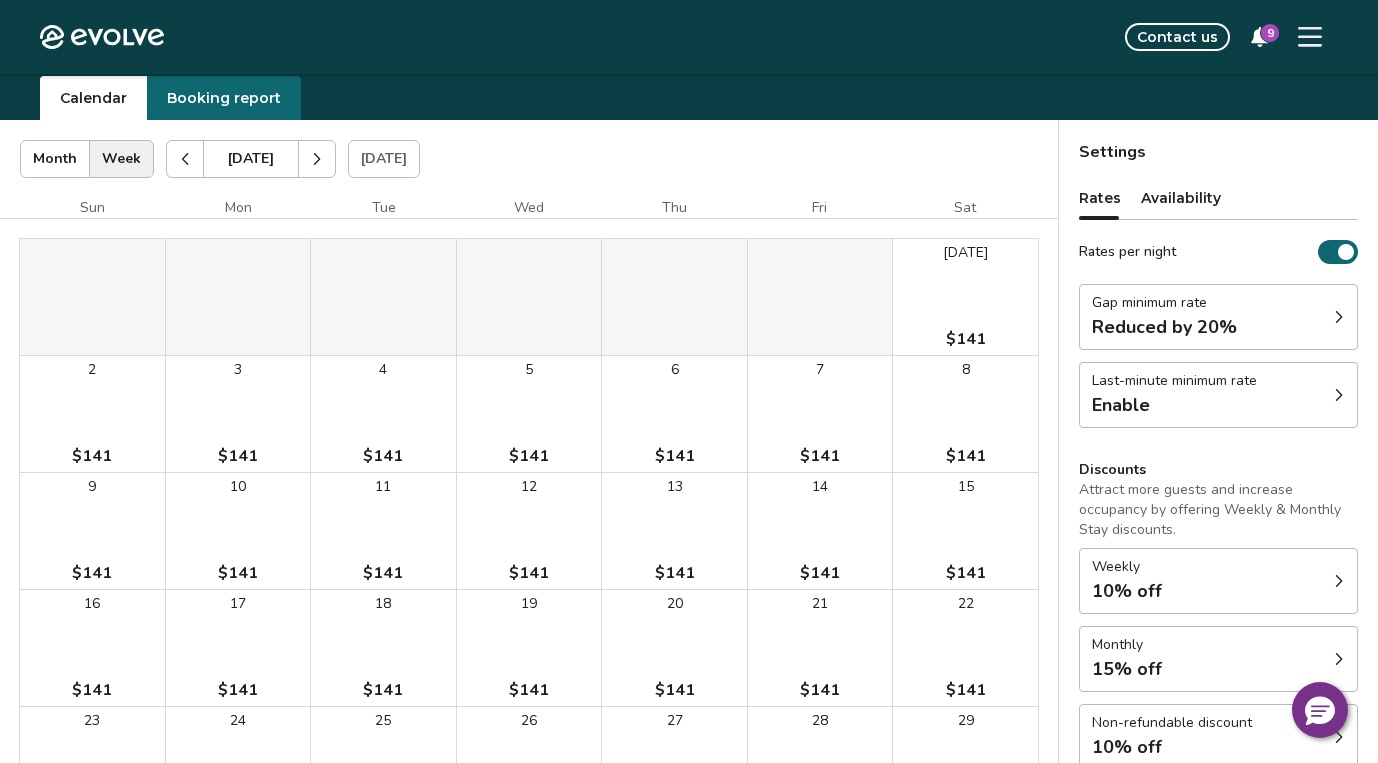 scroll, scrollTop: 35, scrollLeft: 0, axis: vertical 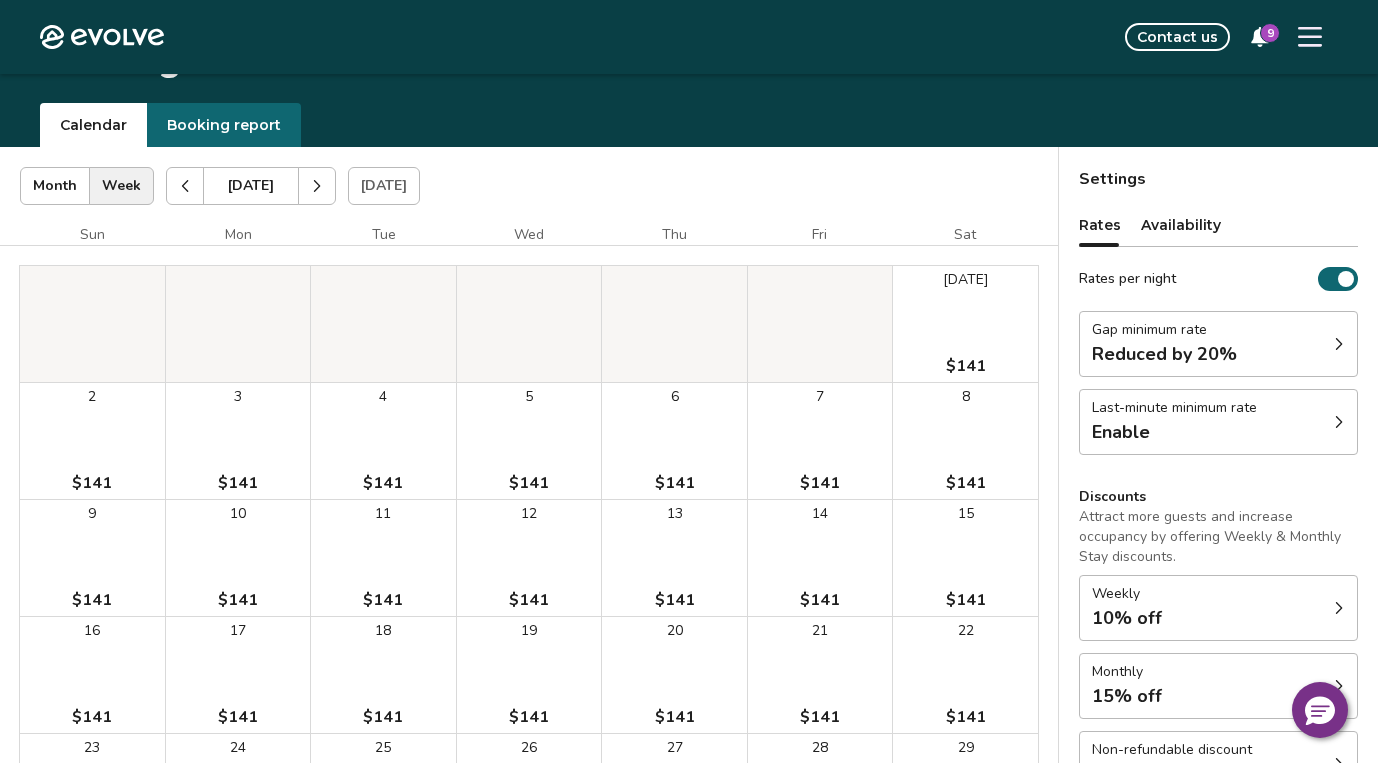 click 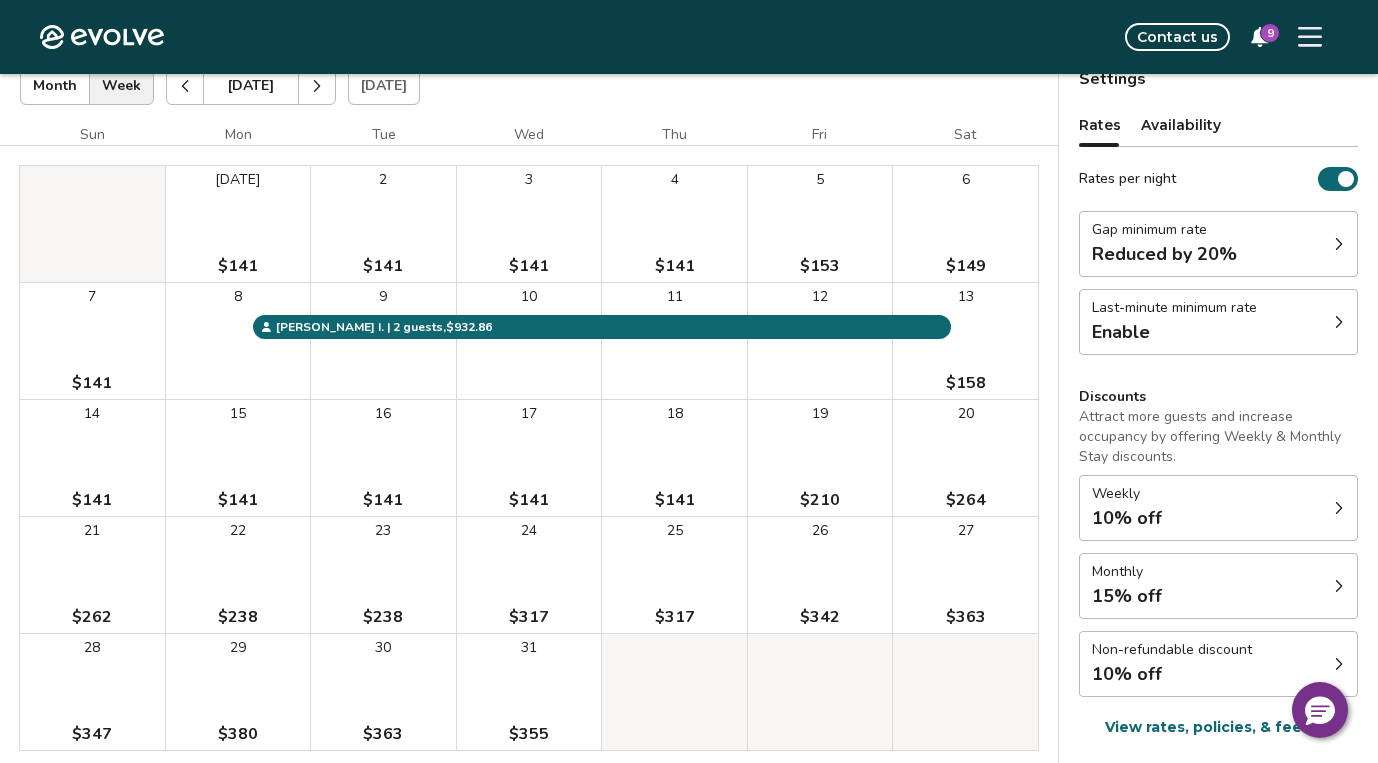 scroll, scrollTop: 103, scrollLeft: 0, axis: vertical 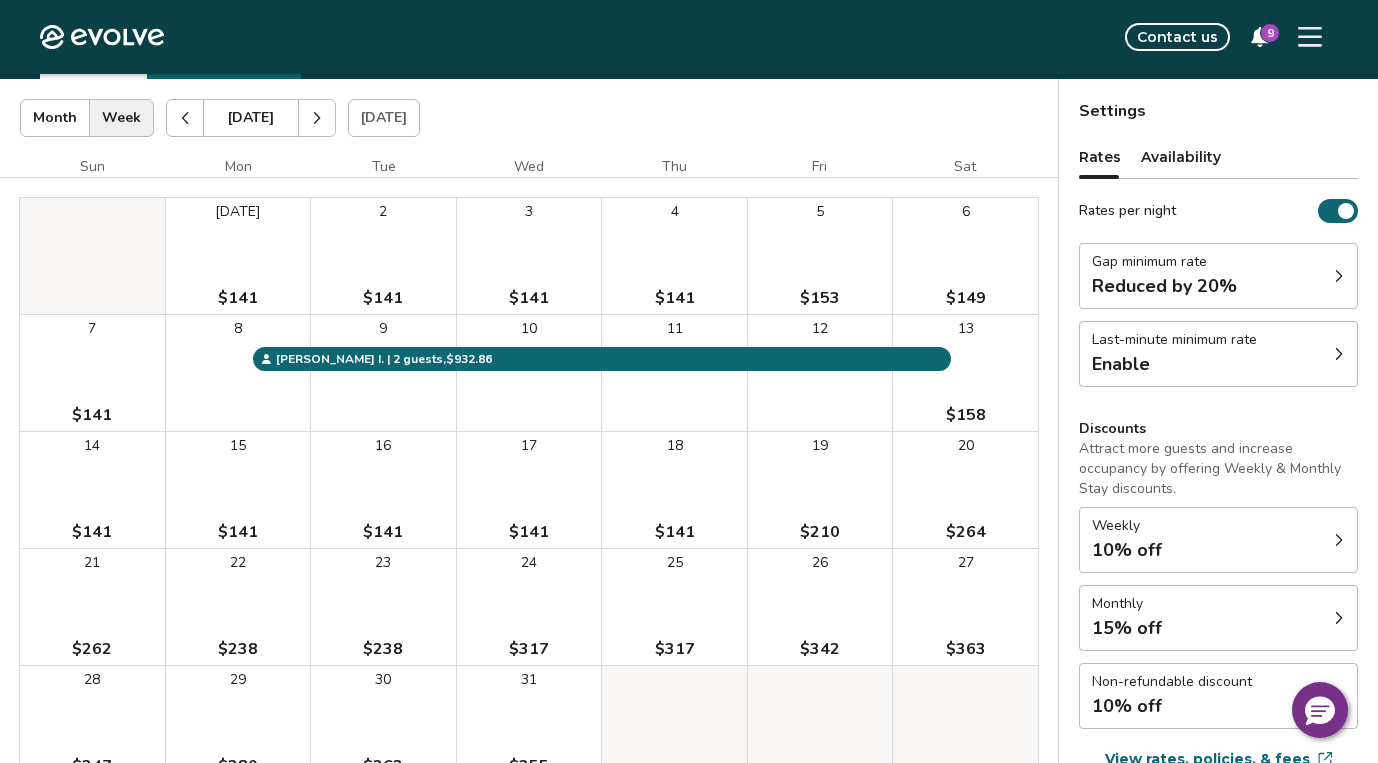click 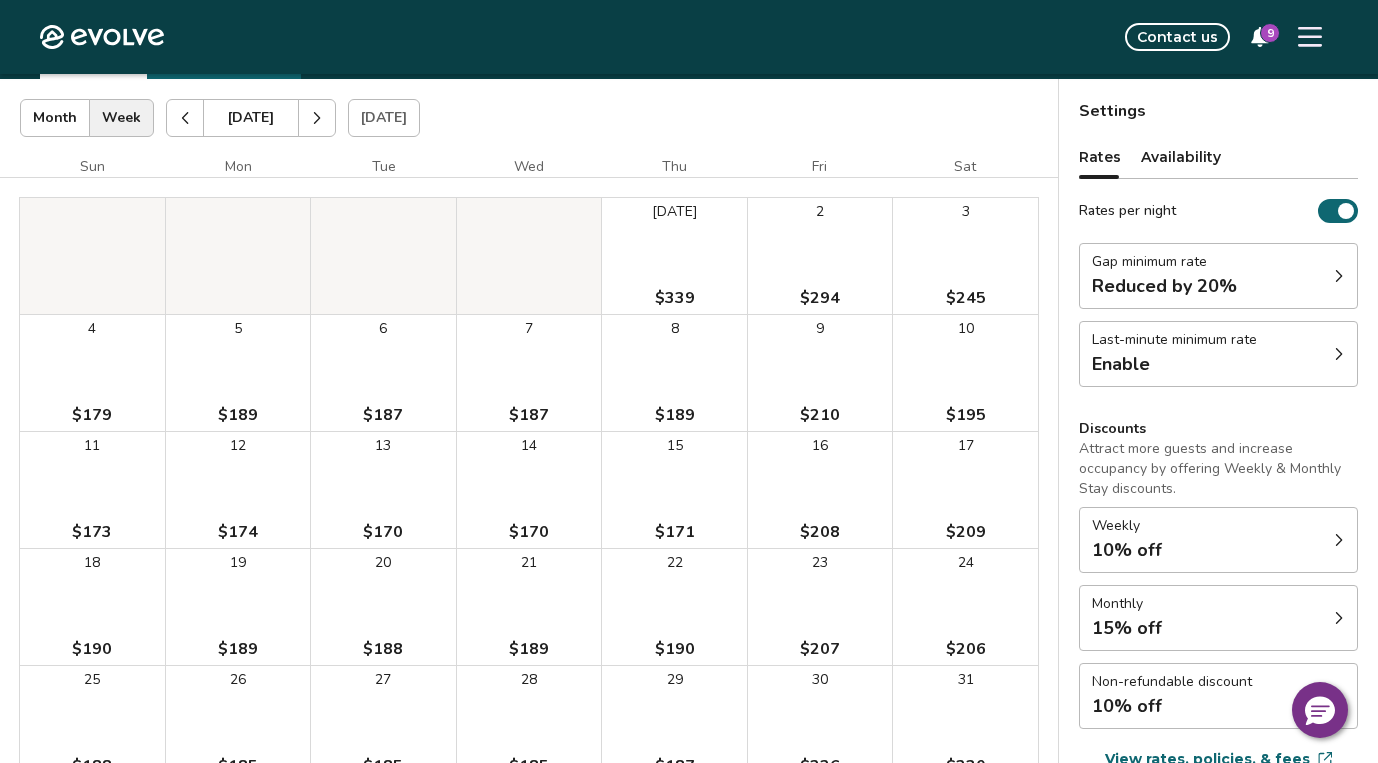 click 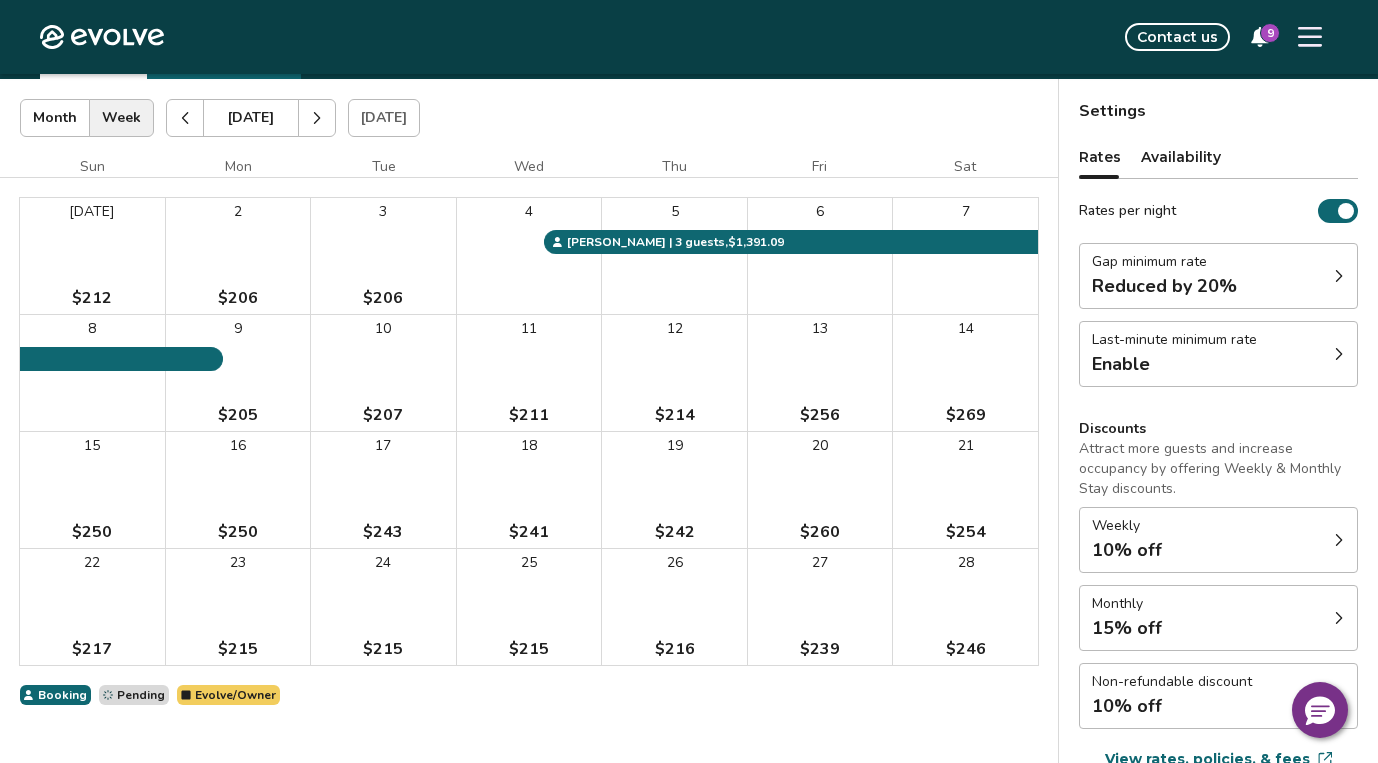 click 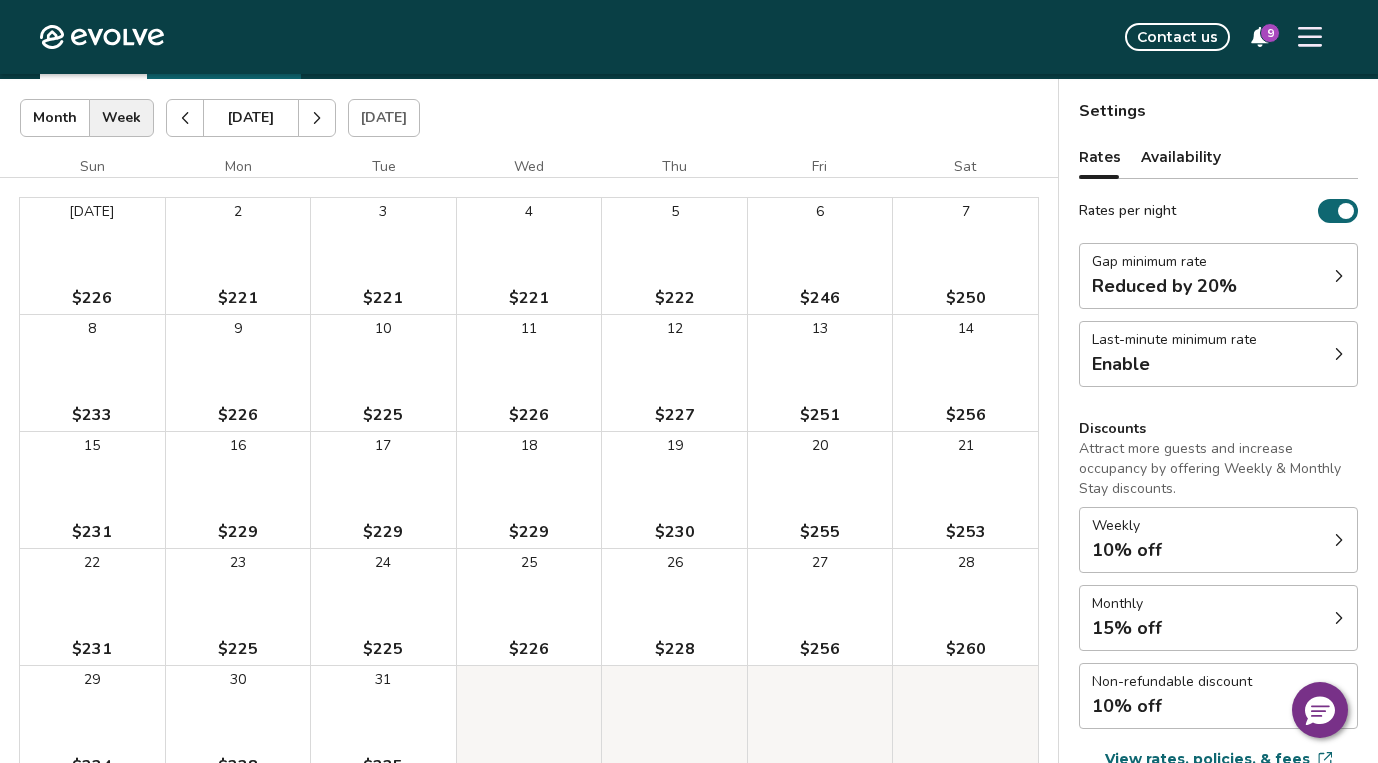 click 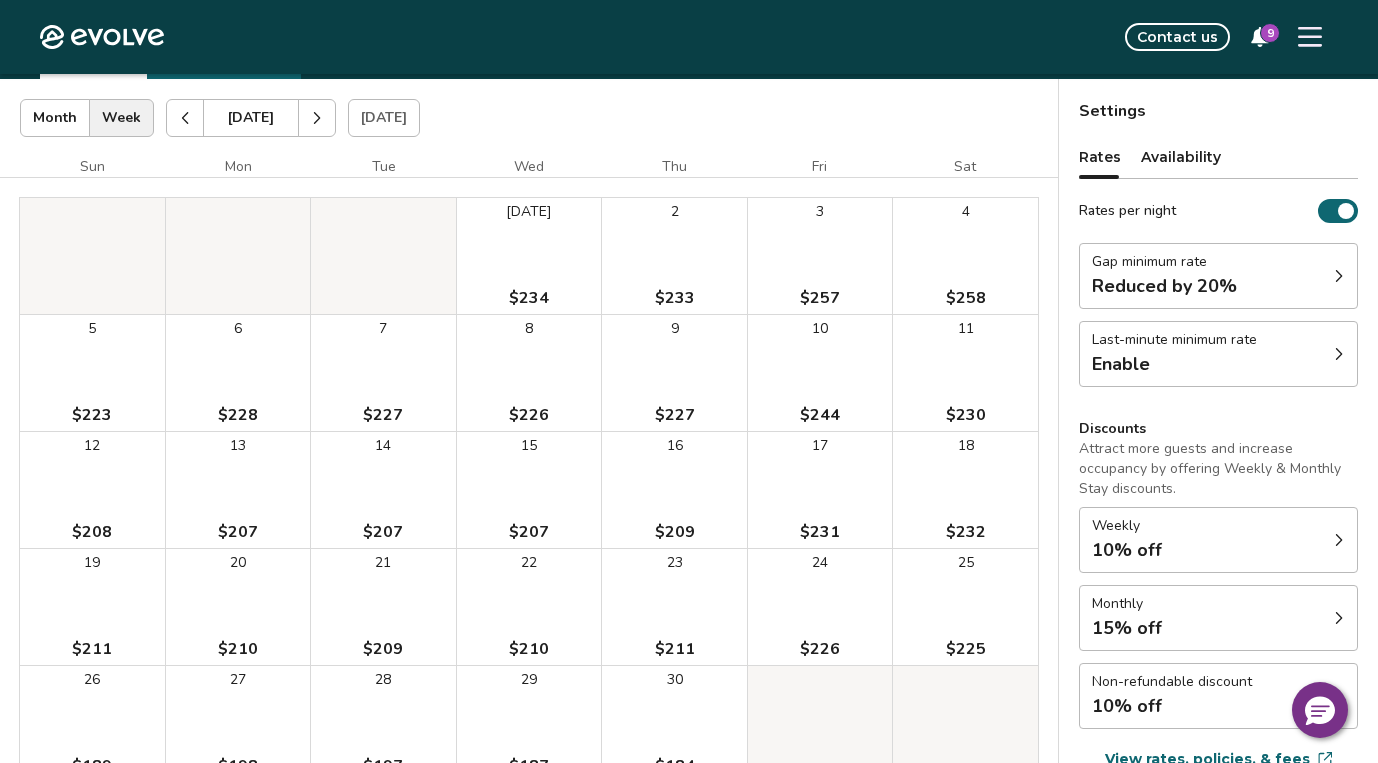 click at bounding box center [317, 118] 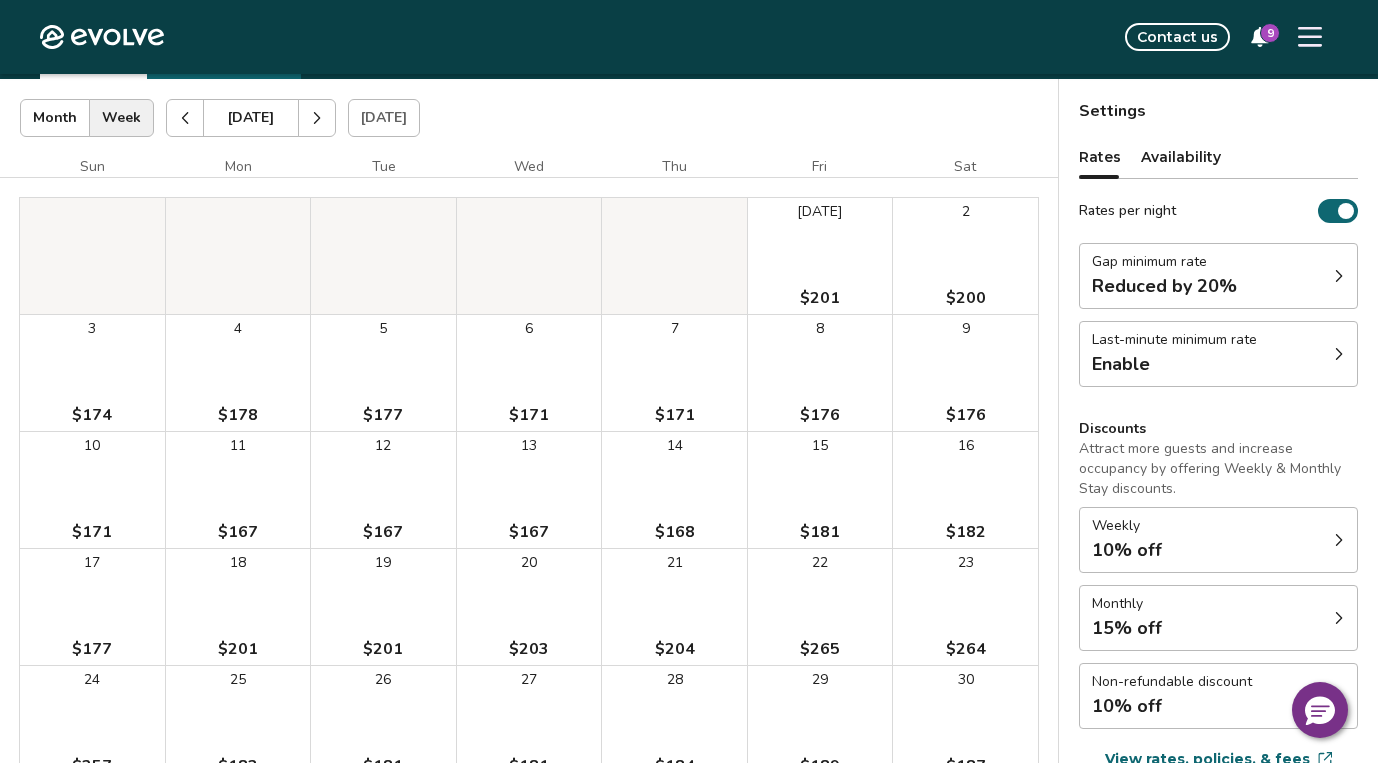 click at bounding box center (317, 118) 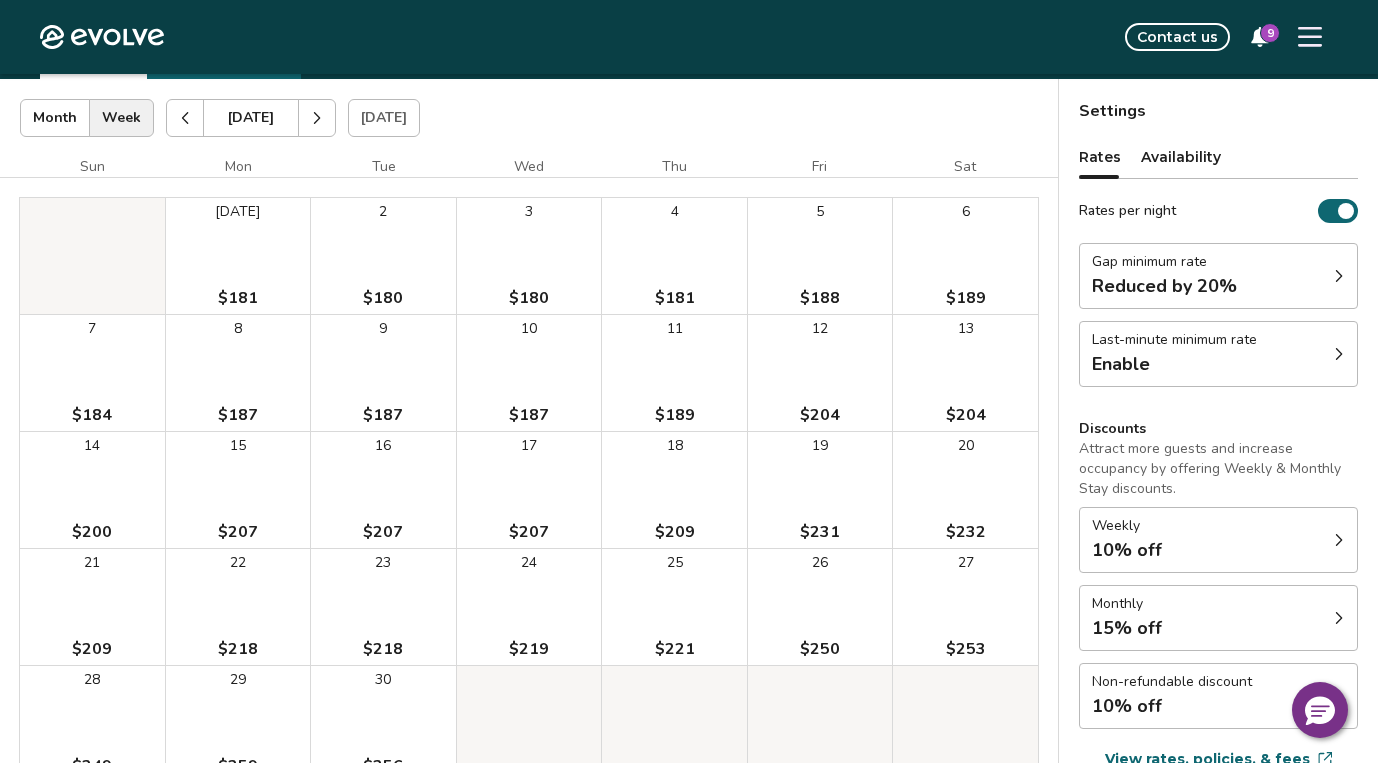 click at bounding box center (317, 118) 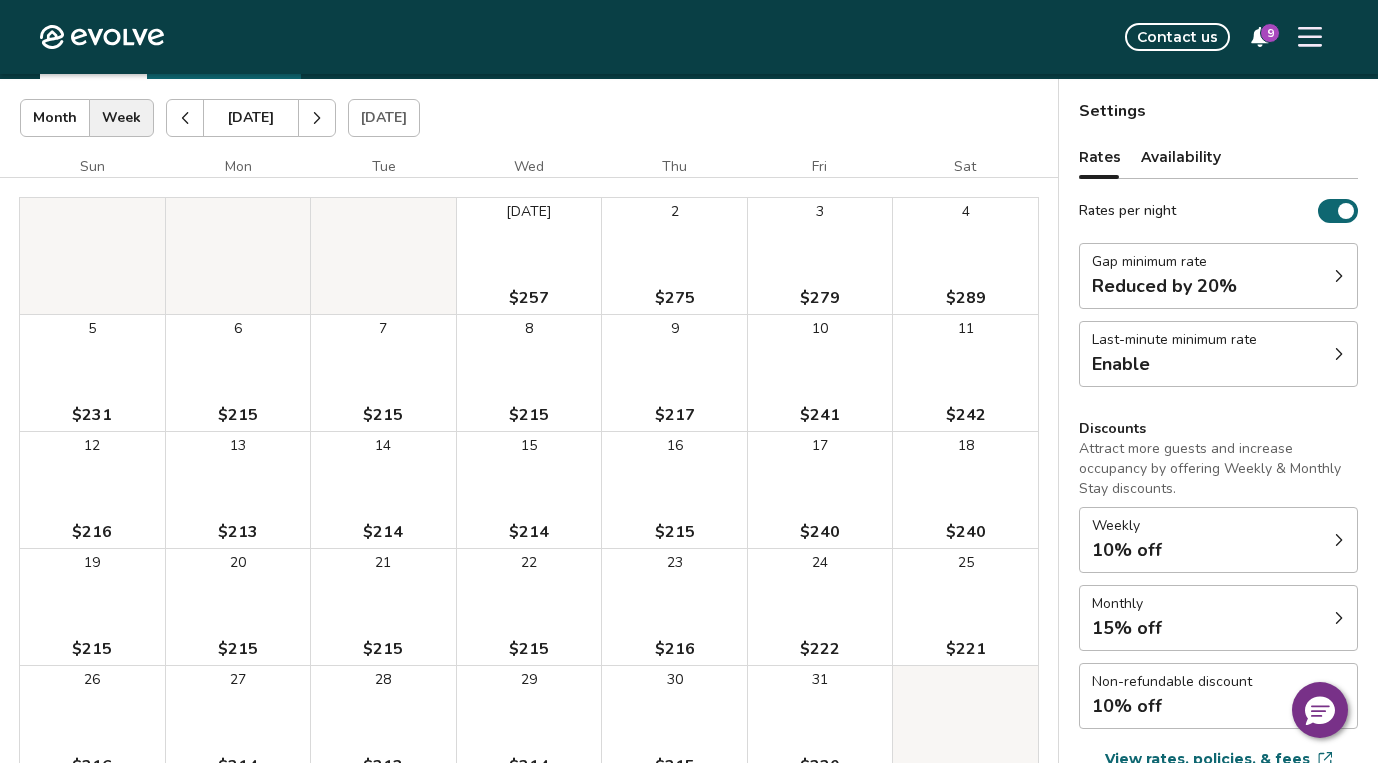 click at bounding box center [317, 118] 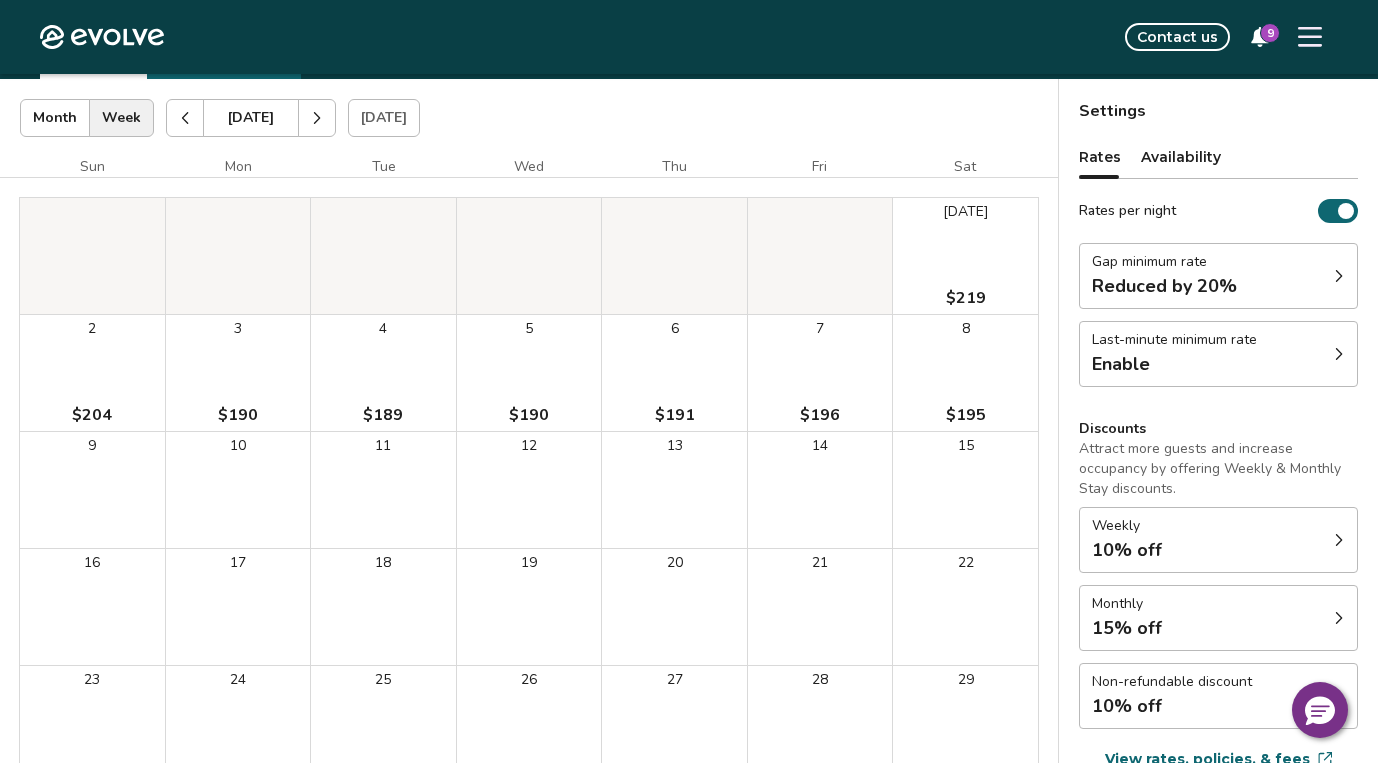 click 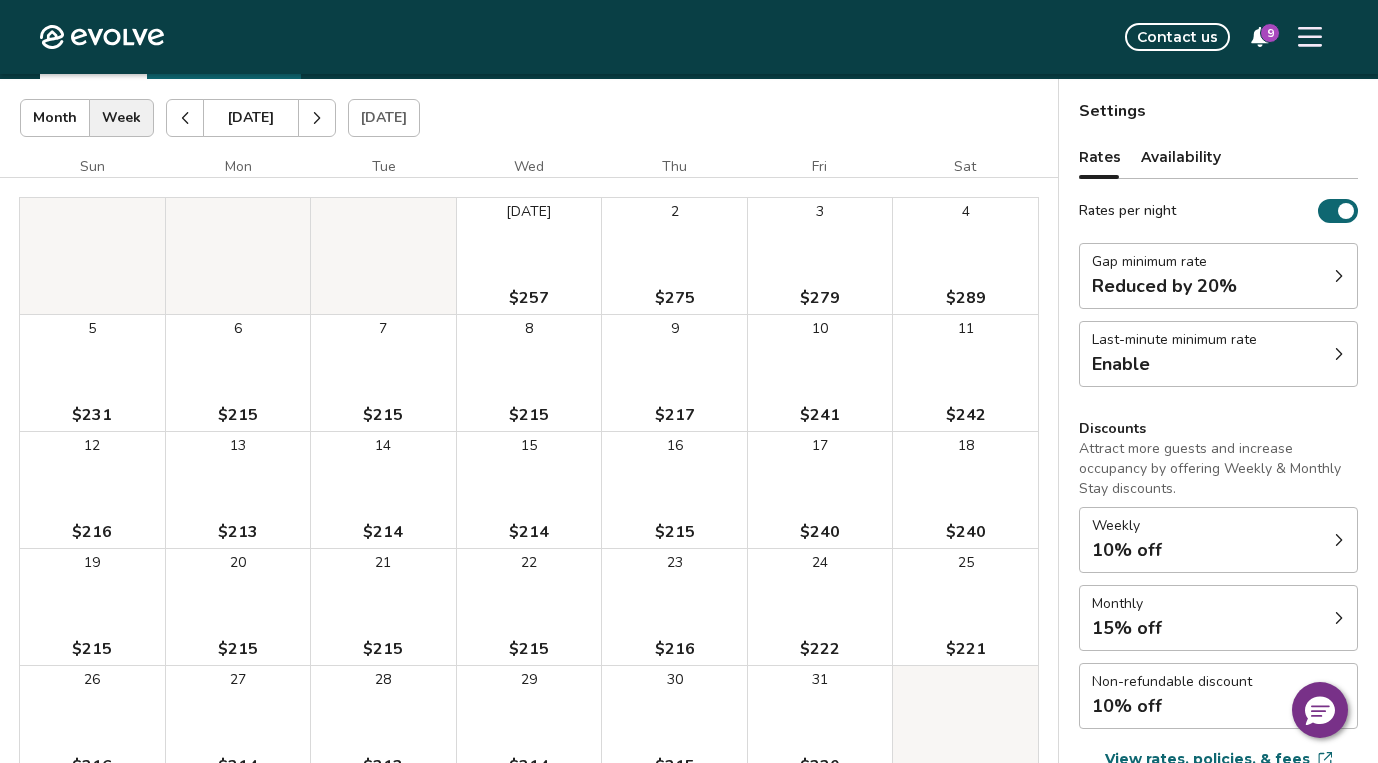 click 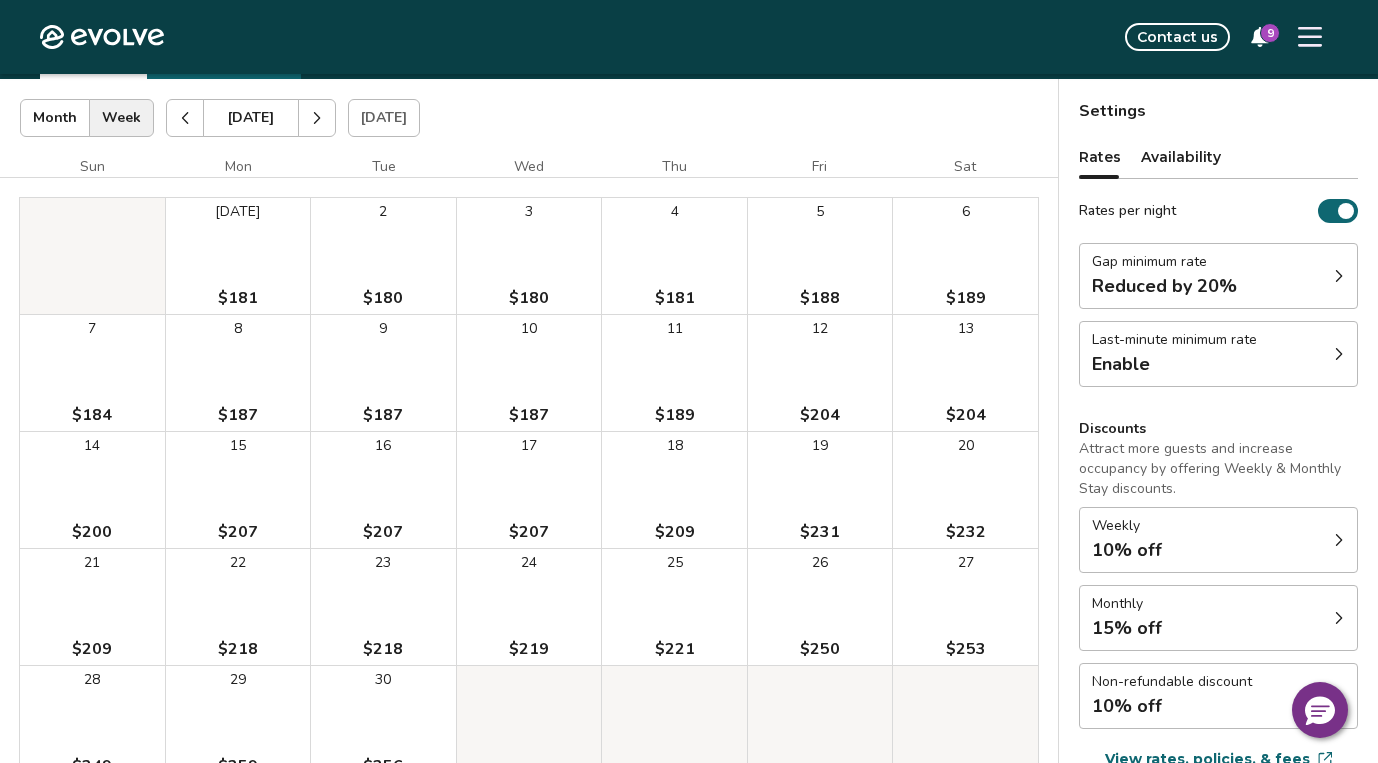 click 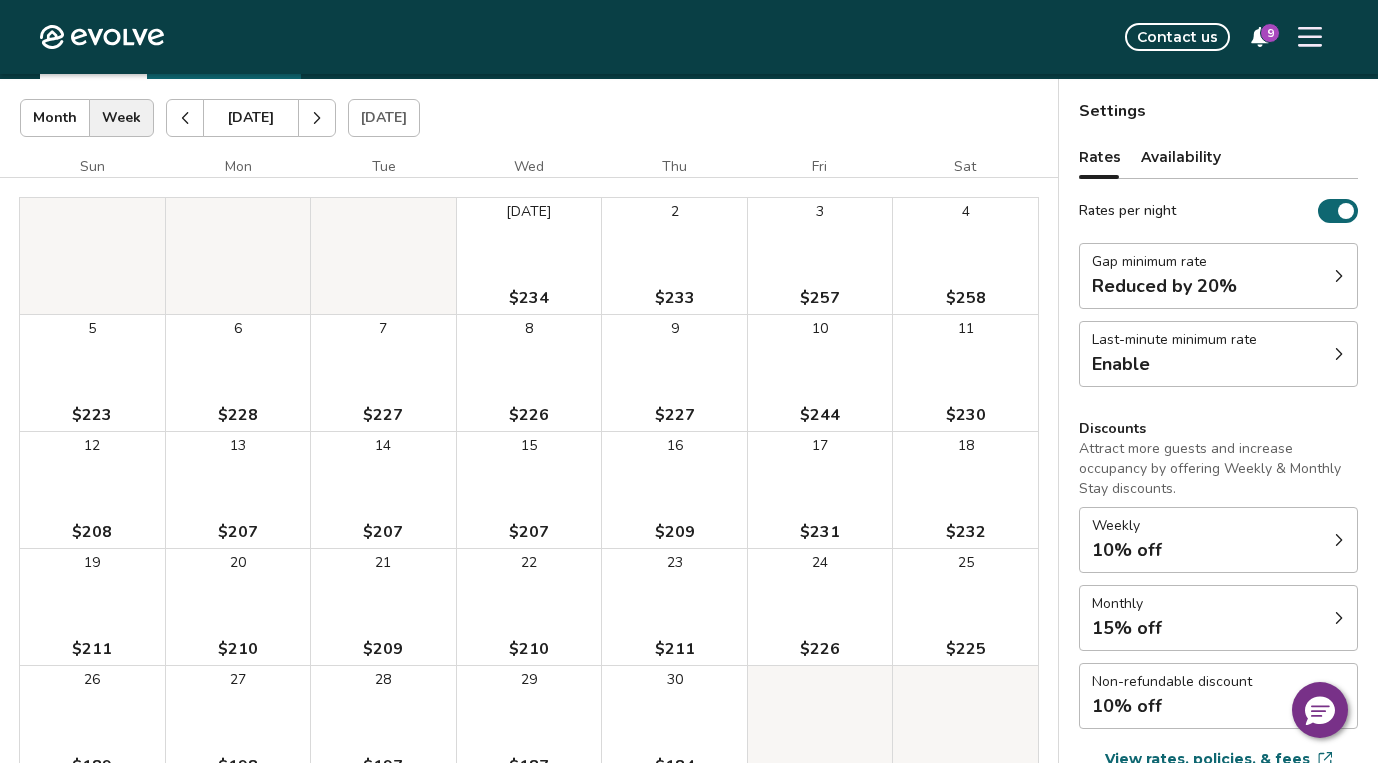 click 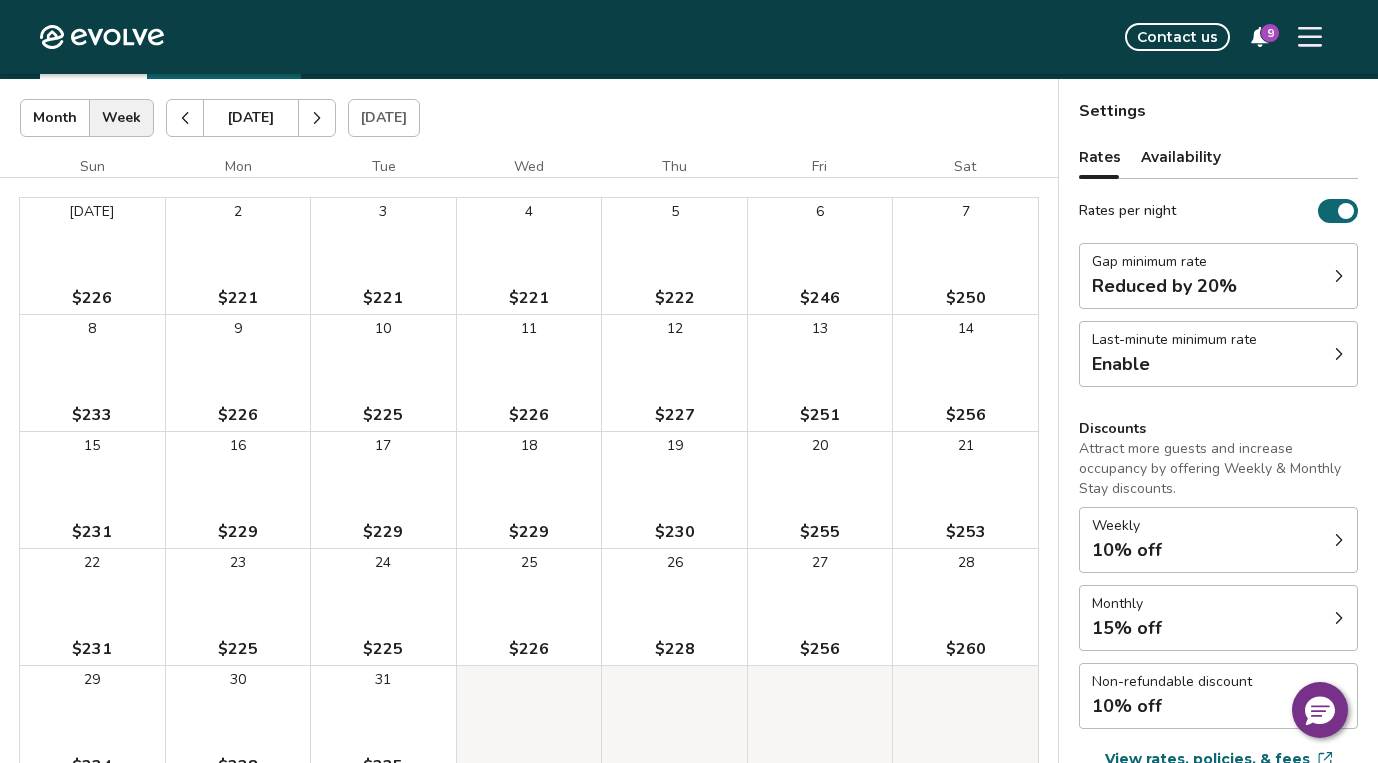 click 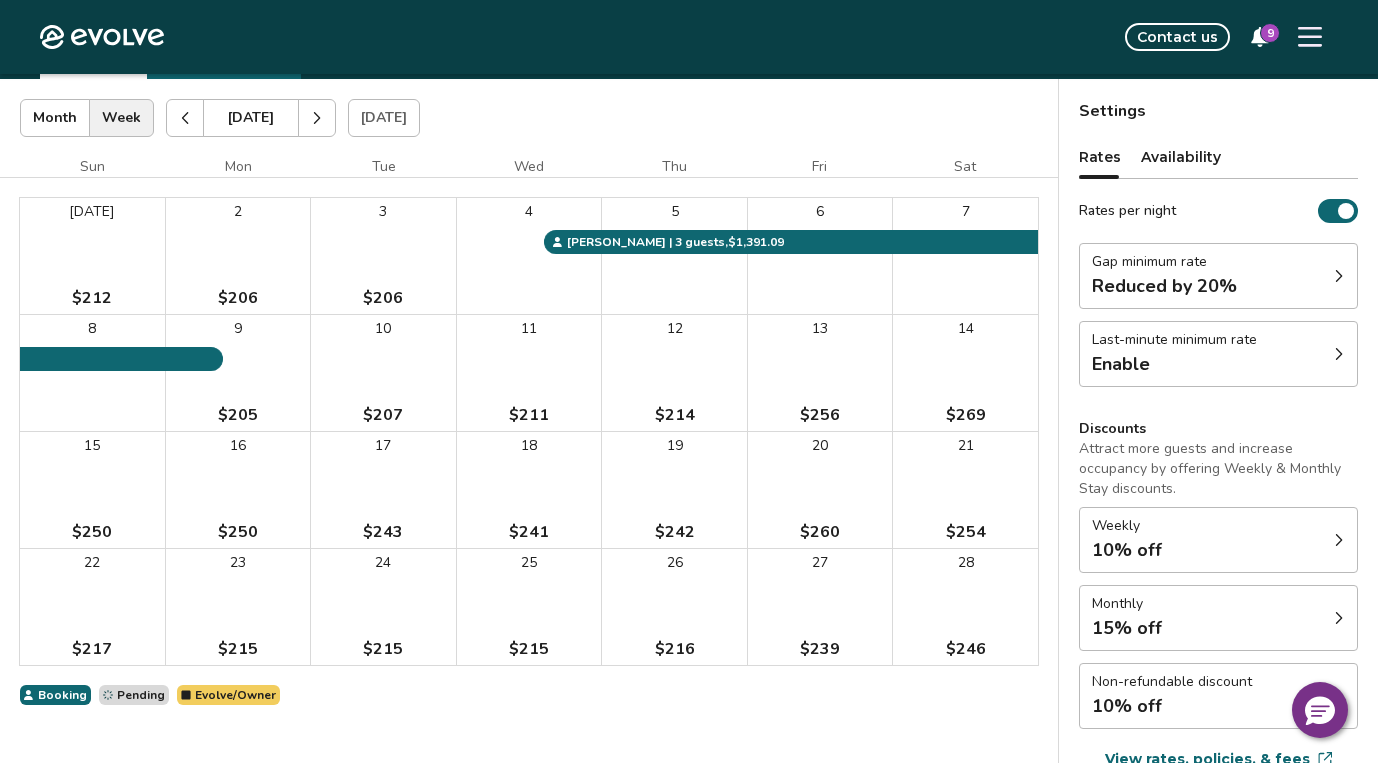 click 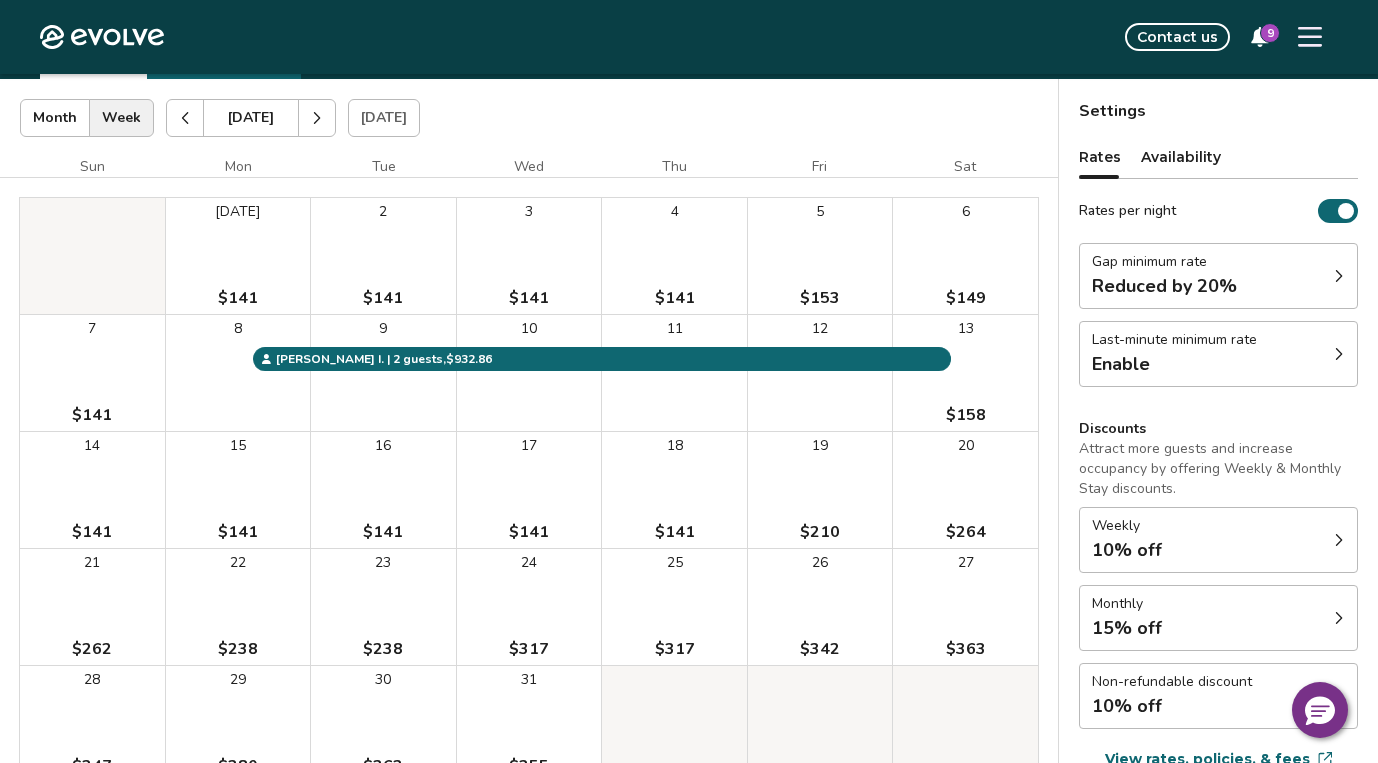 click 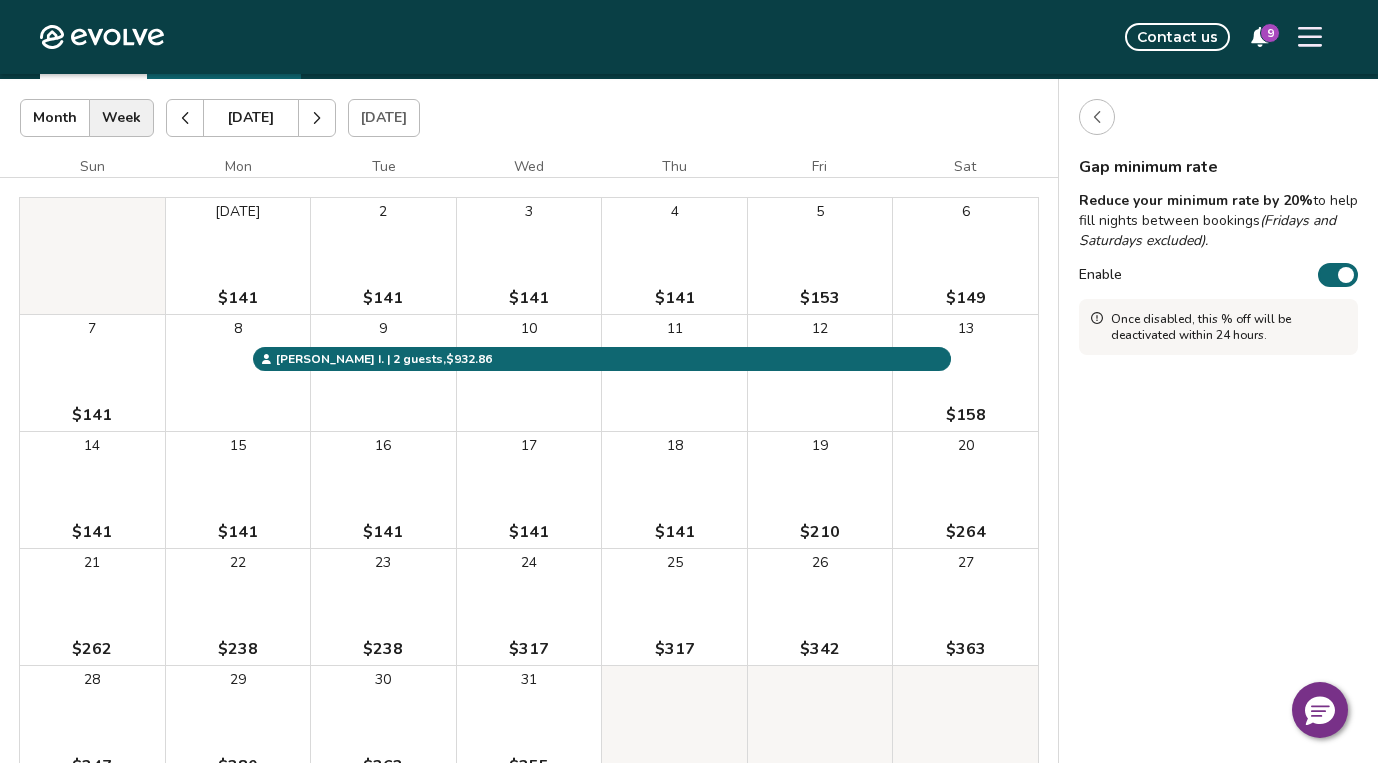 click on "Enable" at bounding box center (1338, 275) 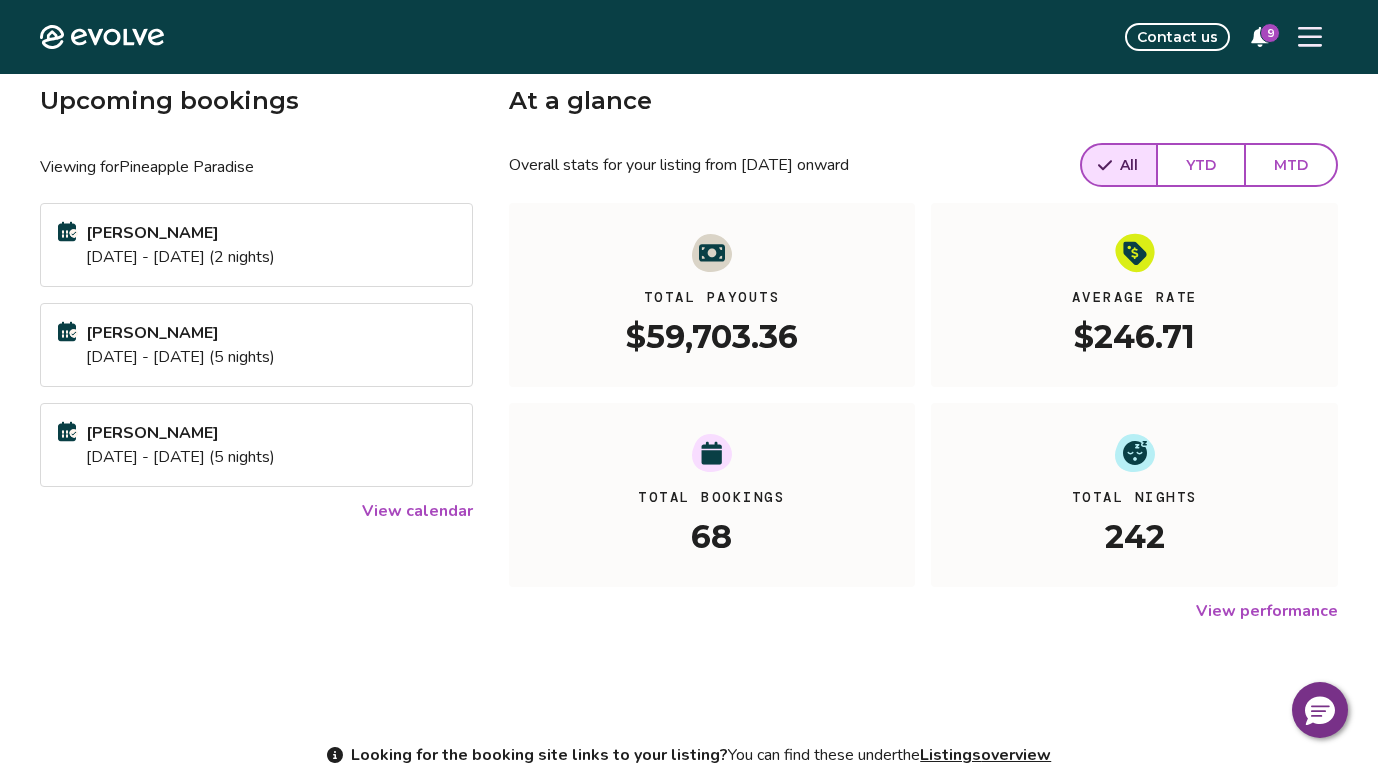 scroll, scrollTop: 0, scrollLeft: 0, axis: both 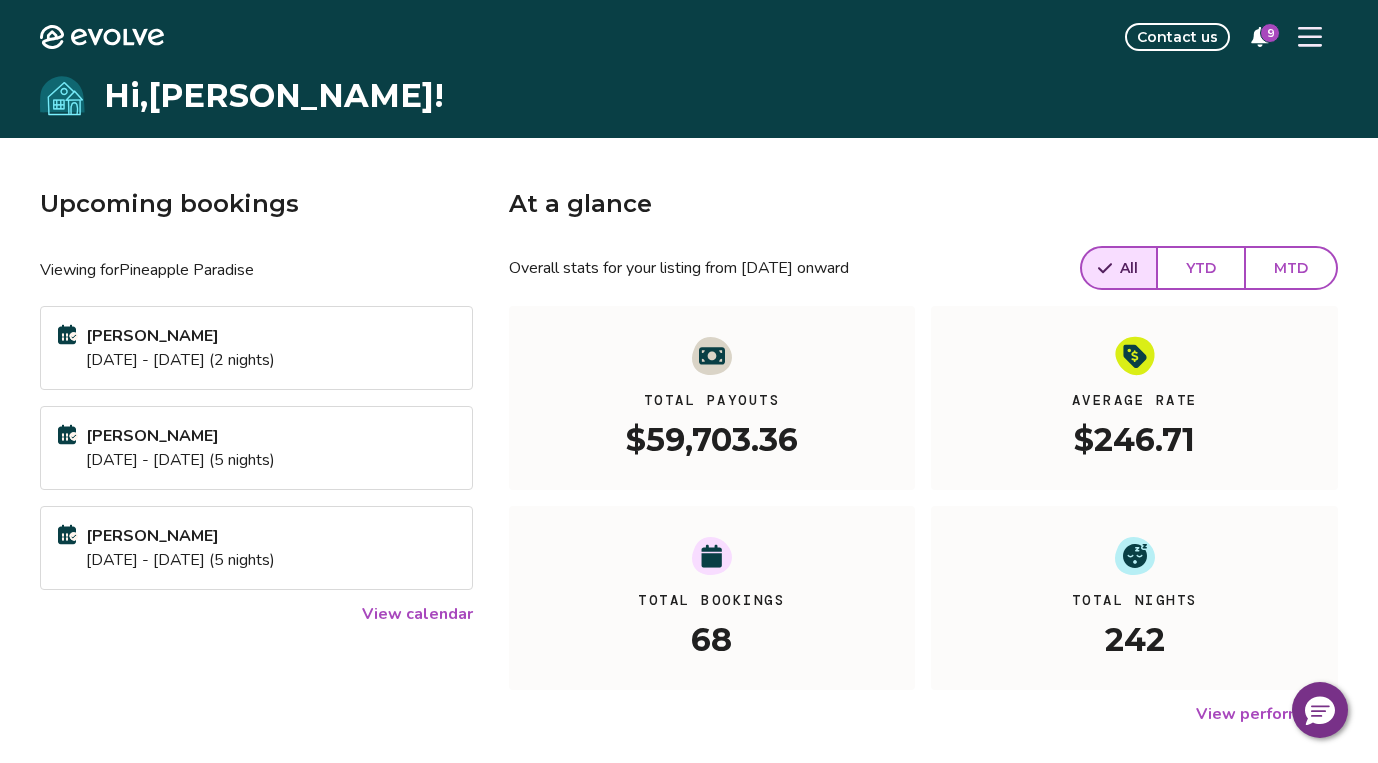 click on "View calendar" at bounding box center [417, 614] 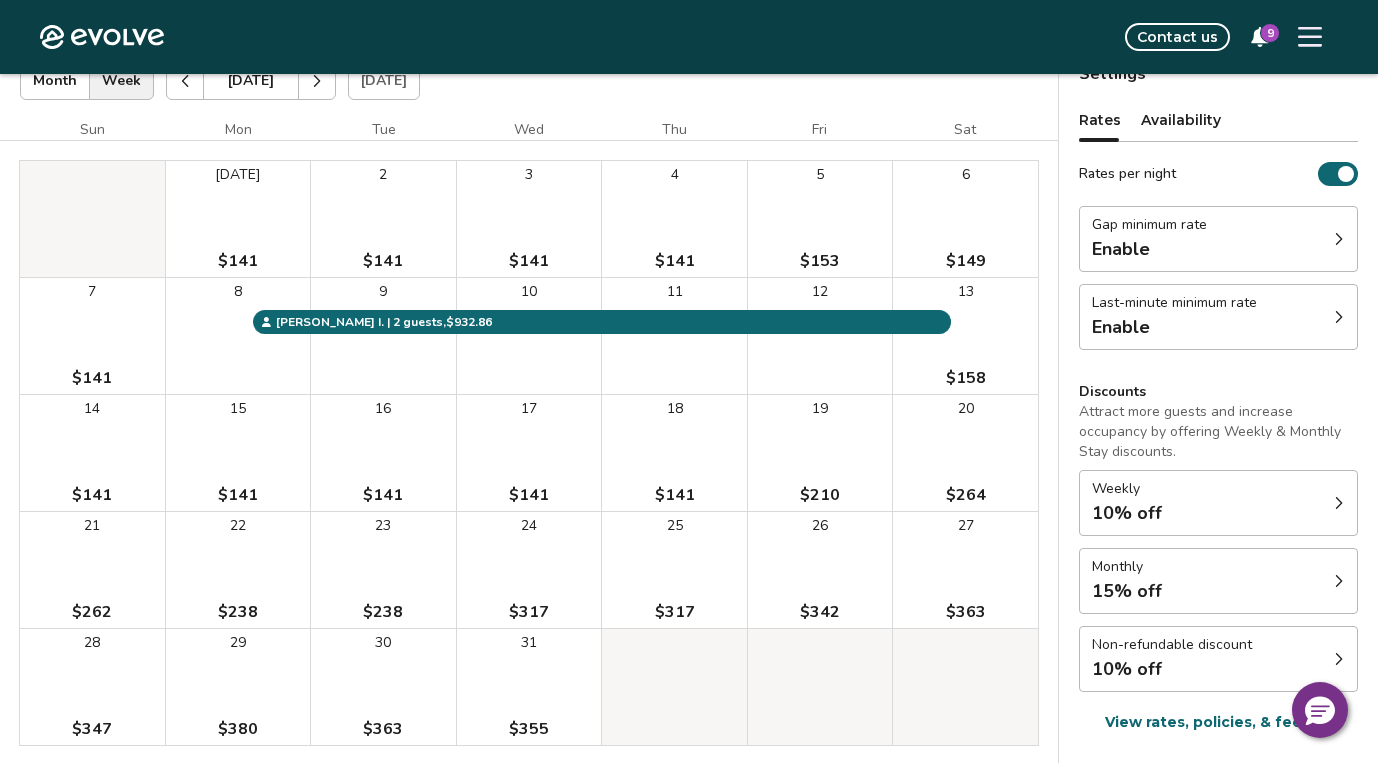 scroll, scrollTop: 71, scrollLeft: 0, axis: vertical 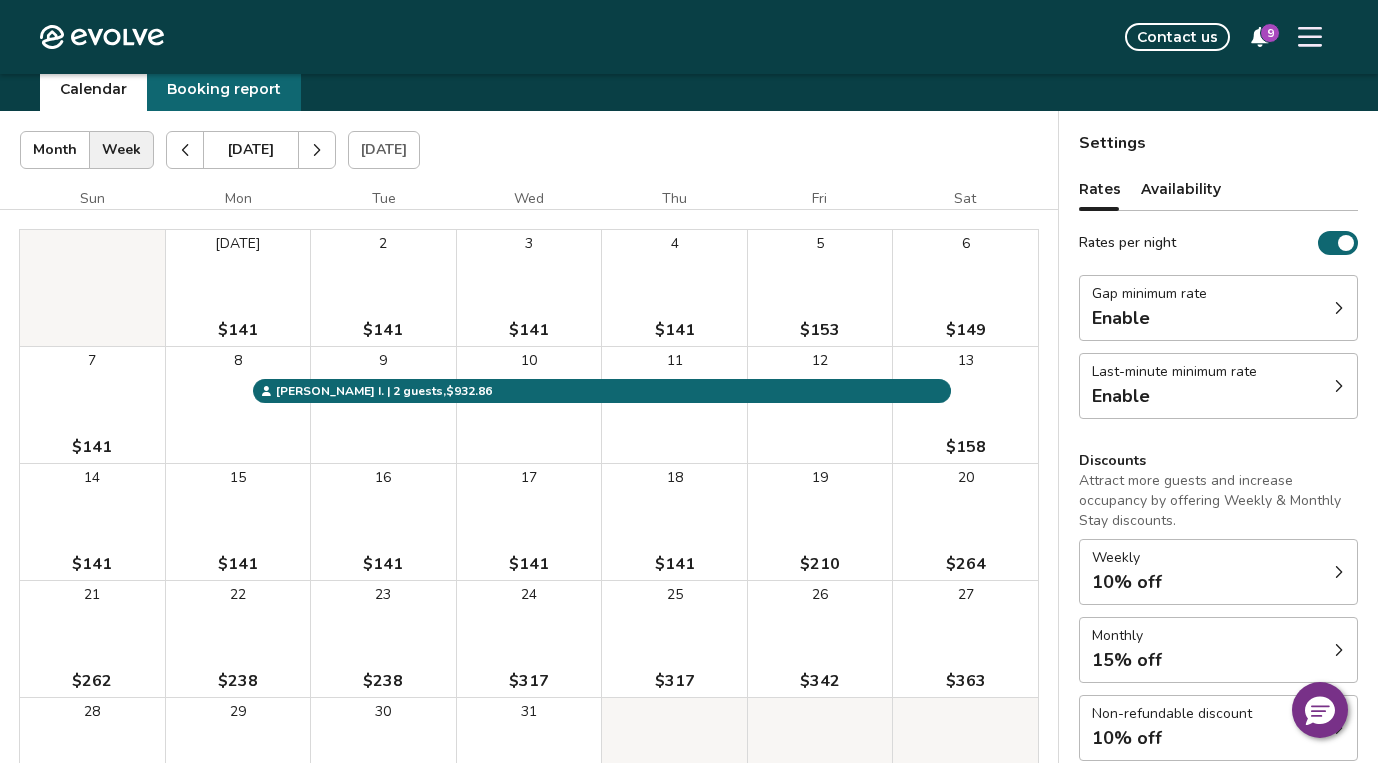 click 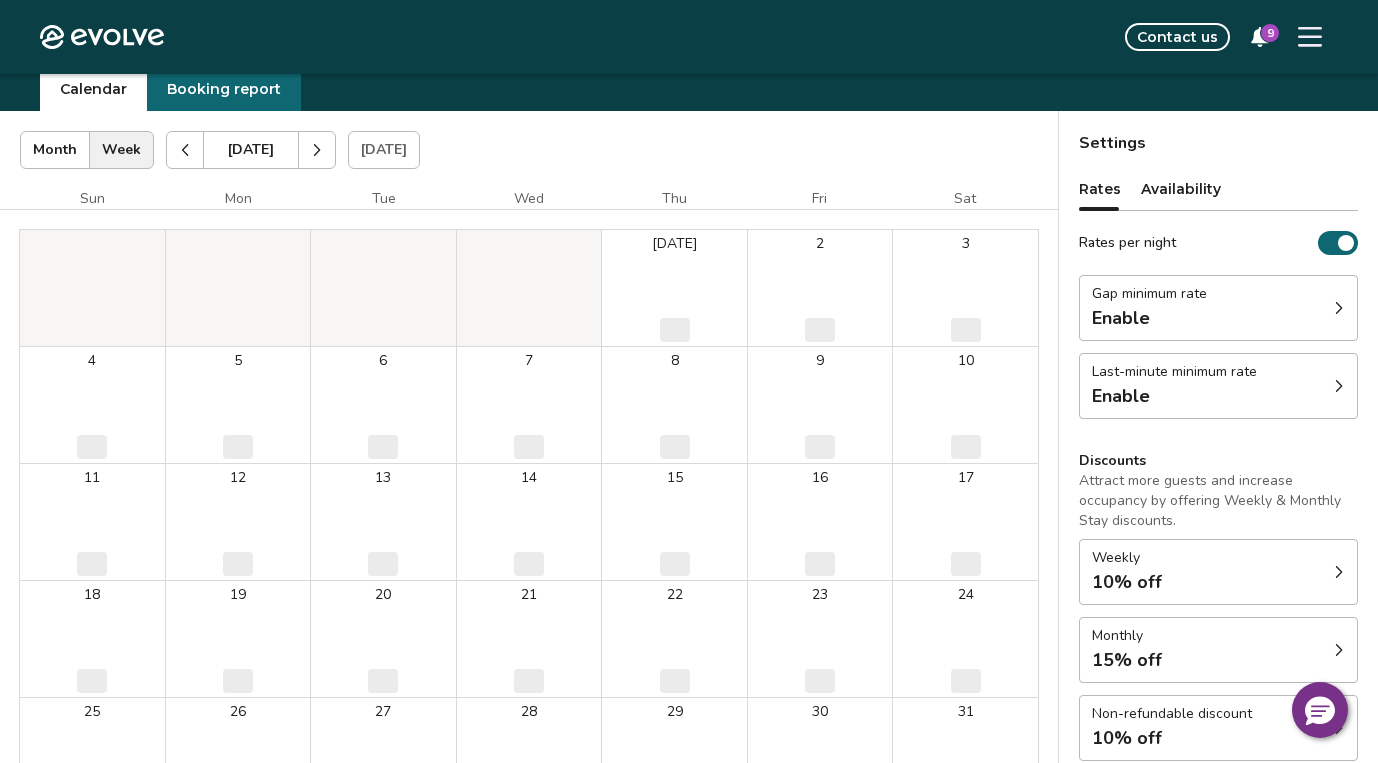 click 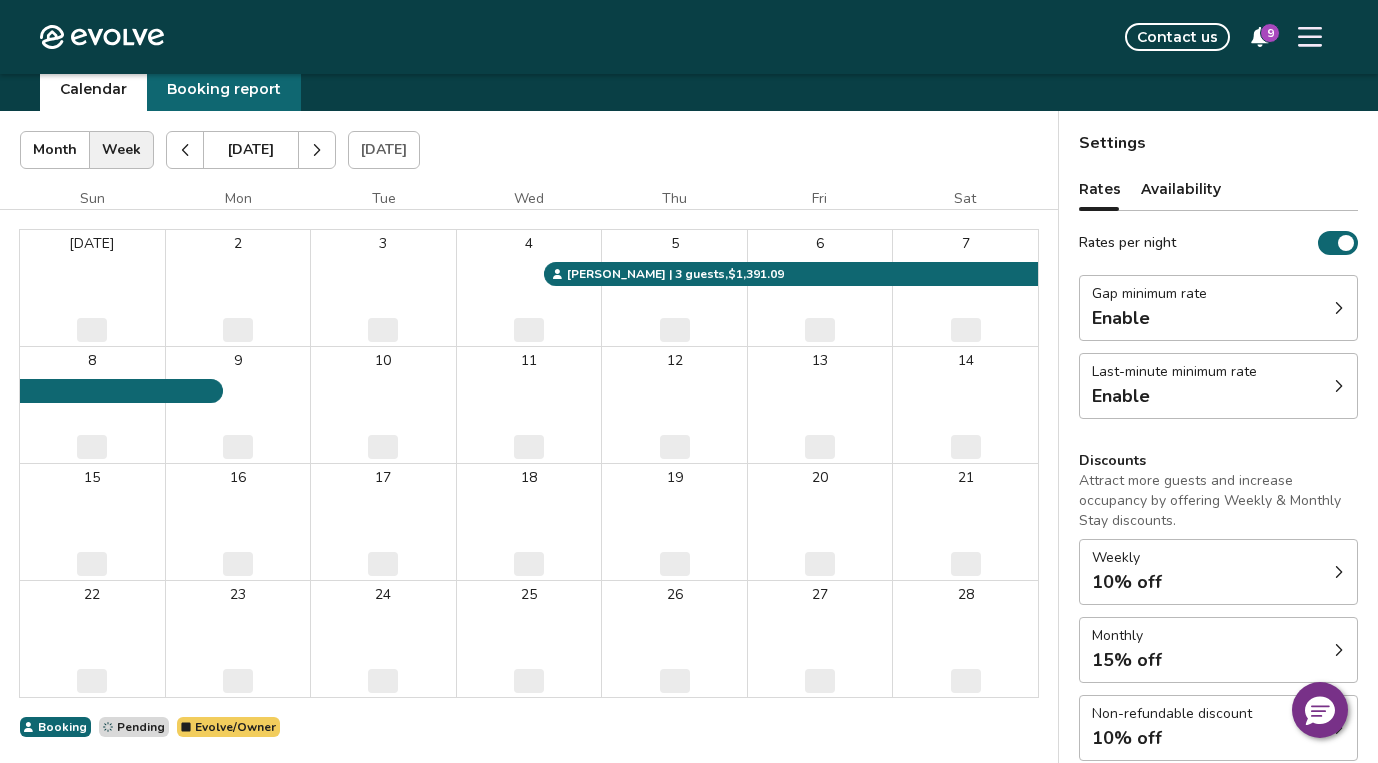 click 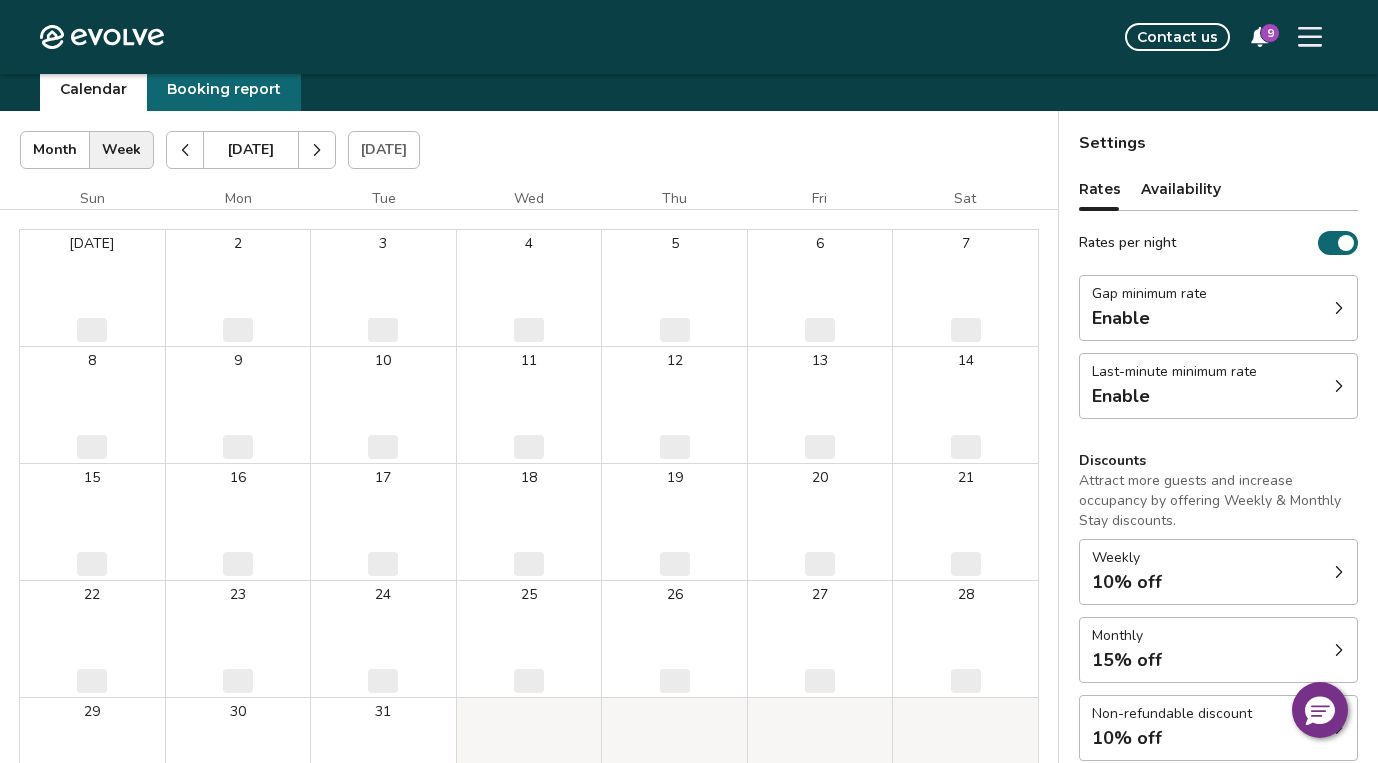 click 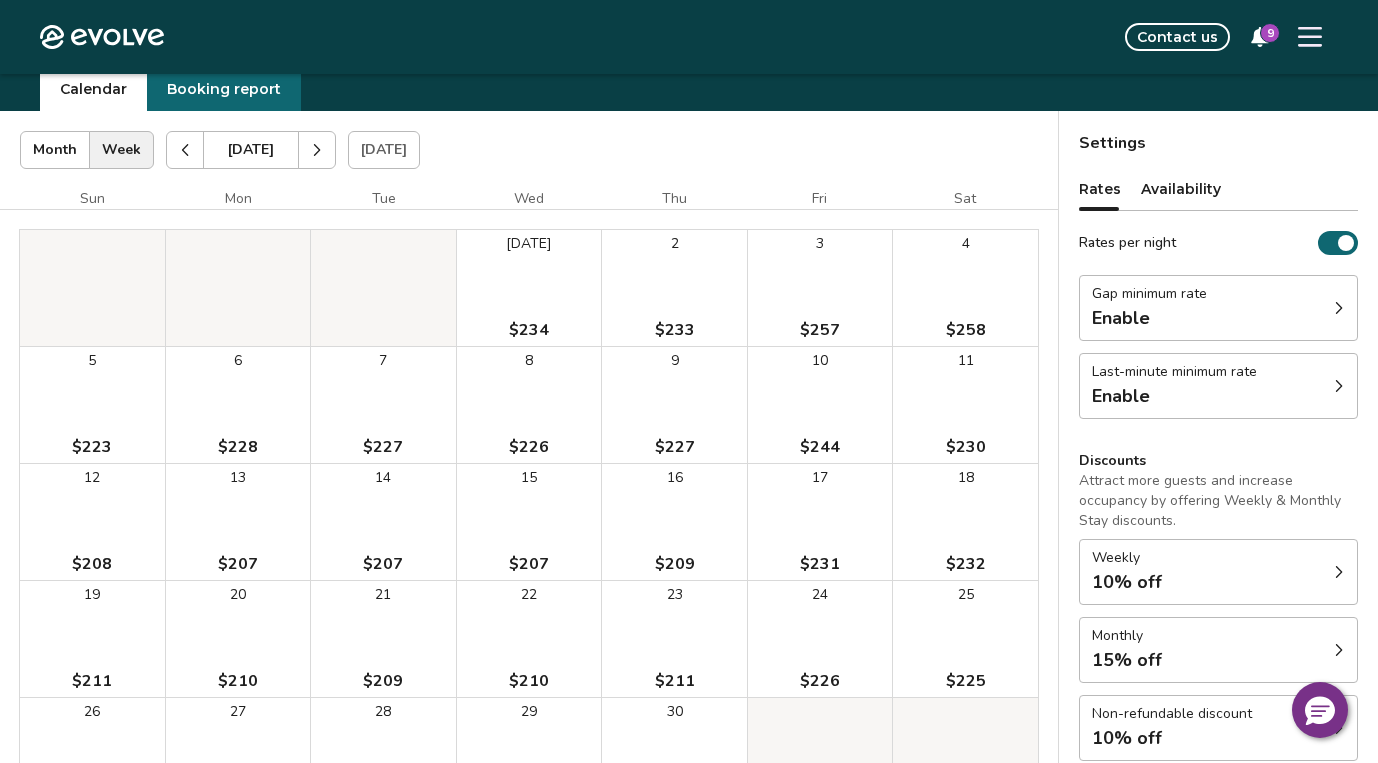 click on "16 $209" at bounding box center [674, 522] 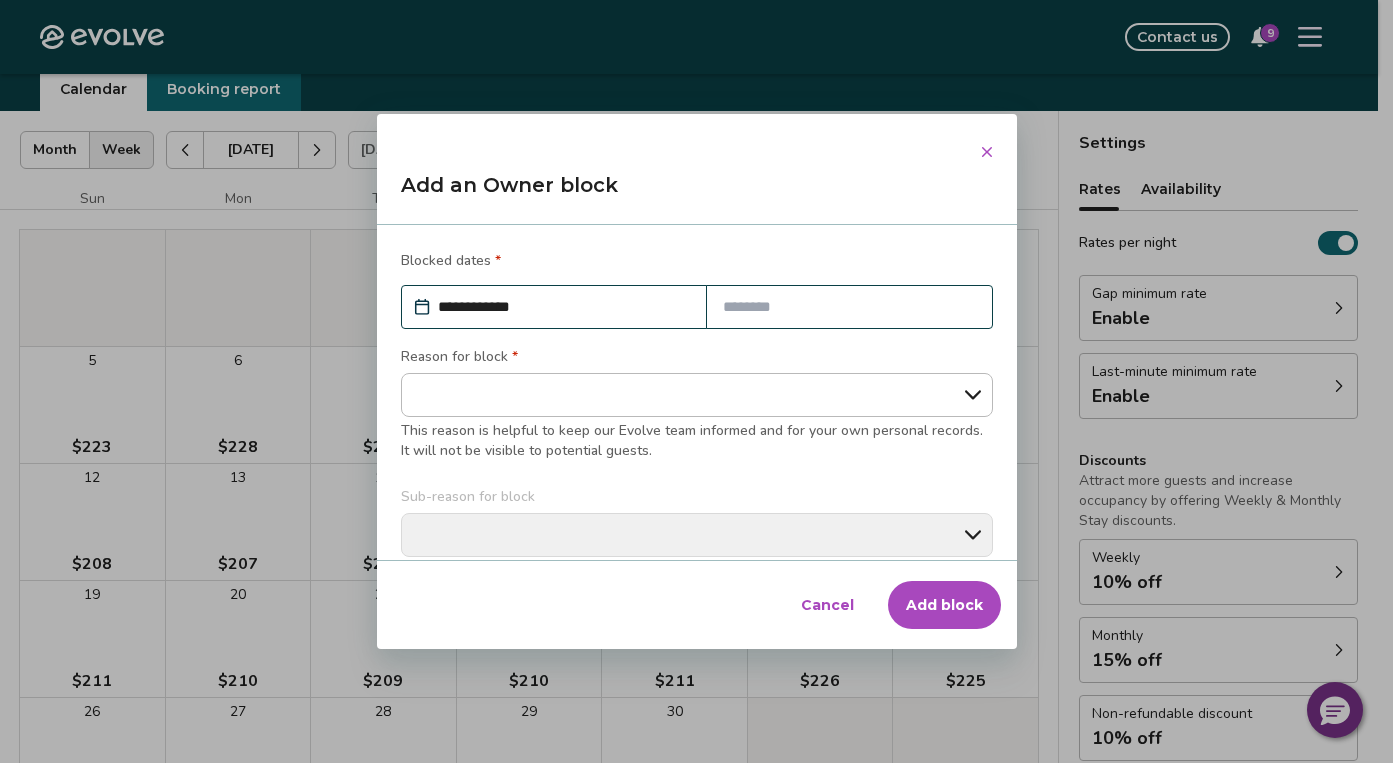 click on "**********" at bounding box center (564, 307) 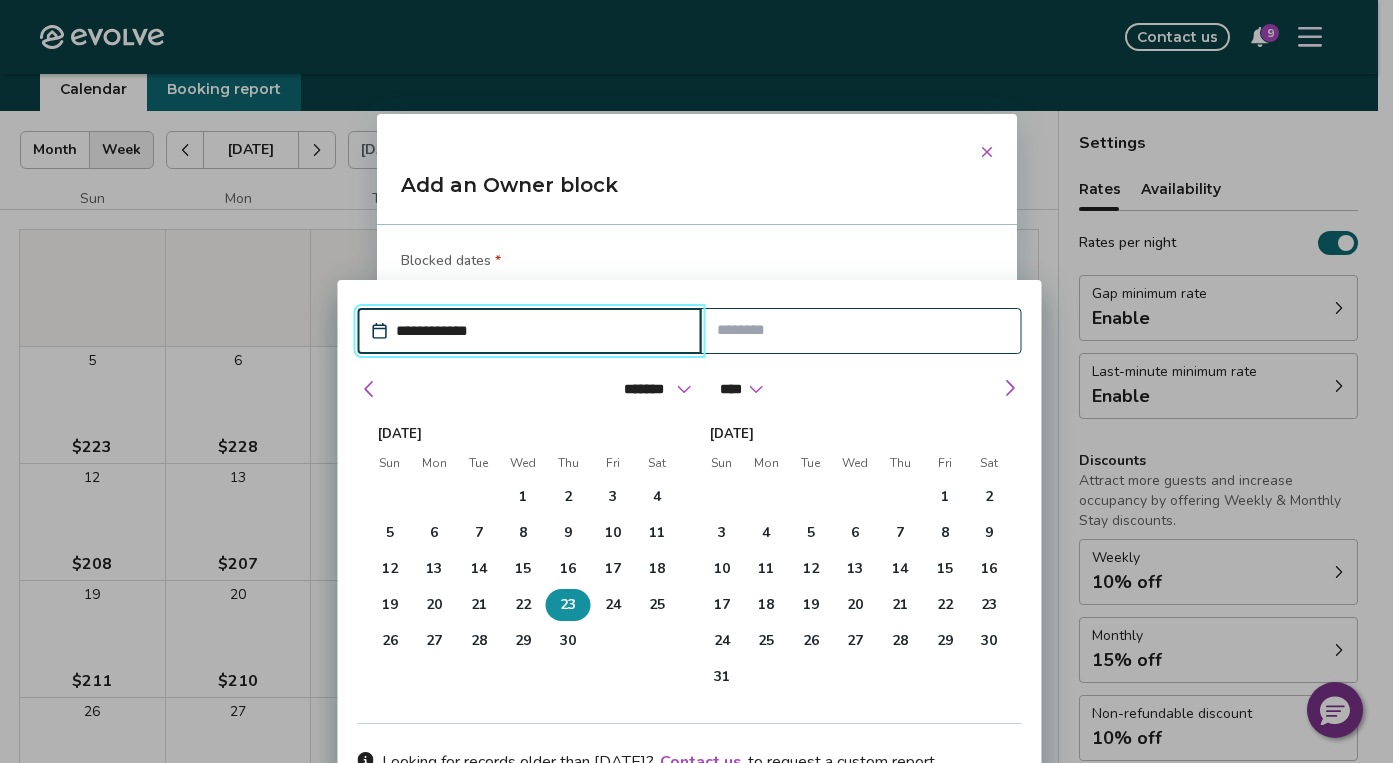 click on "23" at bounding box center (568, 605) 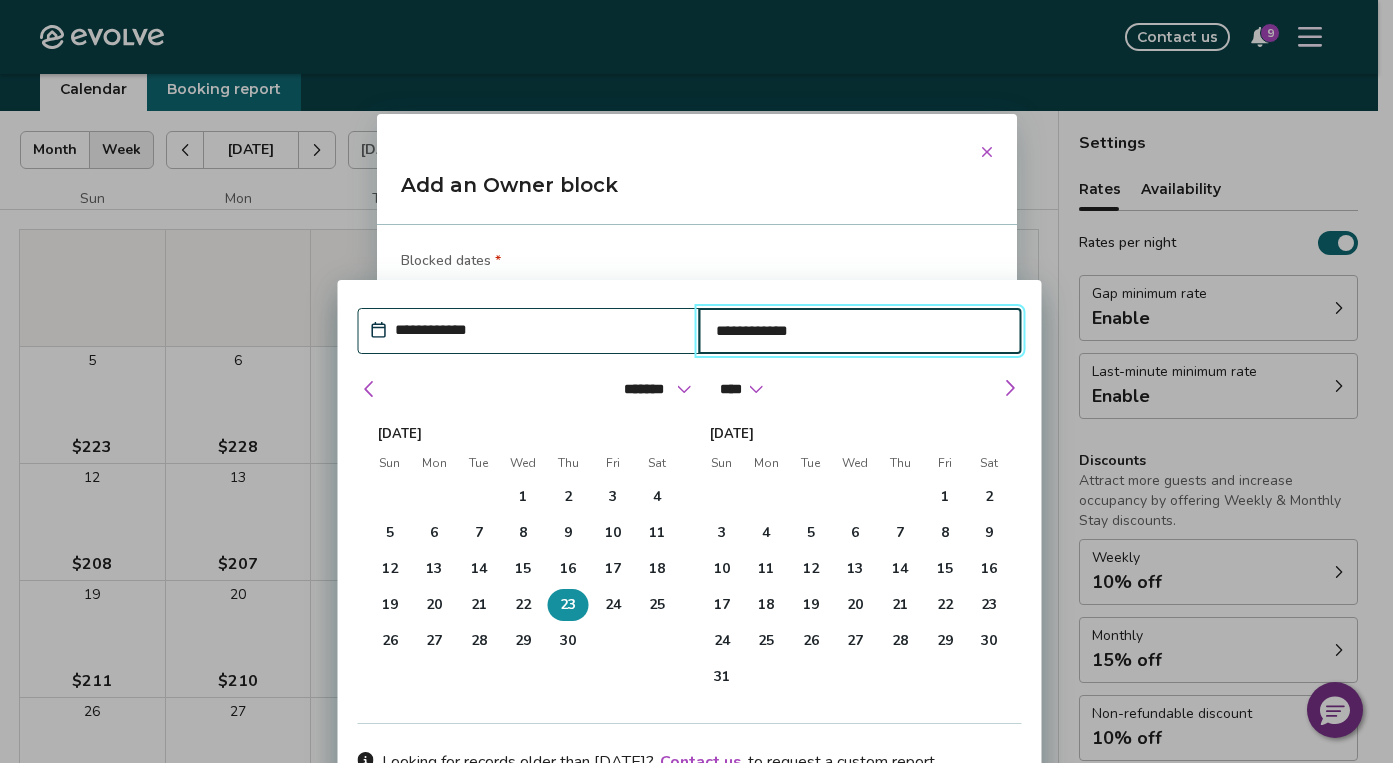 click on "**********" at bounding box center (860, 331) 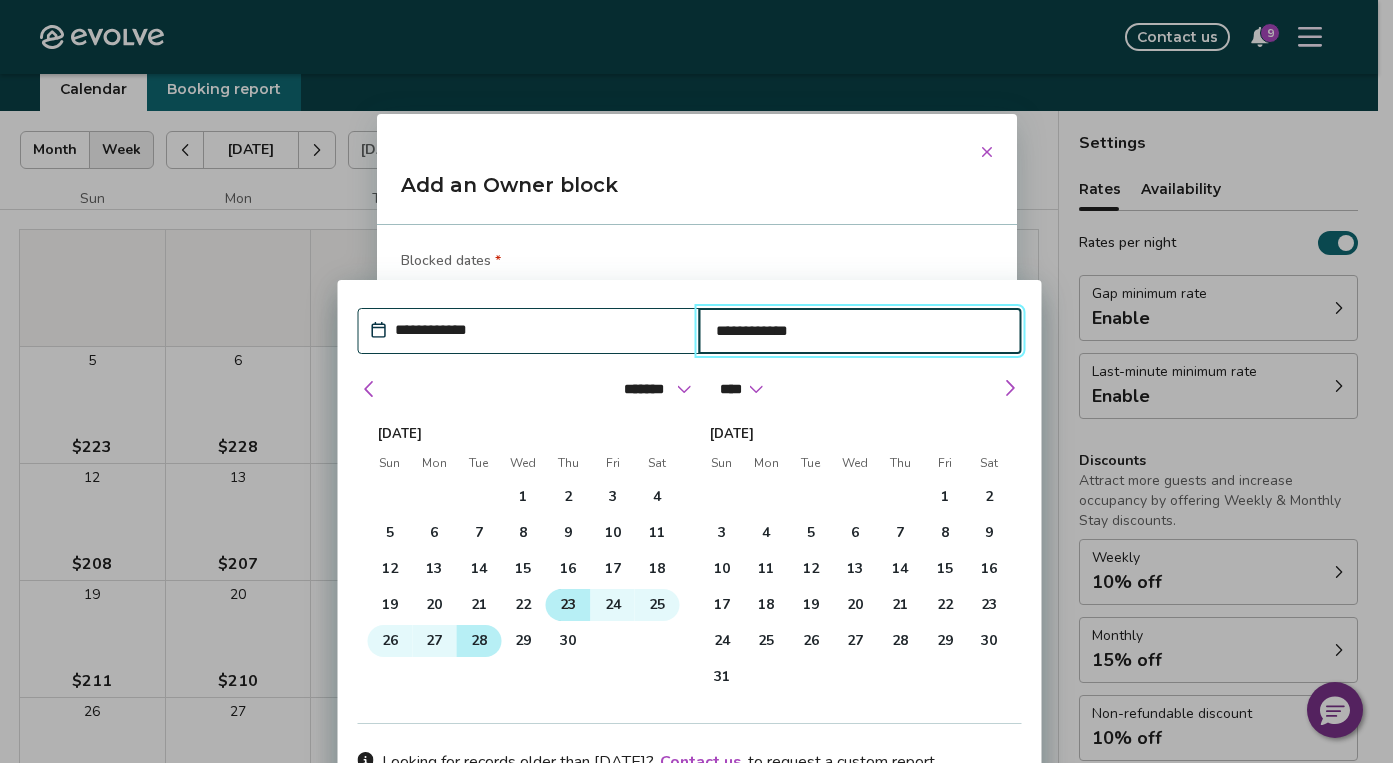 click on "28" at bounding box center [478, 641] 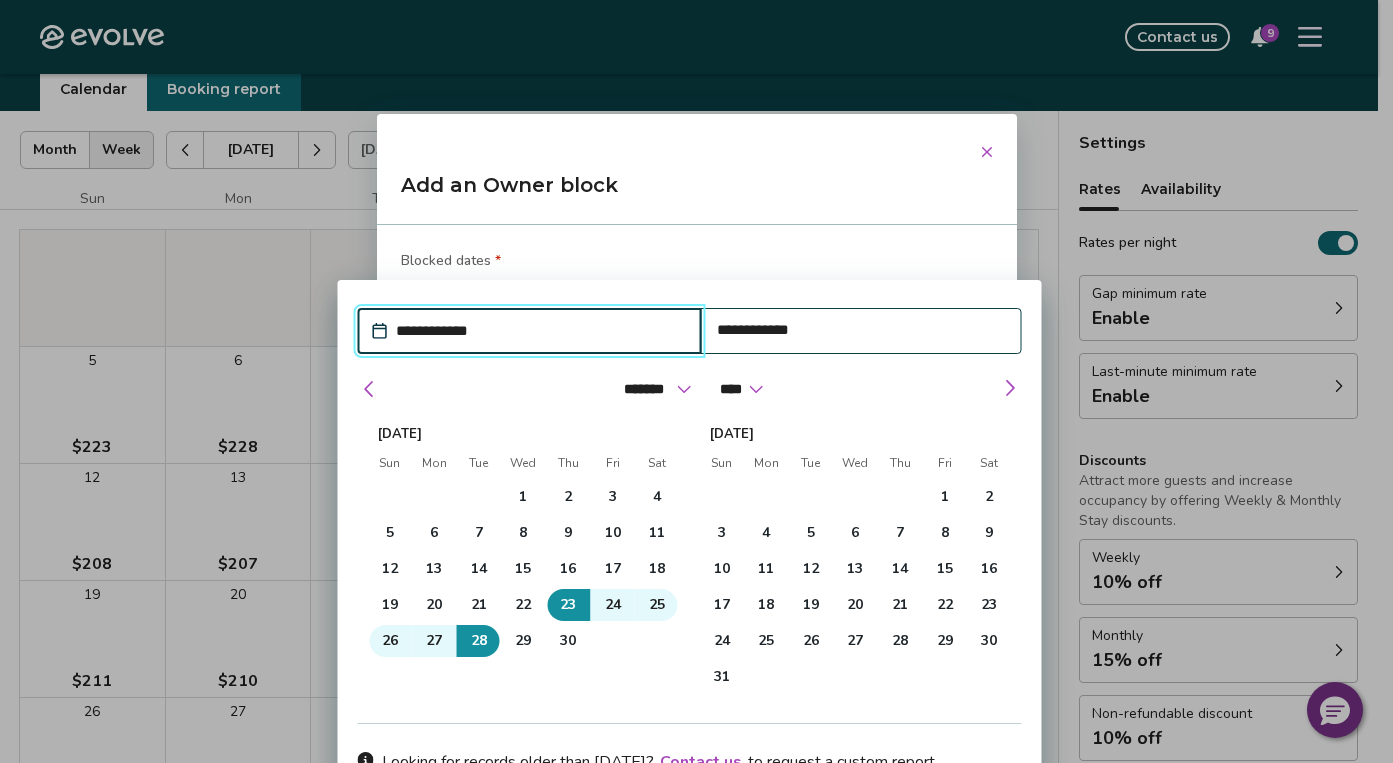 type on "*" 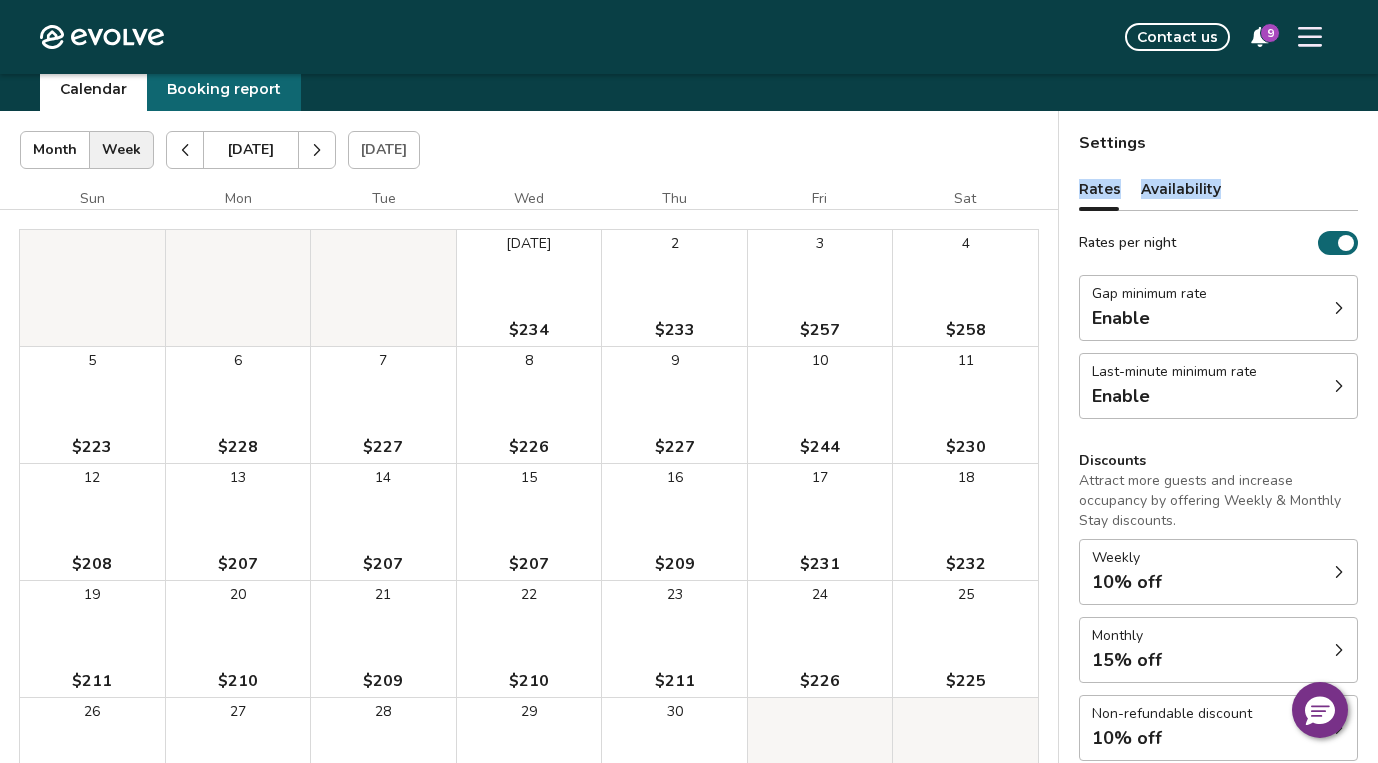 drag, startPoint x: 1364, startPoint y: 146, endPoint x: 1365, endPoint y: 185, distance: 39.012817 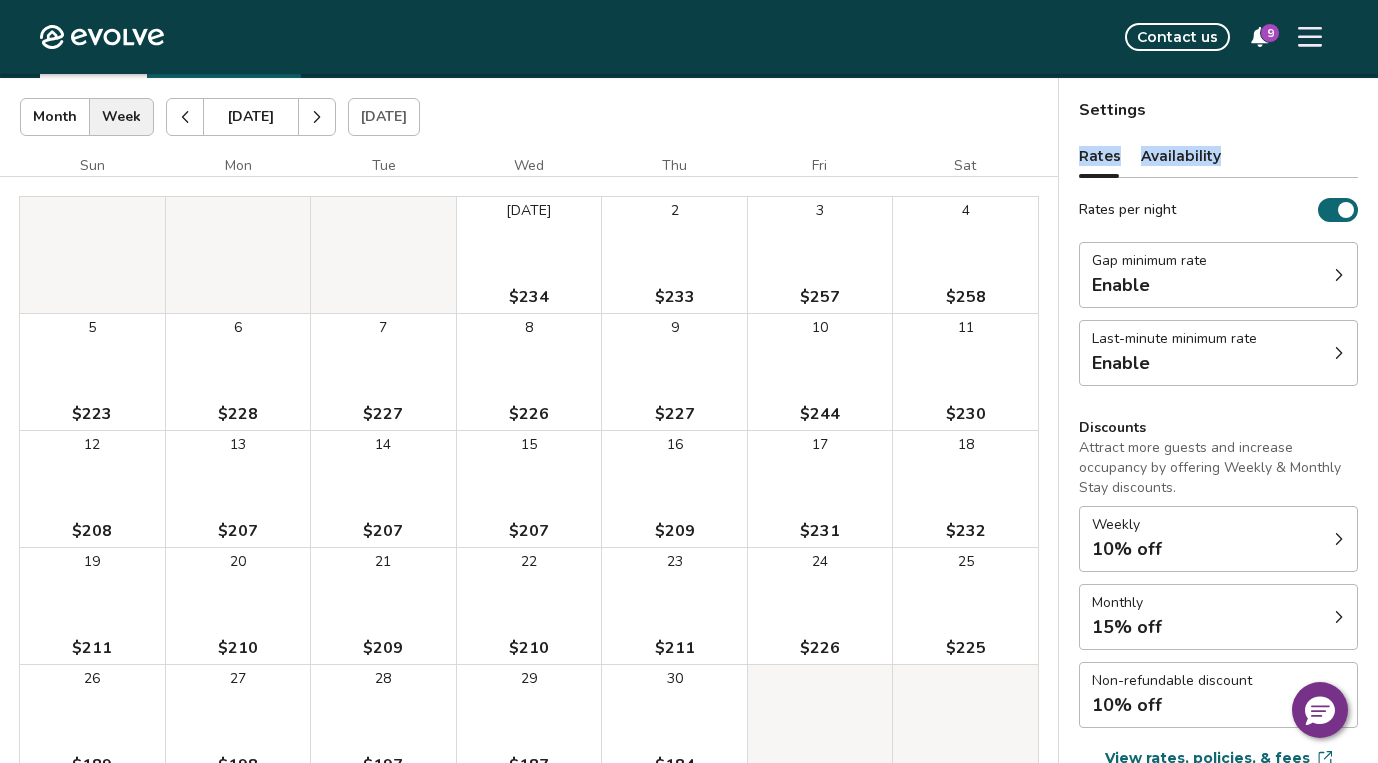 scroll, scrollTop: 125, scrollLeft: 0, axis: vertical 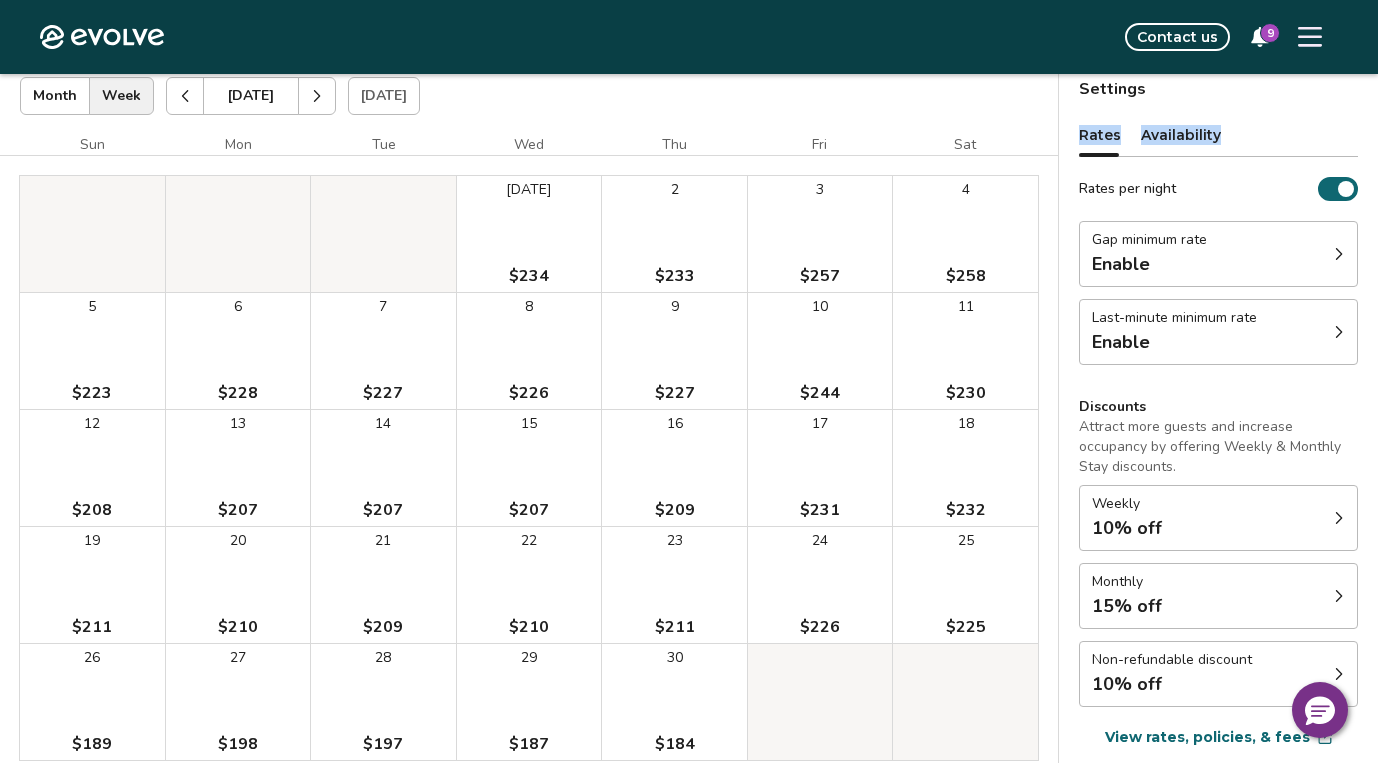 click on "23 $211" at bounding box center (674, 585) 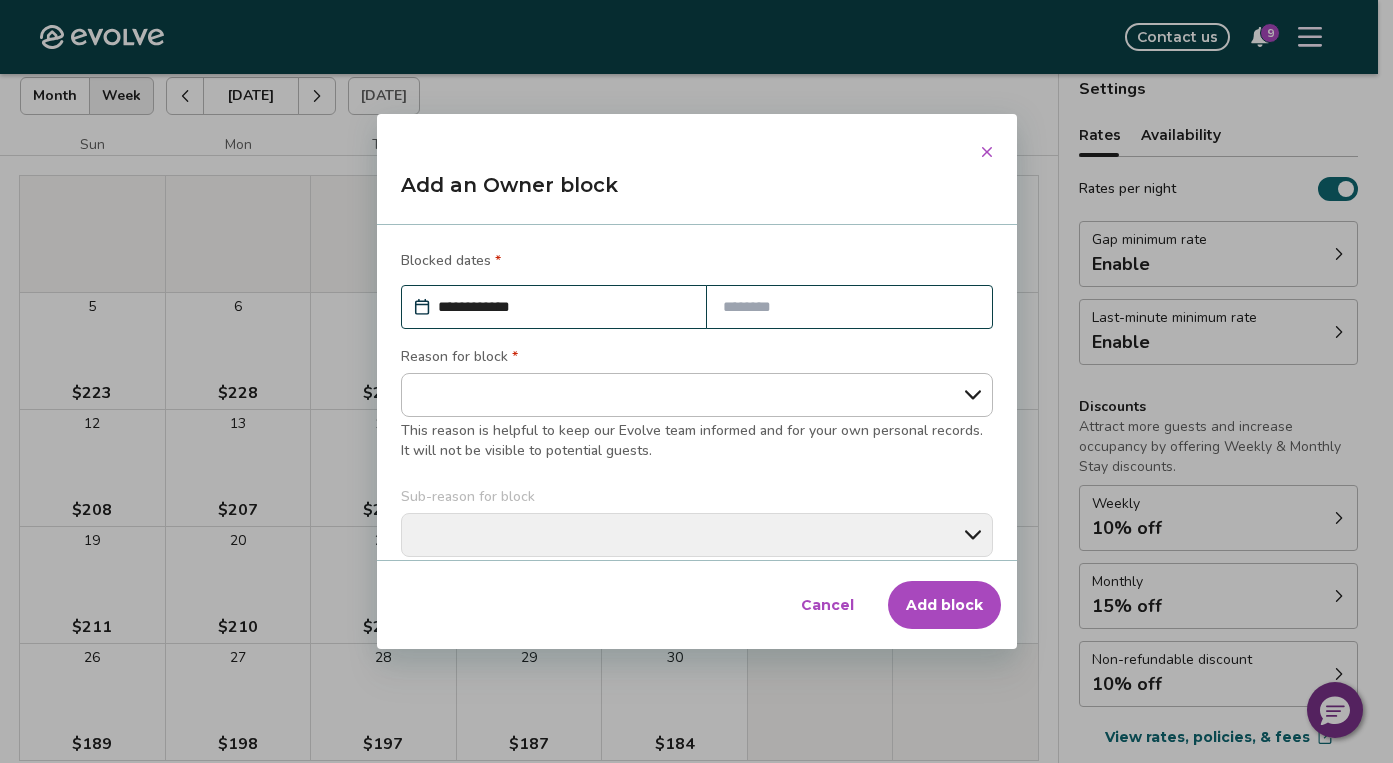 click at bounding box center [849, 307] 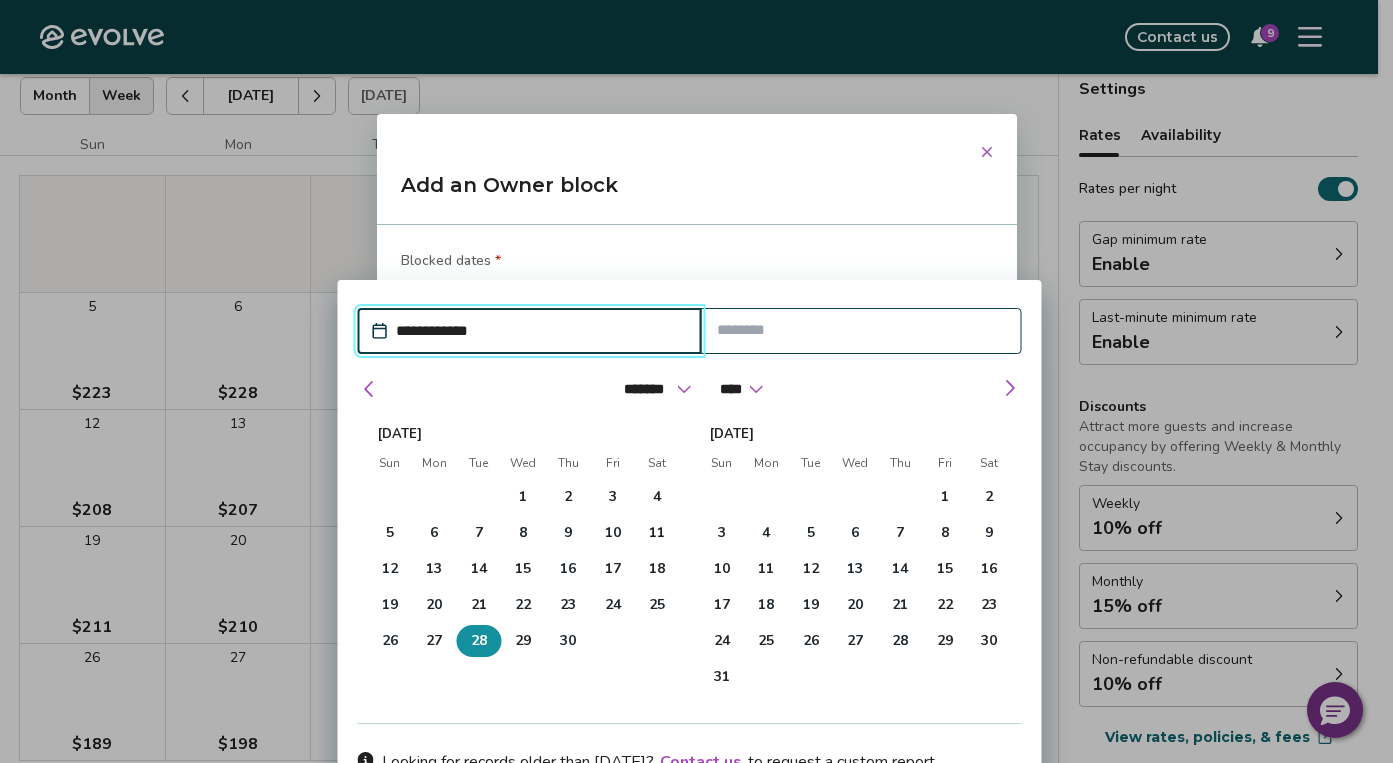 click on "28" at bounding box center (478, 641) 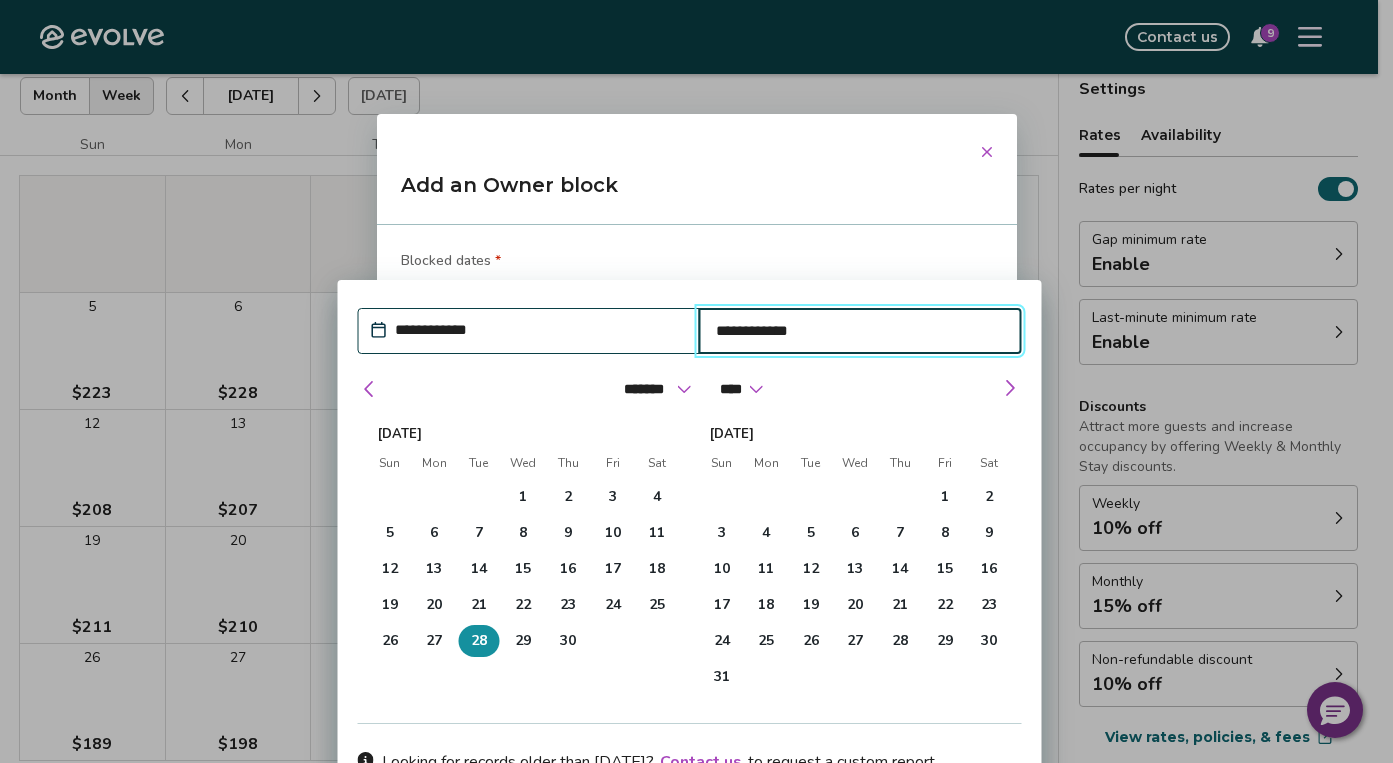 type on "*" 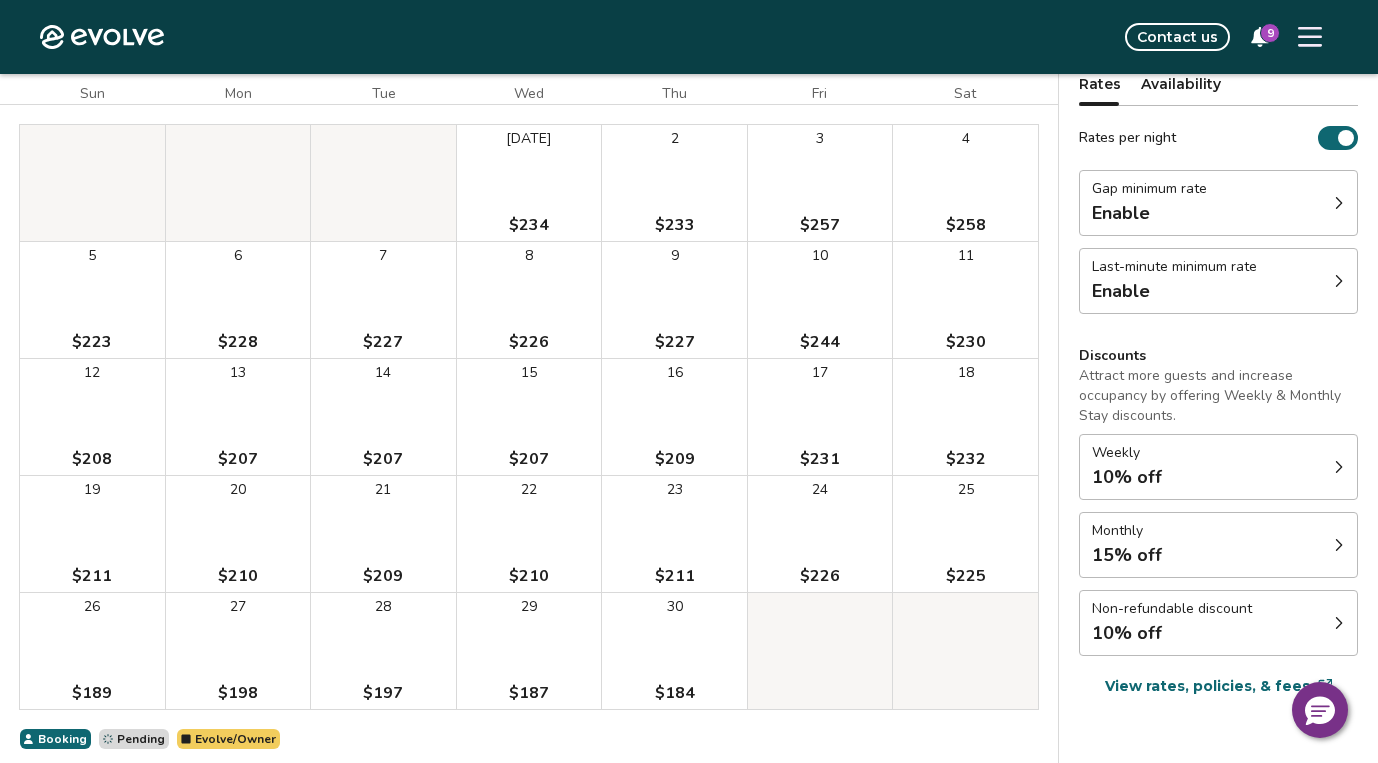 scroll, scrollTop: 184, scrollLeft: 0, axis: vertical 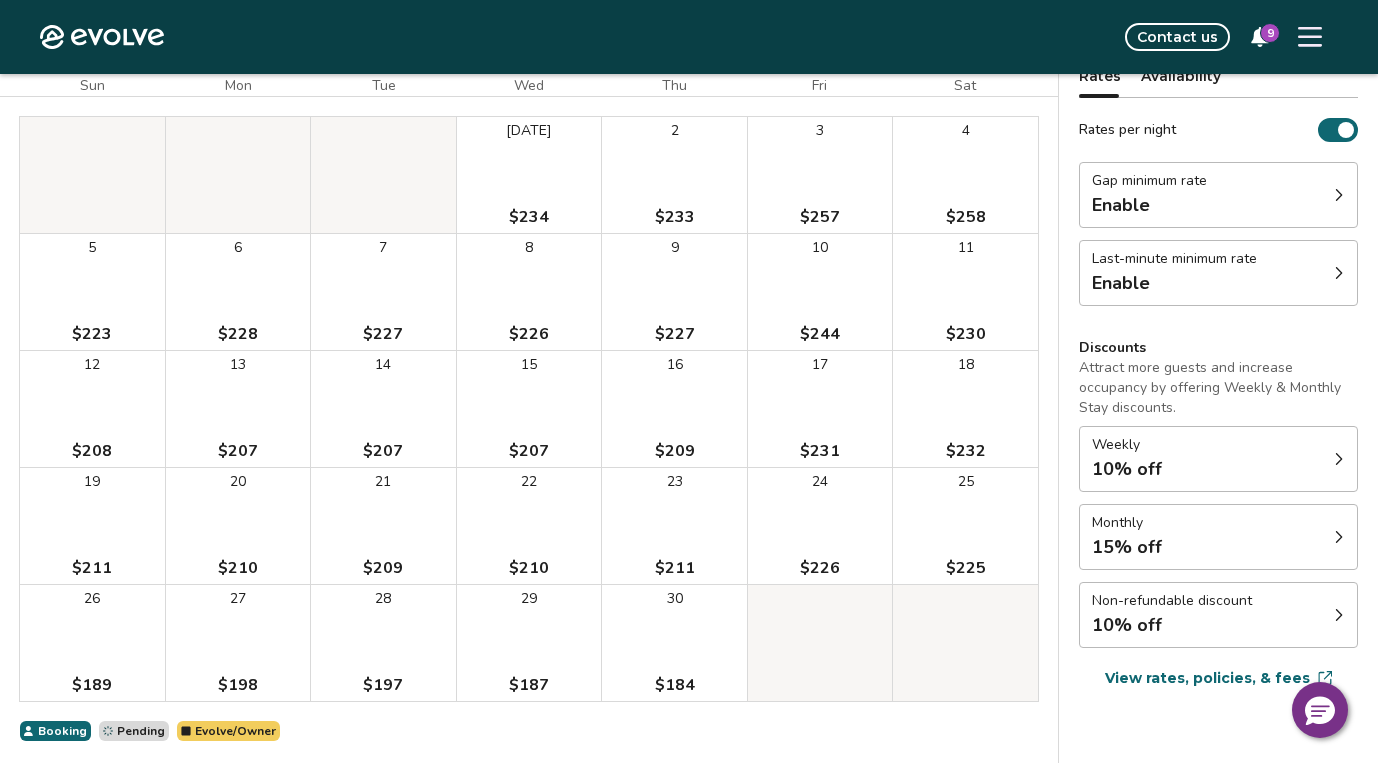 click on "Non-refundable discount 10% off" at bounding box center [1218, 615] 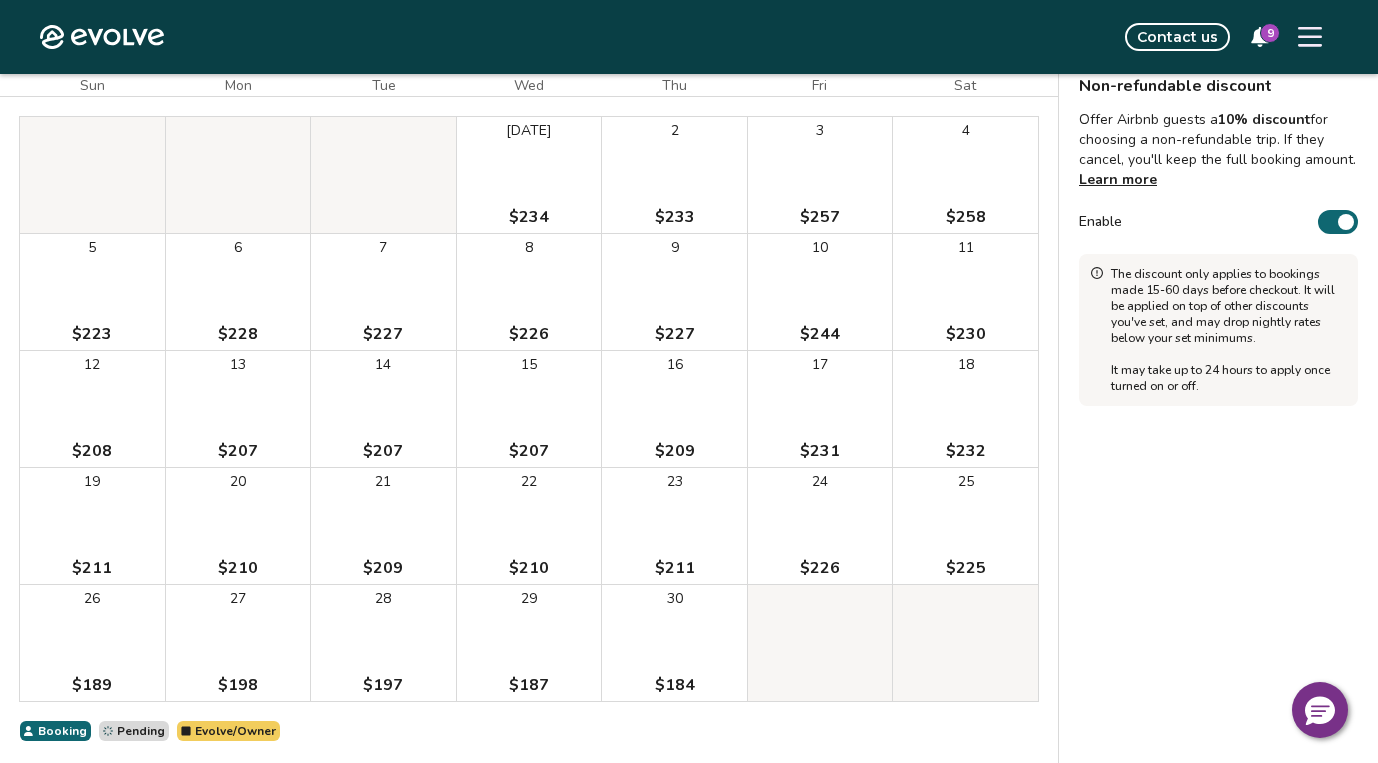 click on "Non-refundable discount Offer Airbnb guests a  10% discount  for choosing a non-refundable trip. If they cancel, you'll keep the full booking amount.   Learn more Enable The discount only applies to bookings made 15-60 days before checkout. It will be applied on top of other discounts you've set, and may drop nightly rates below your set minimums. It may take up to 24 hours to apply once turned on or off." at bounding box center [1218, 384] 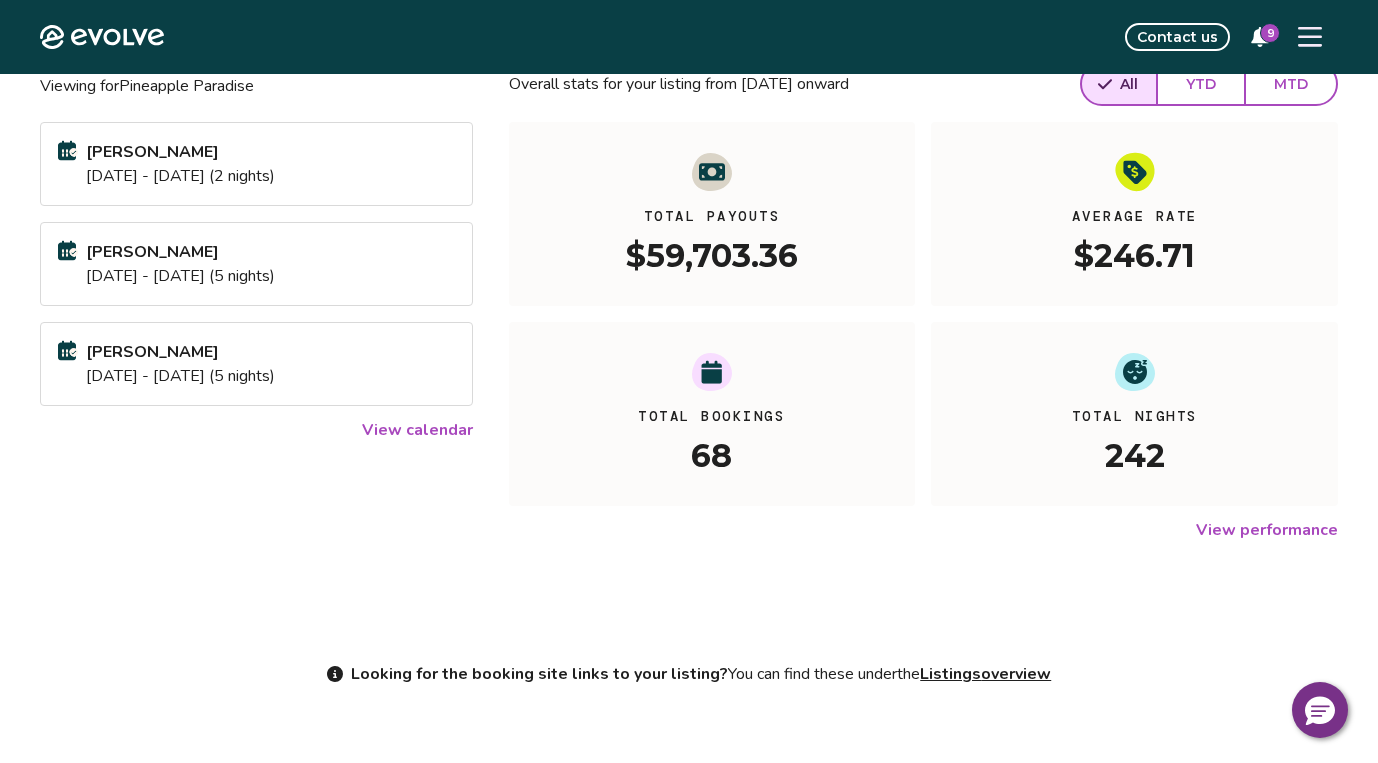scroll, scrollTop: 0, scrollLeft: 0, axis: both 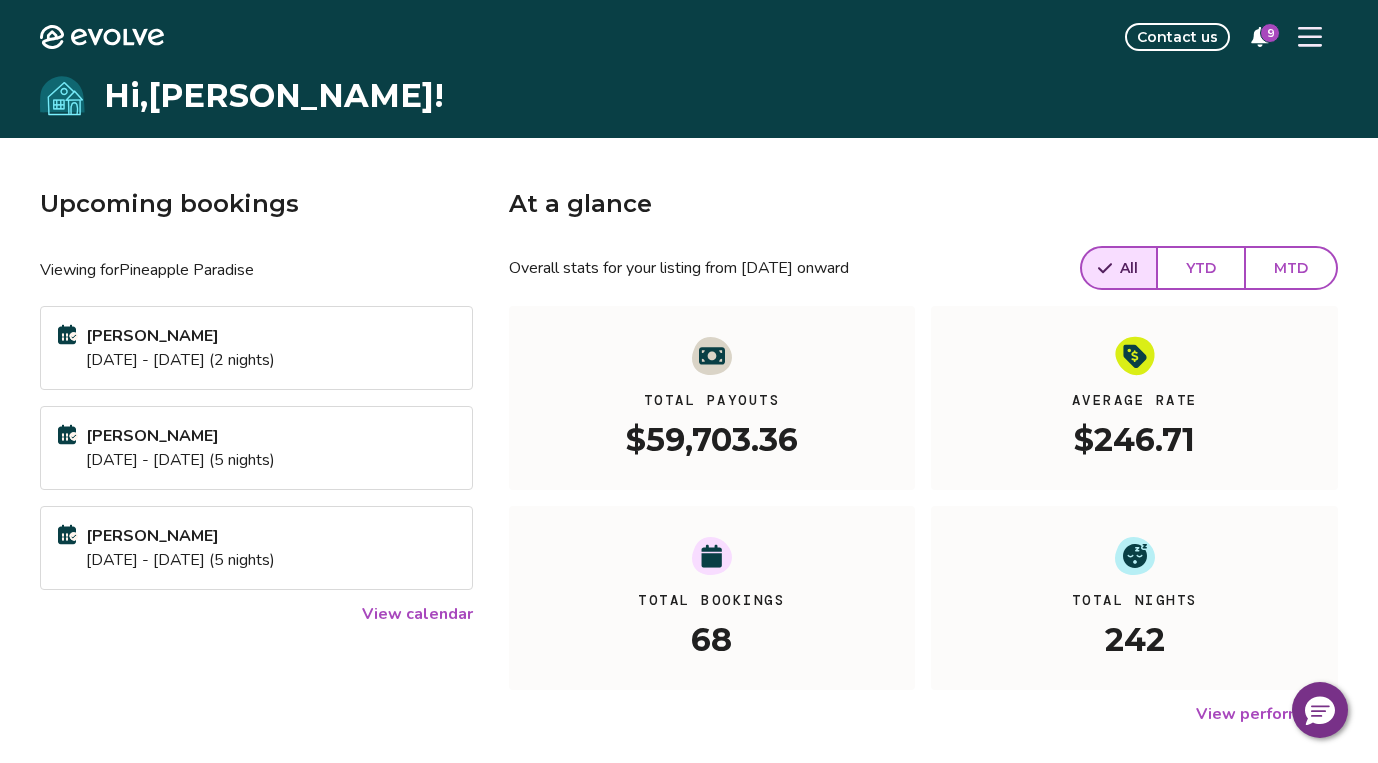 click on "View calendar" at bounding box center [417, 614] 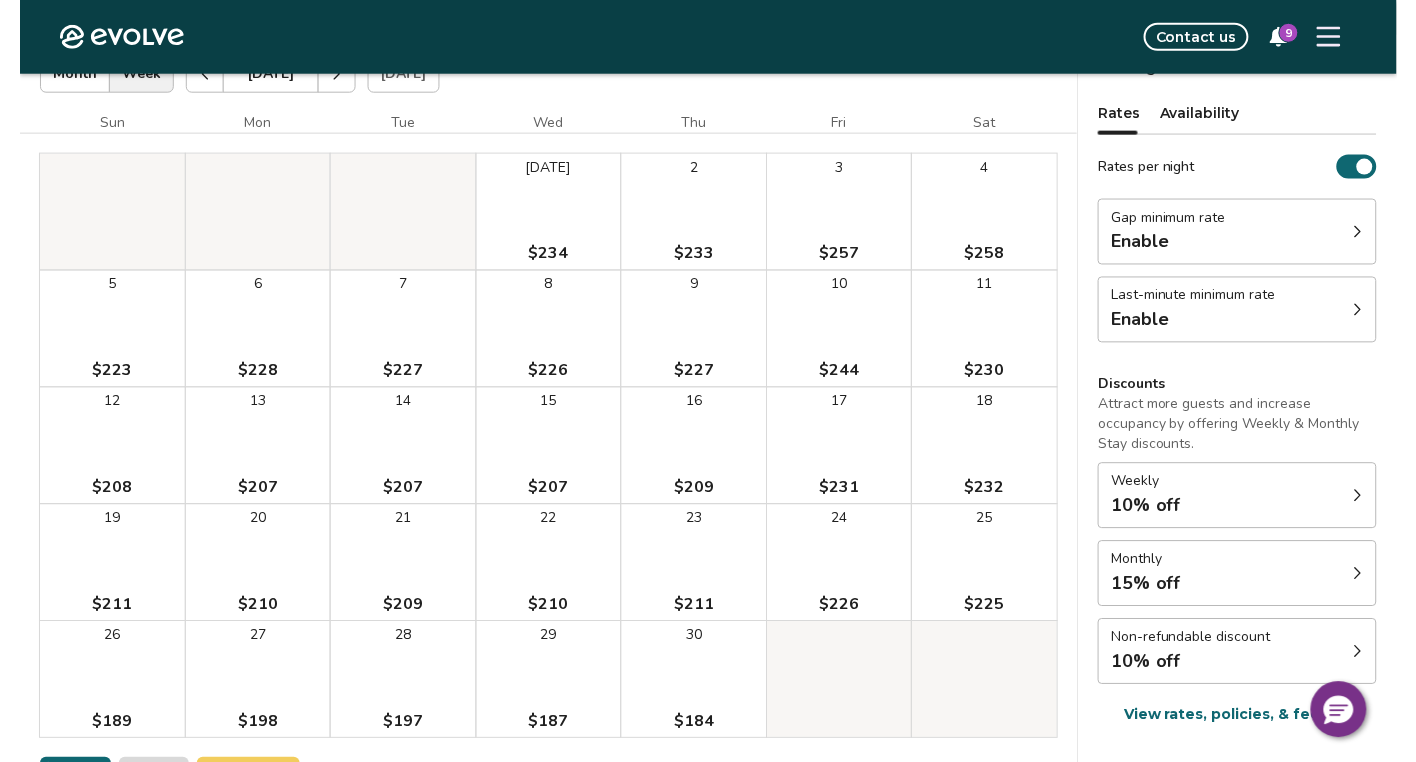 scroll, scrollTop: 145, scrollLeft: 0, axis: vertical 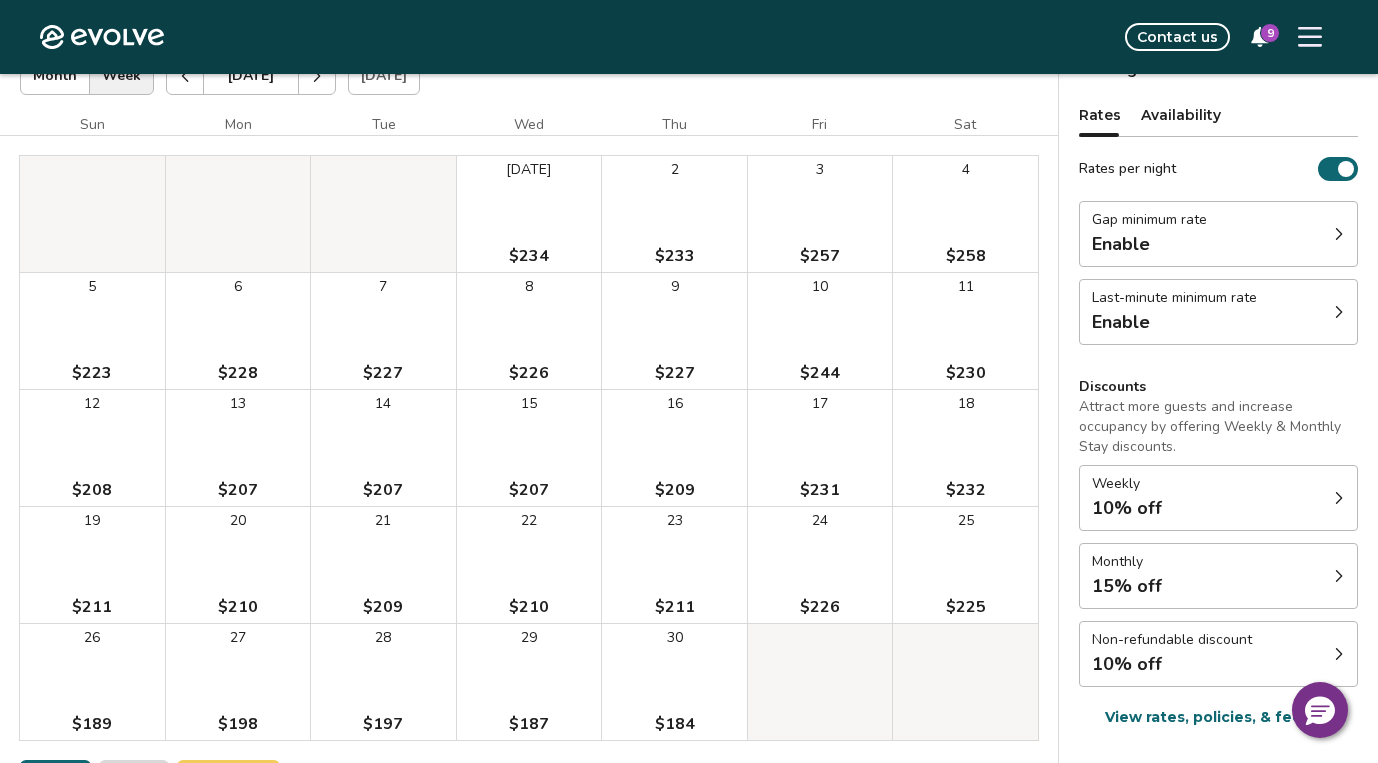 click on "23 $211" at bounding box center [674, 565] 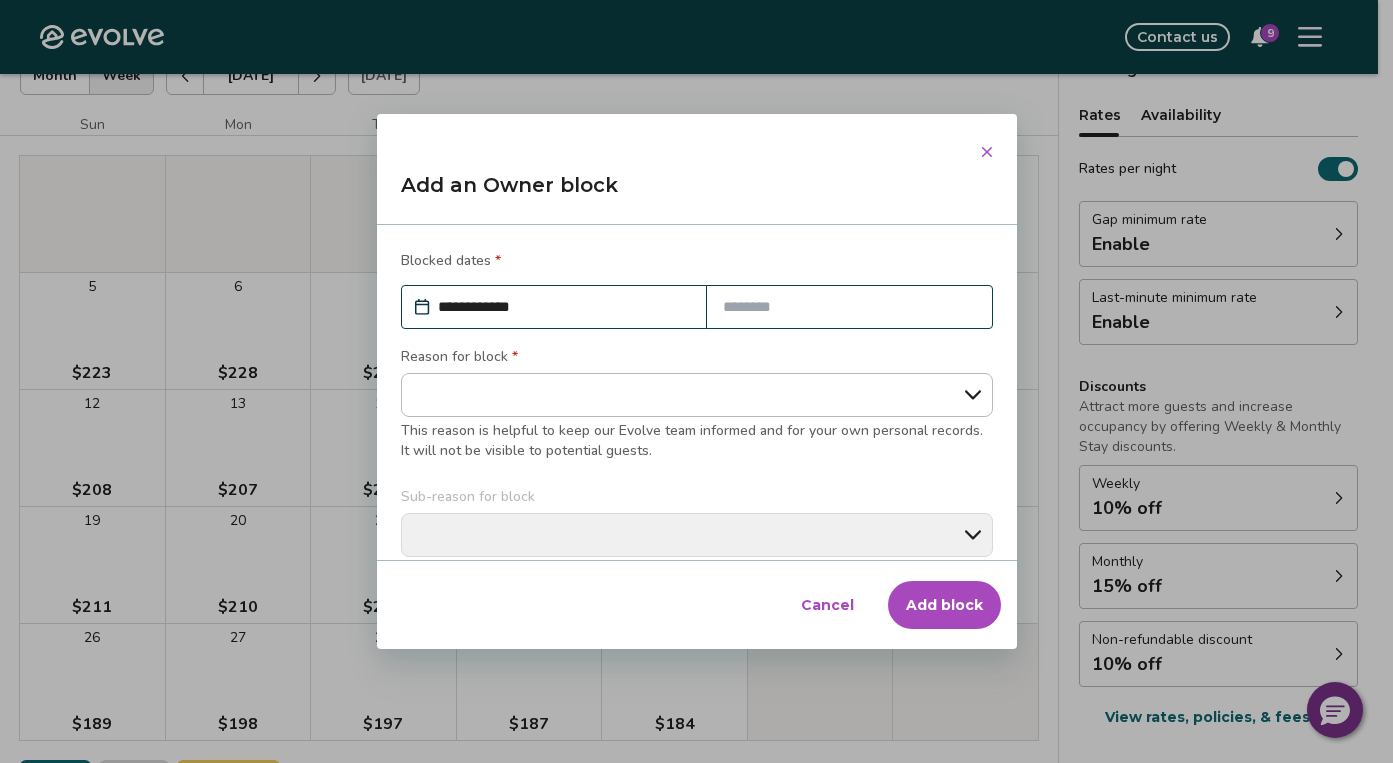 click at bounding box center (849, 307) 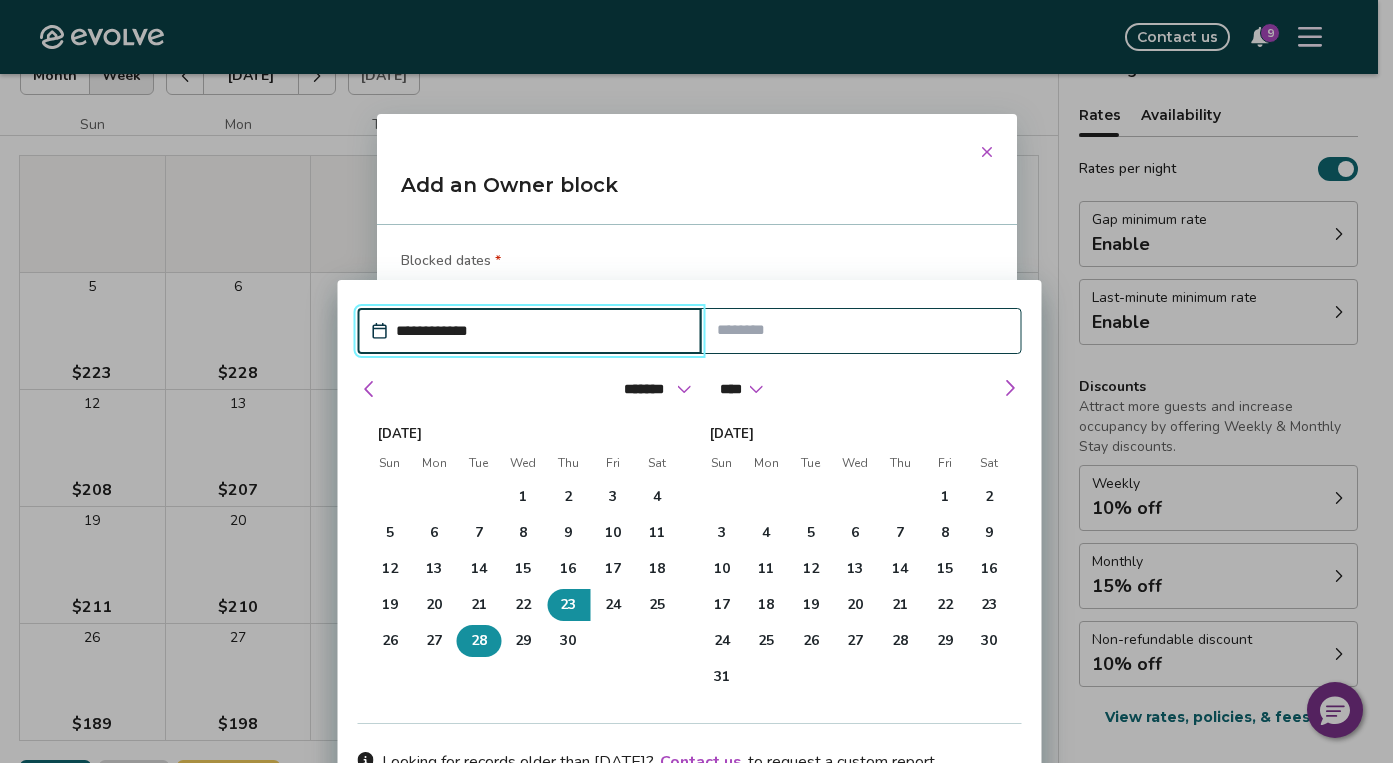 click on "28" at bounding box center [478, 641] 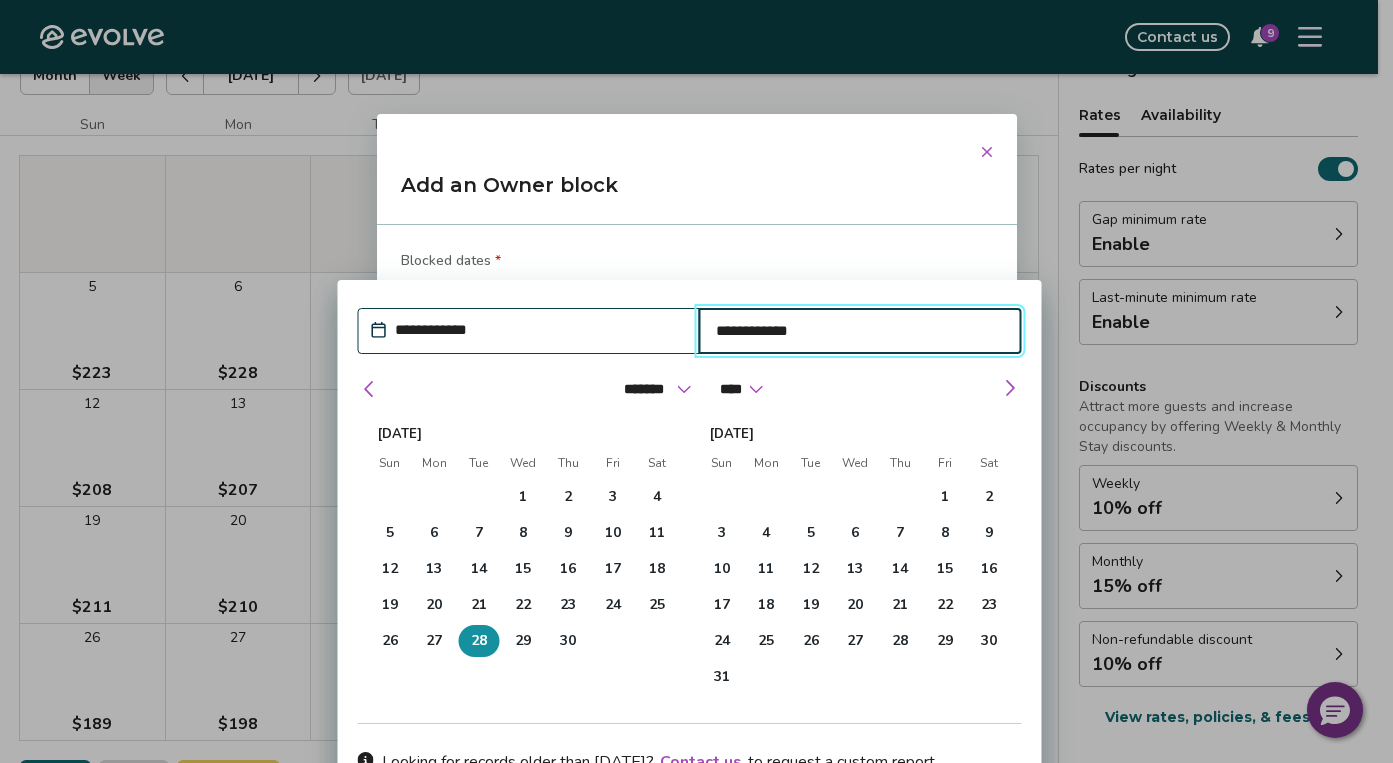 click on "28" at bounding box center [478, 641] 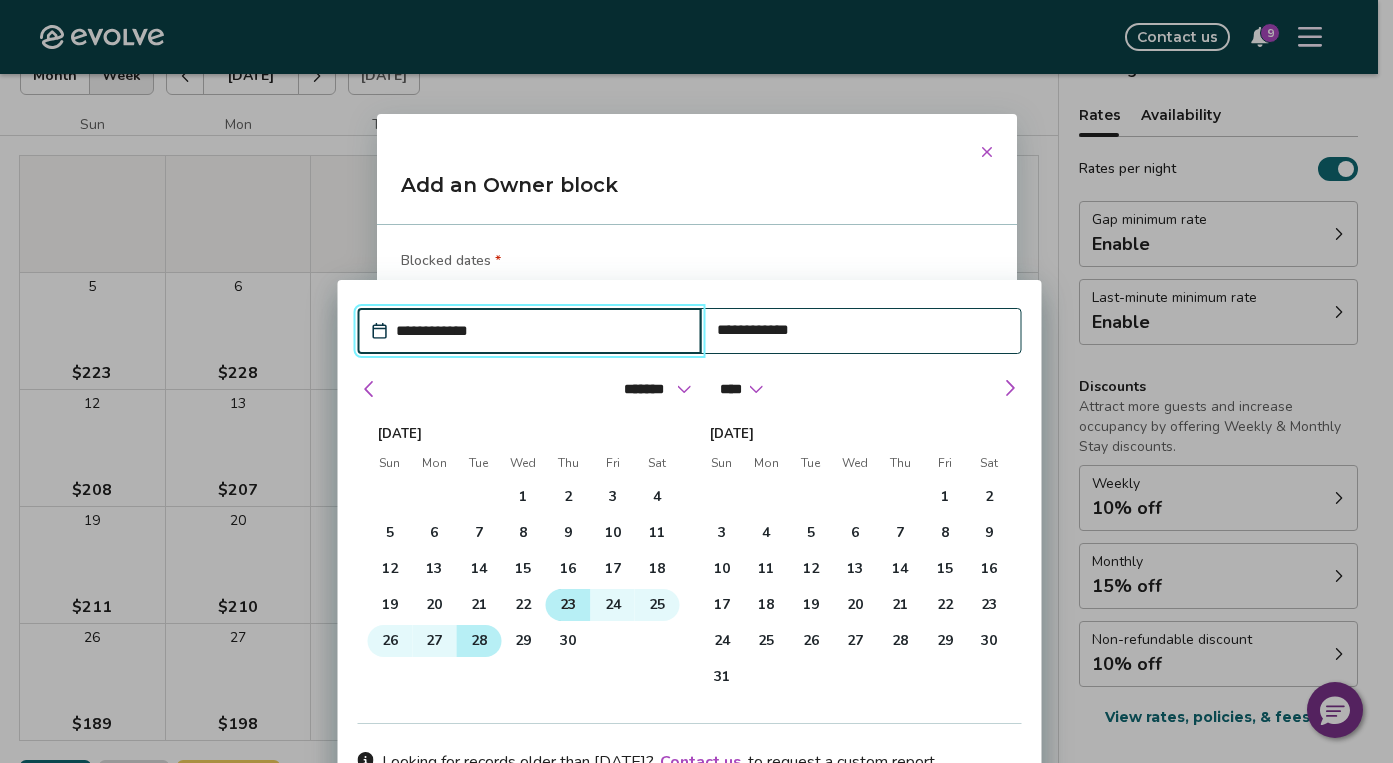 click on "23" at bounding box center [568, 605] 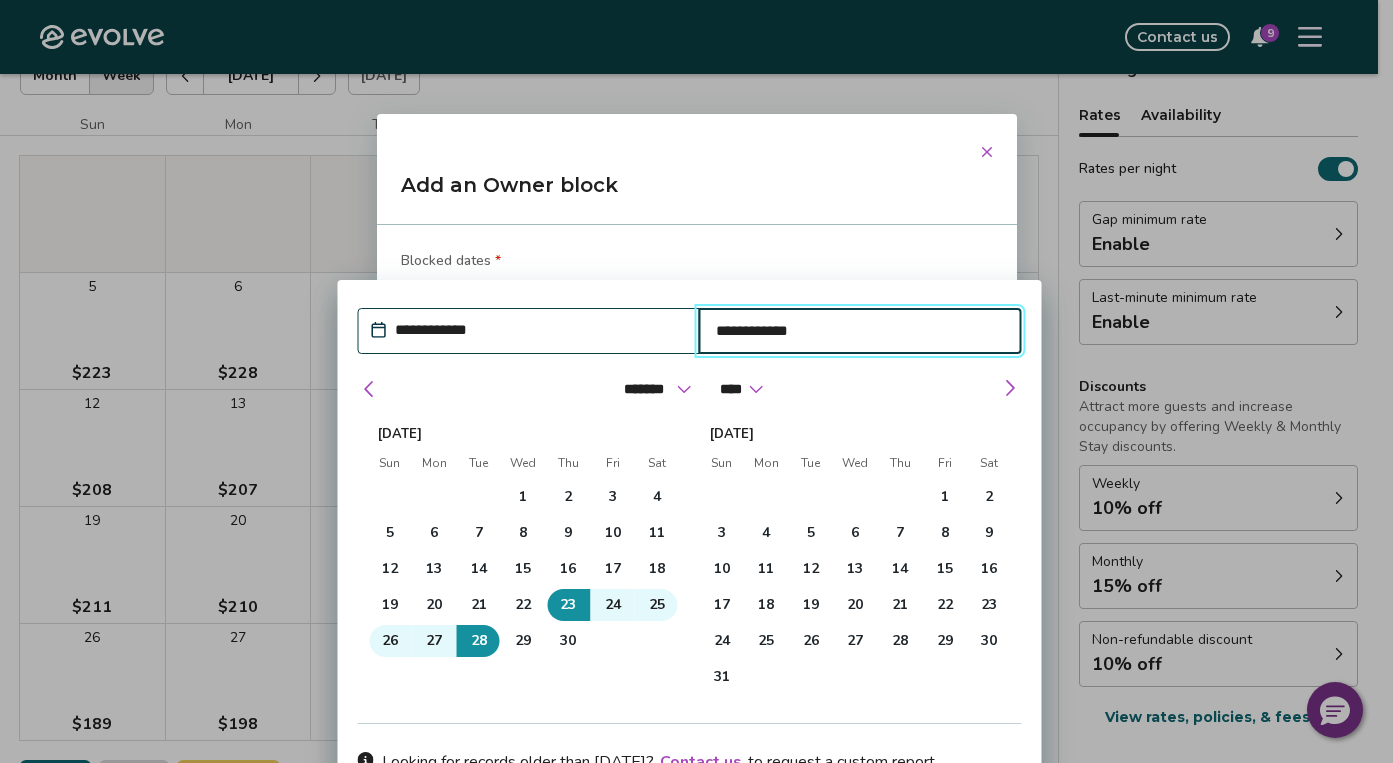 type 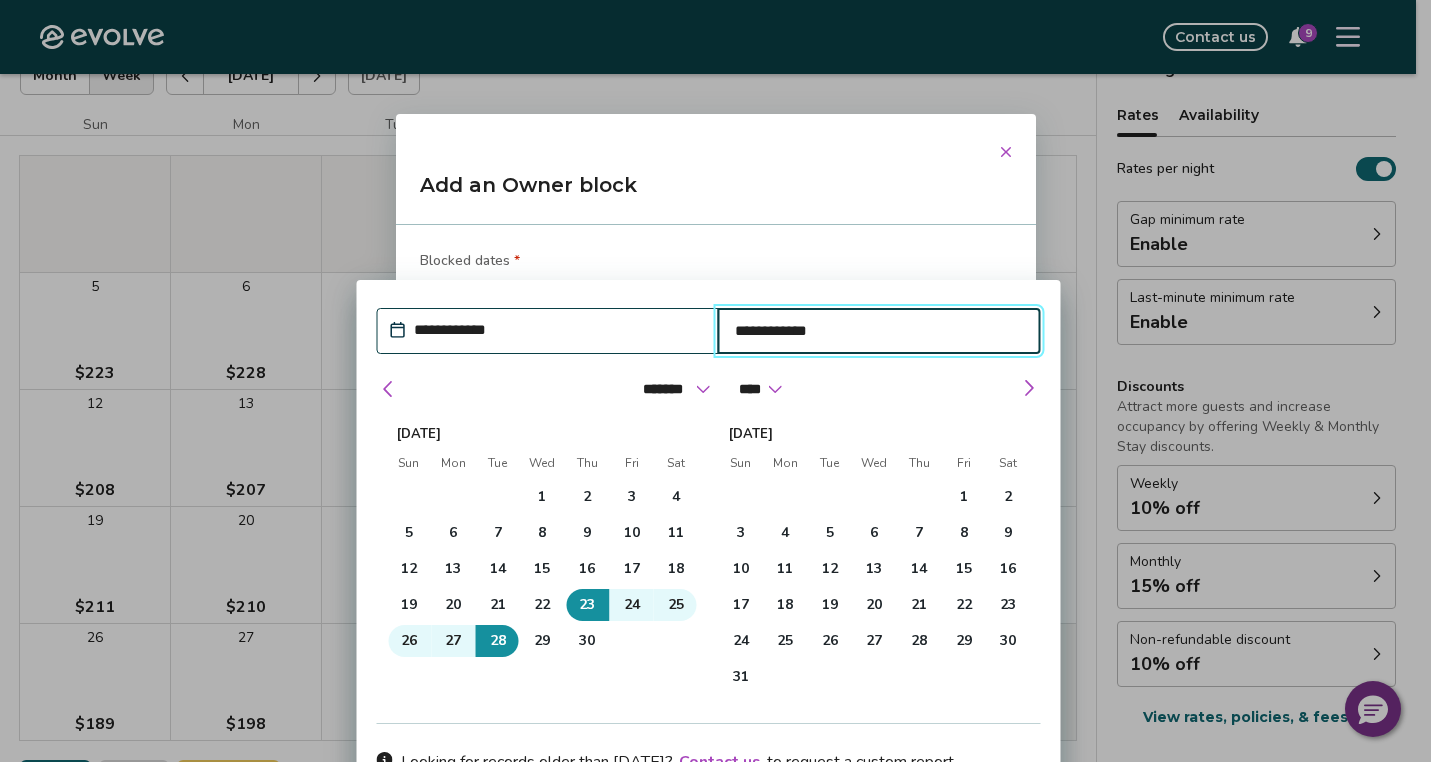 click 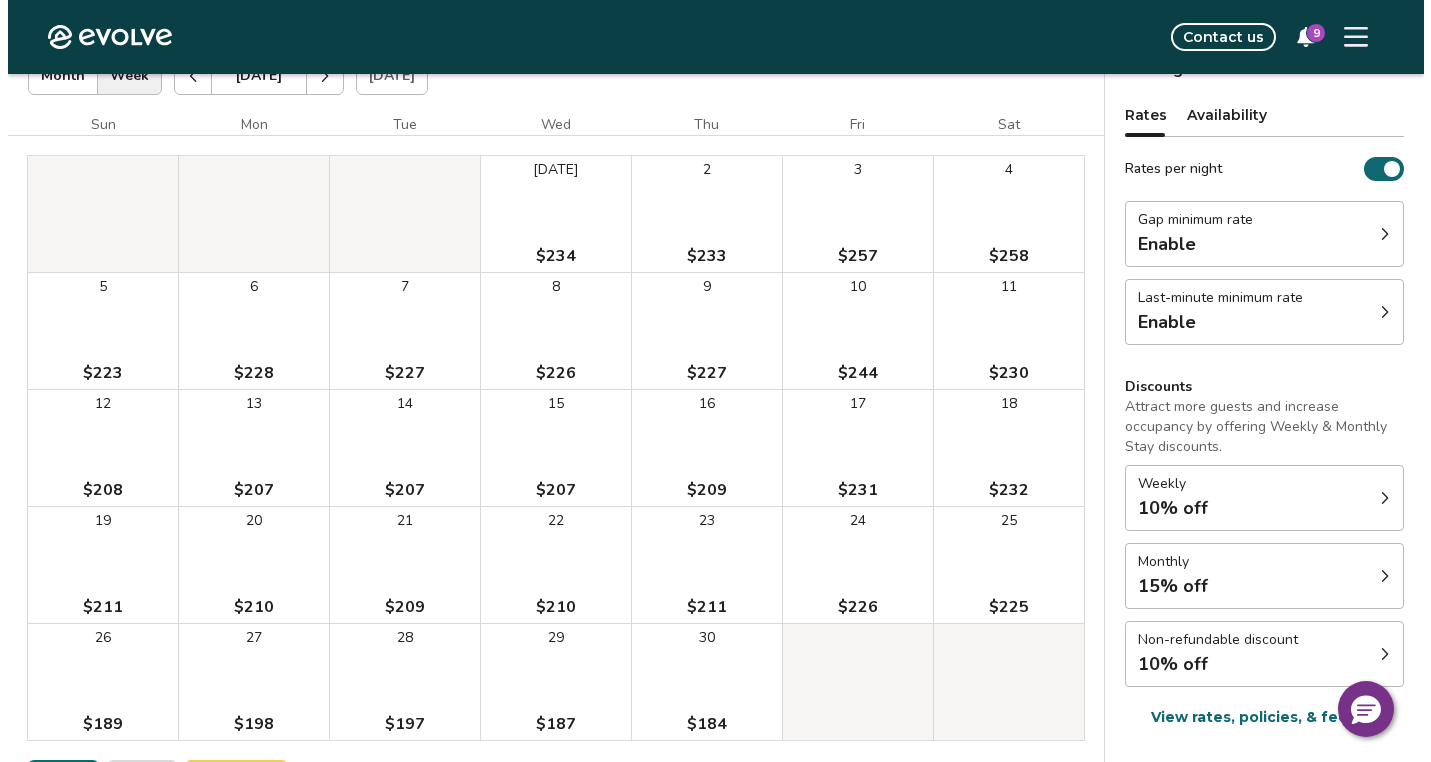 scroll, scrollTop: 272, scrollLeft: 0, axis: vertical 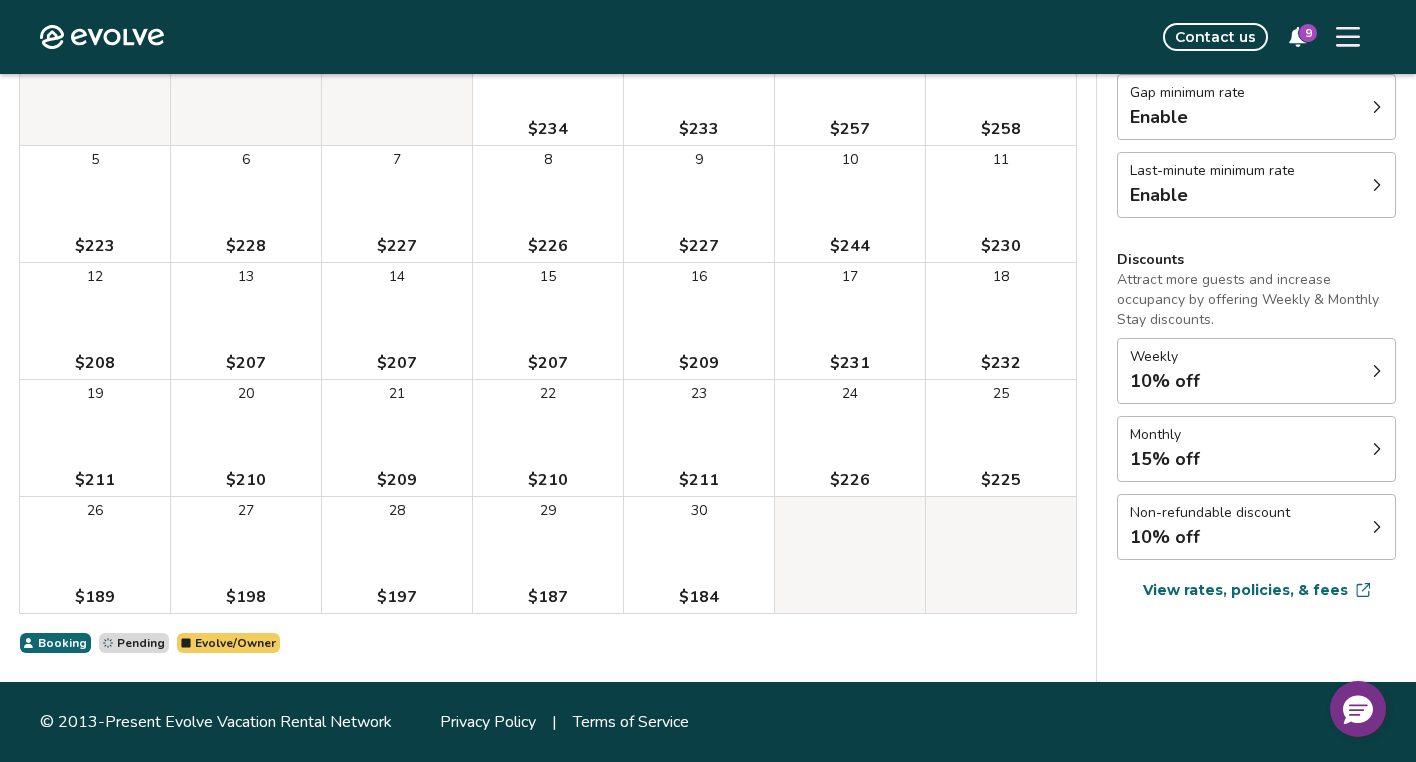 click on "16 $209" at bounding box center (699, 321) 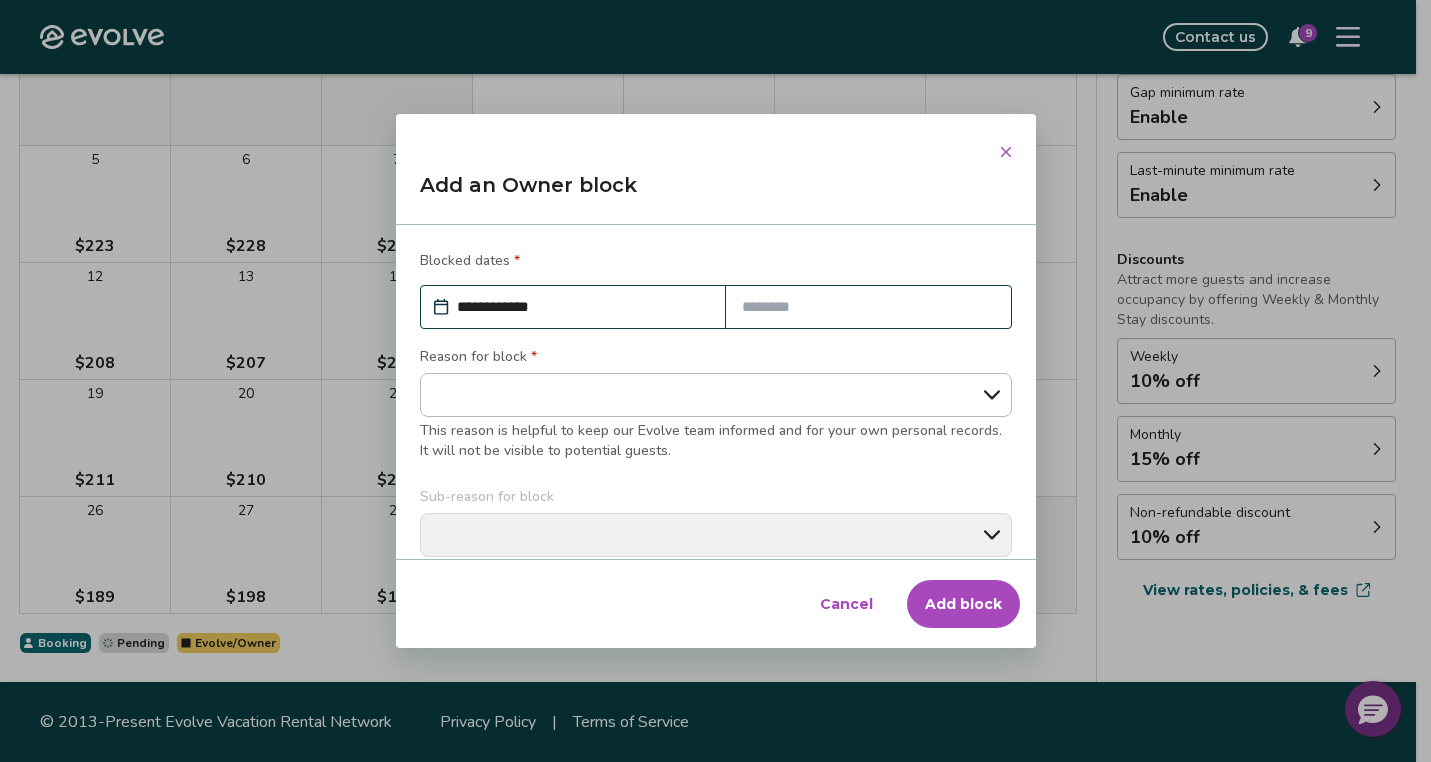 click on "**********" at bounding box center (583, 307) 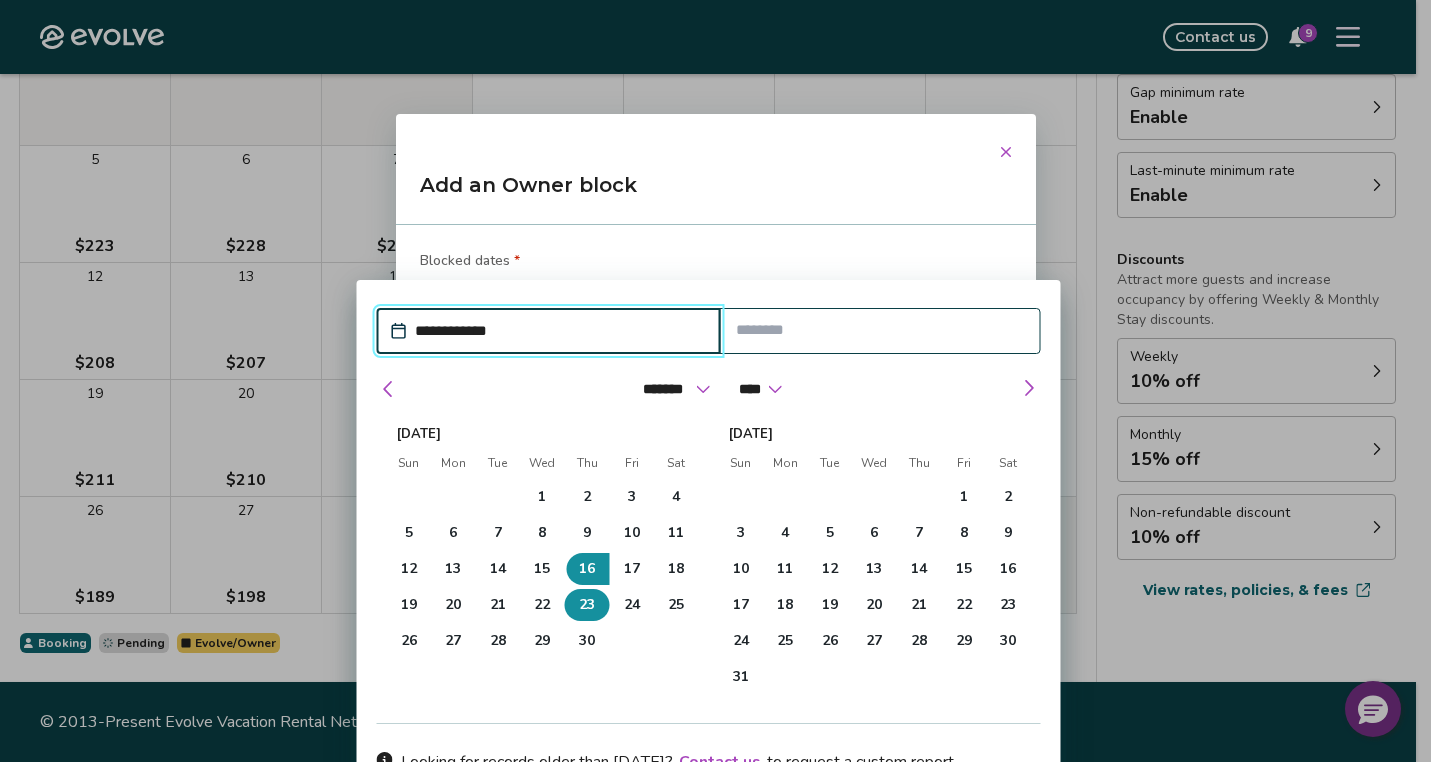 click on "23" at bounding box center (587, 605) 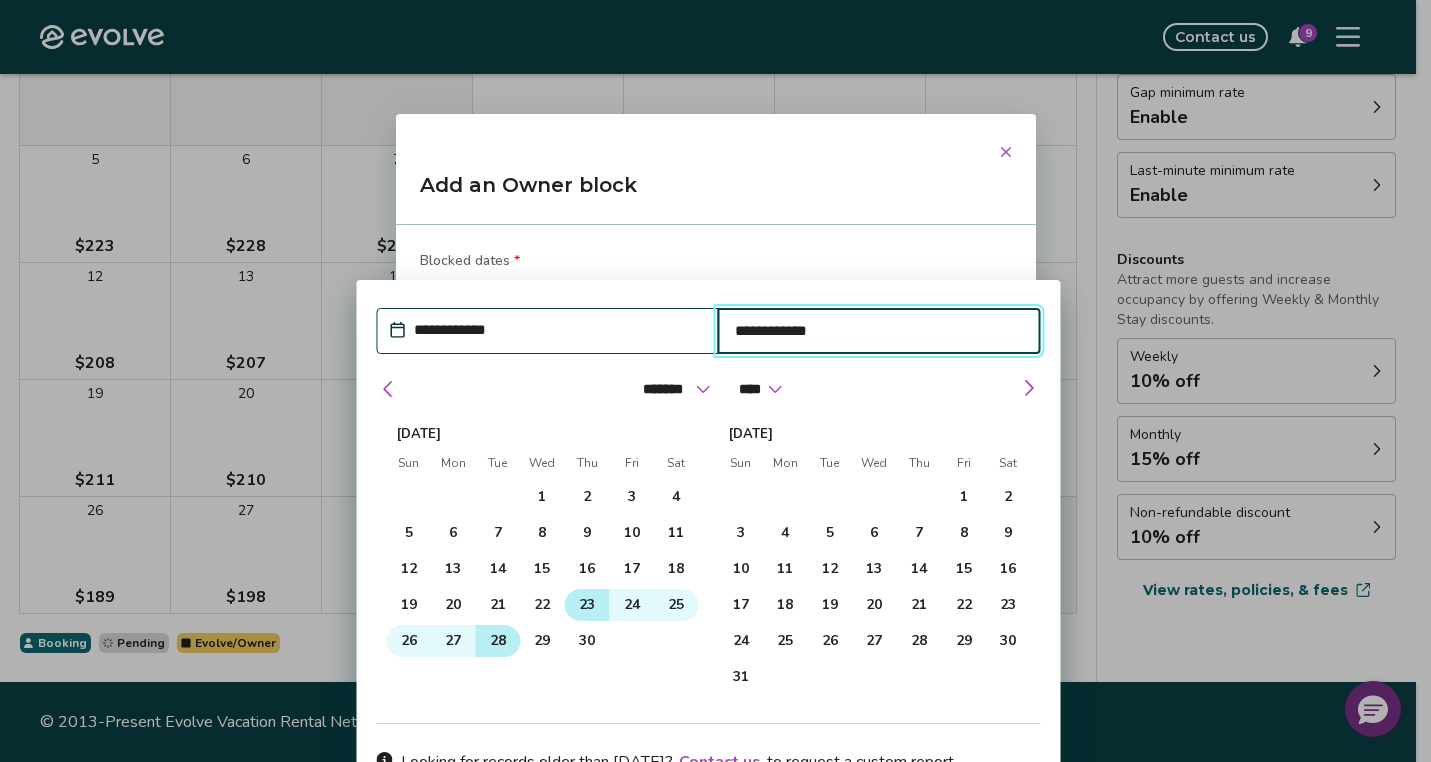 click on "28" at bounding box center (497, 641) 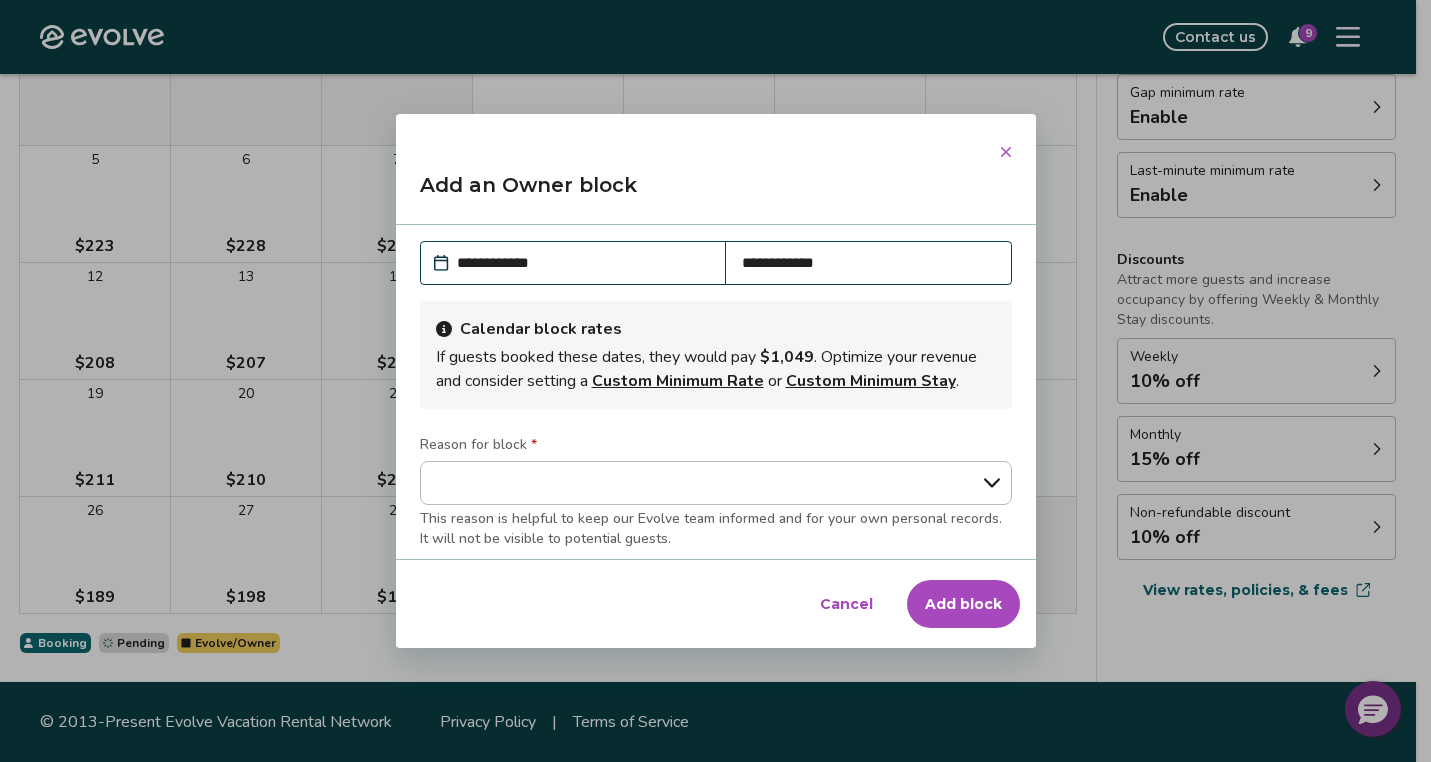 scroll, scrollTop: 42, scrollLeft: 0, axis: vertical 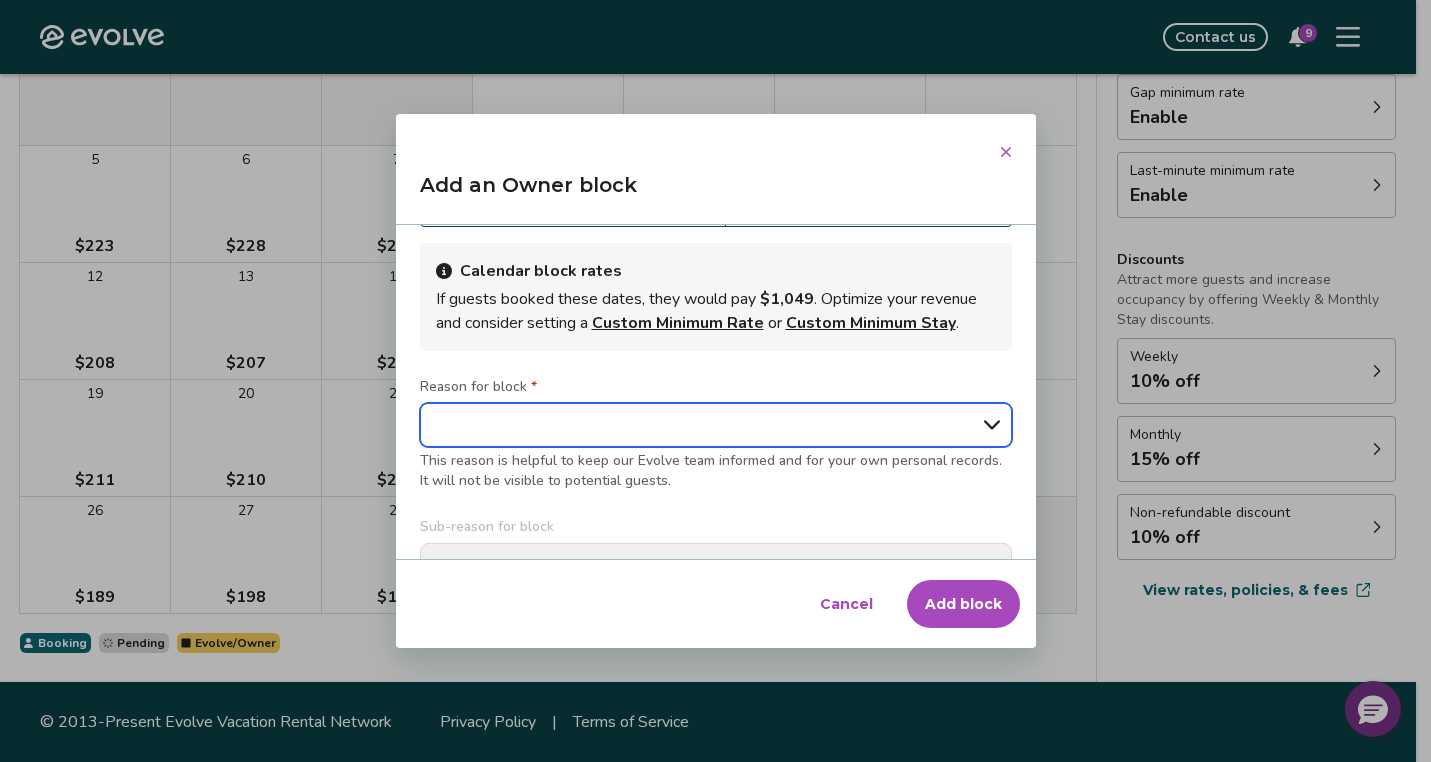 click on "**********" at bounding box center (716, 425) 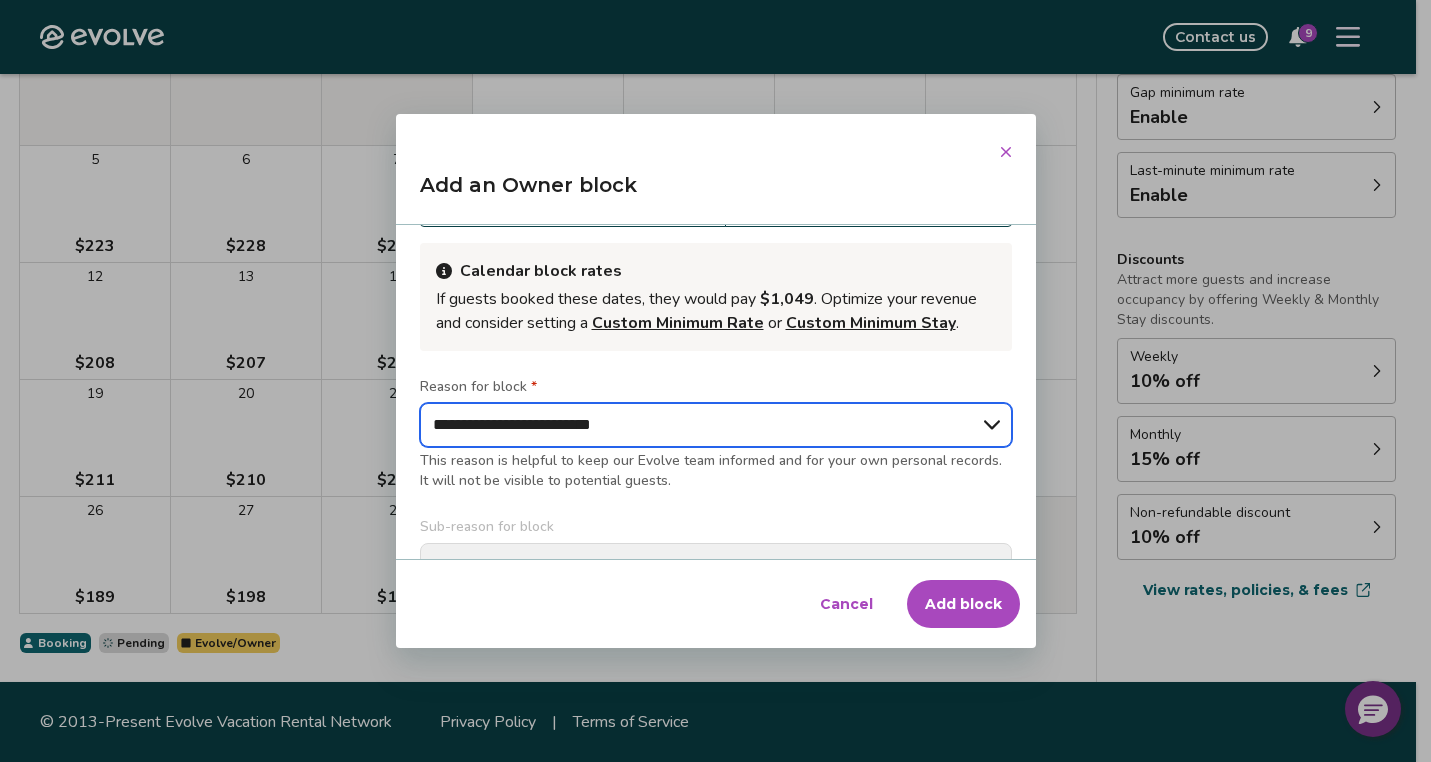 type on "*" 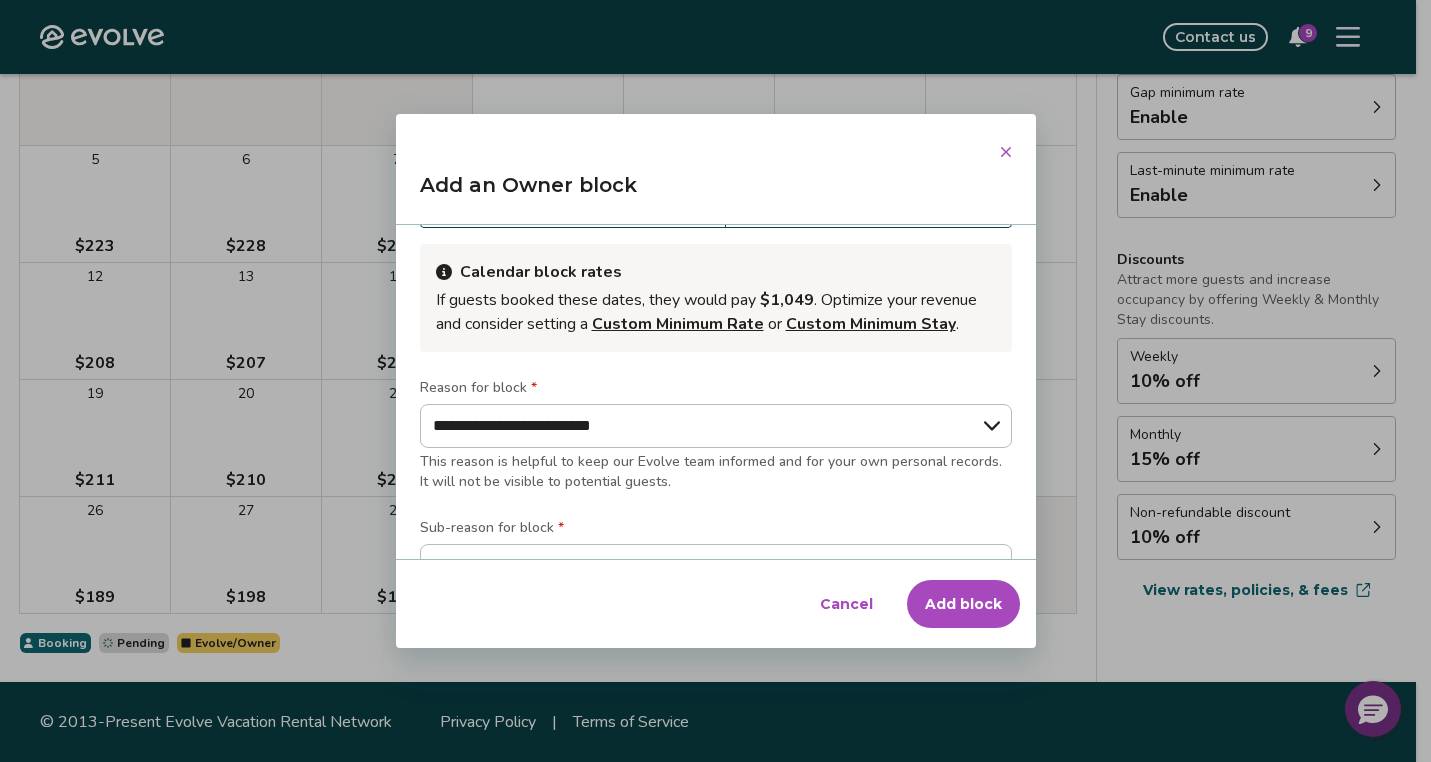 scroll, scrollTop: 143, scrollLeft: 0, axis: vertical 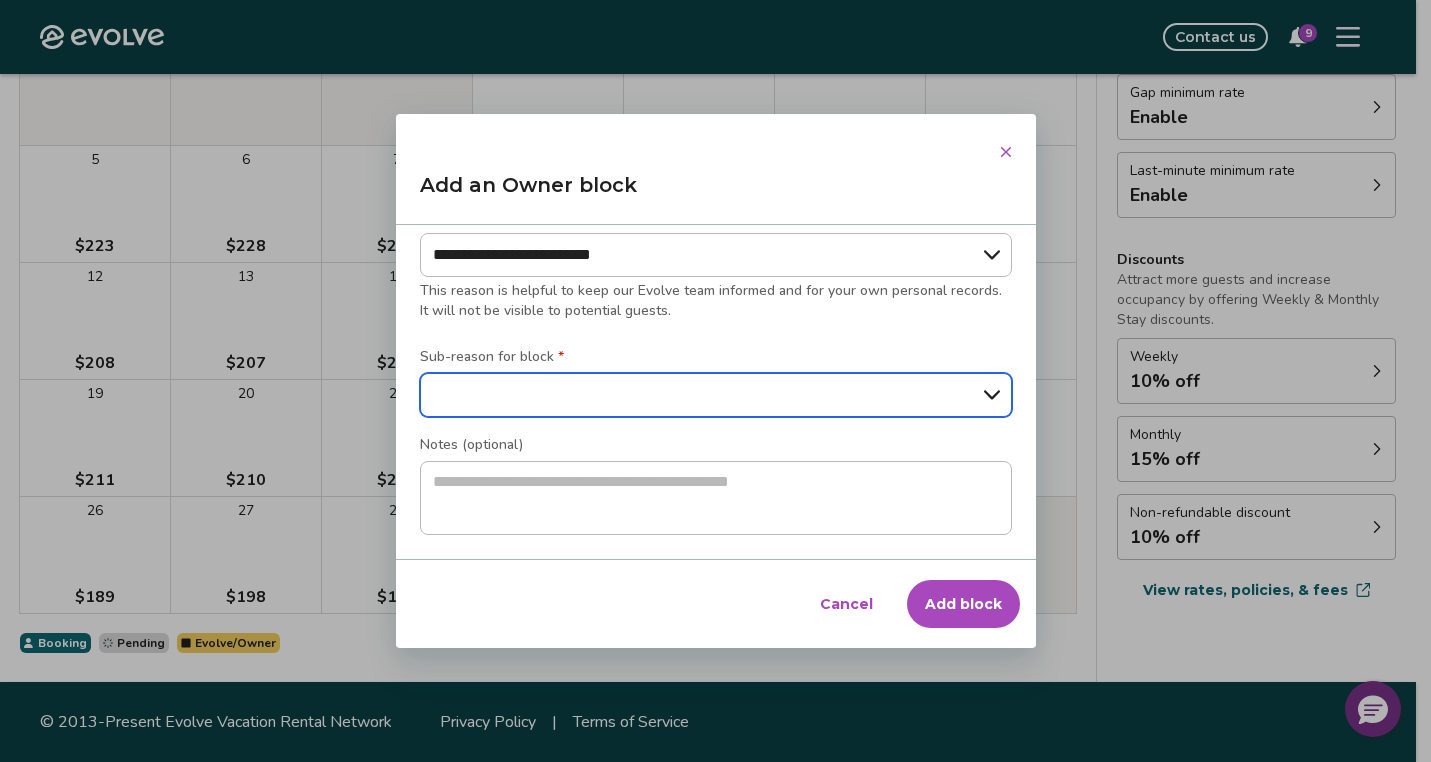 click on "**********" at bounding box center (716, 395) 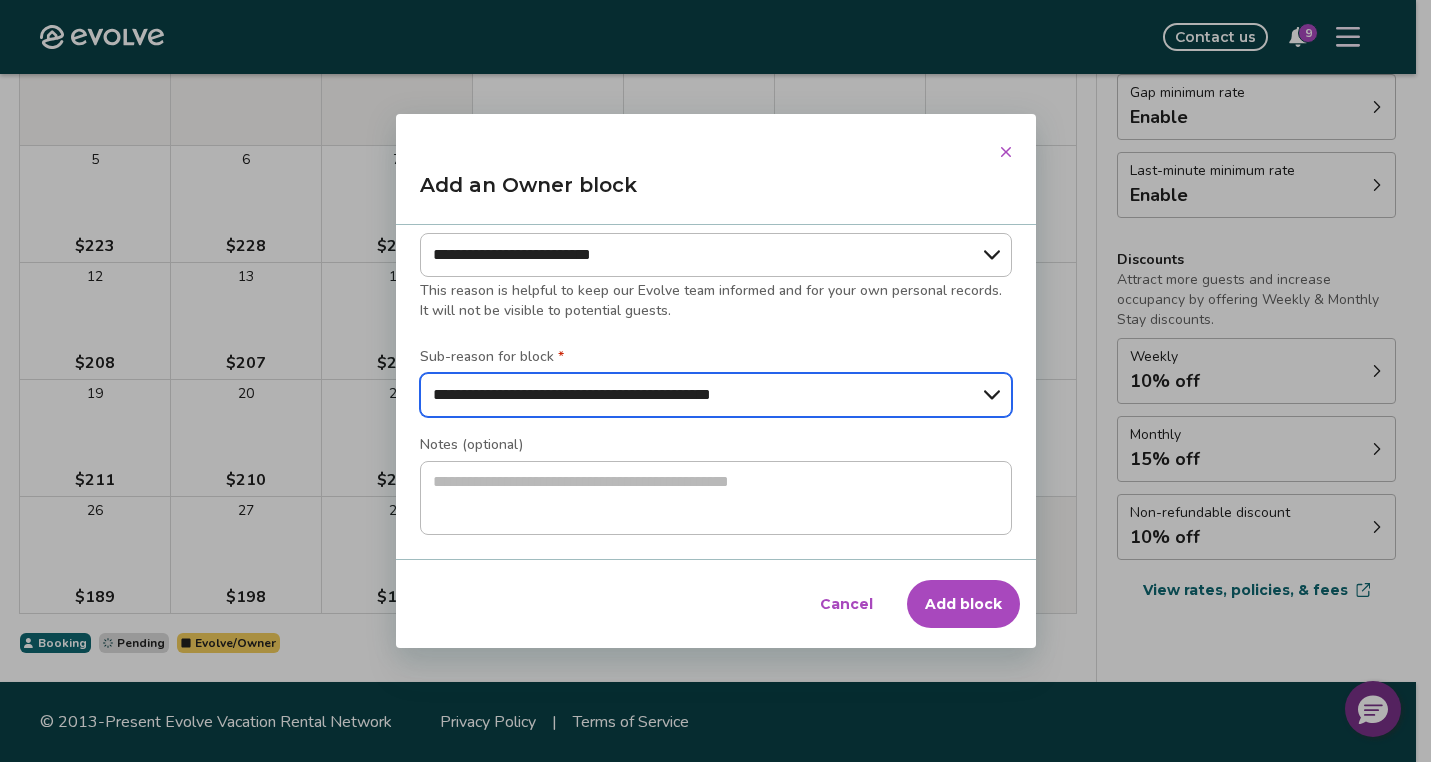 click on "**********" at bounding box center [716, 395] 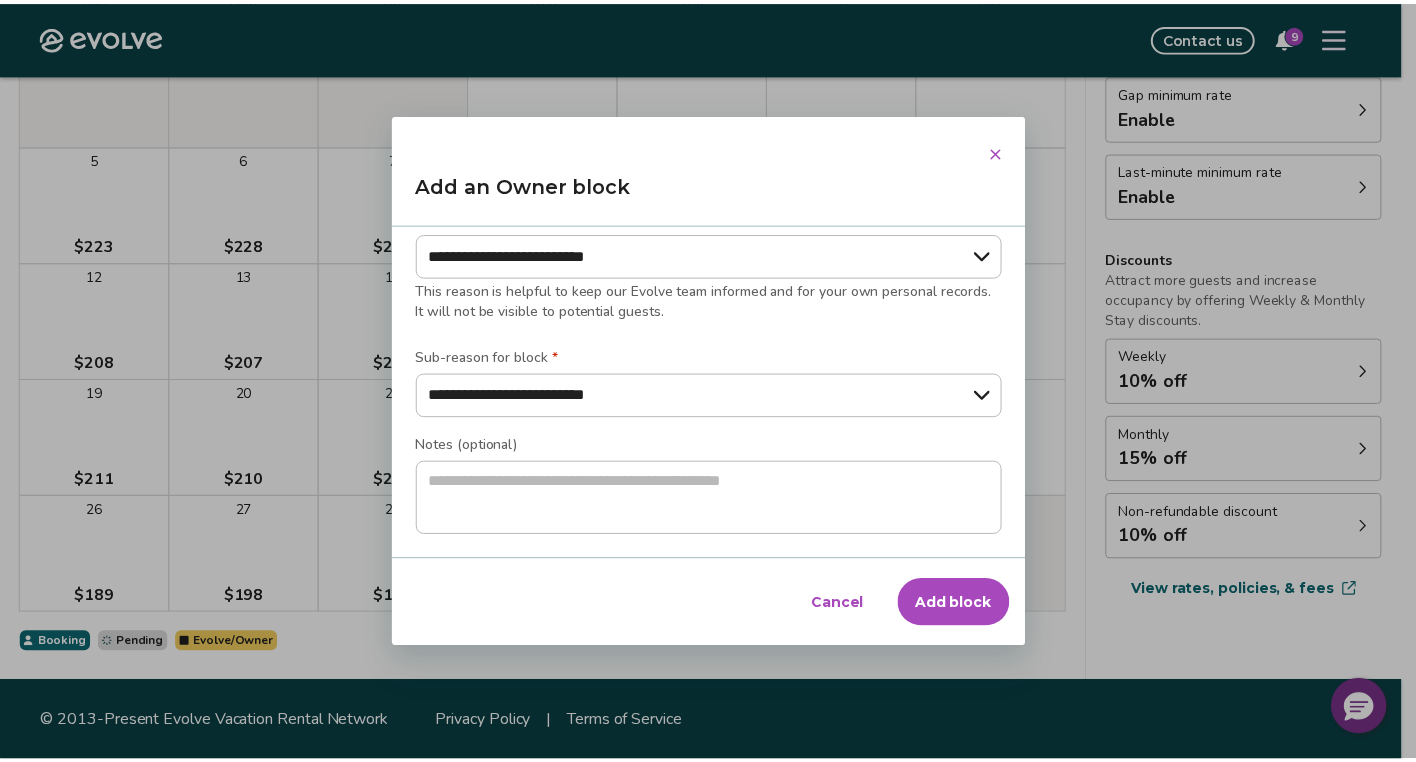 scroll, scrollTop: 297, scrollLeft: 0, axis: vertical 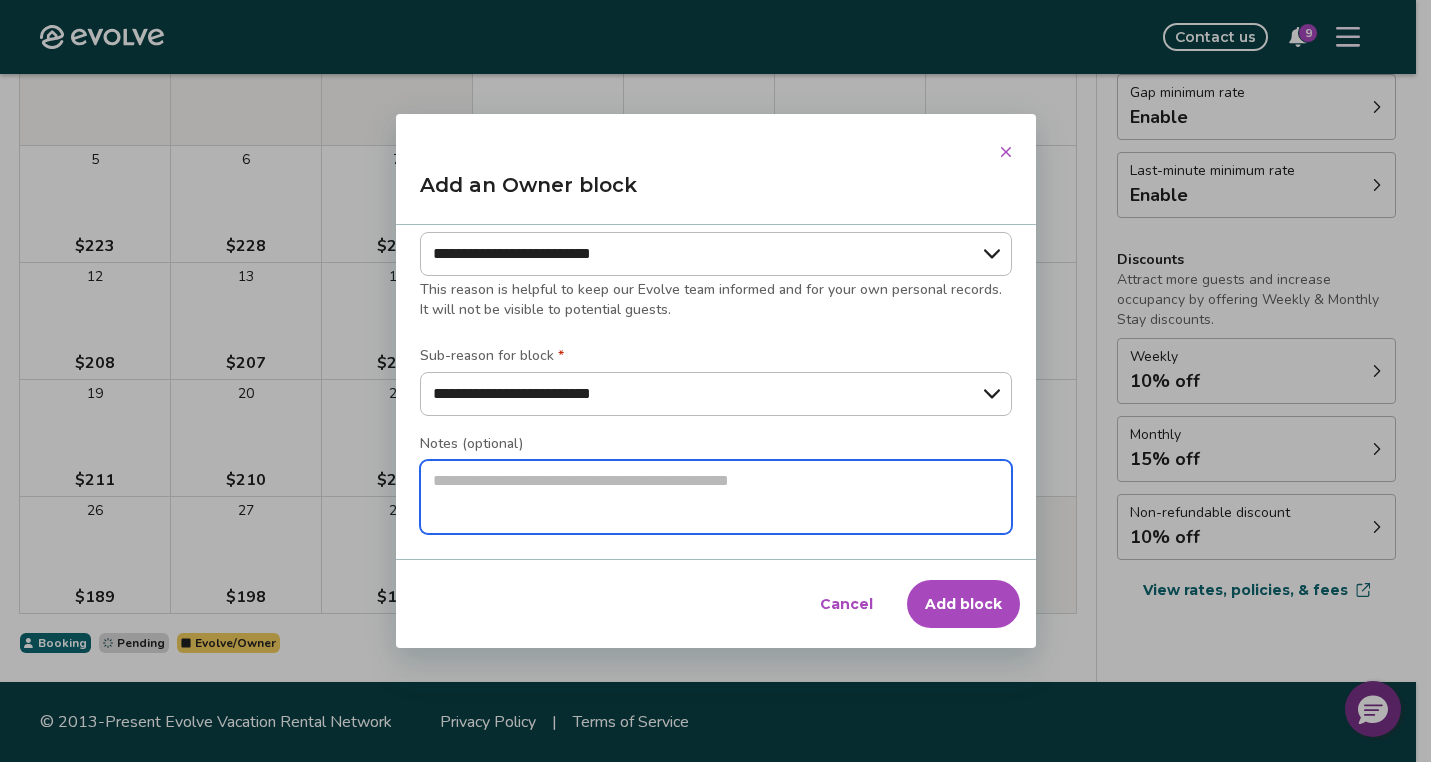 click at bounding box center [716, 497] 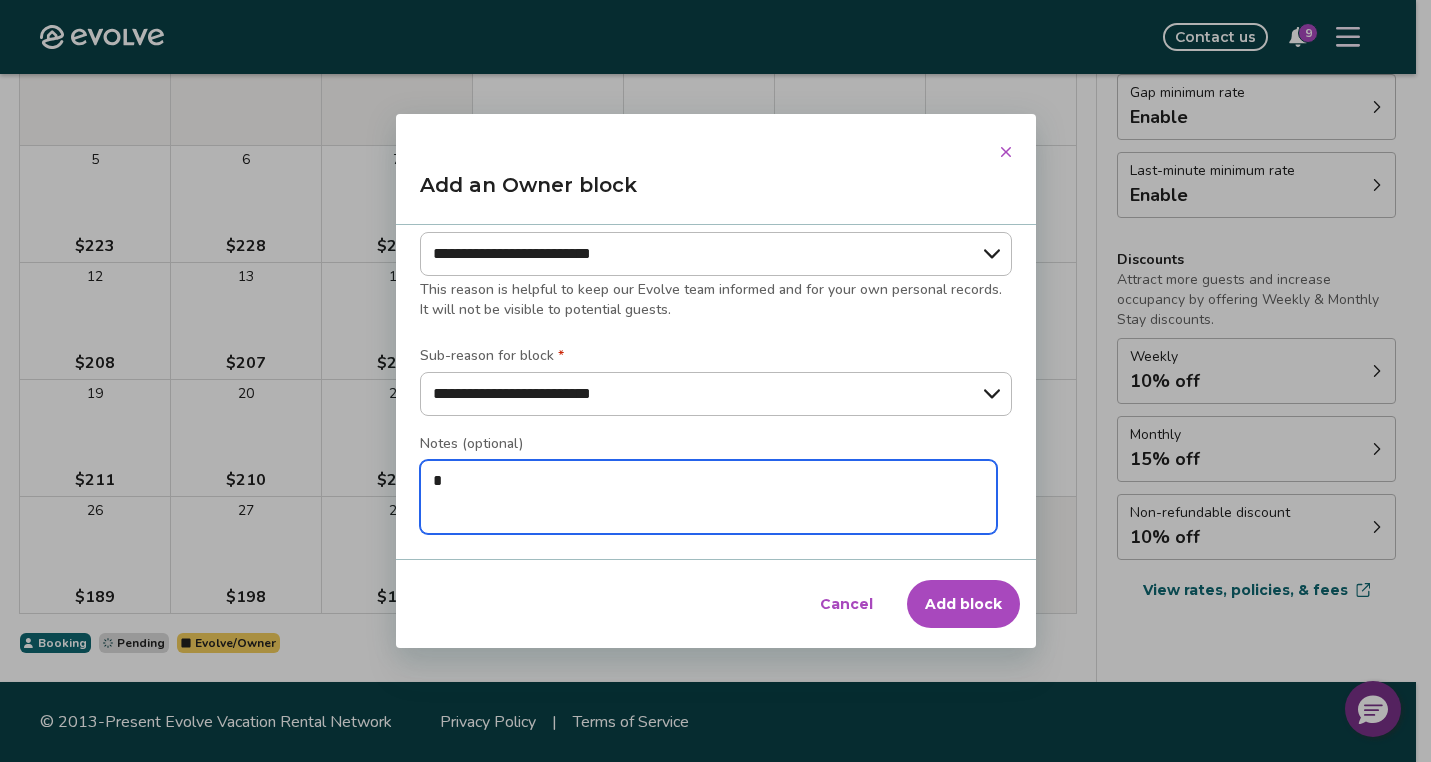 type on "*" 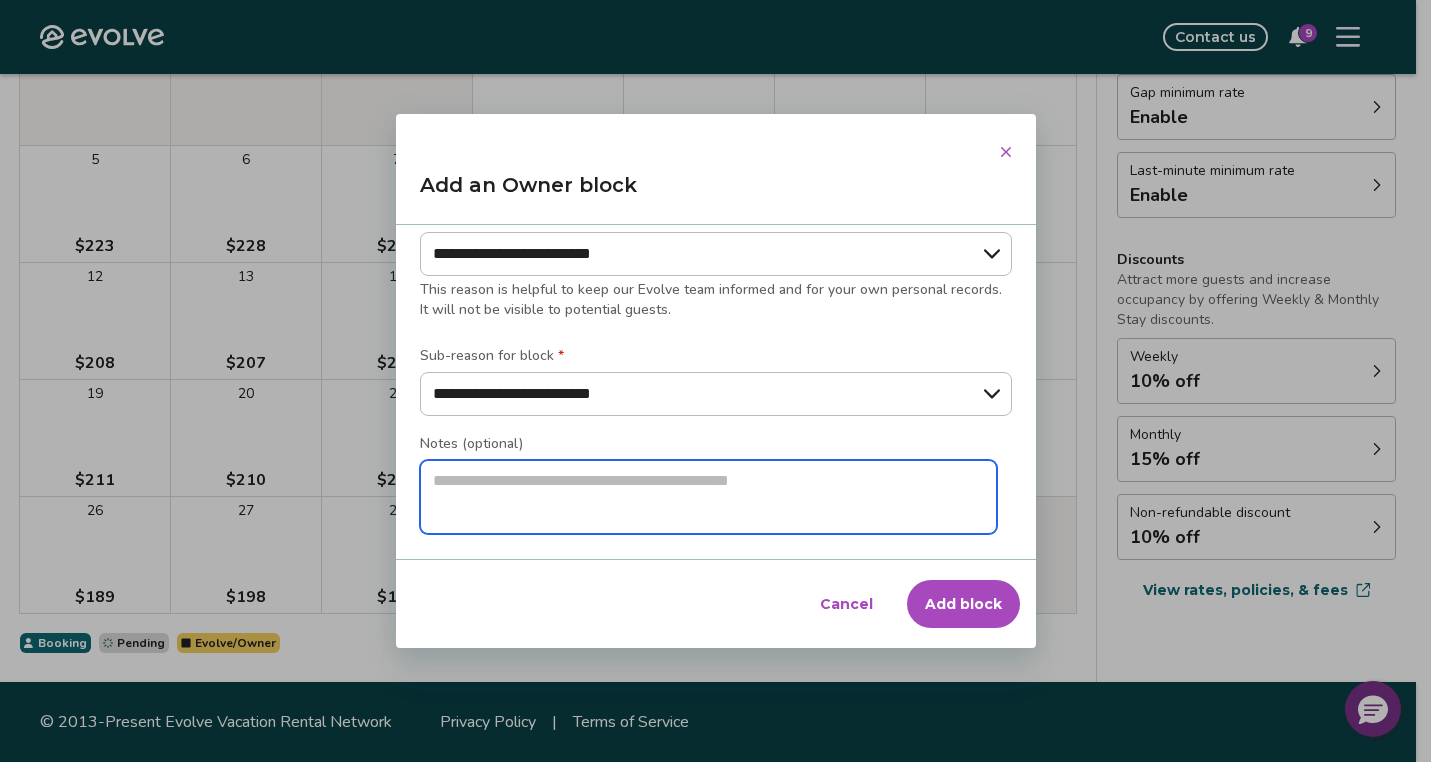 type on "*" 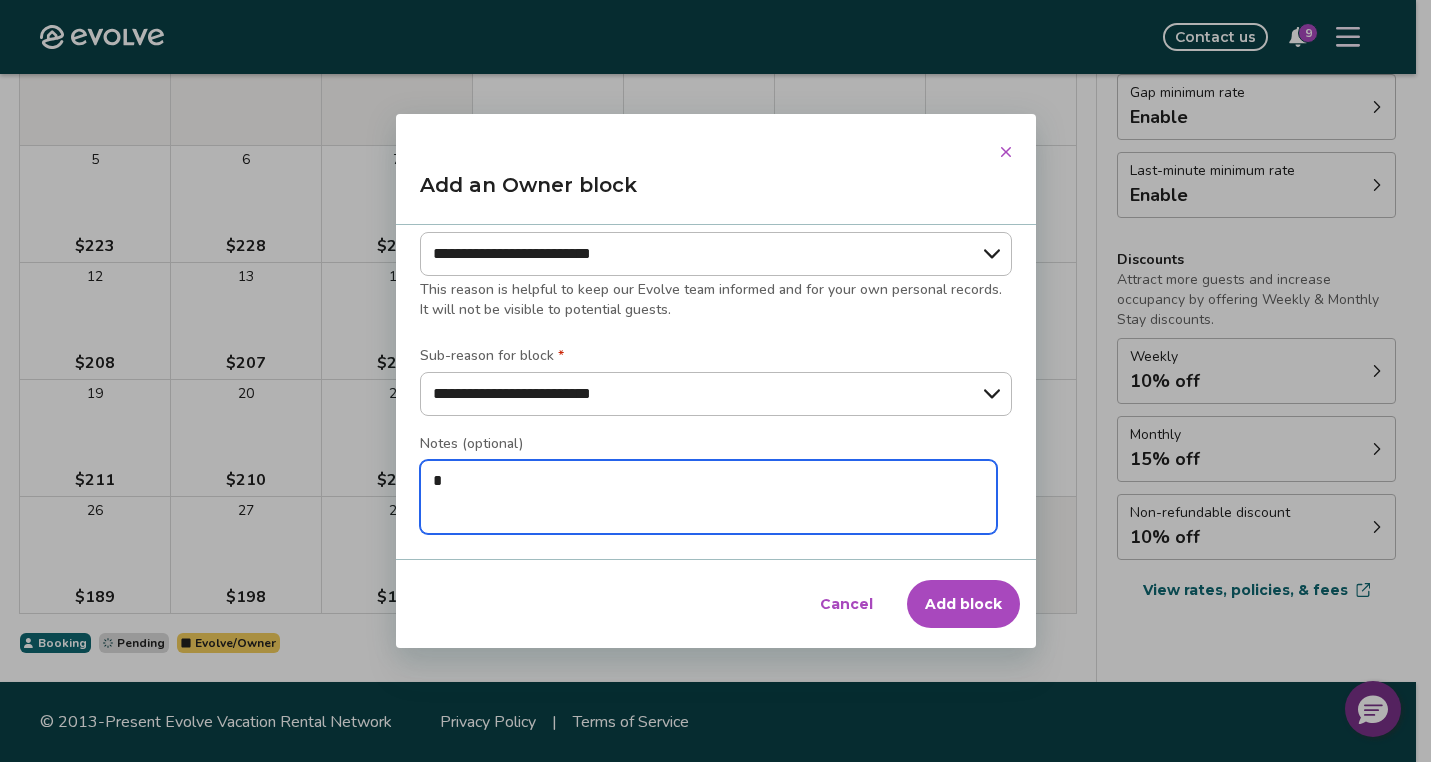 type on "*" 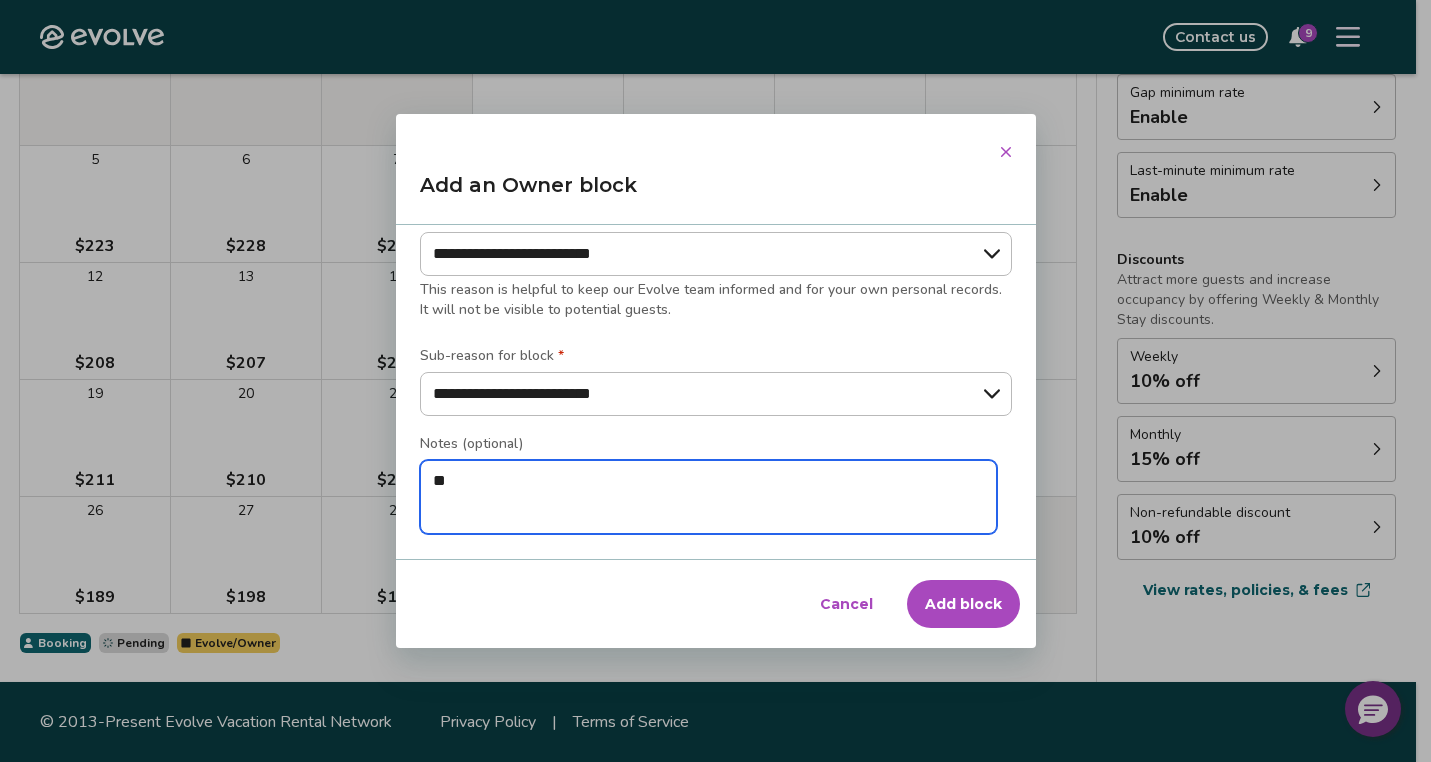 type on "*" 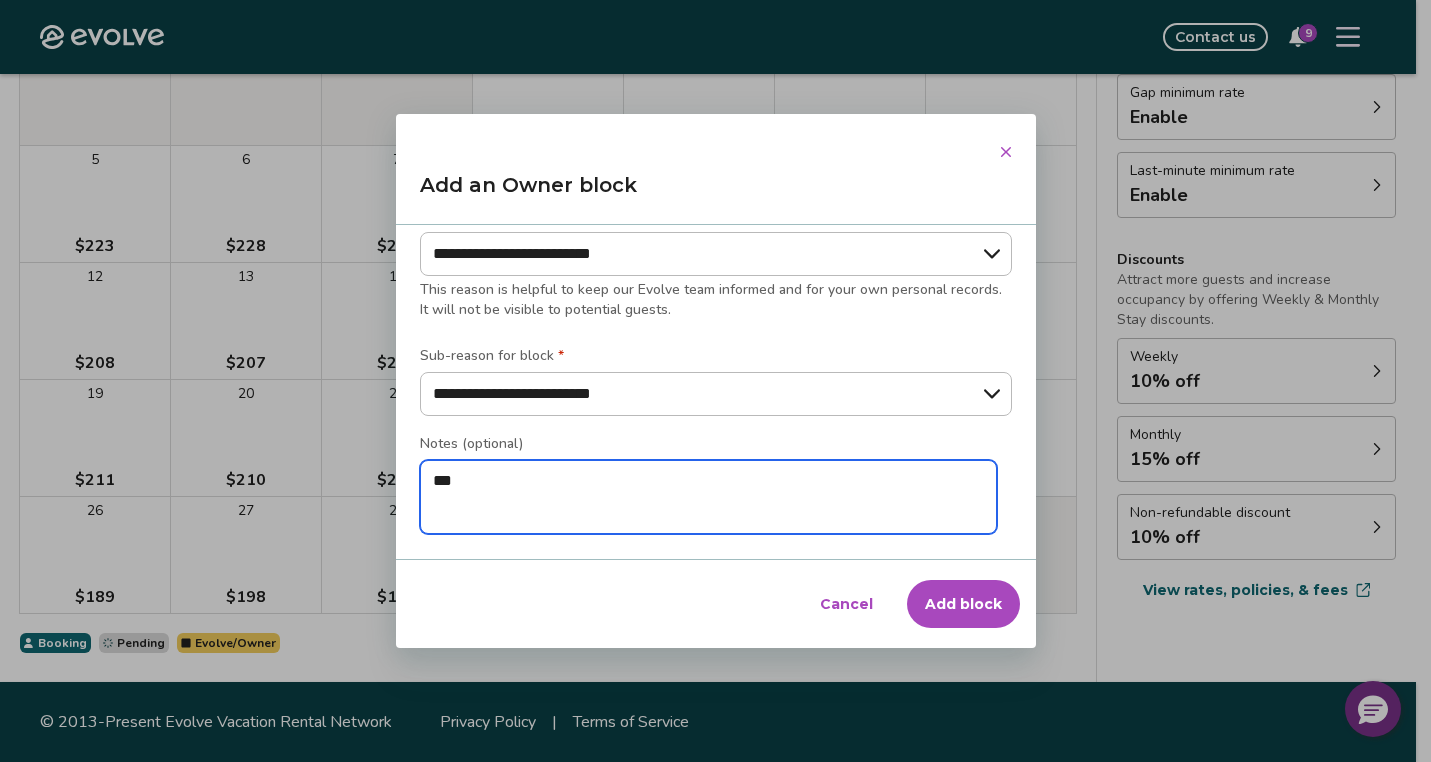 type on "*" 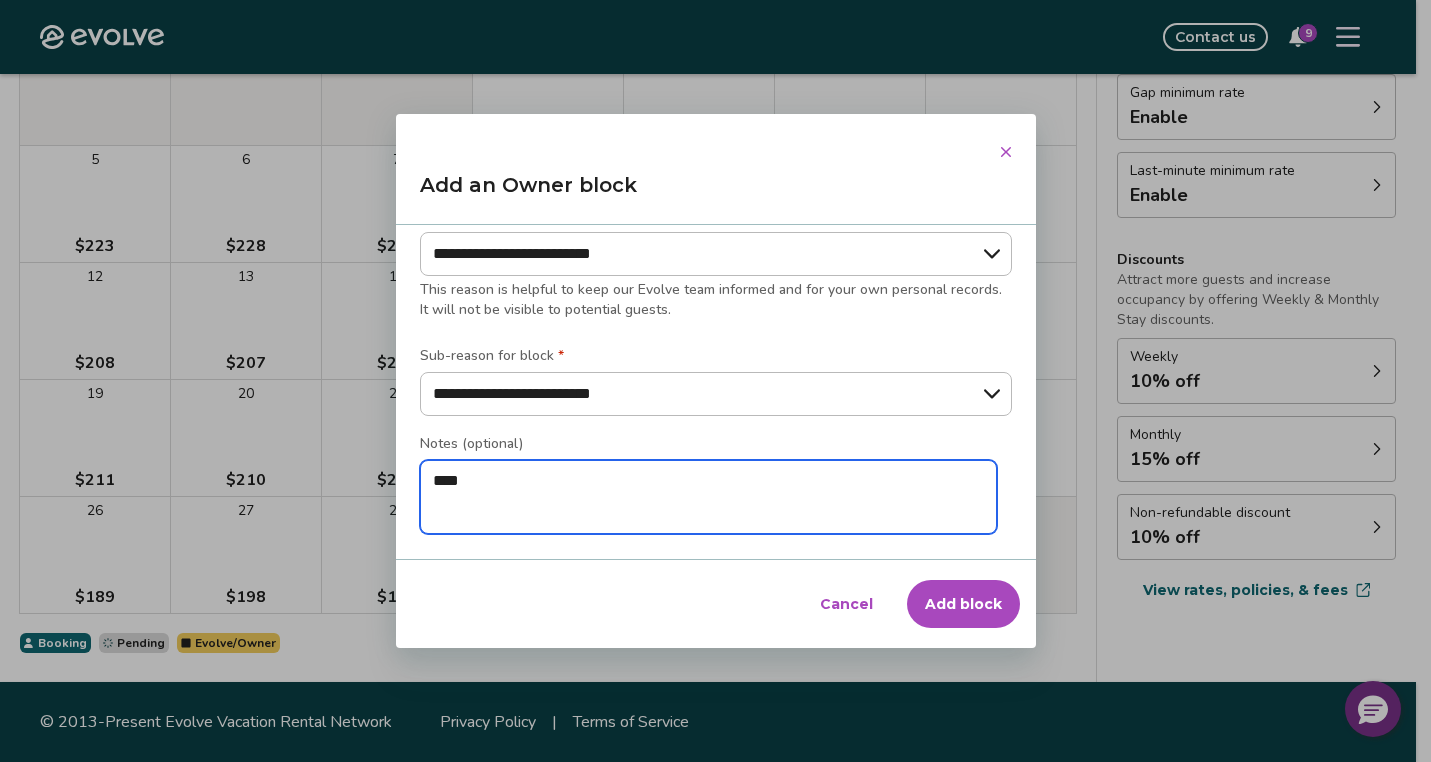 type on "*" 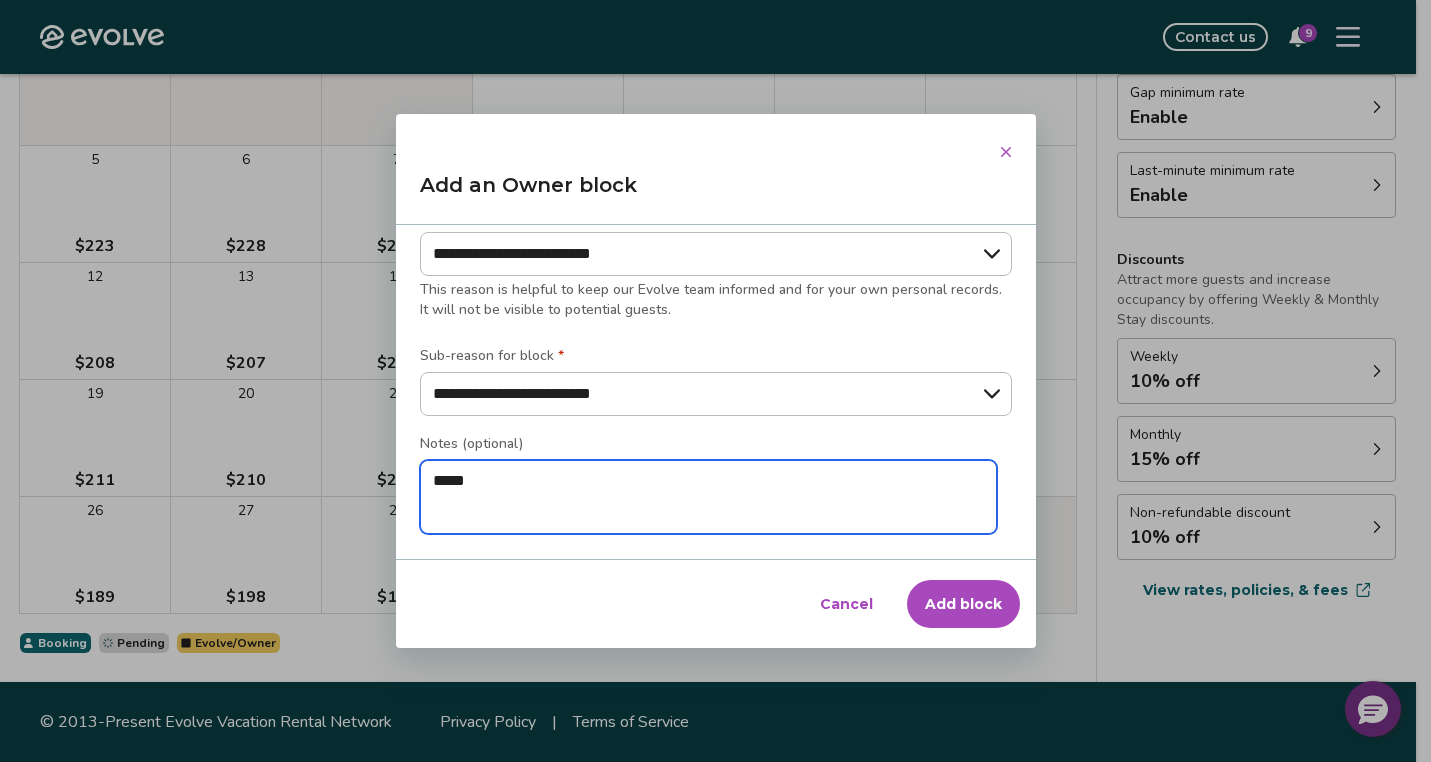 type on "*" 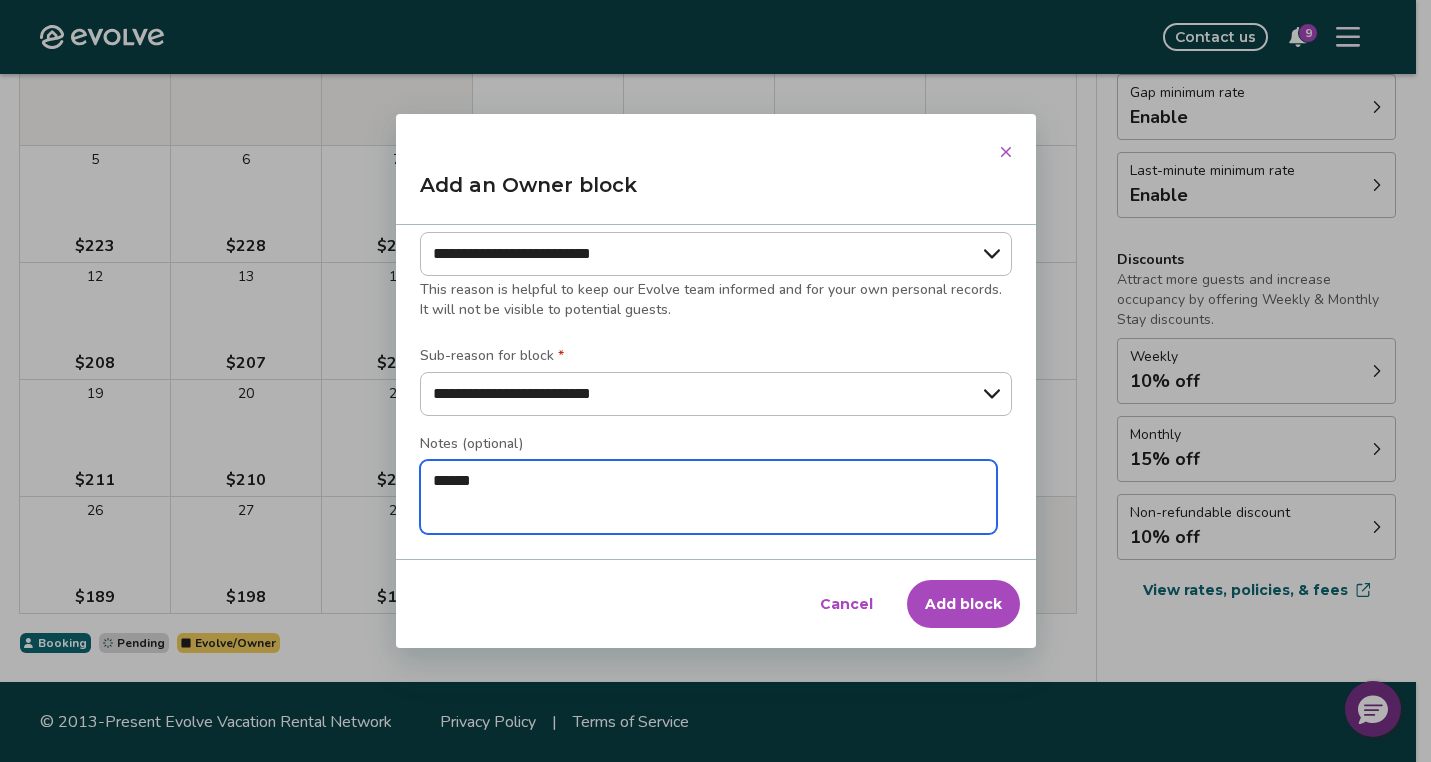 type on "*" 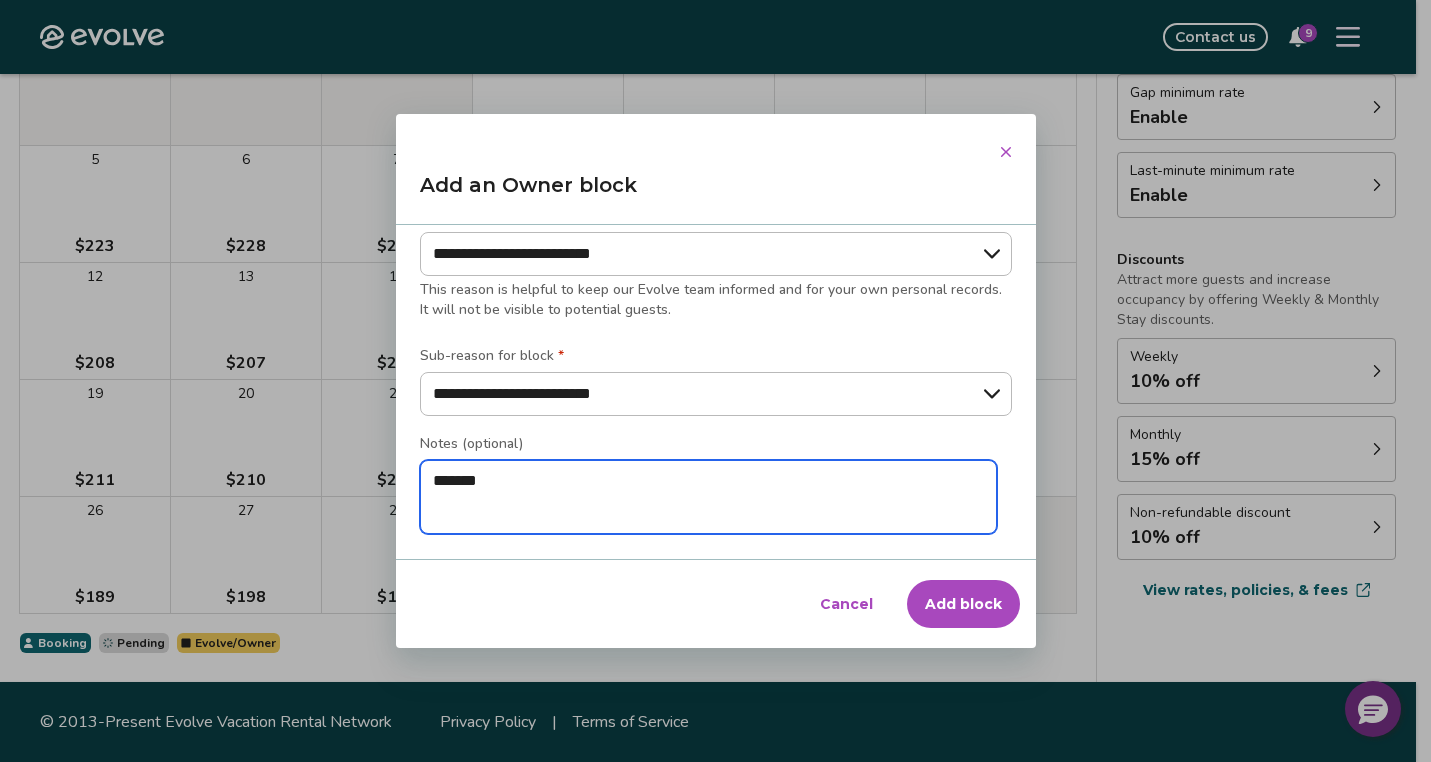 type on "*" 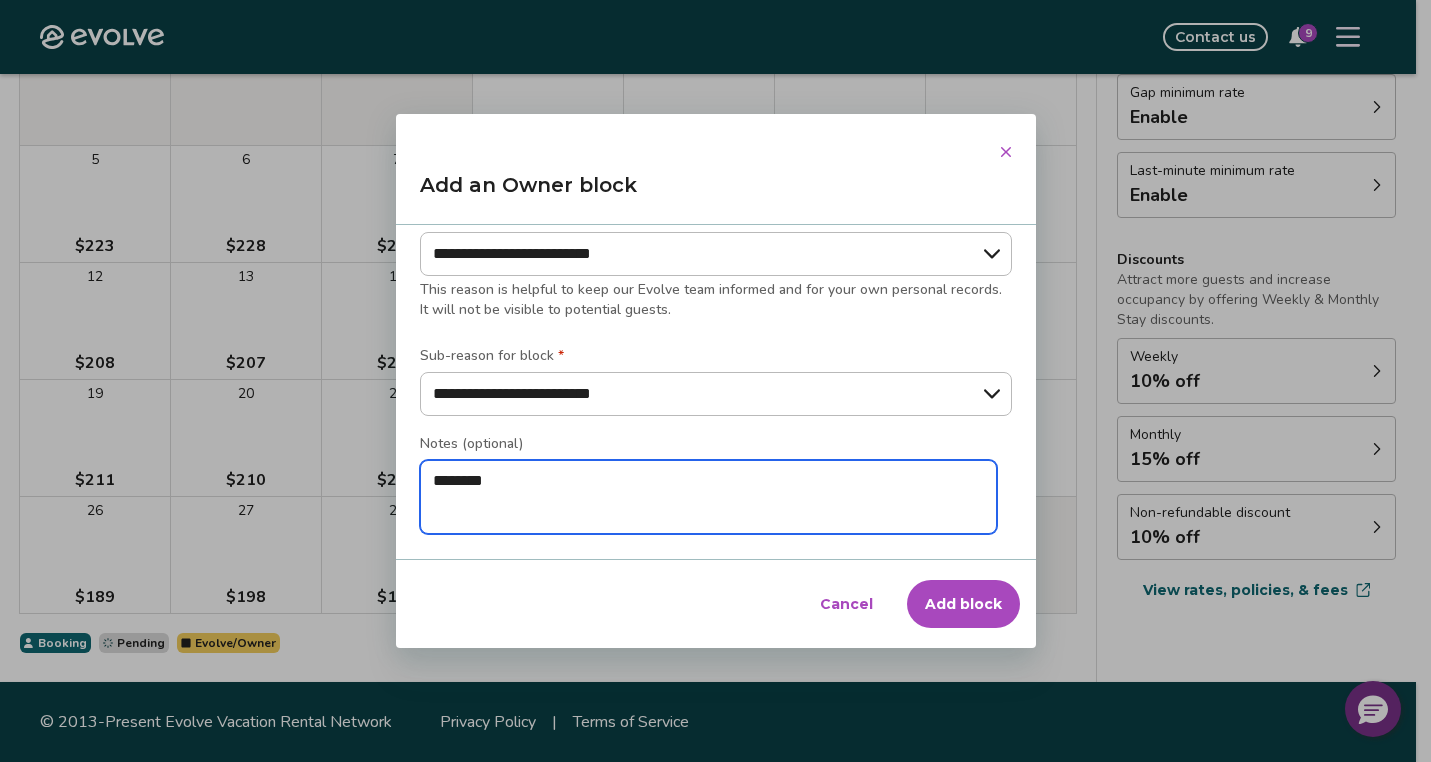 type on "*" 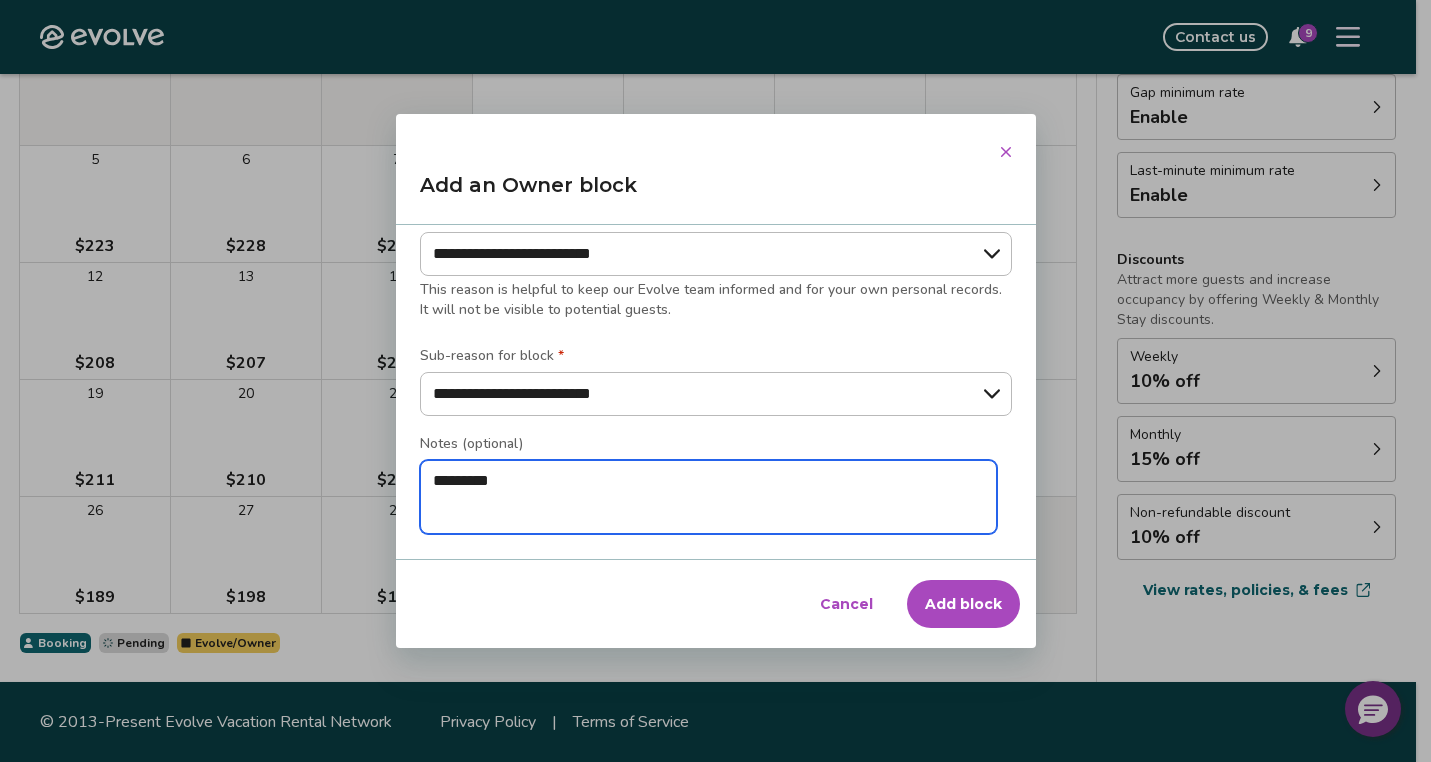 type on "*" 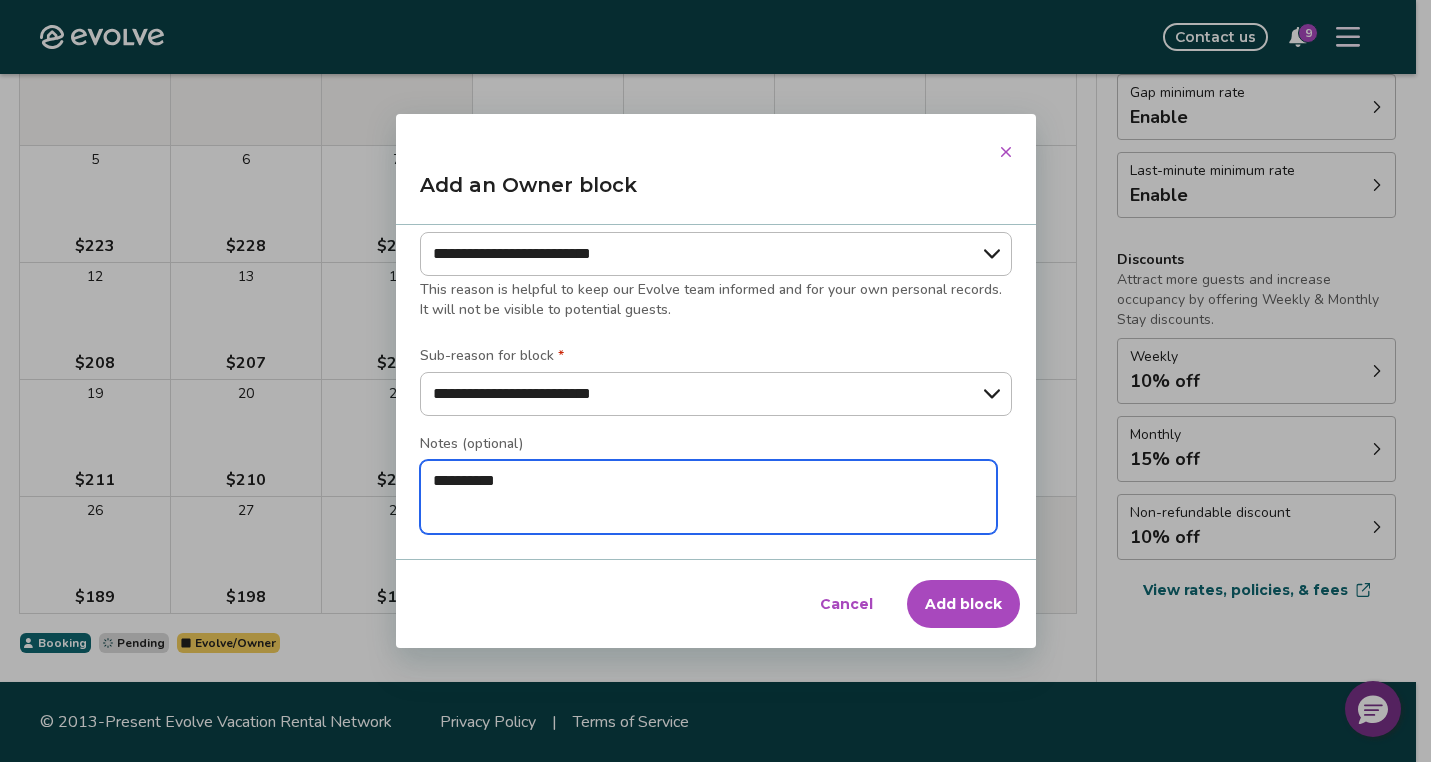 type on "*" 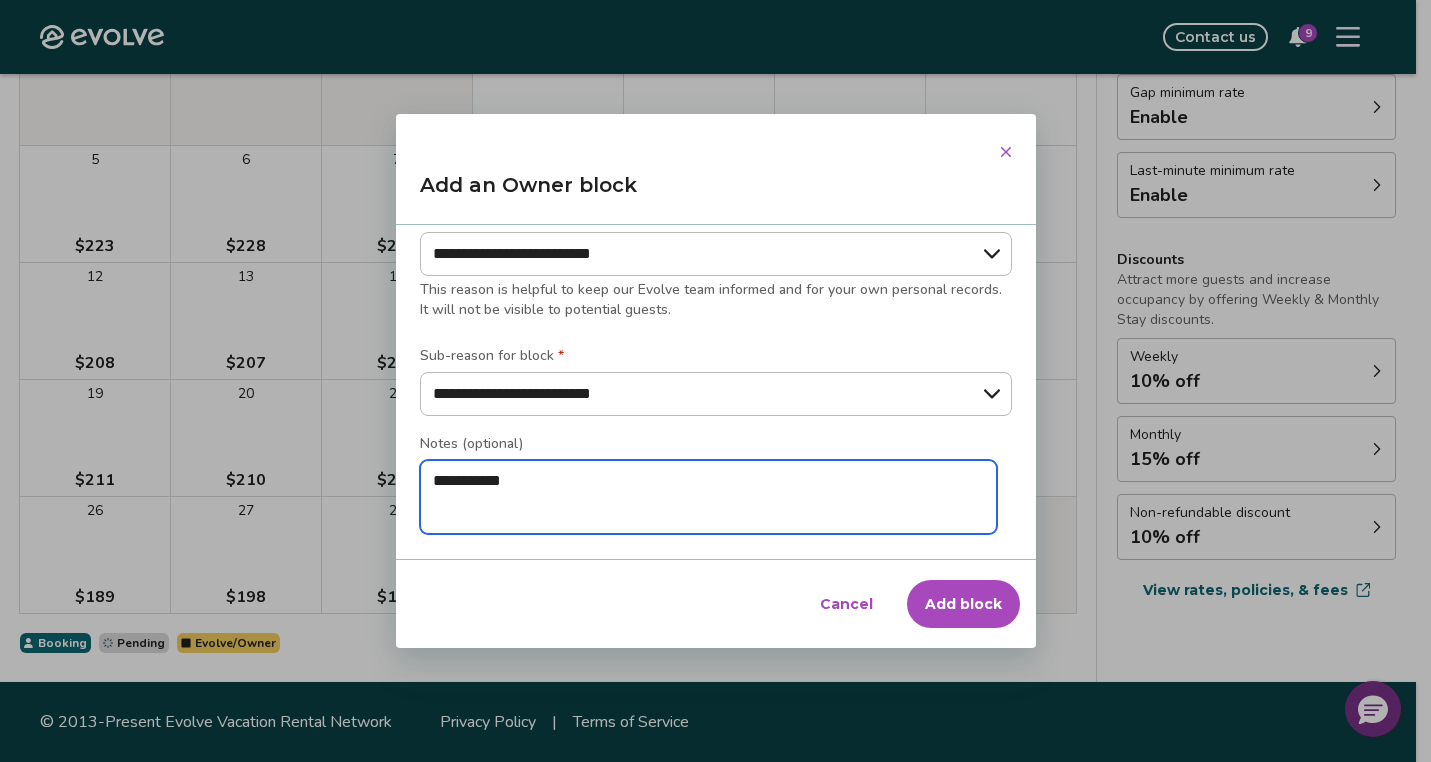 type on "*" 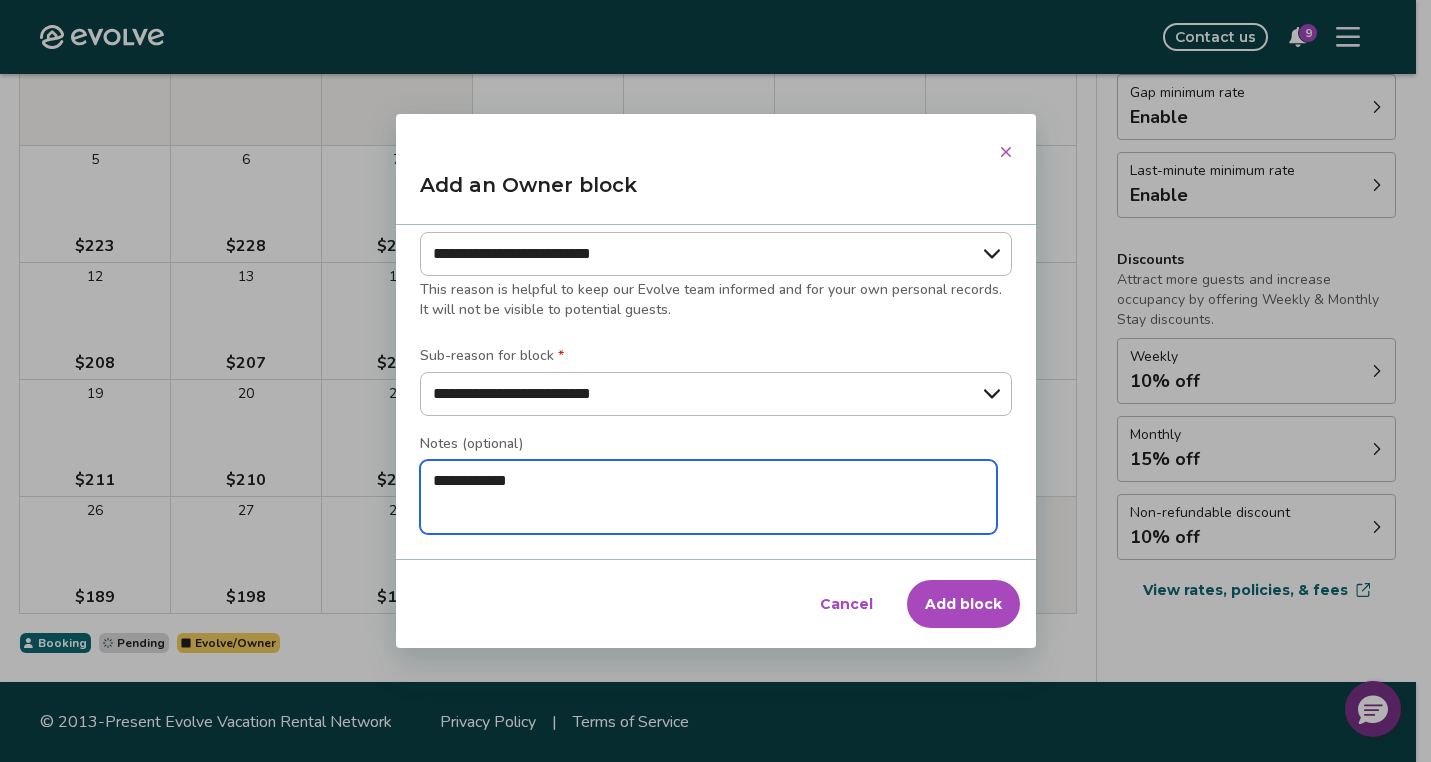 type on "*" 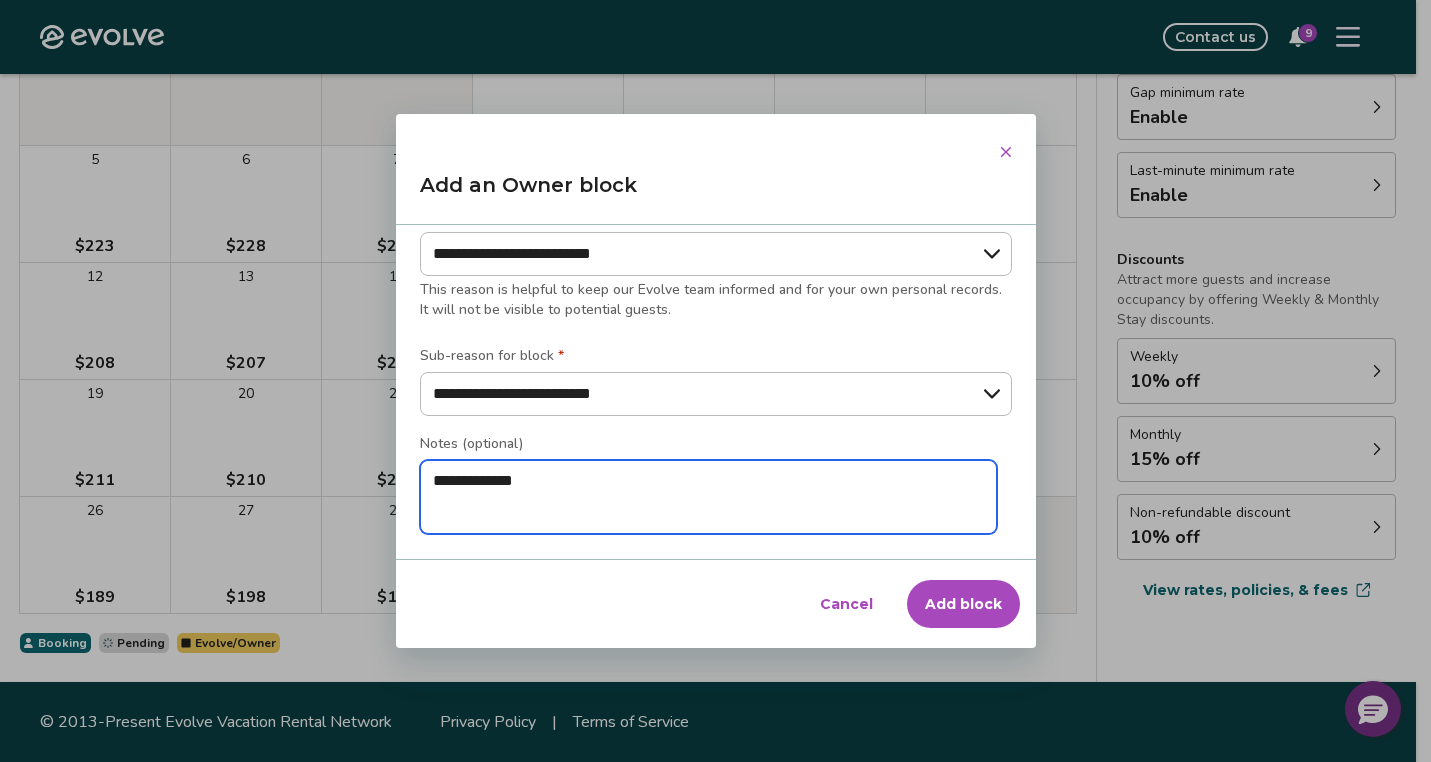 type on "*" 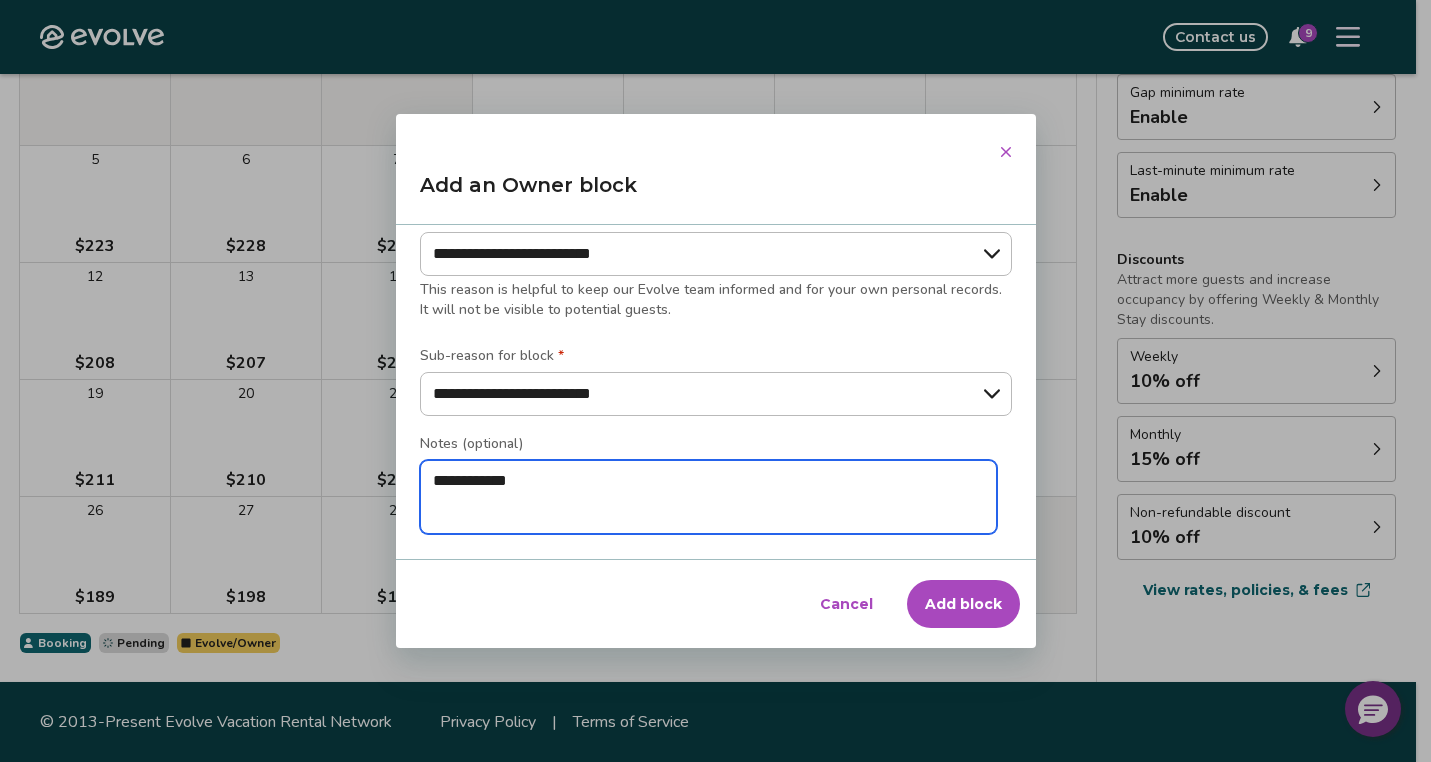 type on "**********" 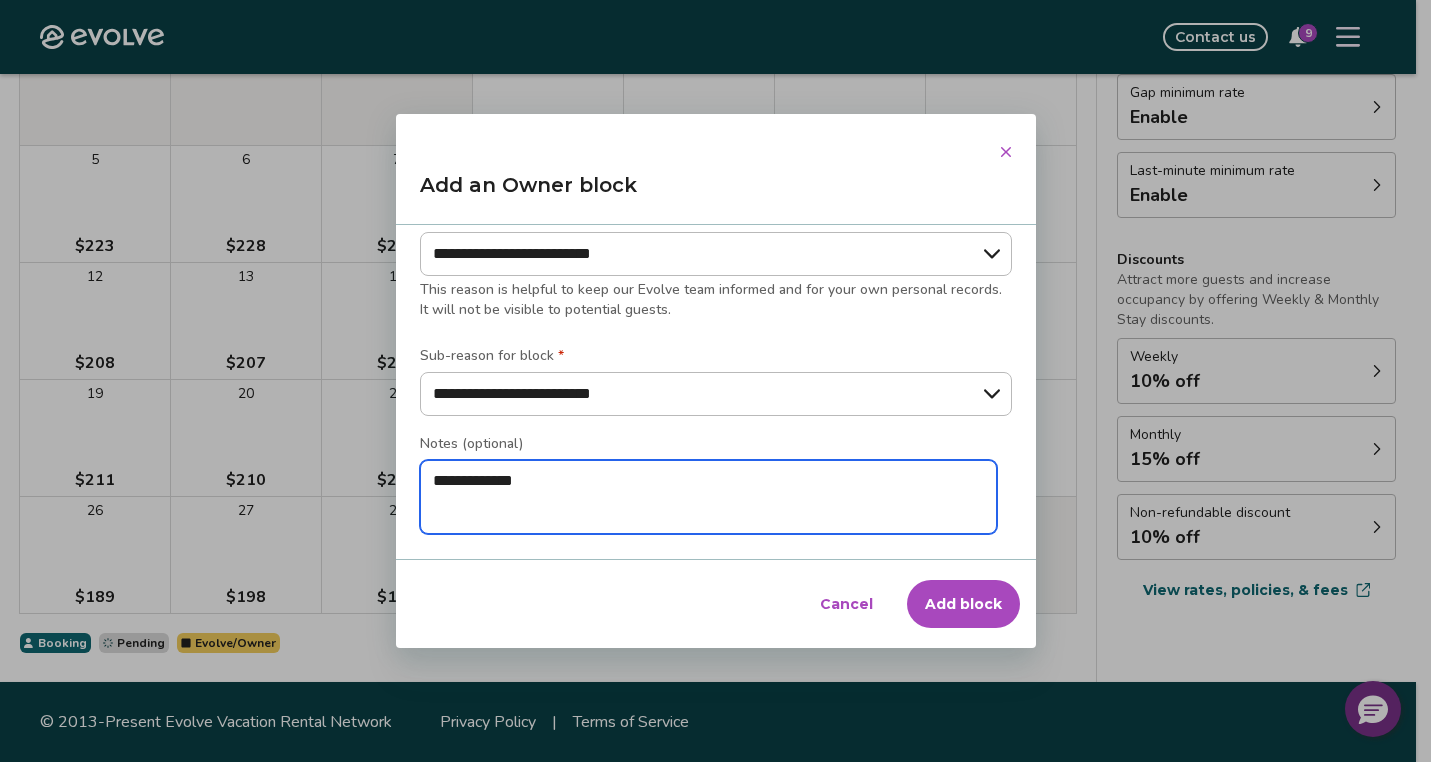 type on "*" 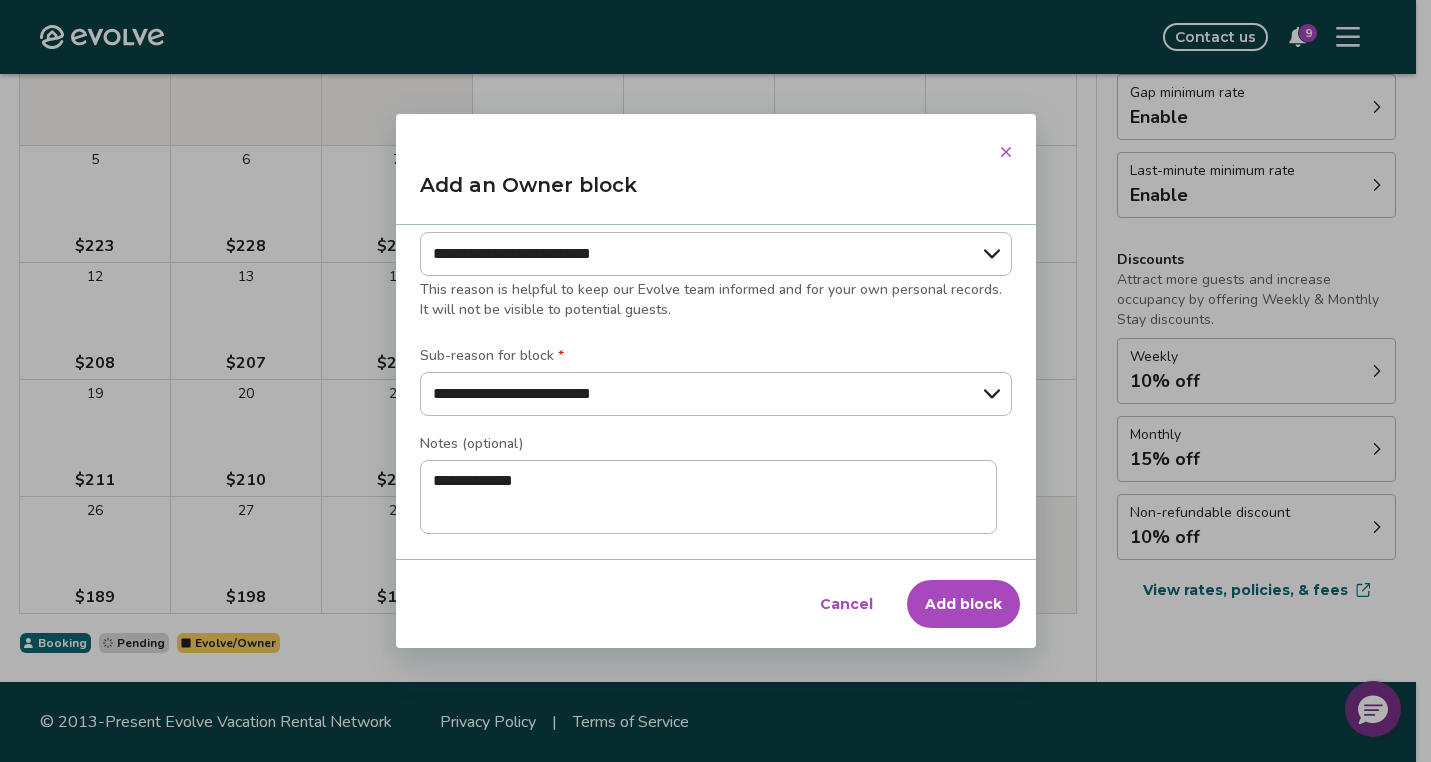 click on "Add block" at bounding box center [963, 604] 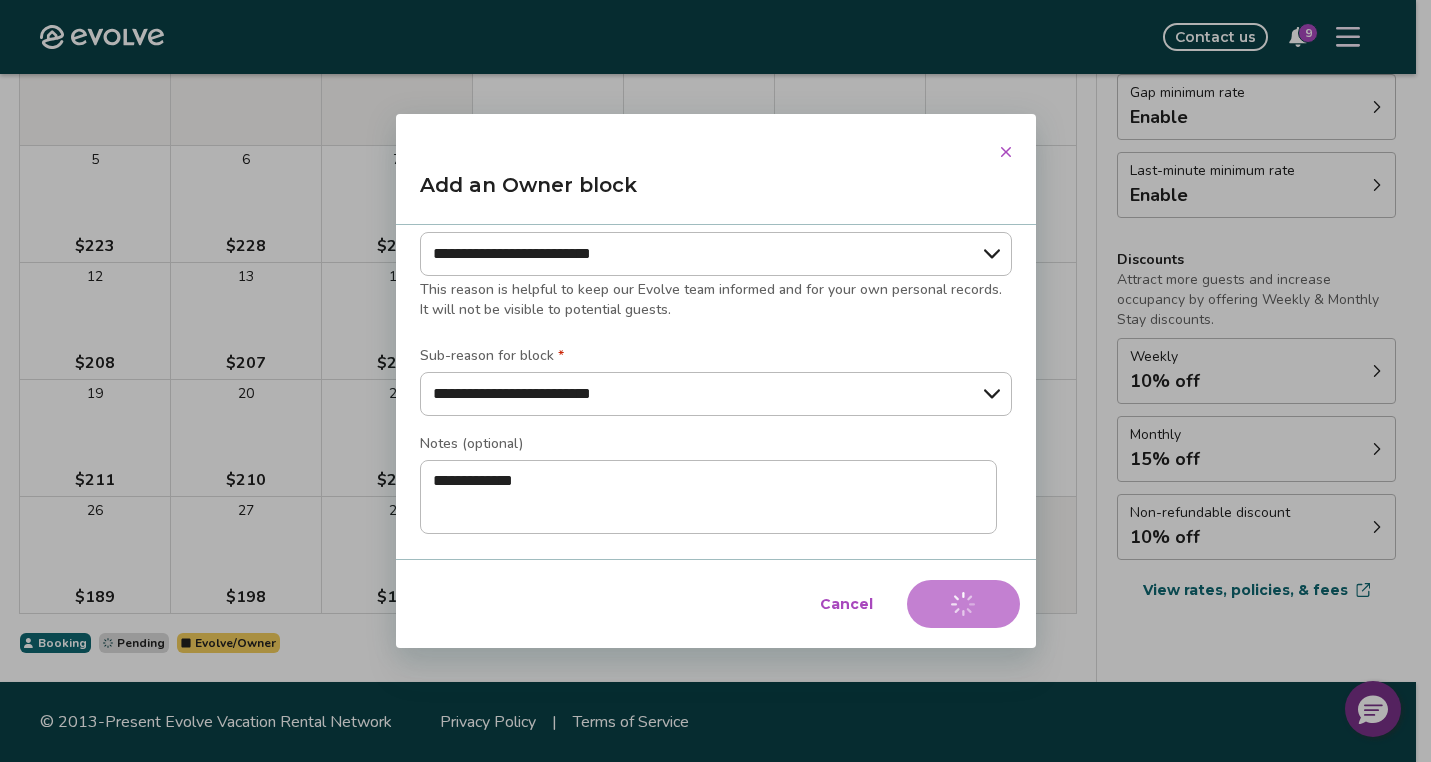 type on "*" 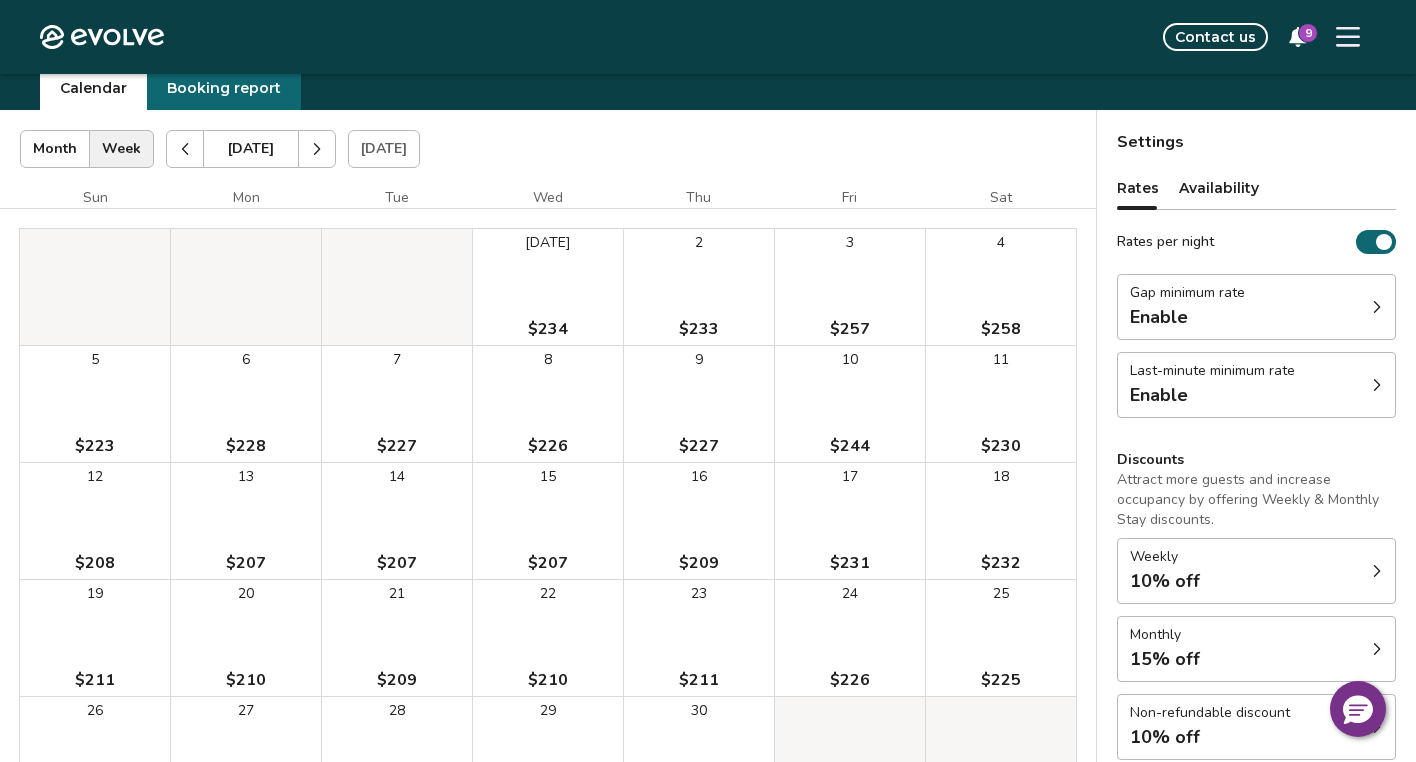 scroll, scrollTop: 272, scrollLeft: 0, axis: vertical 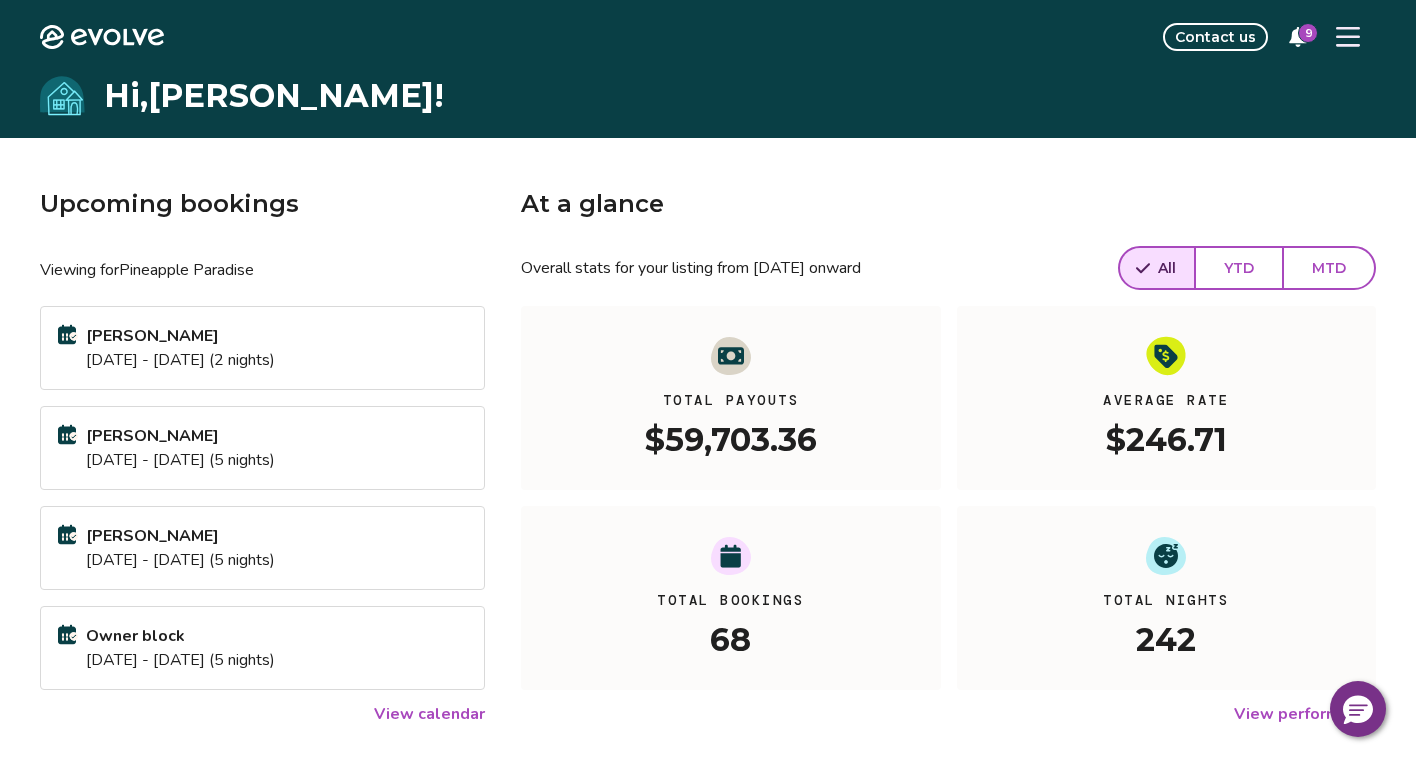 click on "View calendar" at bounding box center (429, 714) 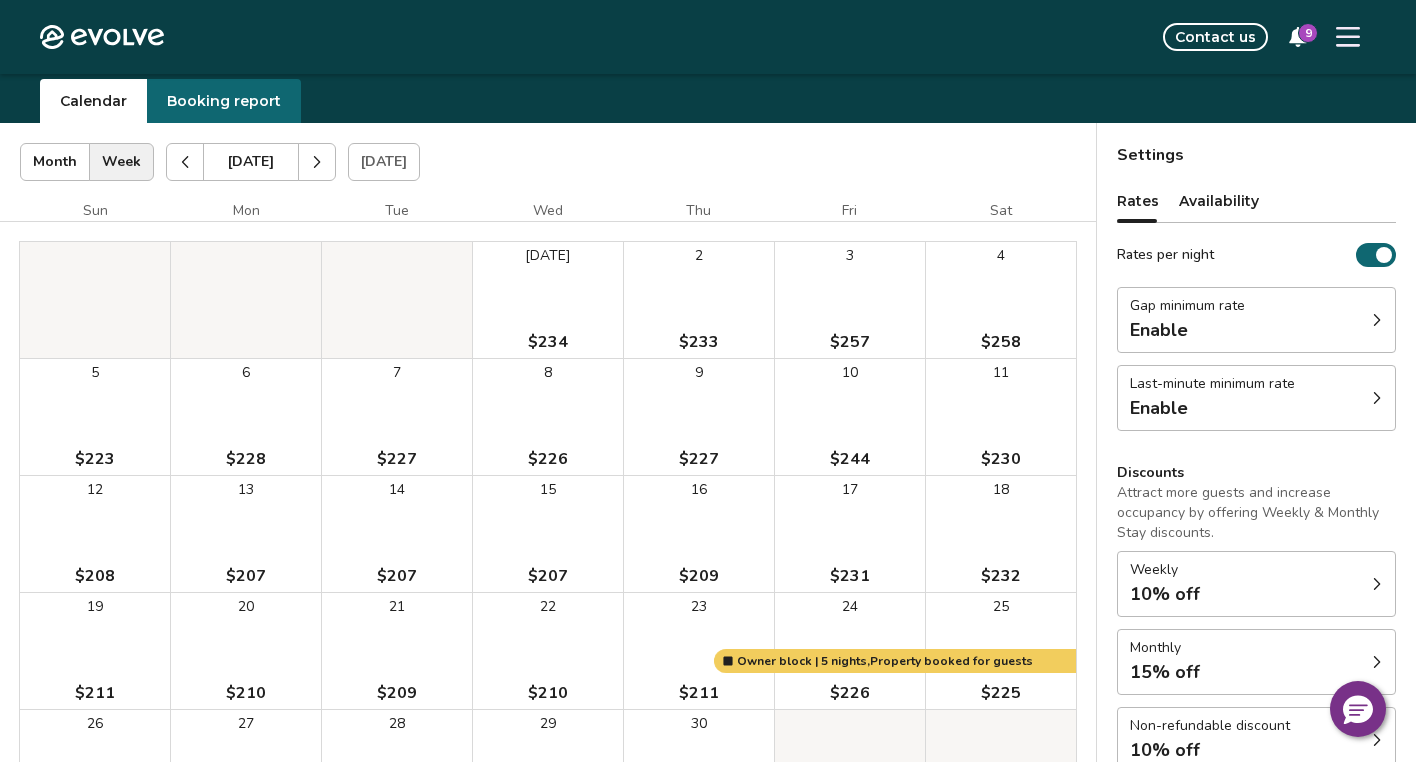 scroll, scrollTop: 0, scrollLeft: 0, axis: both 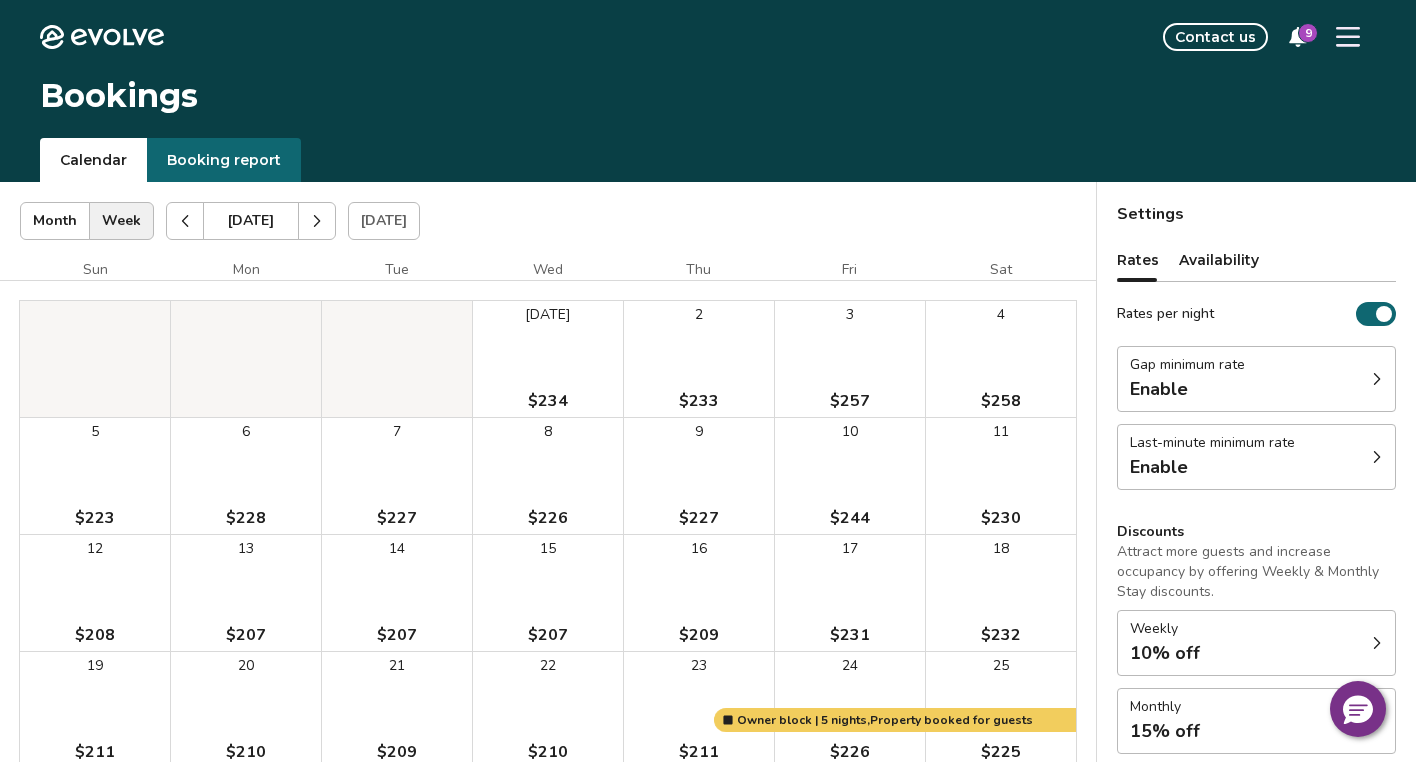 click 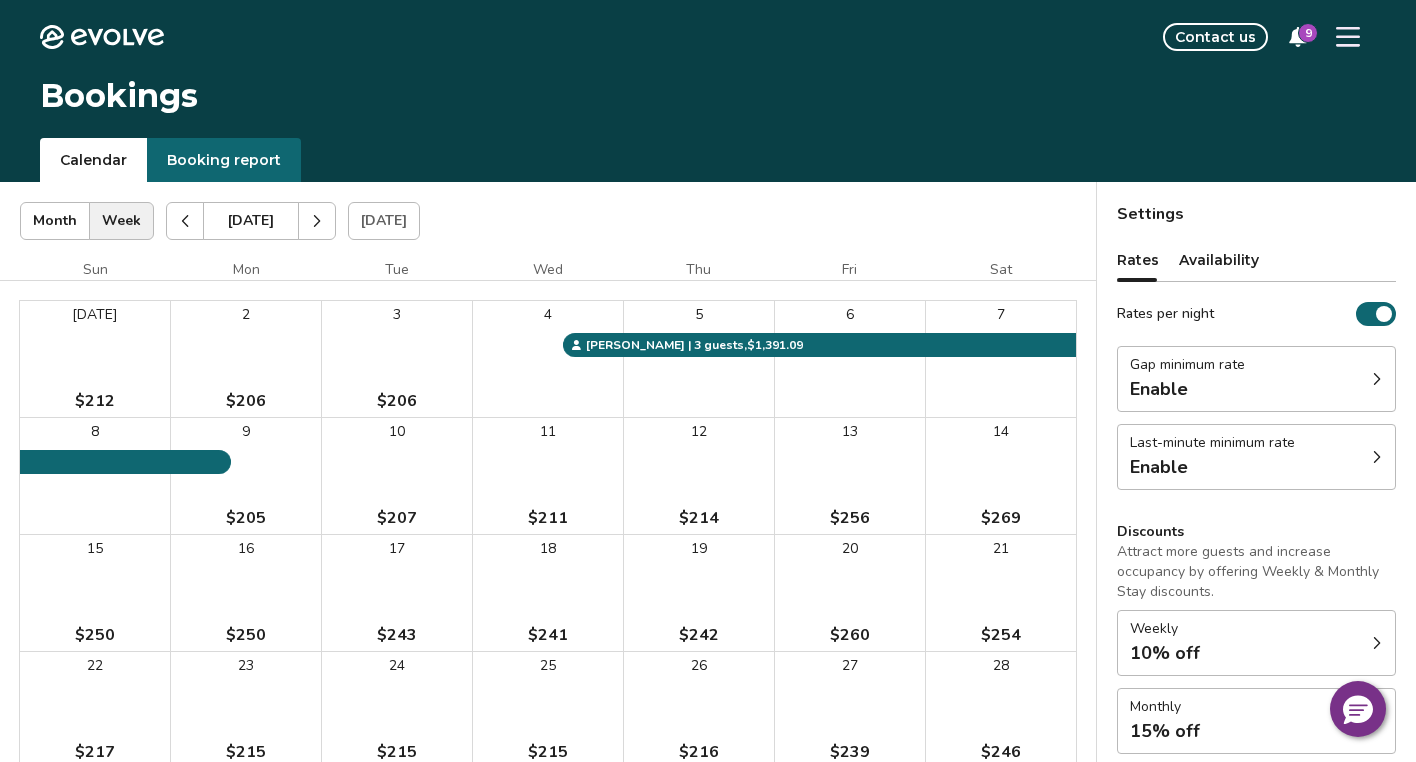 click 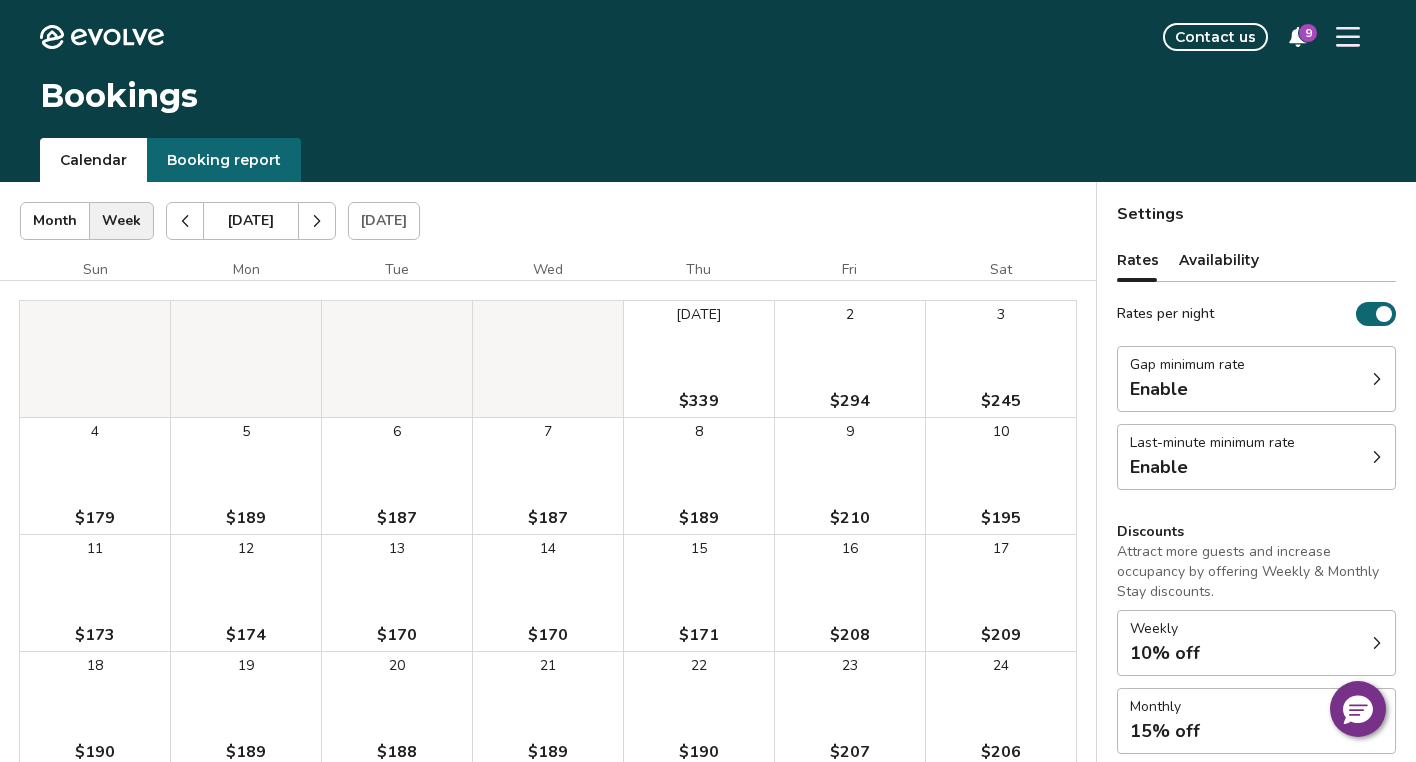 click 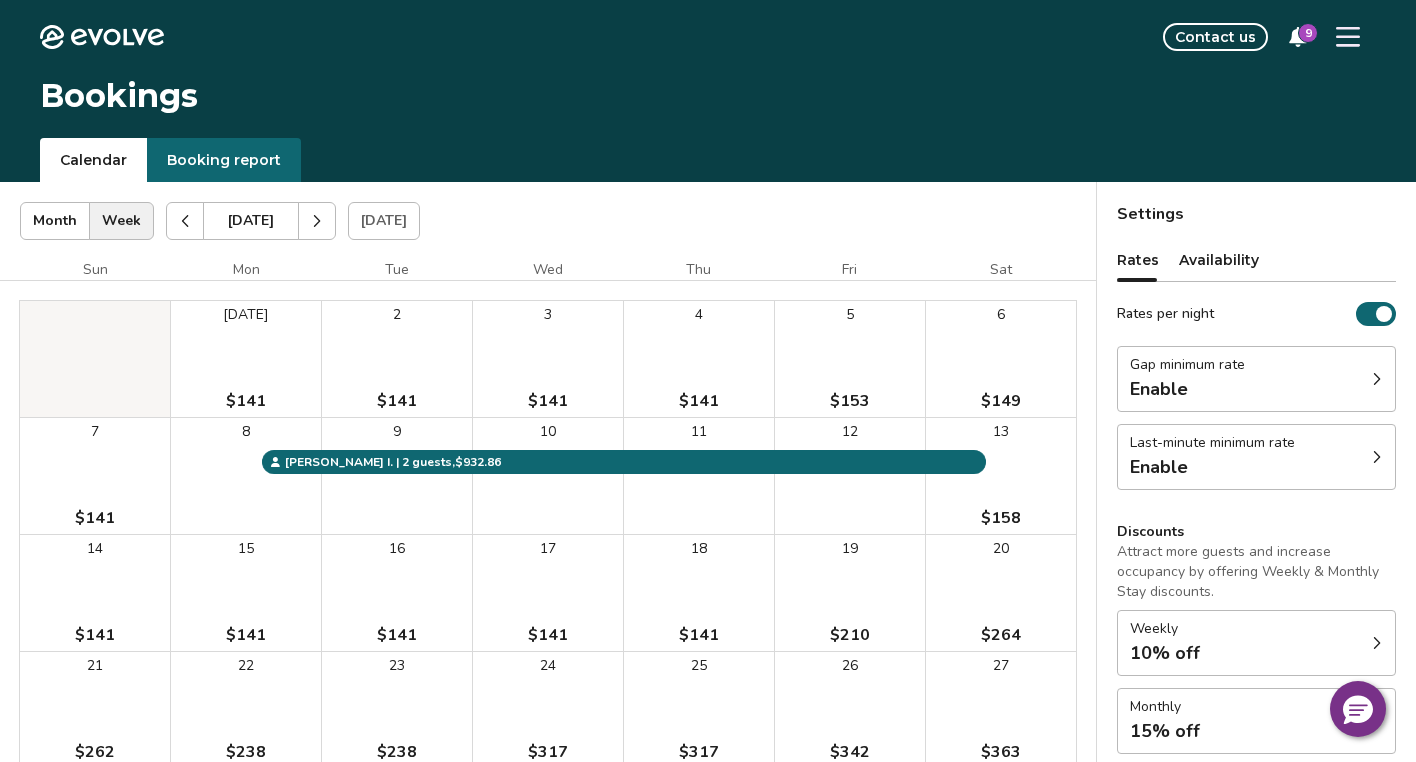 click 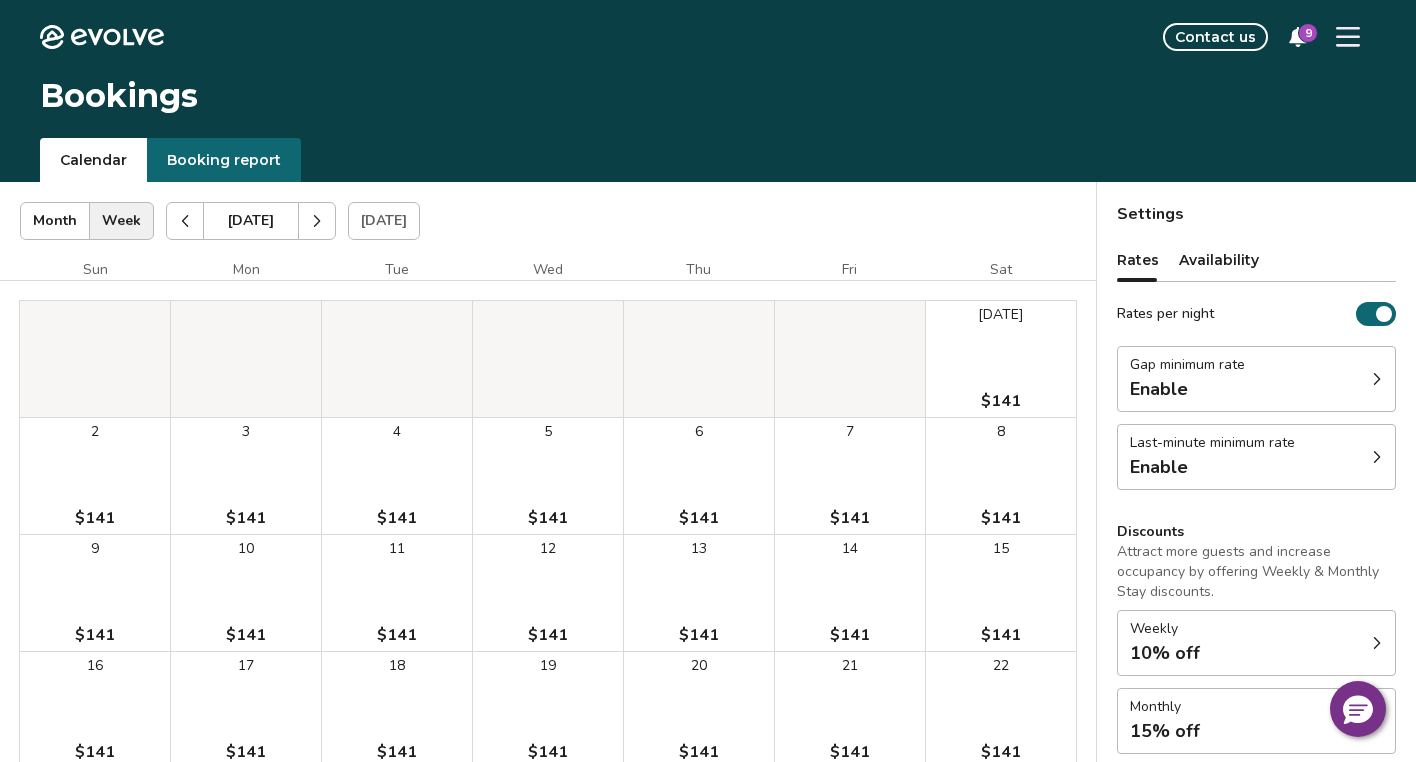 click 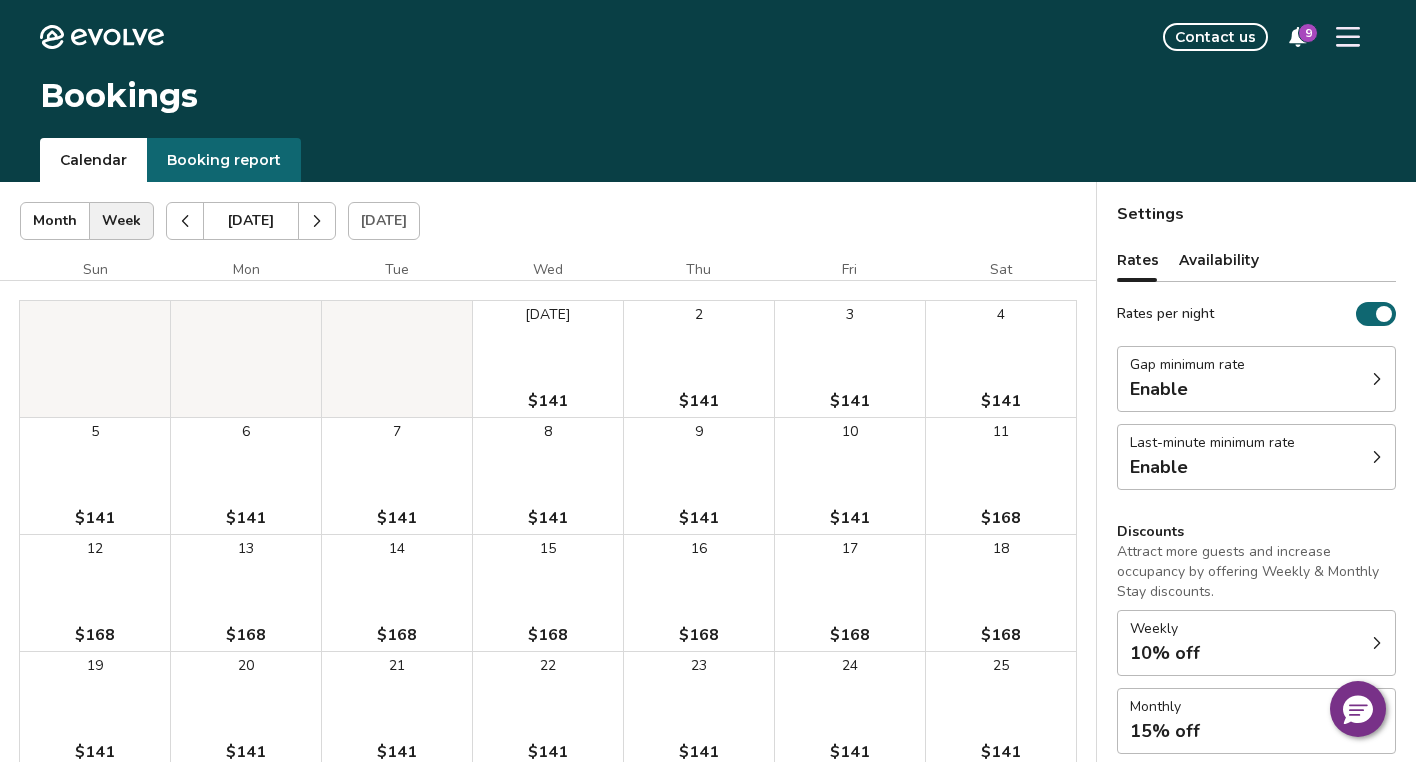click at bounding box center (317, 221) 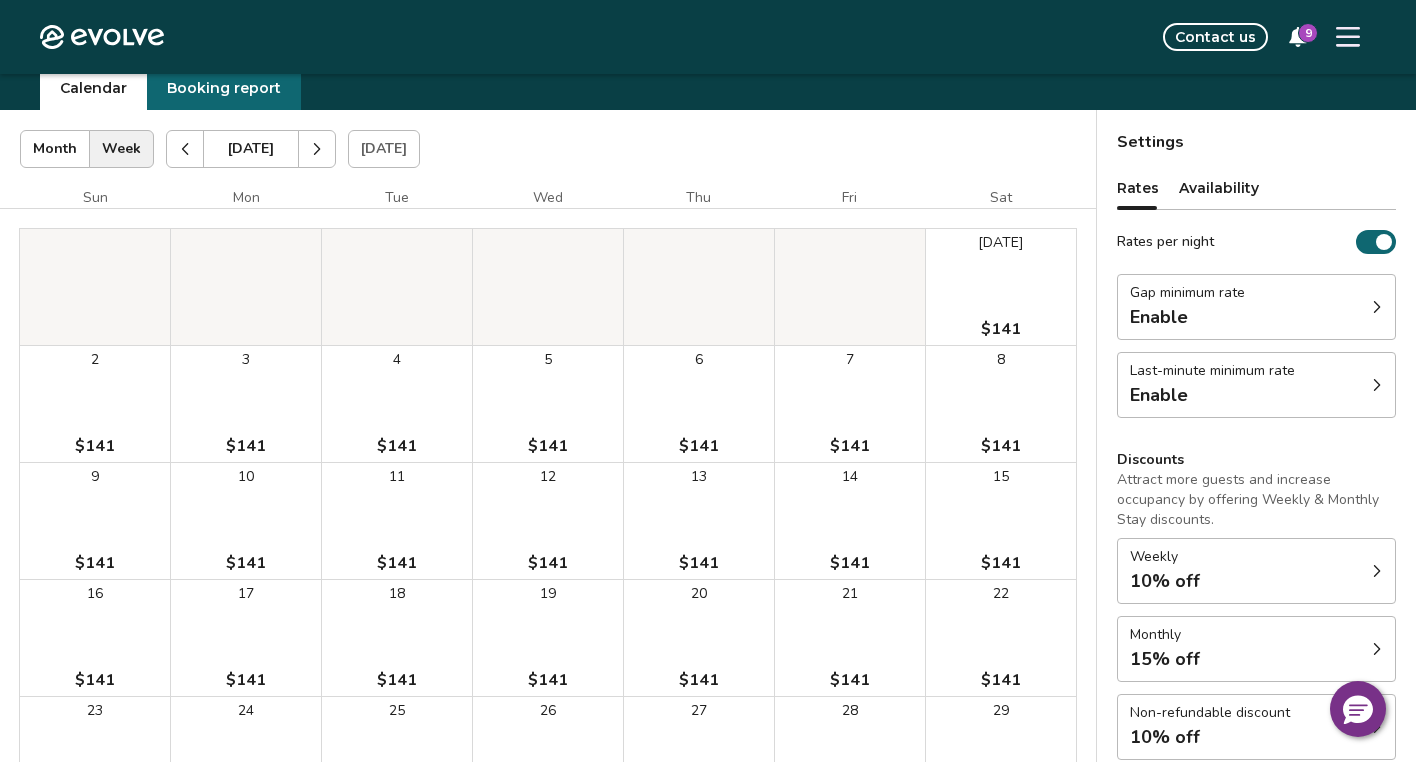 scroll, scrollTop: 81, scrollLeft: 0, axis: vertical 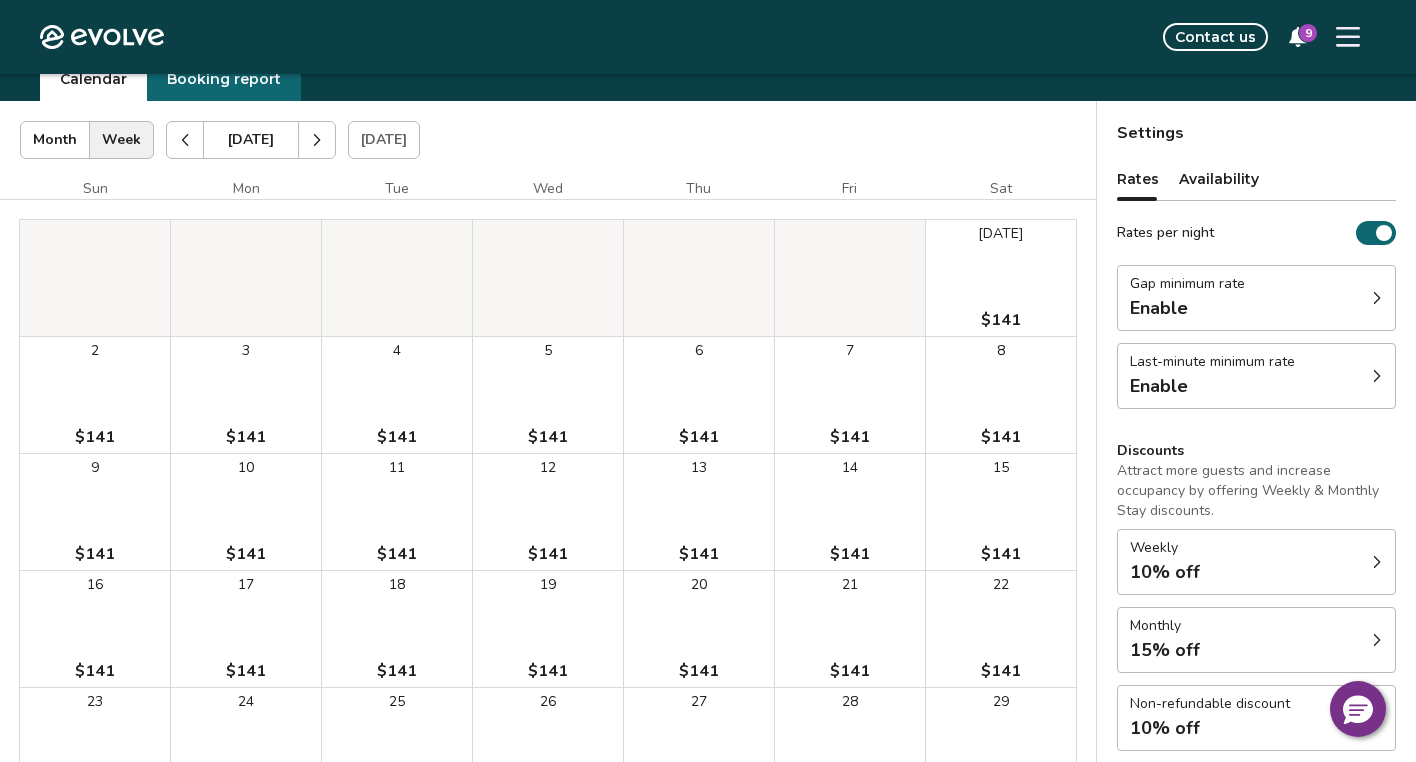 click 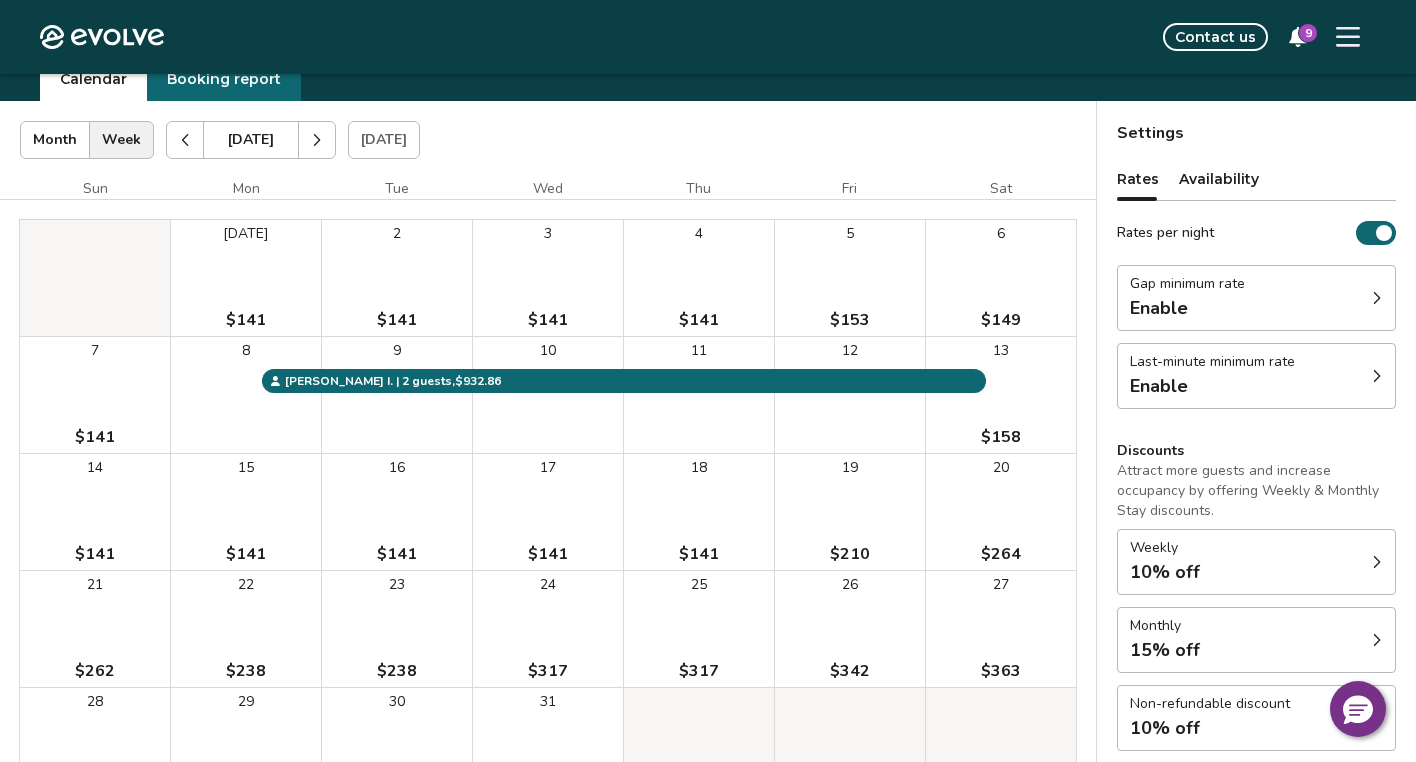 click 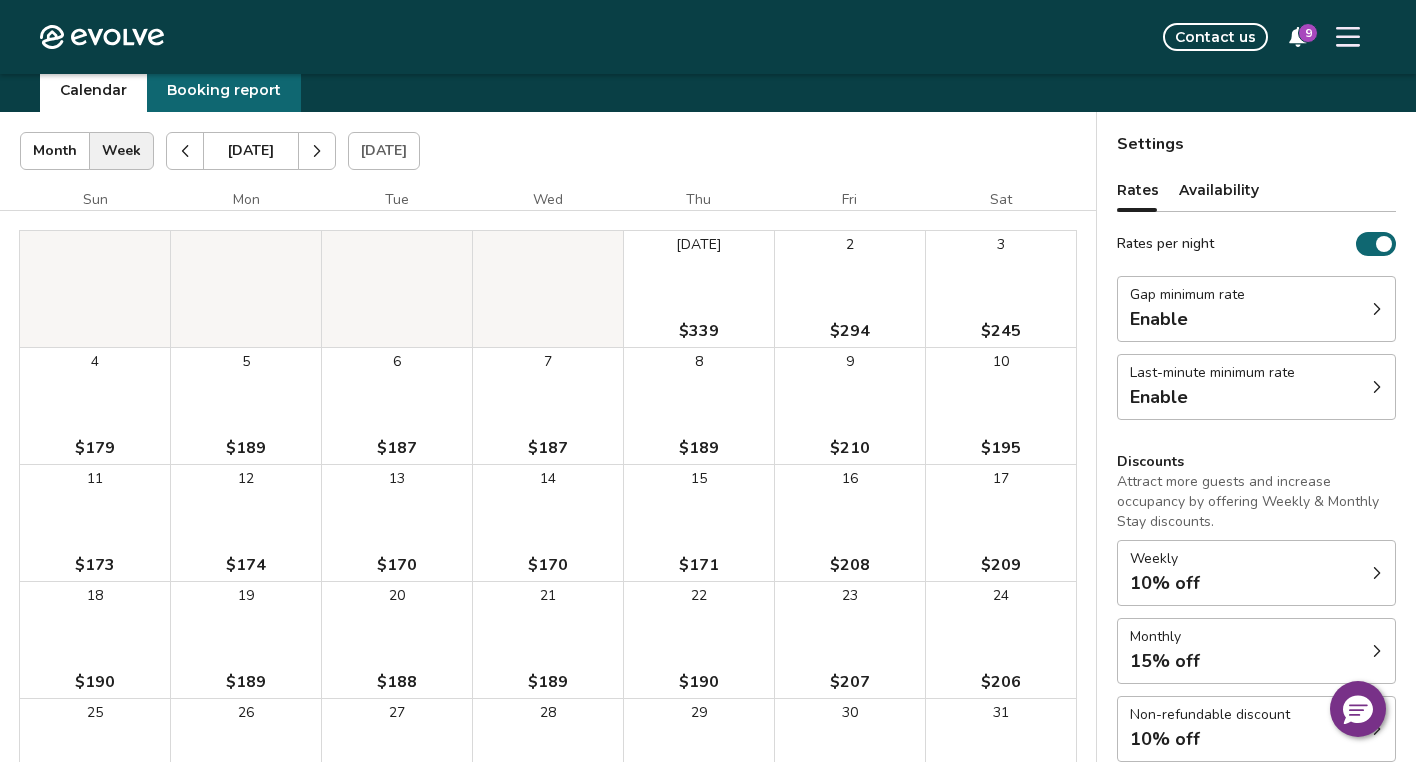 scroll, scrollTop: 19, scrollLeft: 0, axis: vertical 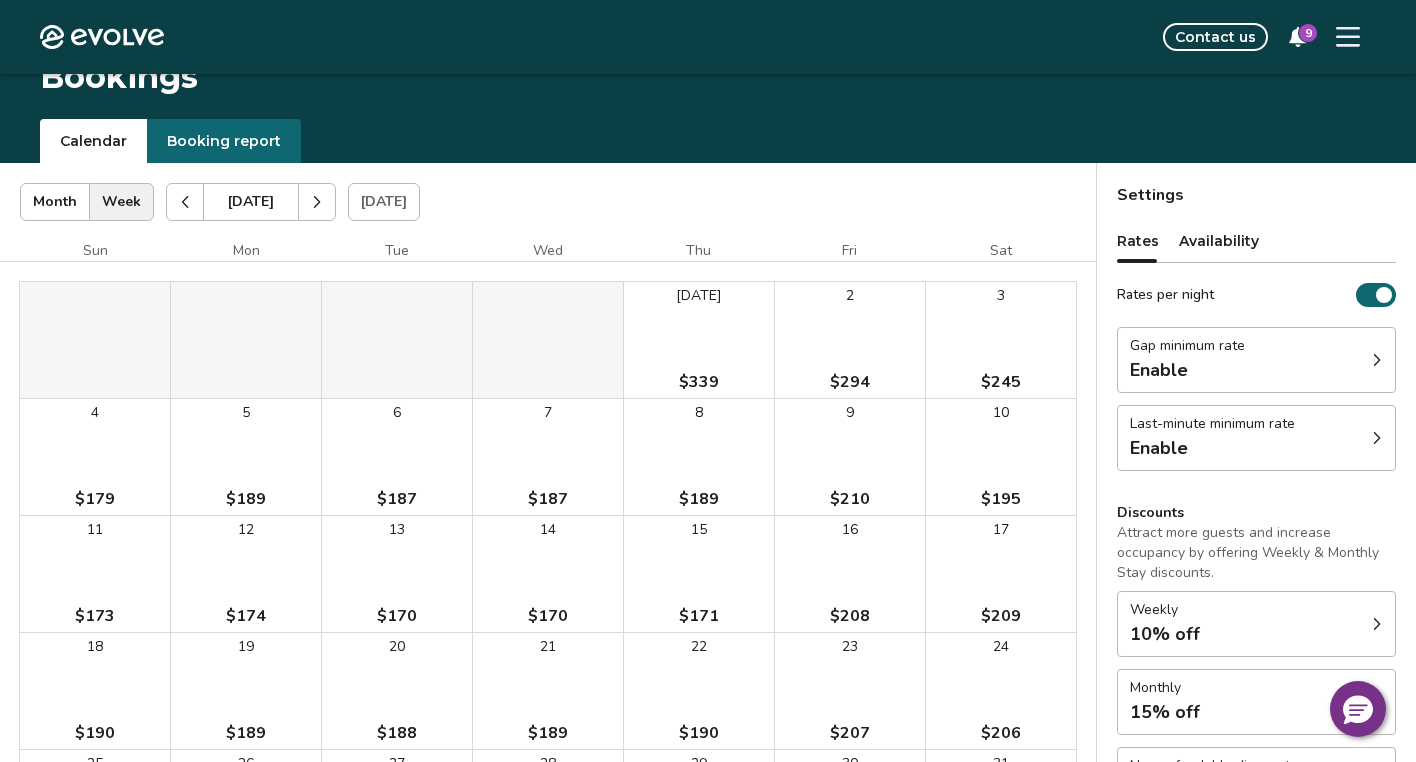 click 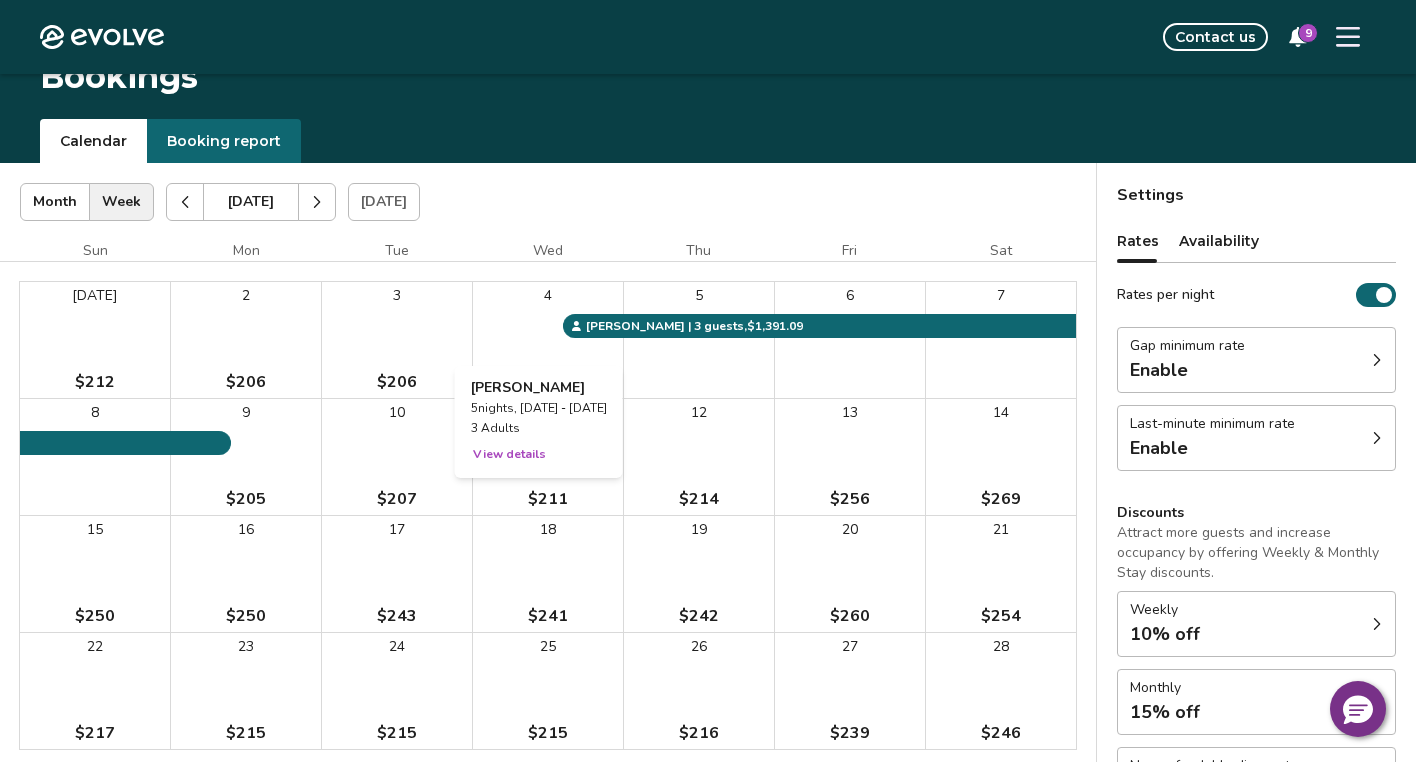 click on "4" at bounding box center (548, 340) 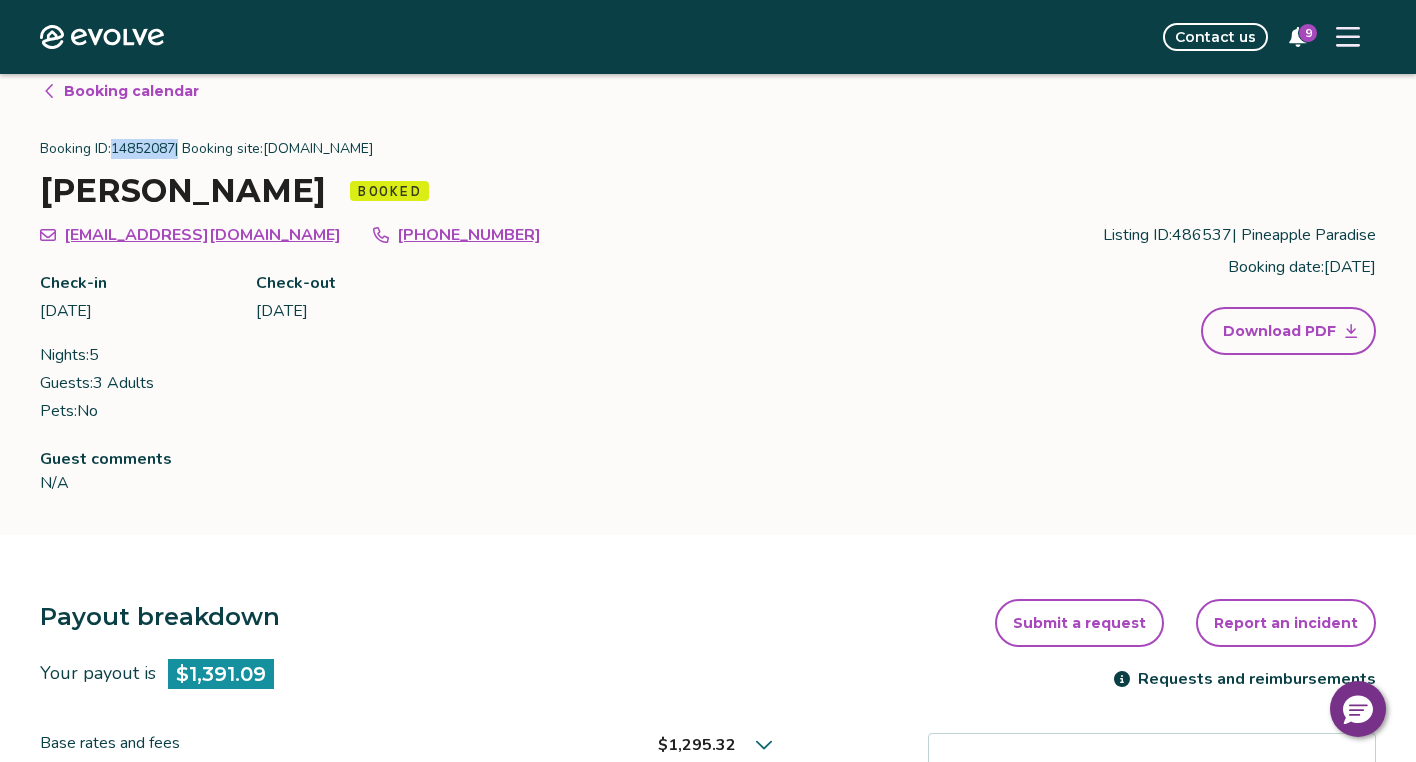 drag, startPoint x: 117, startPoint y: 149, endPoint x: 185, endPoint y: 151, distance: 68.0294 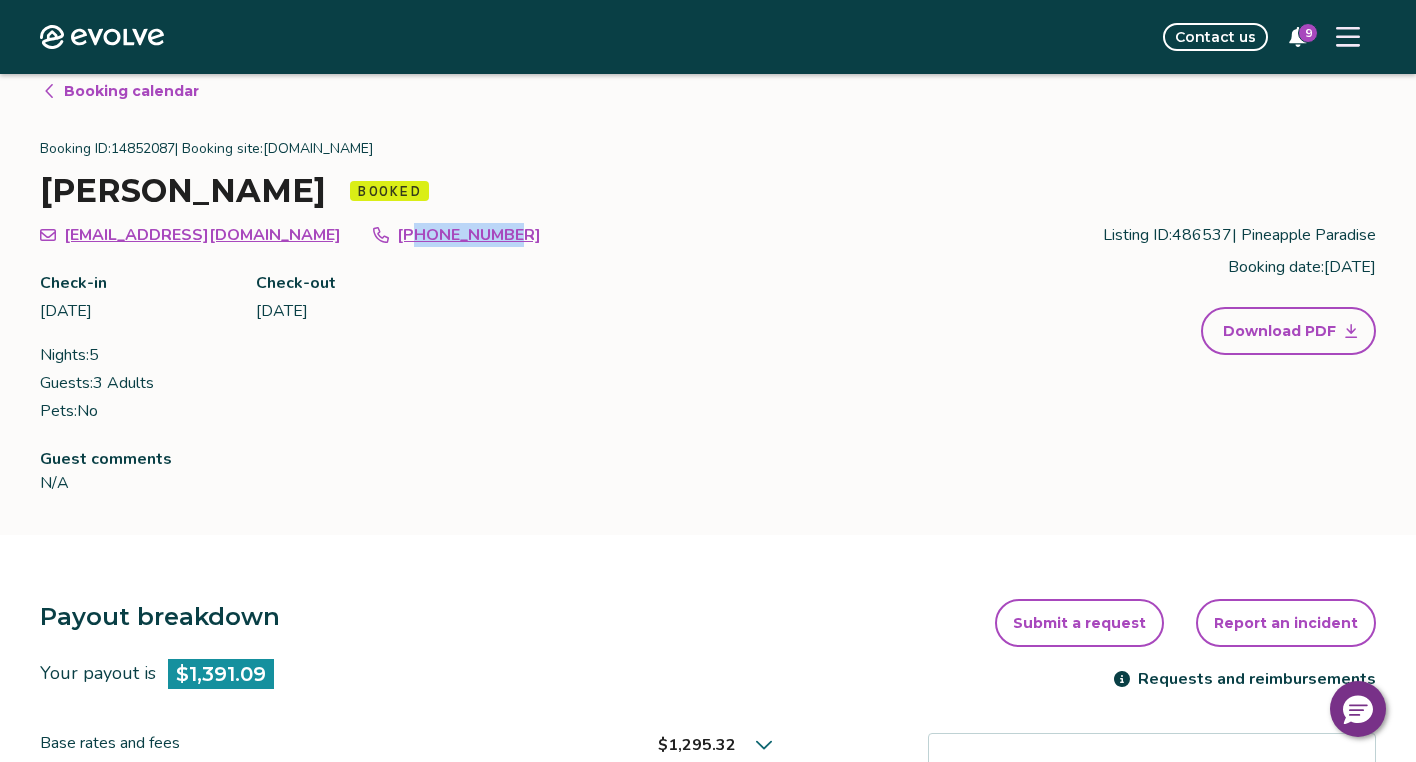 drag, startPoint x: 504, startPoint y: 231, endPoint x: 400, endPoint y: 242, distance: 104.58012 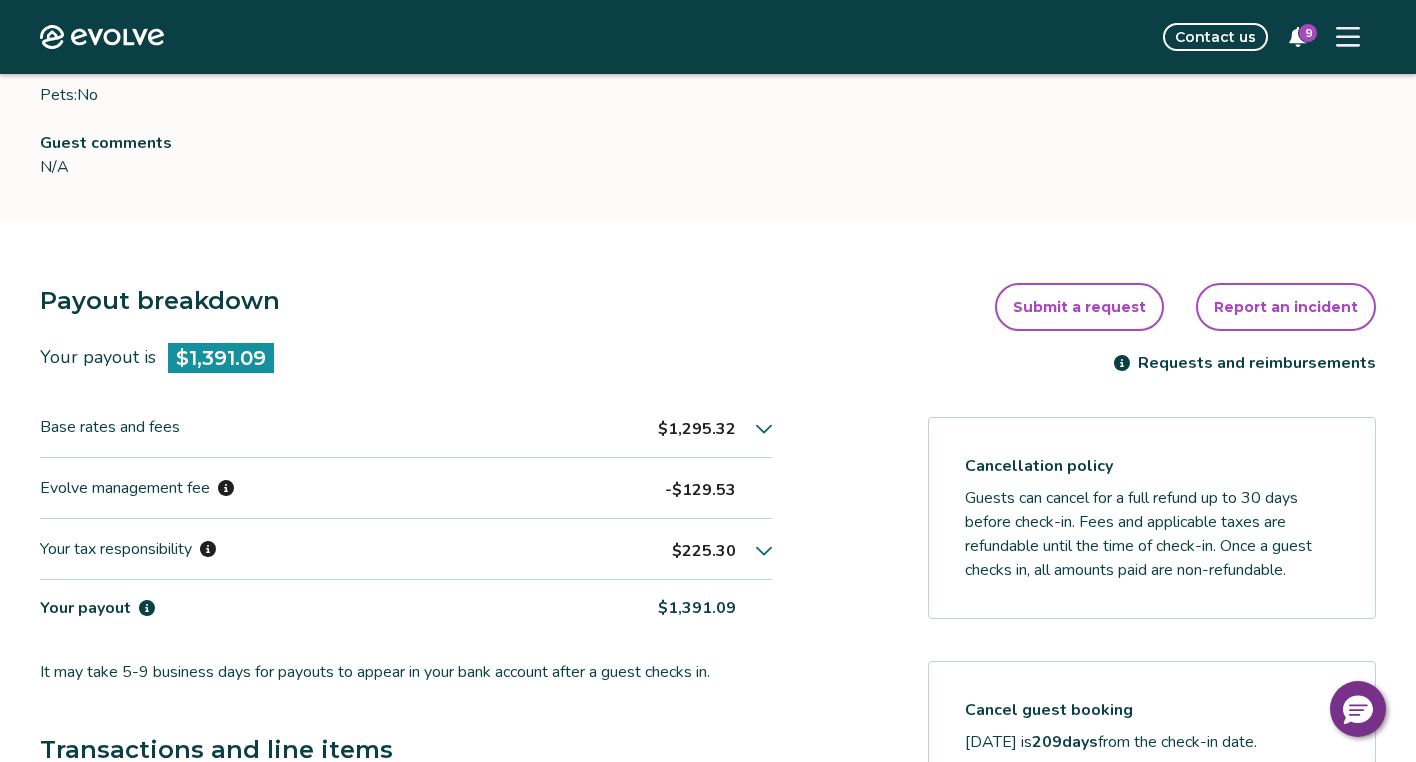 scroll, scrollTop: 360, scrollLeft: 0, axis: vertical 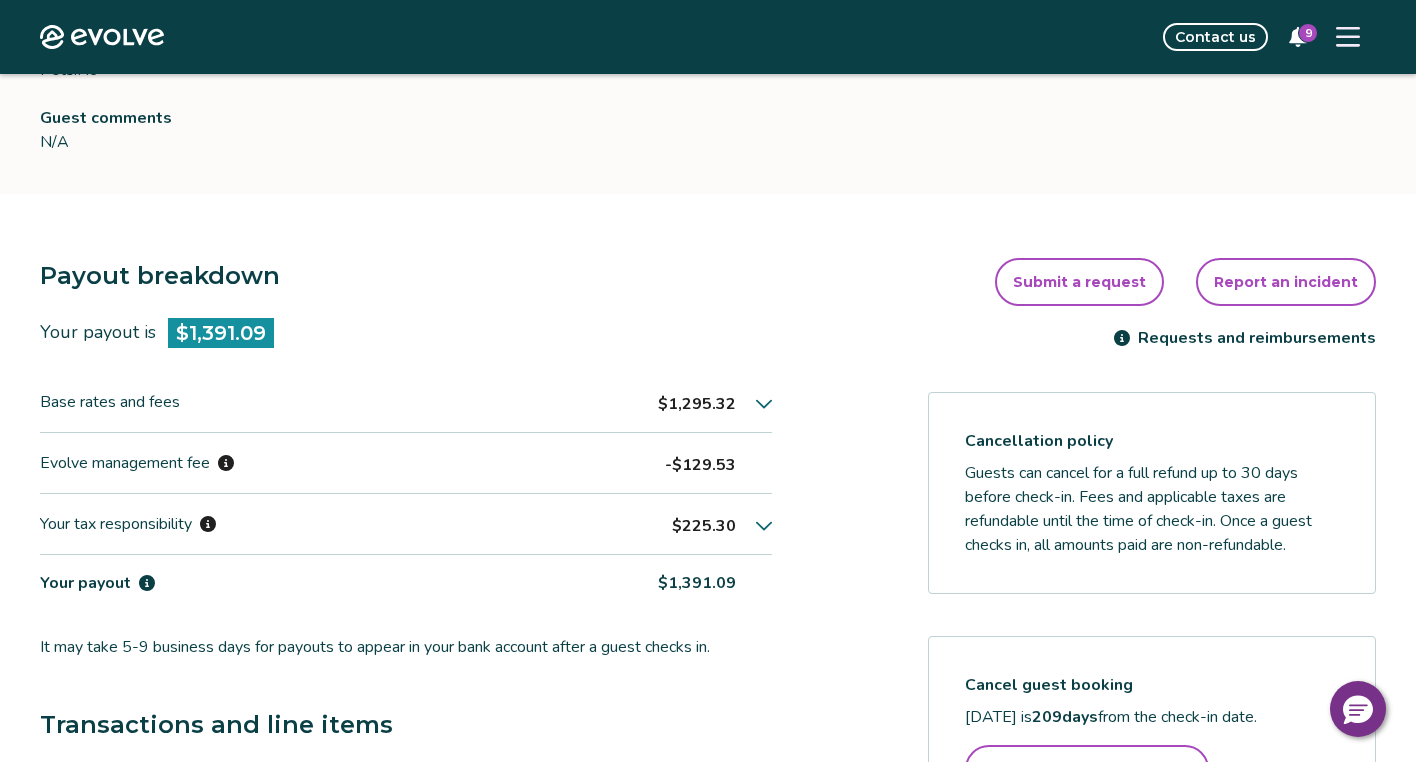 click 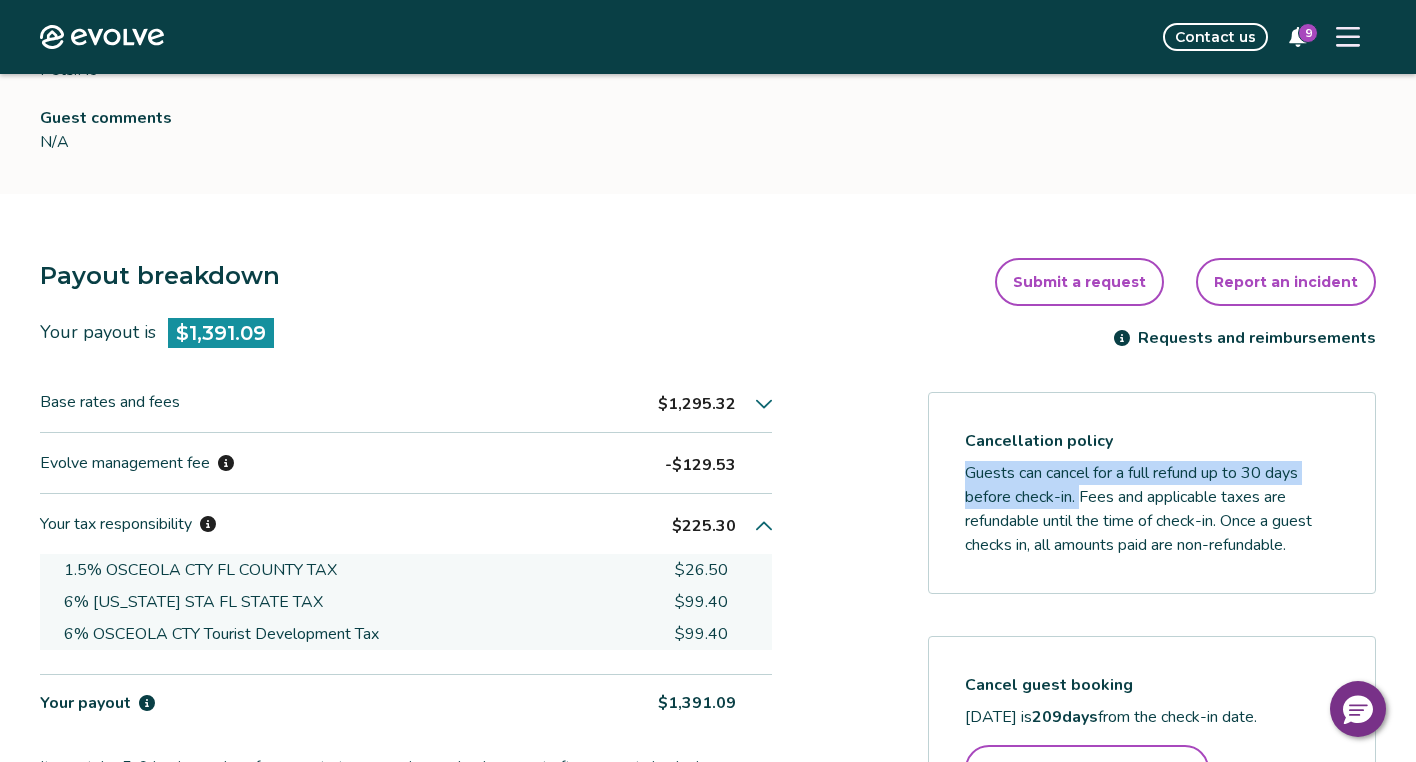 drag, startPoint x: 968, startPoint y: 473, endPoint x: 1083, endPoint y: 489, distance: 116.10771 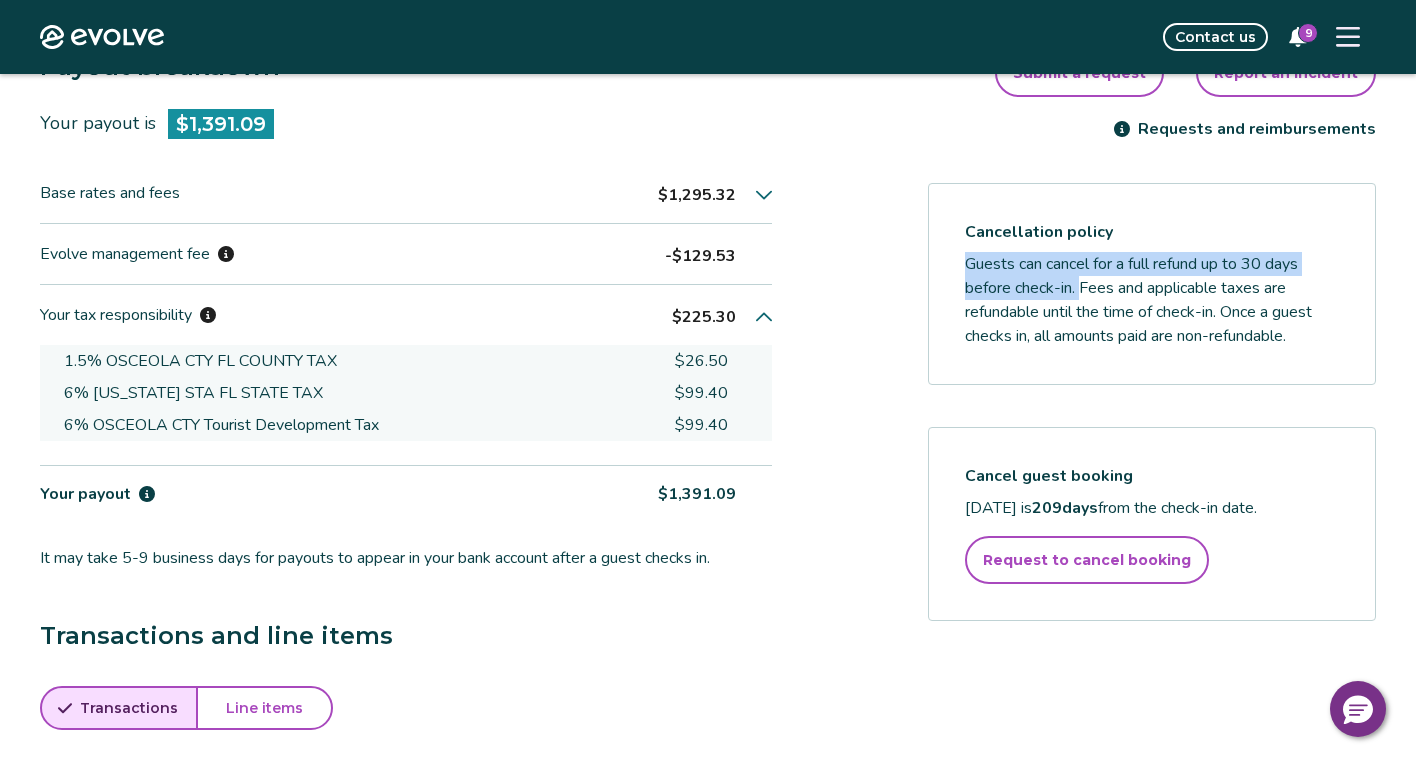 scroll, scrollTop: 223, scrollLeft: 0, axis: vertical 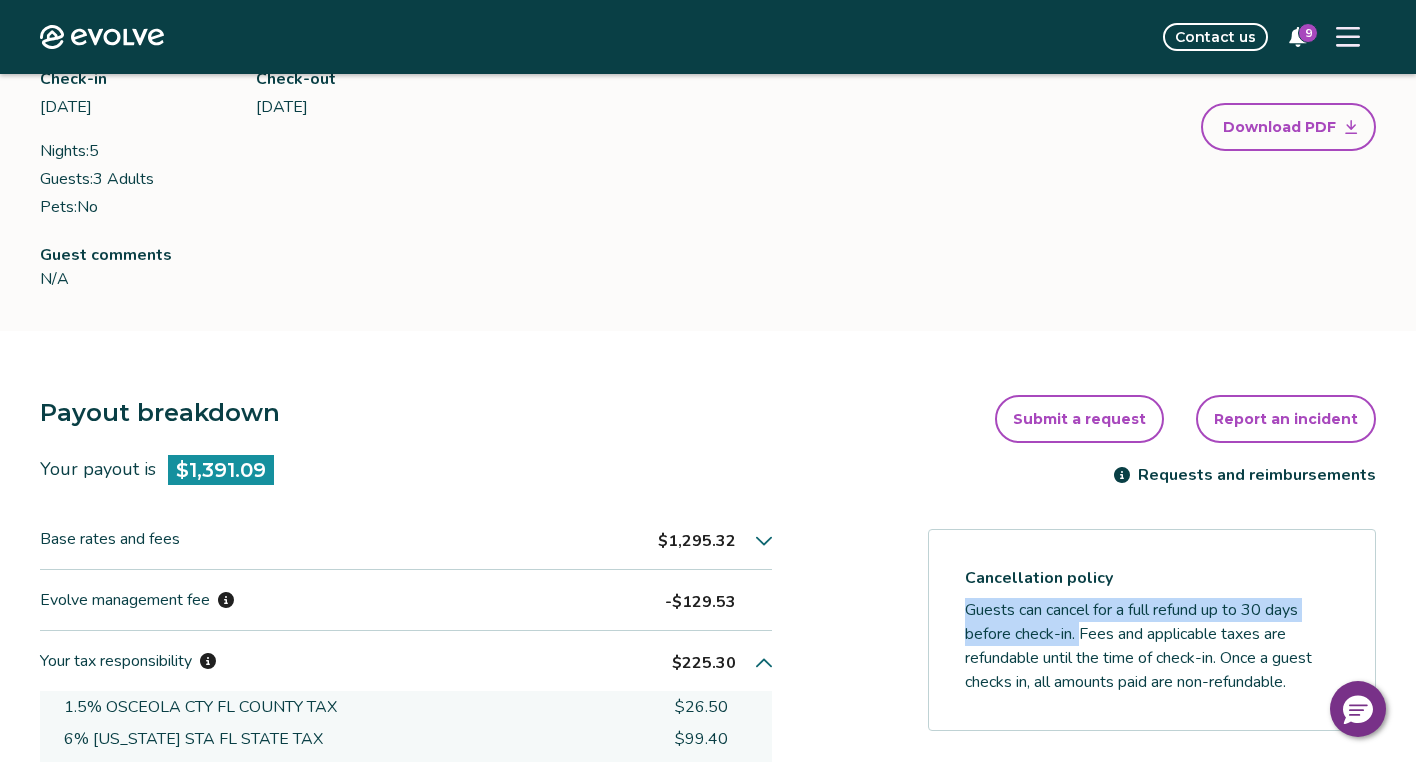 copy on "Guests can cancel for a full refund up to 30 days before check-in." 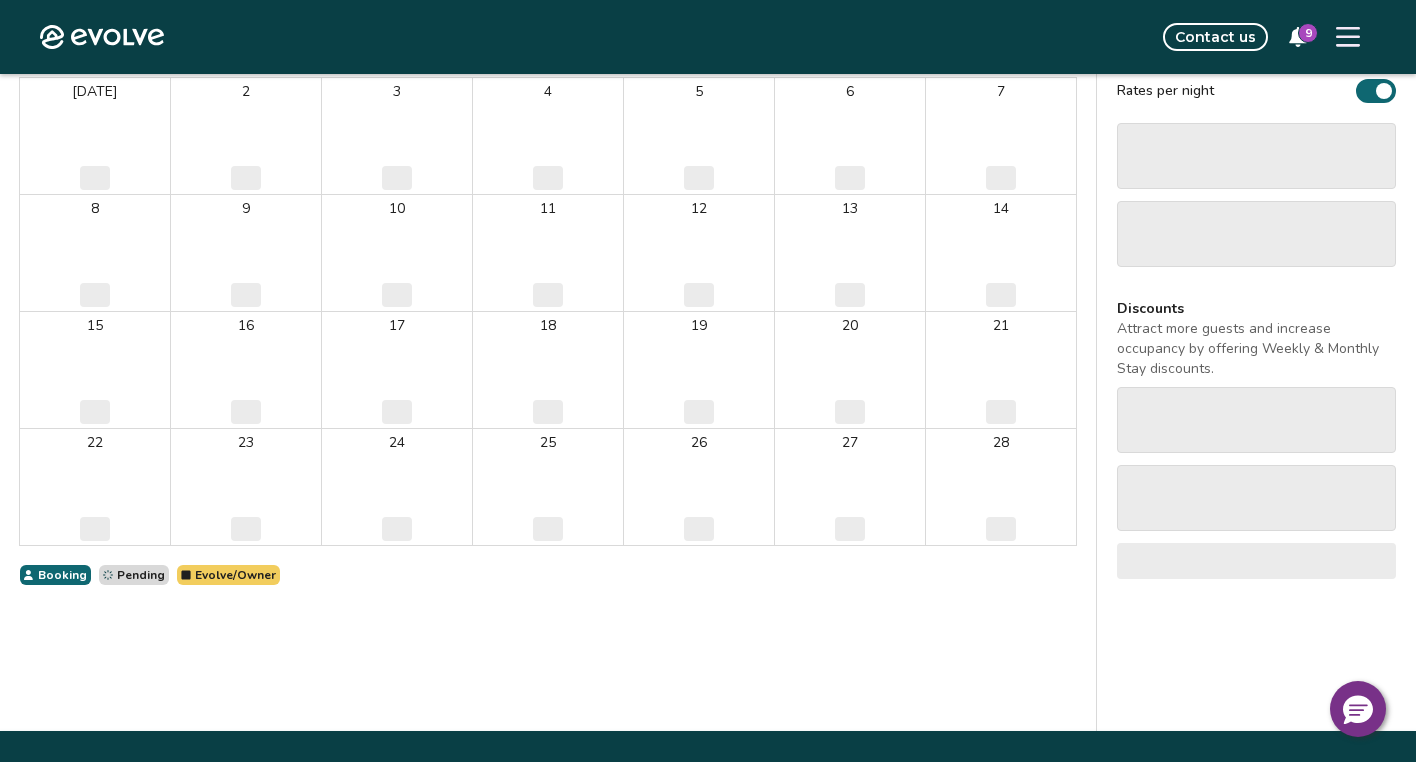 scroll, scrollTop: 19, scrollLeft: 0, axis: vertical 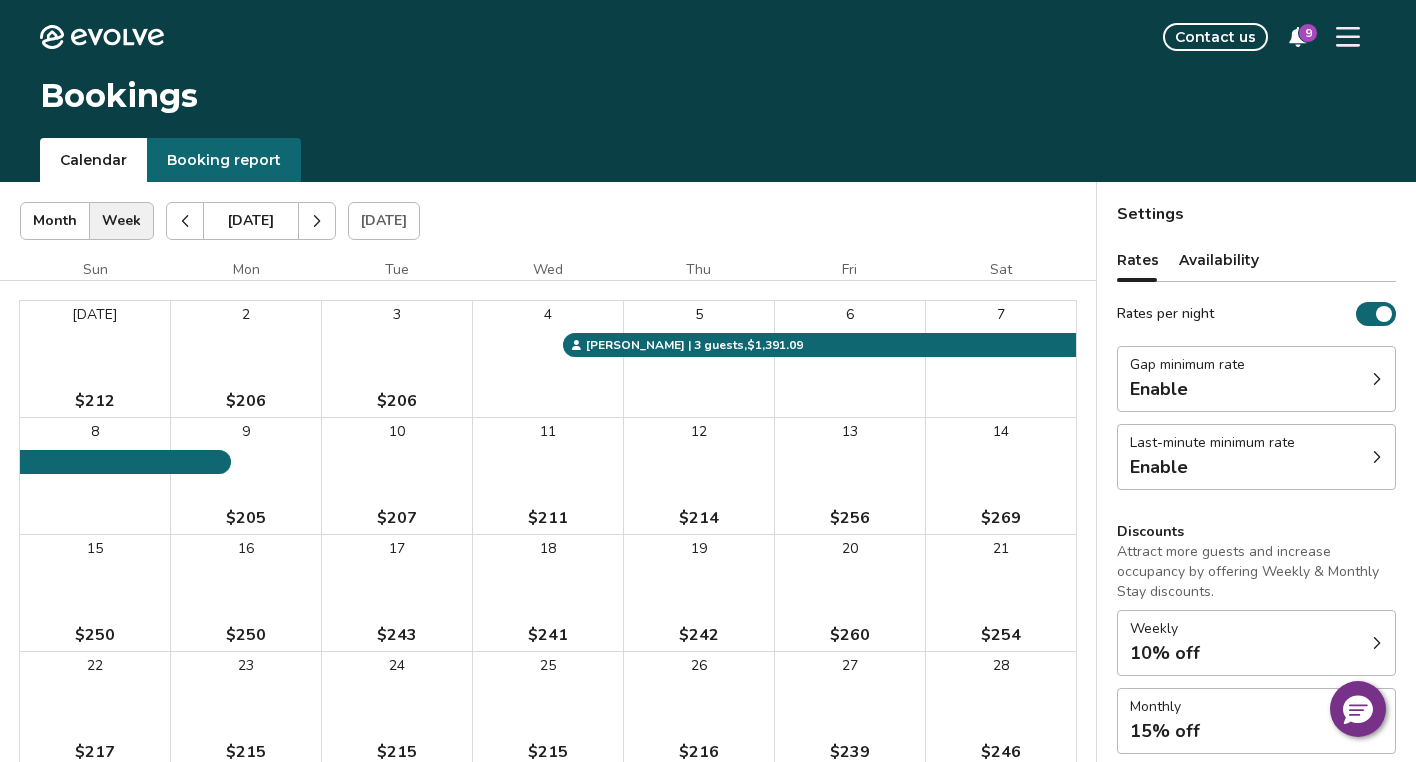 click 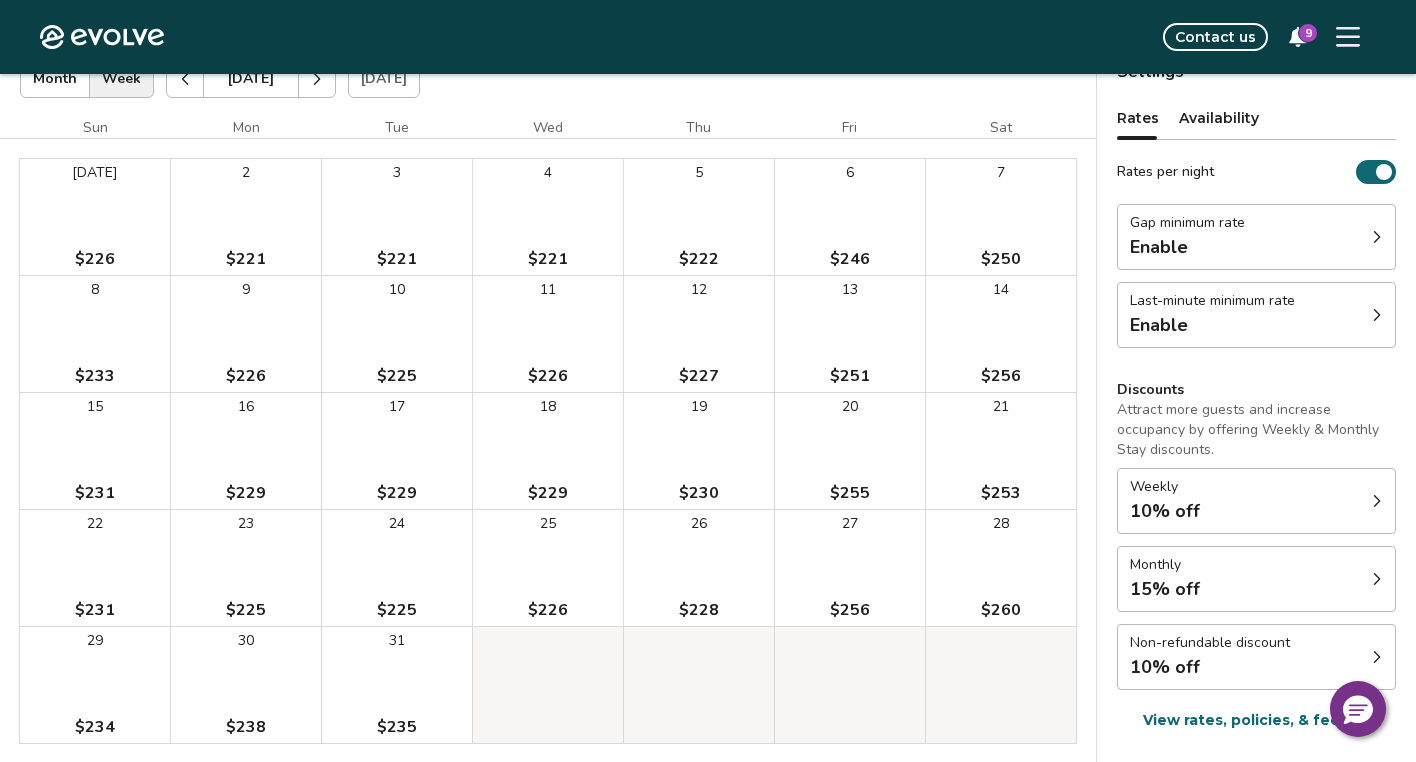 scroll, scrollTop: 38, scrollLeft: 0, axis: vertical 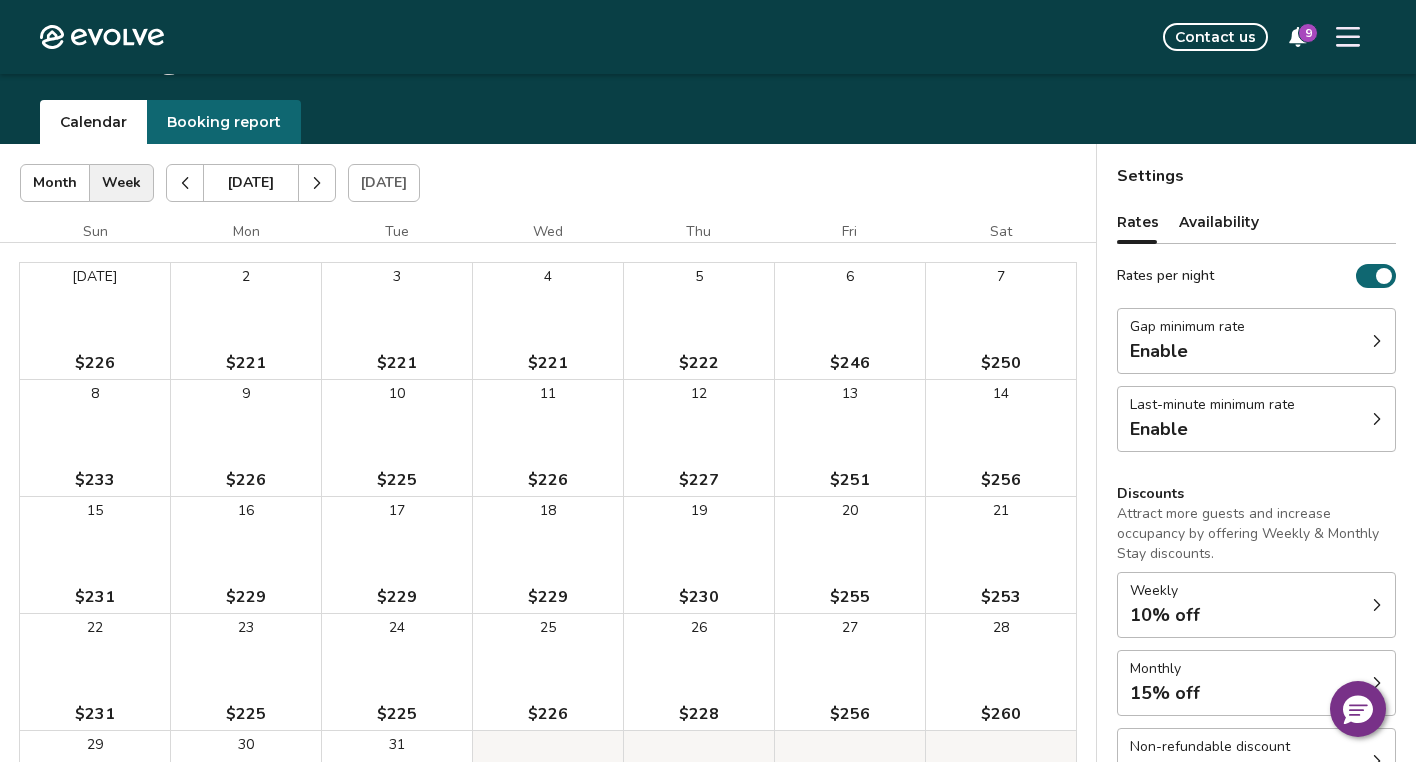 click 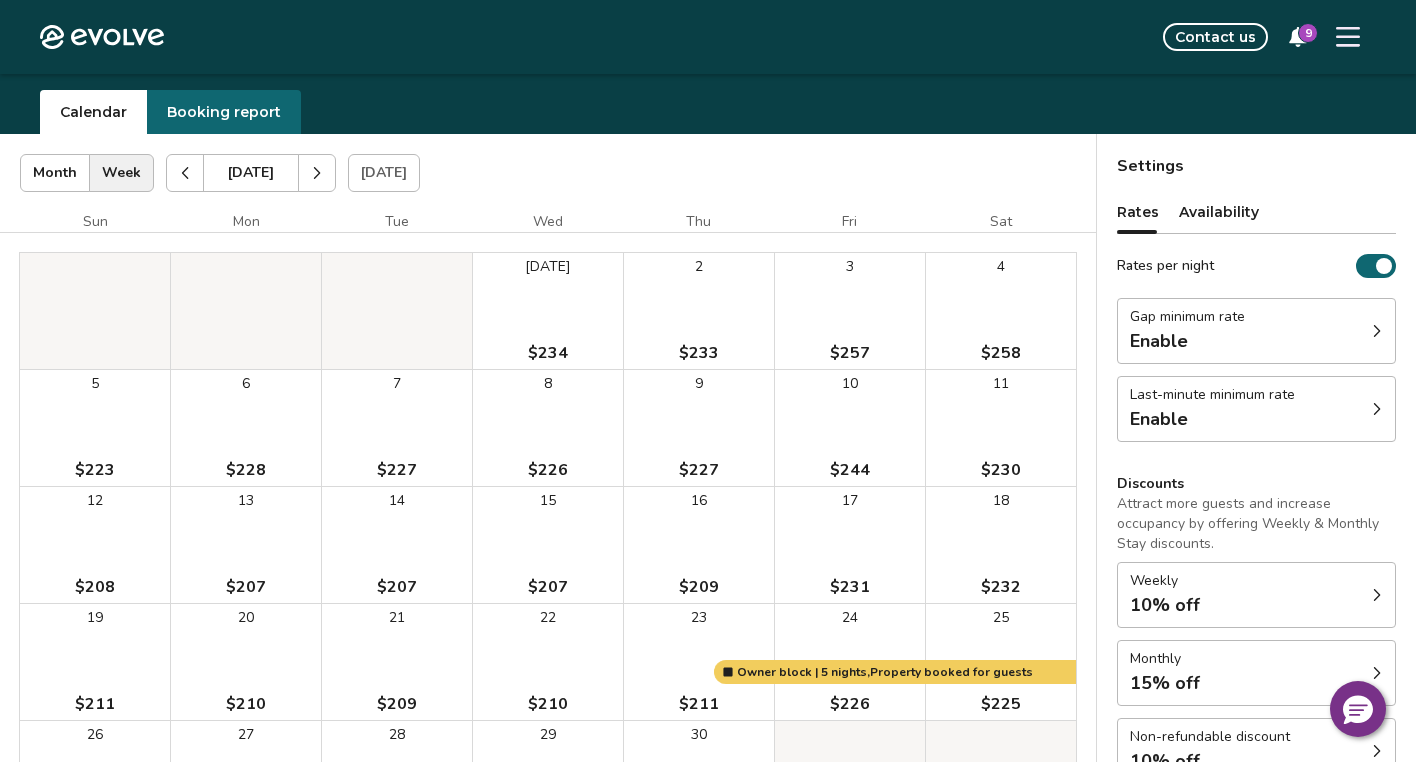 scroll, scrollTop: 34, scrollLeft: 0, axis: vertical 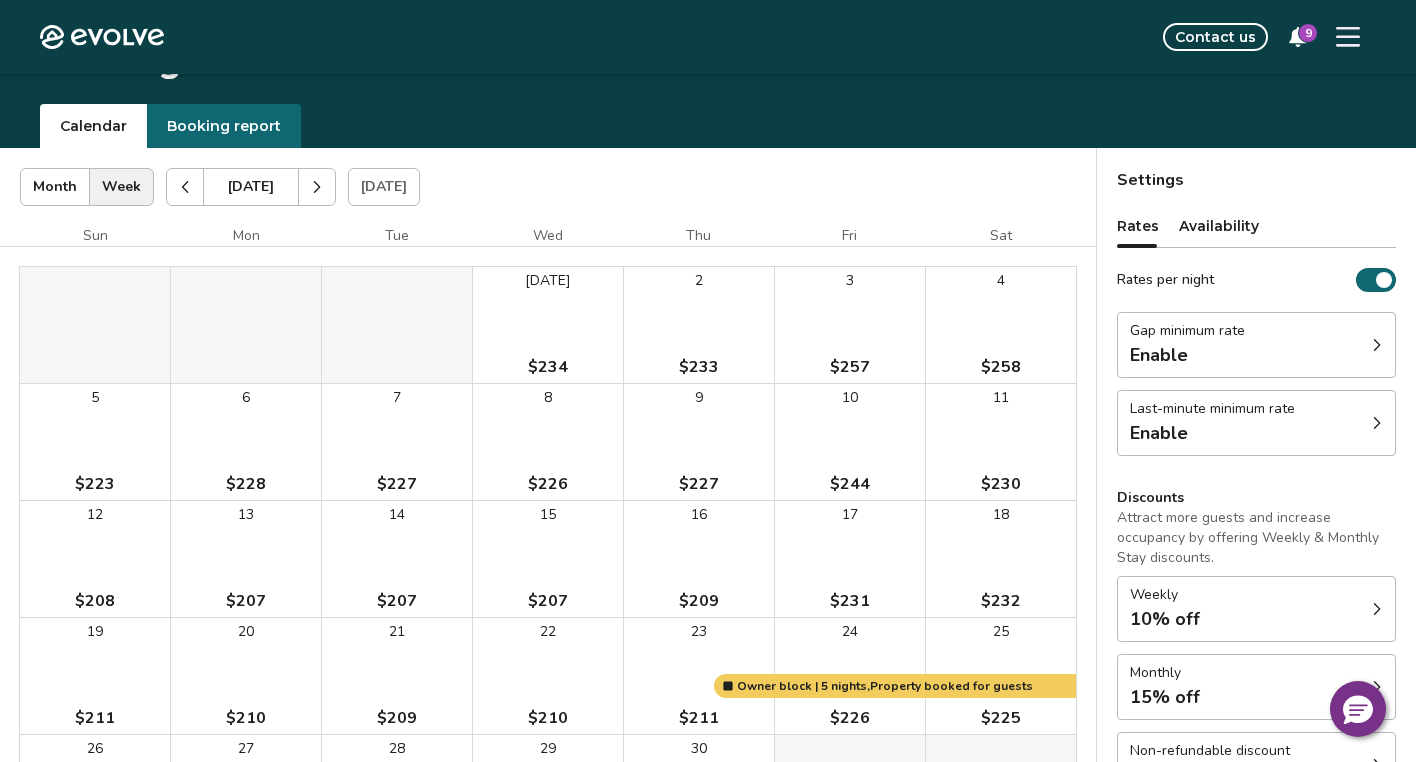 click at bounding box center [317, 187] 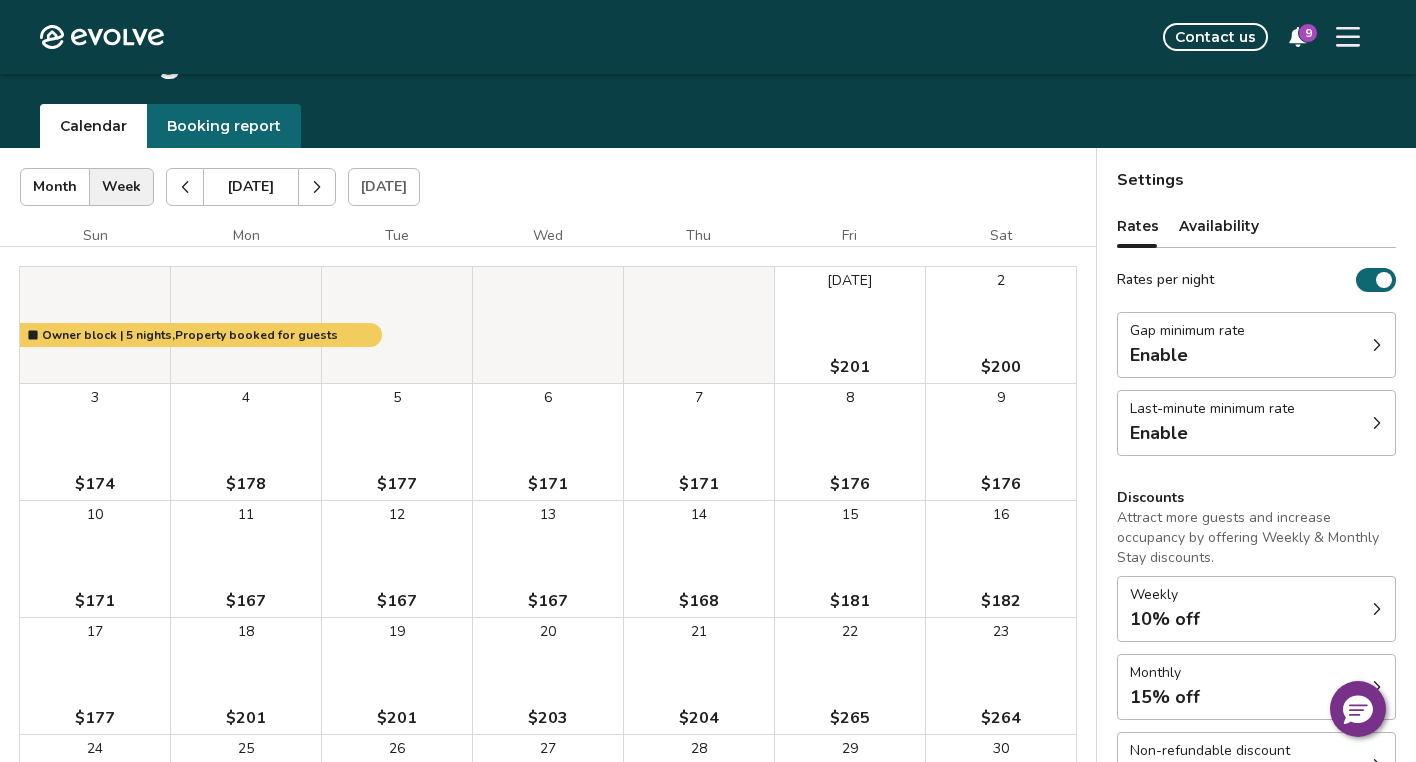 click at bounding box center (317, 187) 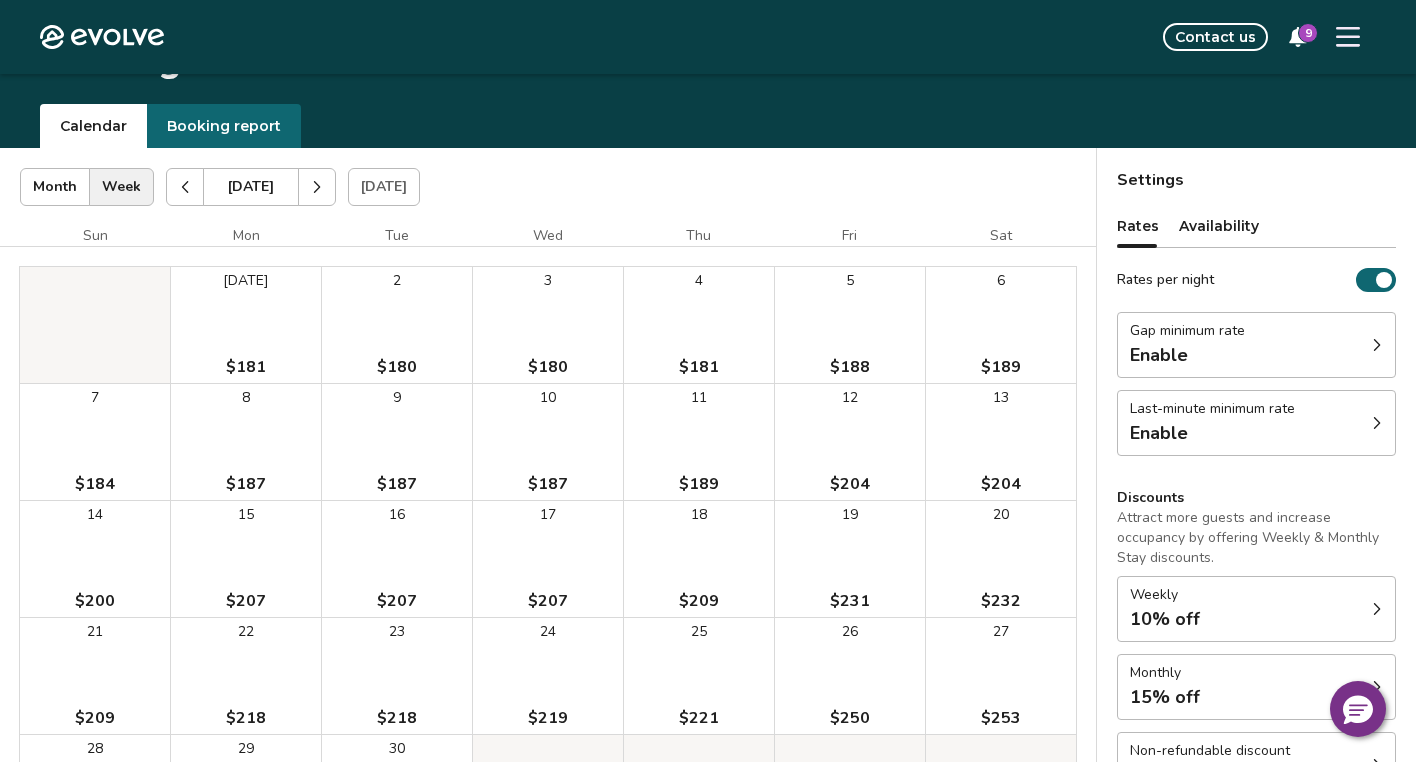 click 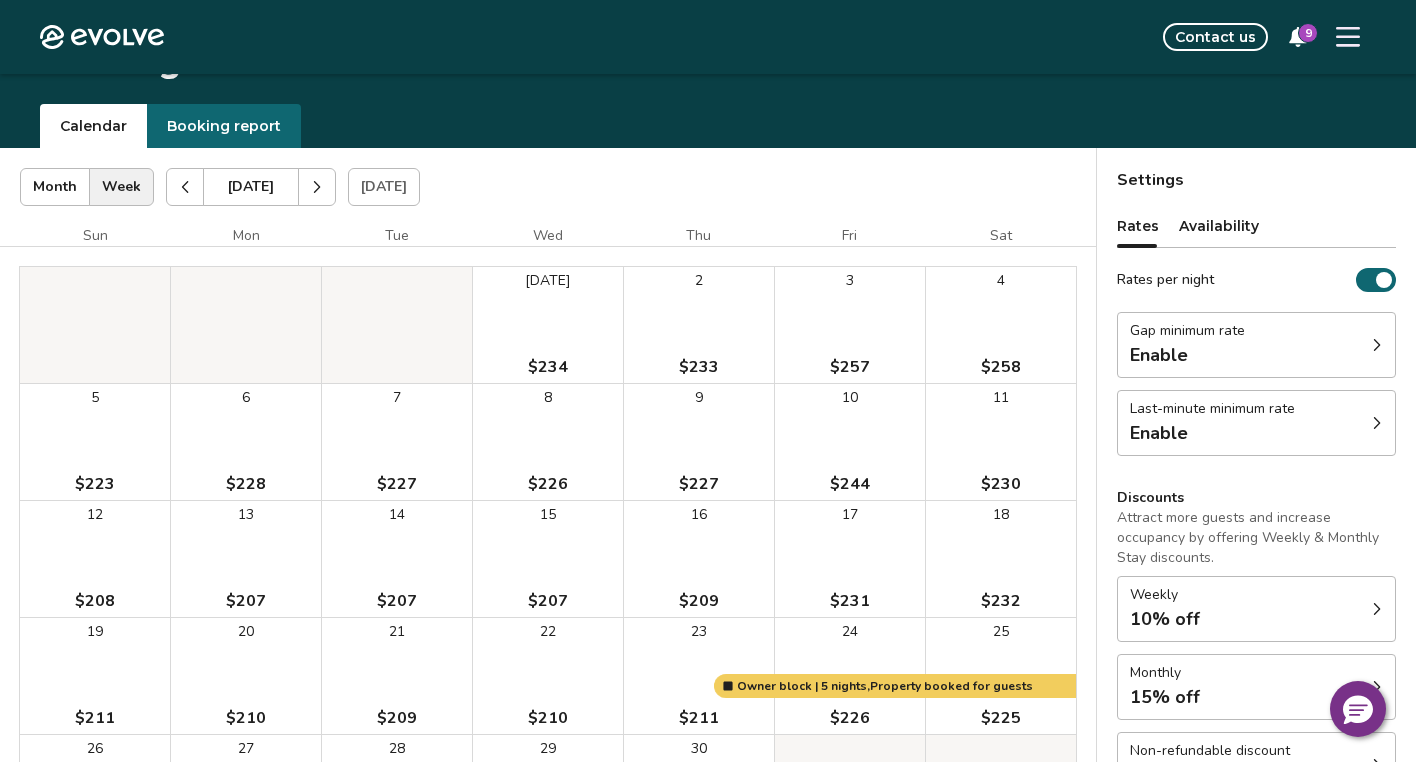 click at bounding box center (185, 187) 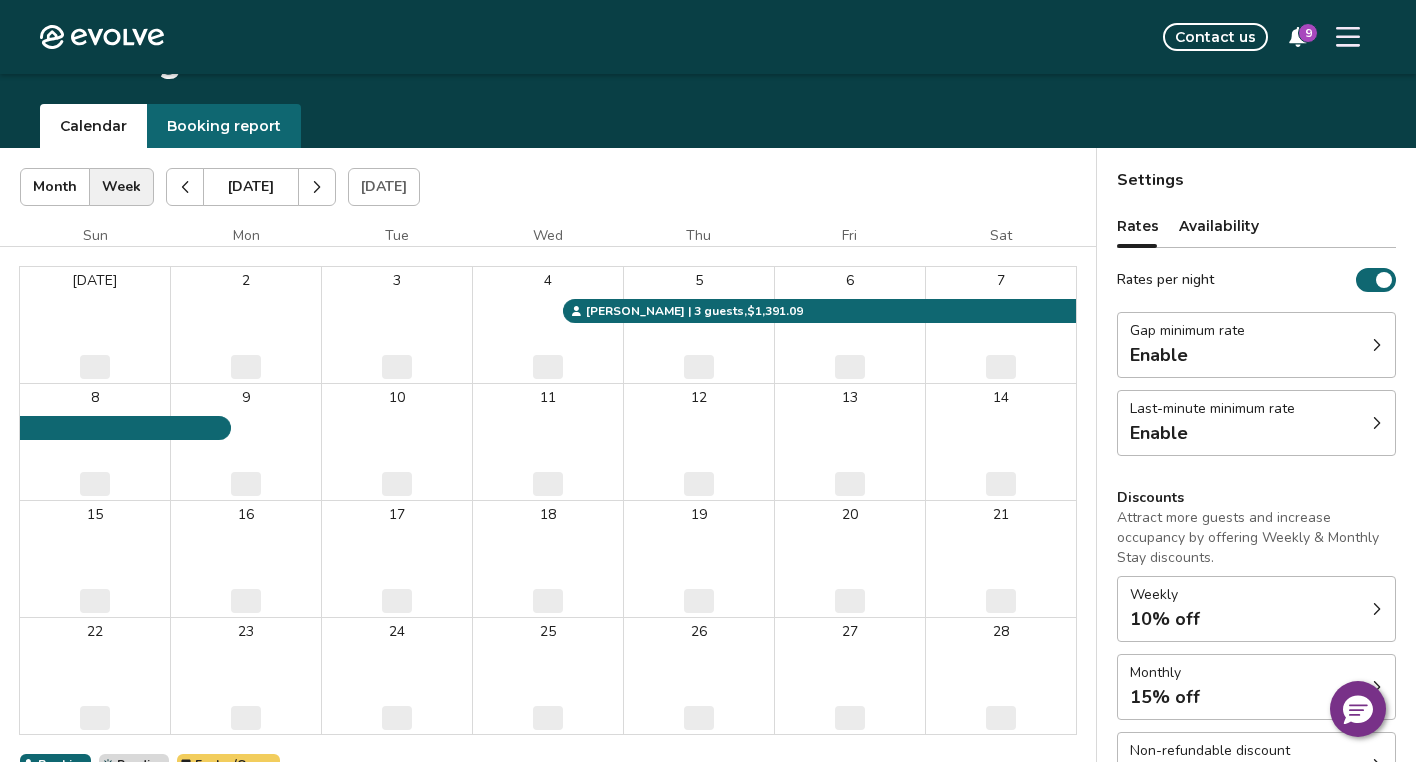 click at bounding box center [185, 187] 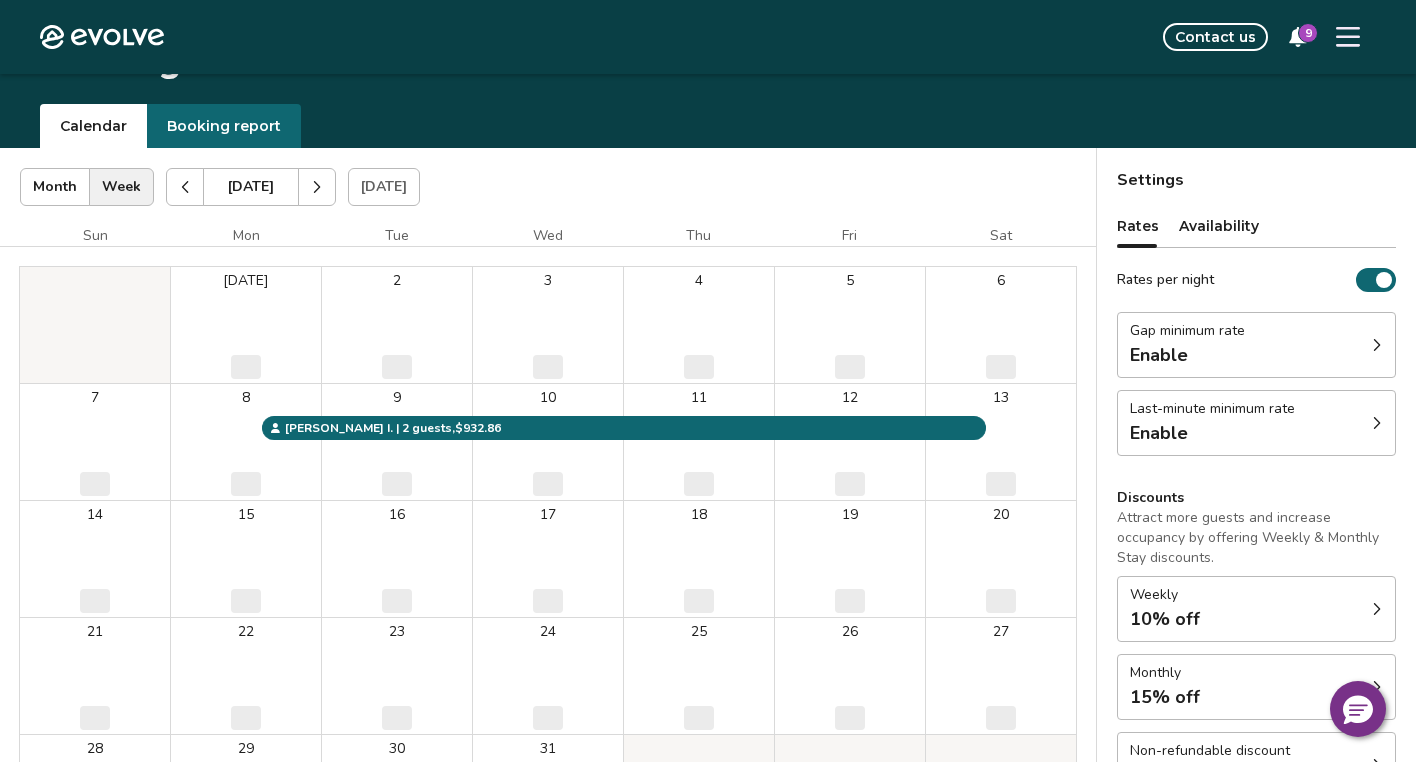 click at bounding box center (185, 187) 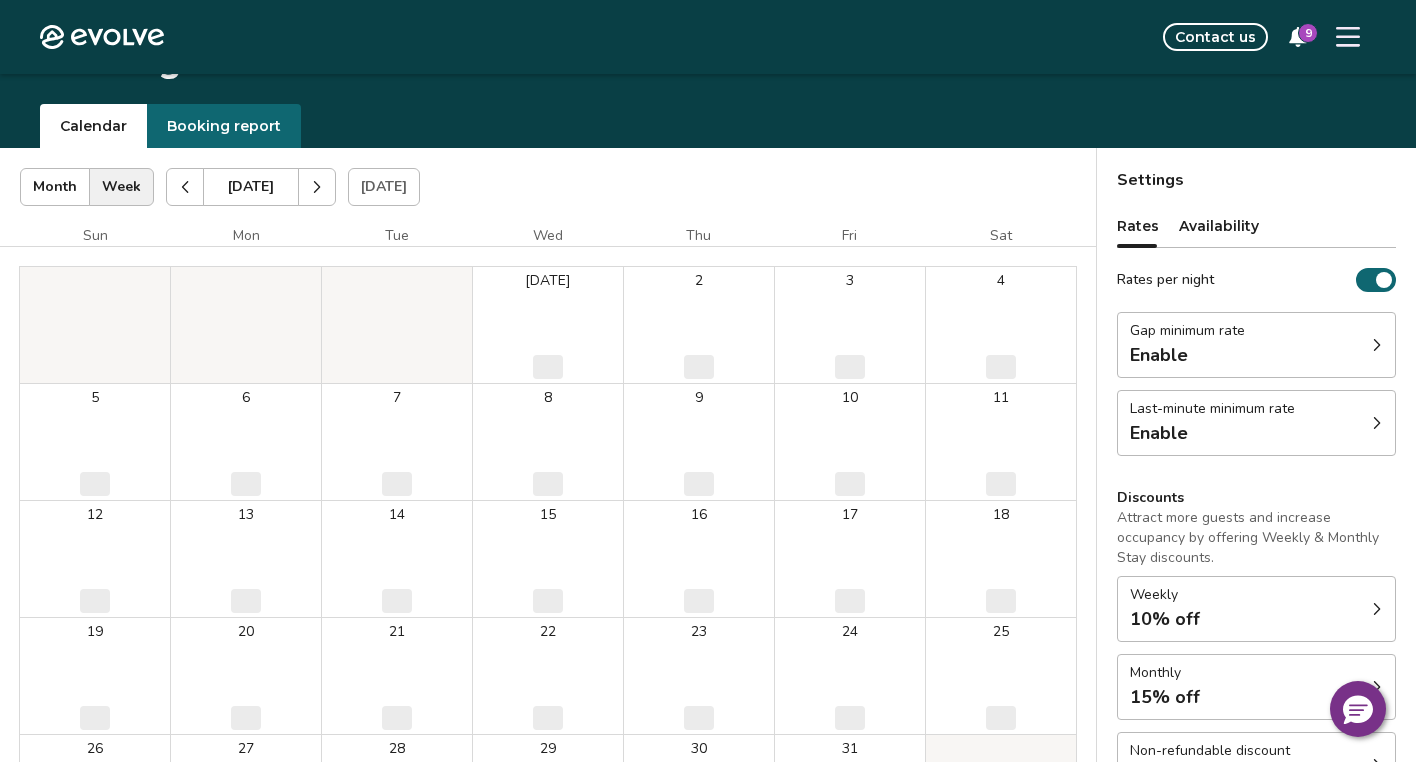 click at bounding box center (185, 187) 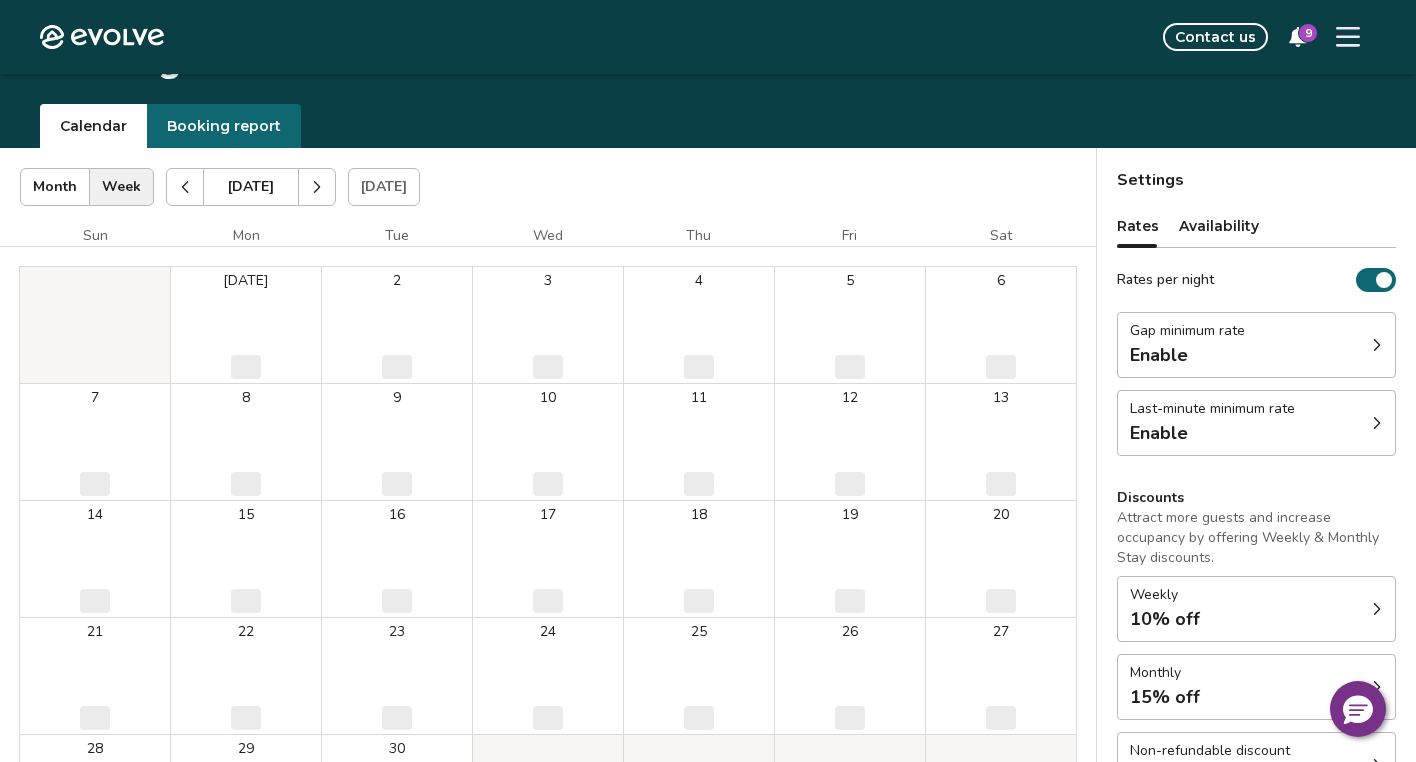 click at bounding box center (185, 187) 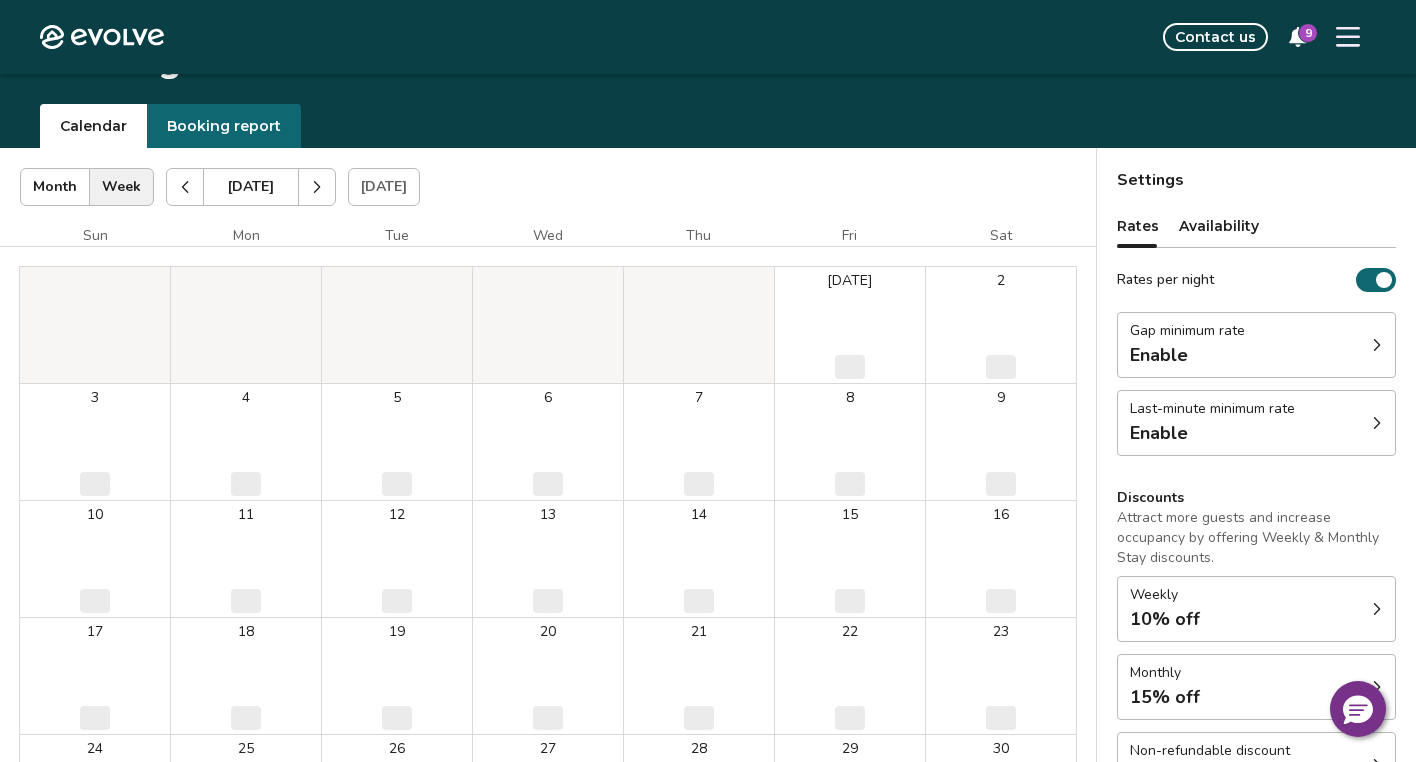 click at bounding box center [185, 187] 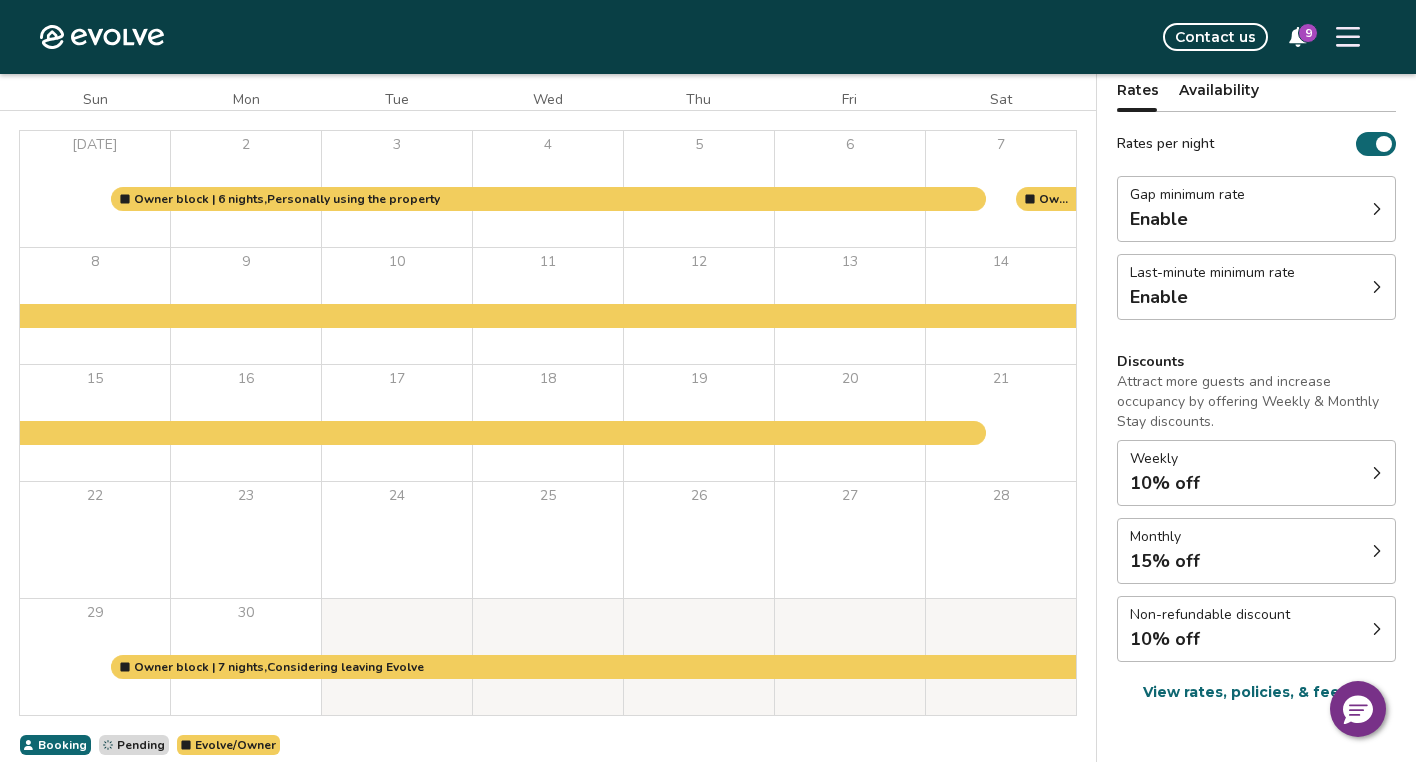 scroll, scrollTop: 51, scrollLeft: 0, axis: vertical 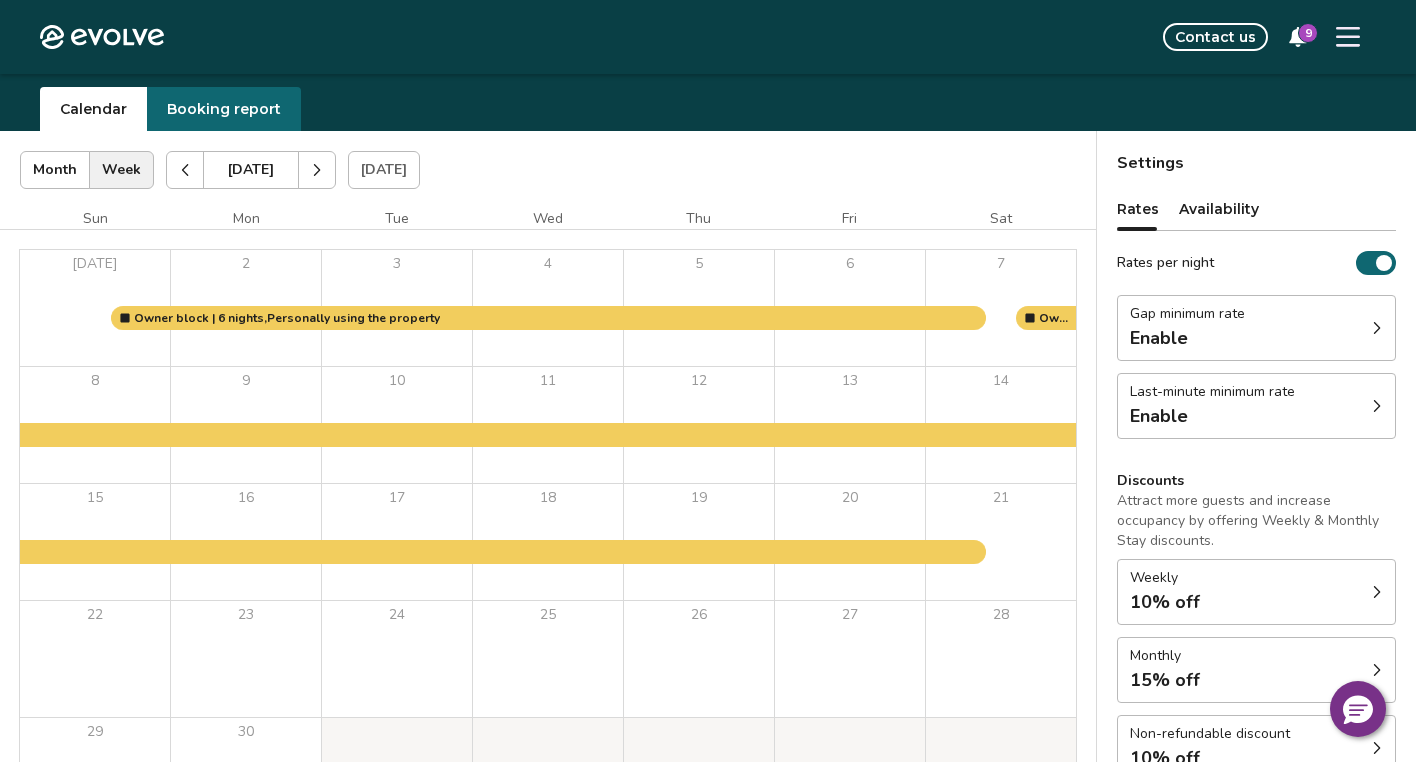 click at bounding box center (317, 170) 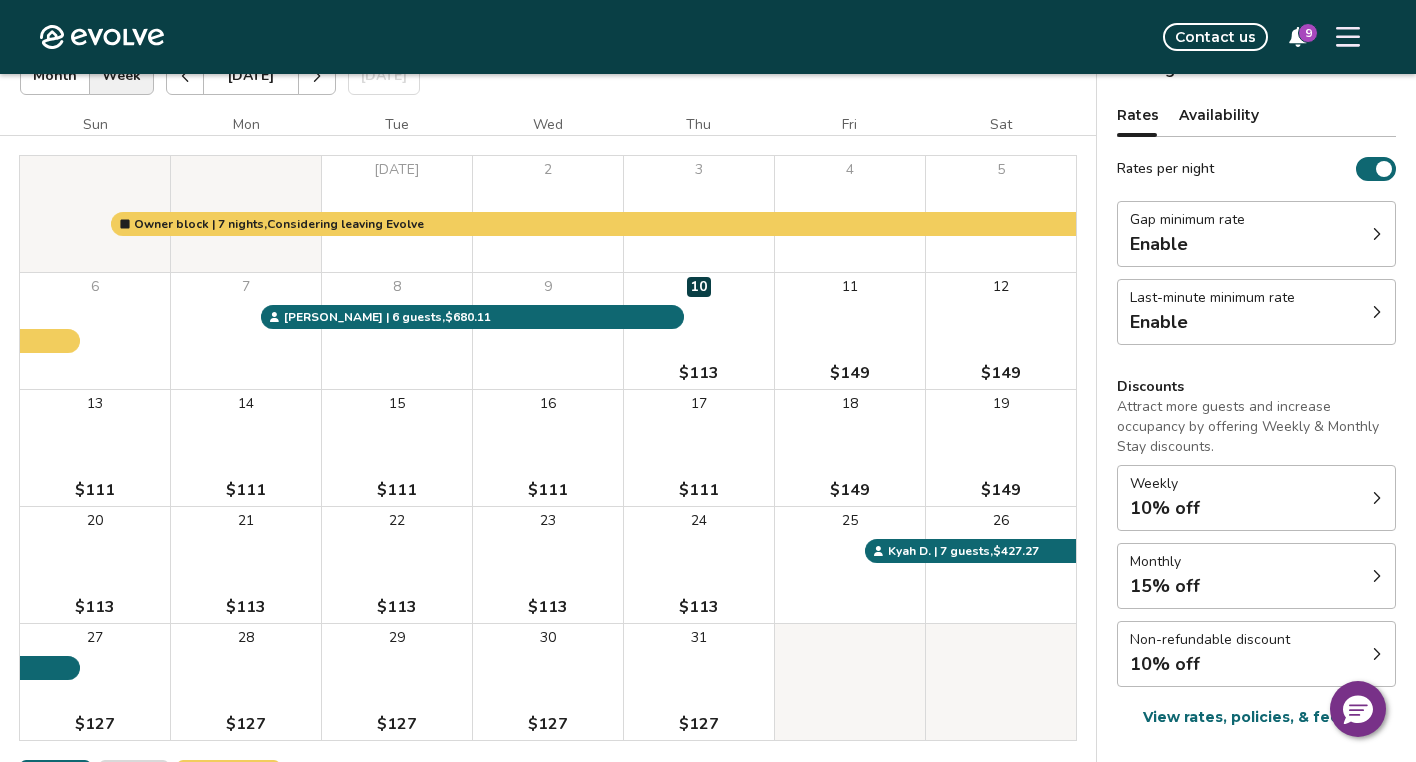 scroll, scrollTop: 117, scrollLeft: 0, axis: vertical 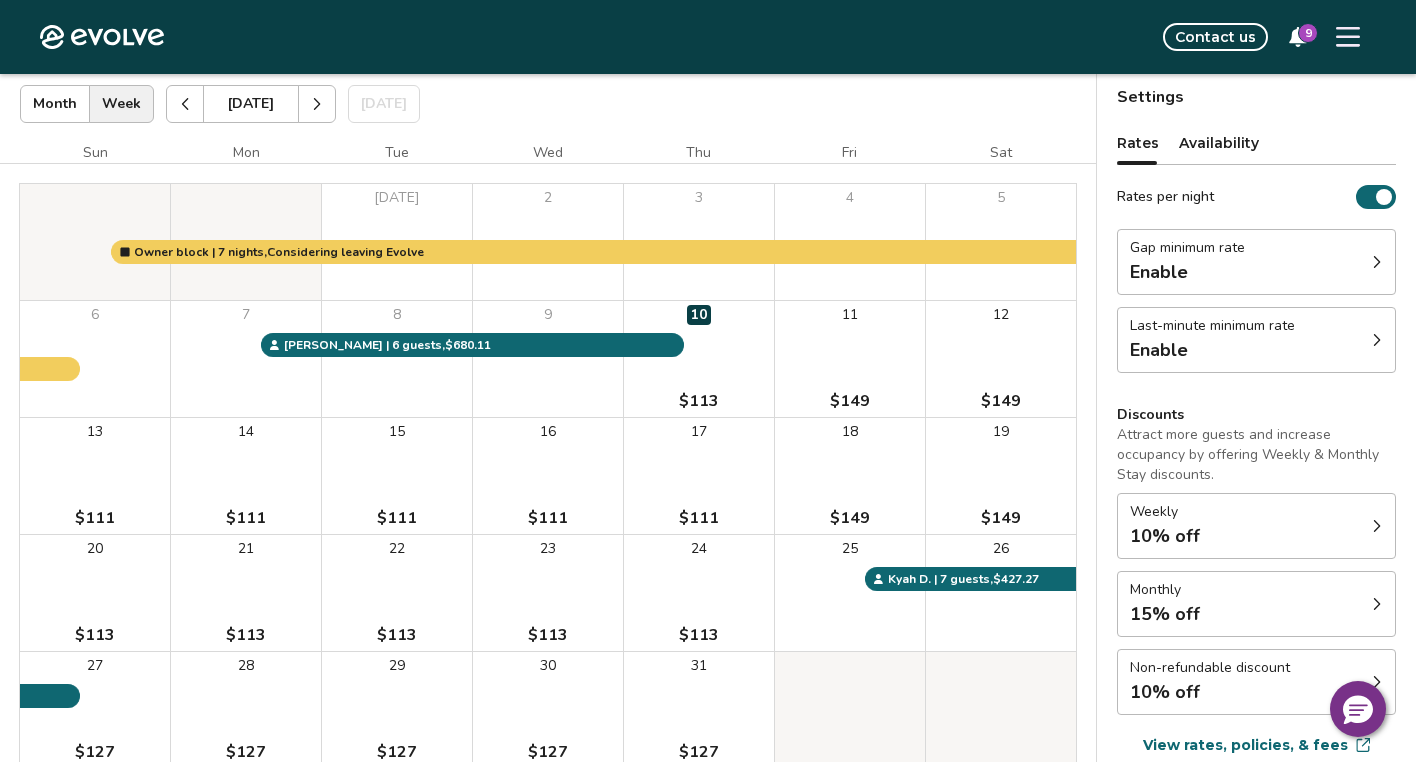 click at bounding box center [317, 104] 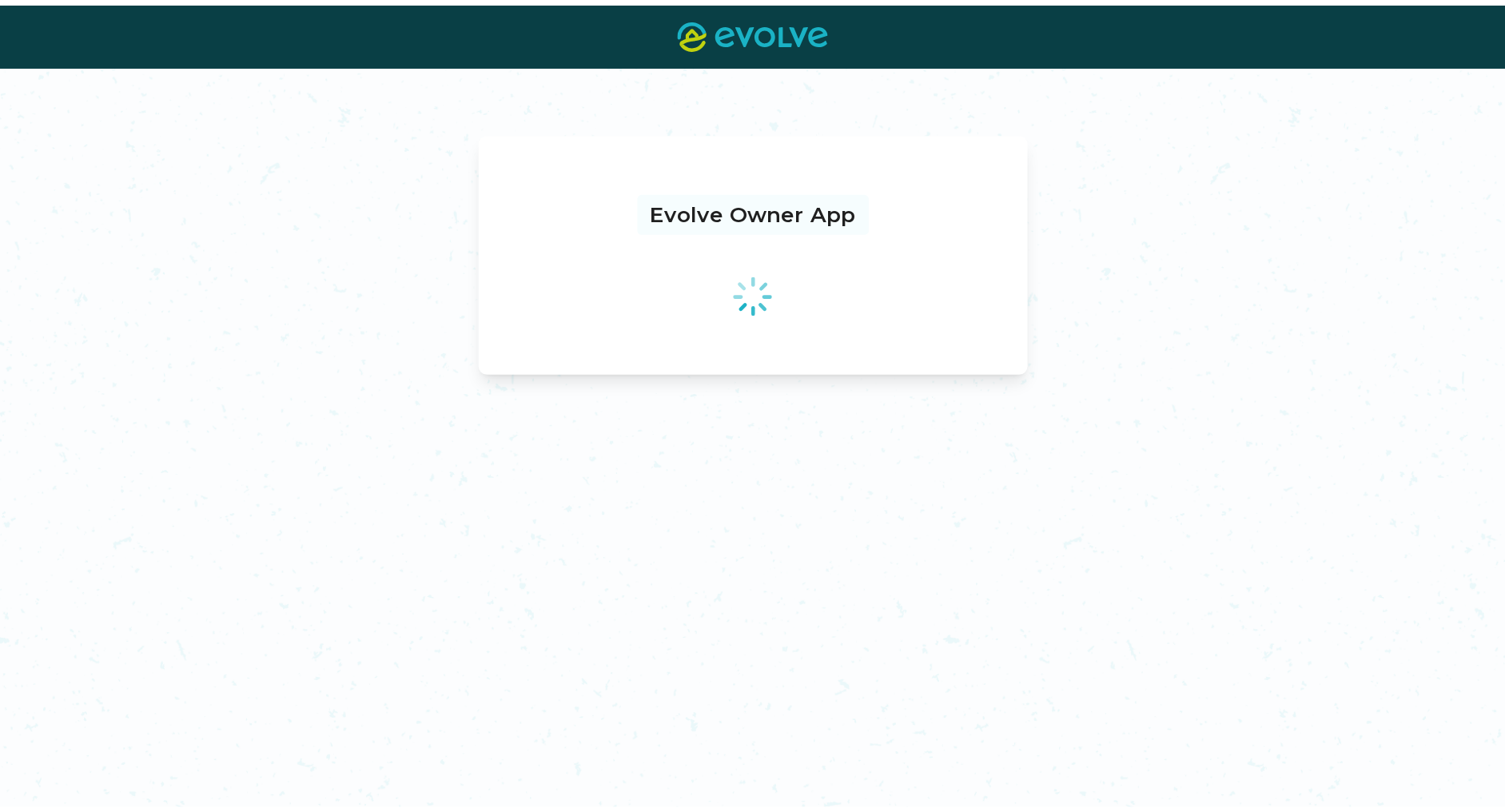 scroll, scrollTop: 0, scrollLeft: 0, axis: both 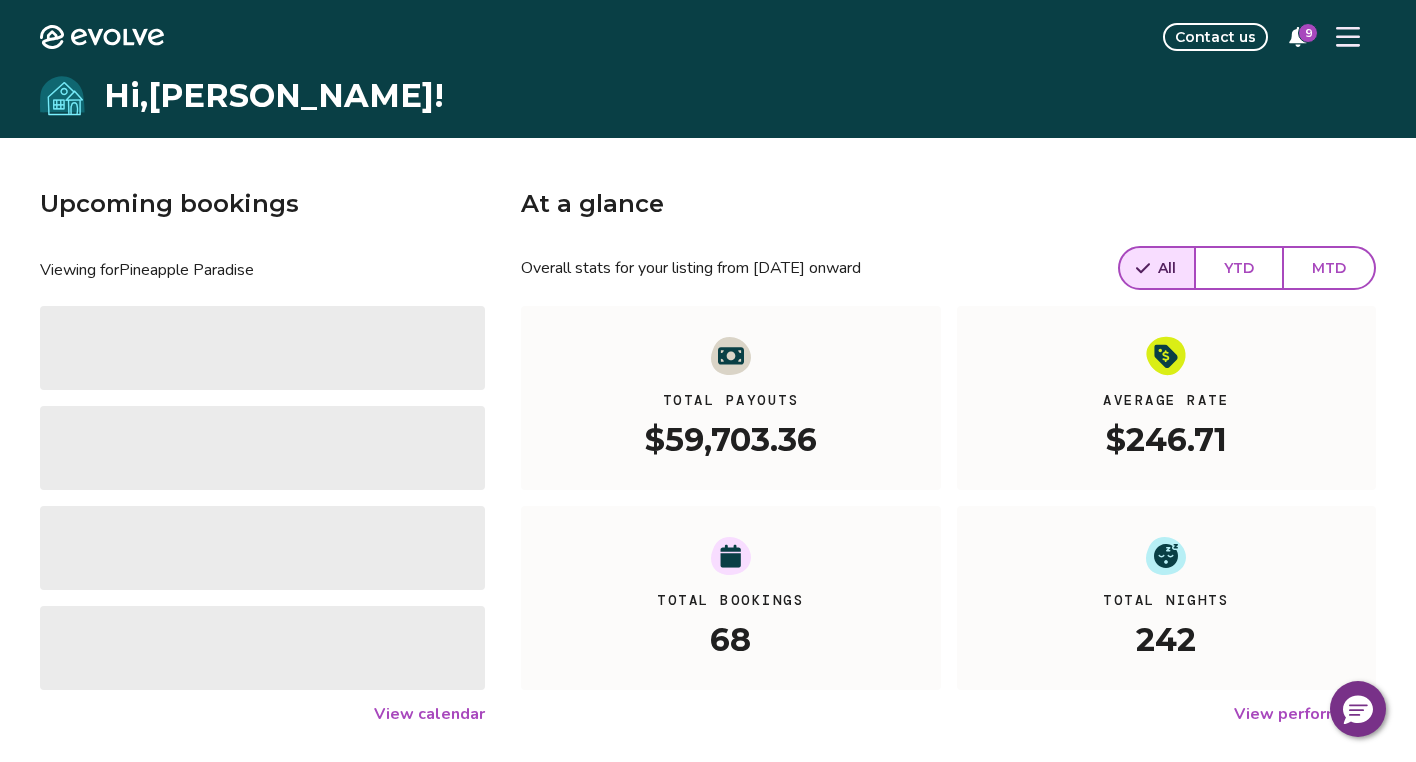 click on "Contact us" at bounding box center (1215, 37) 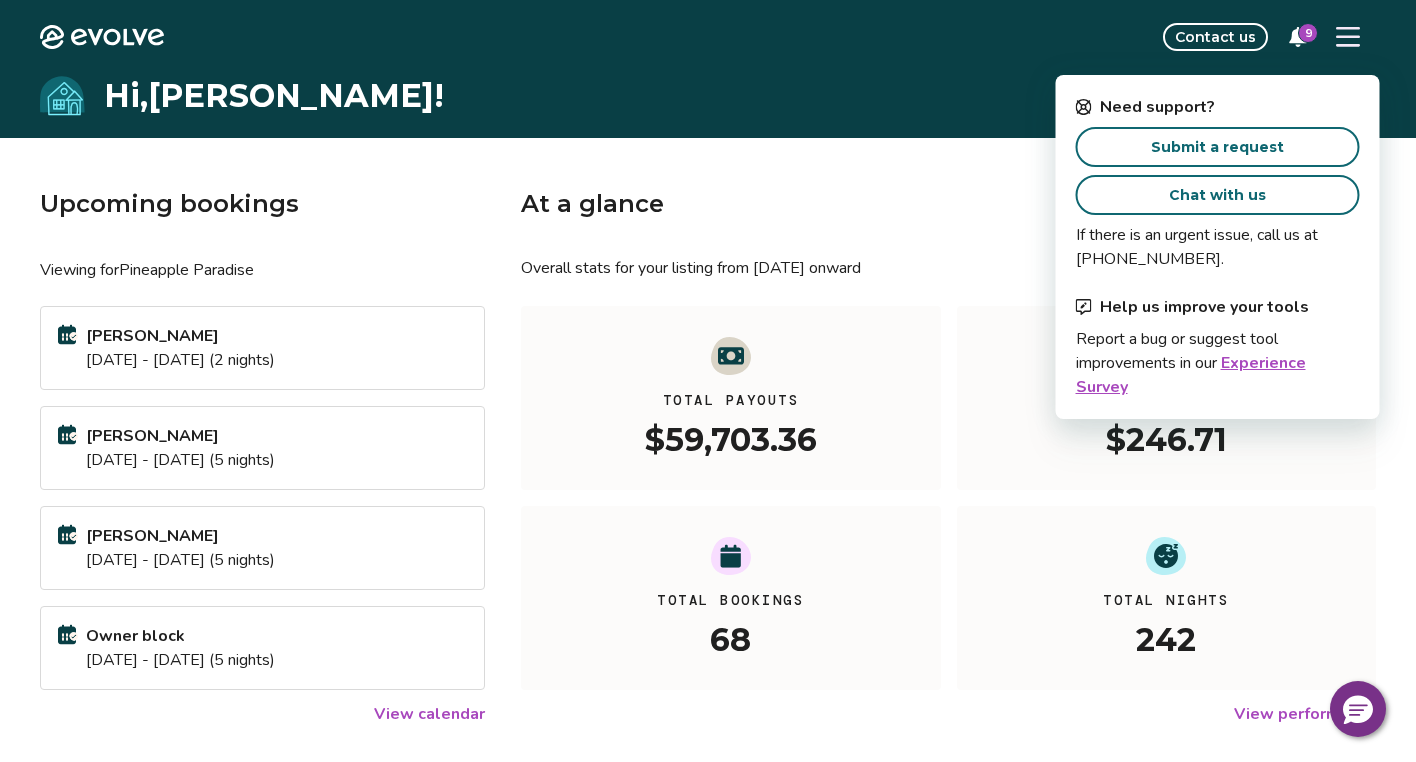 click on "Submit a request" at bounding box center (1217, 147) 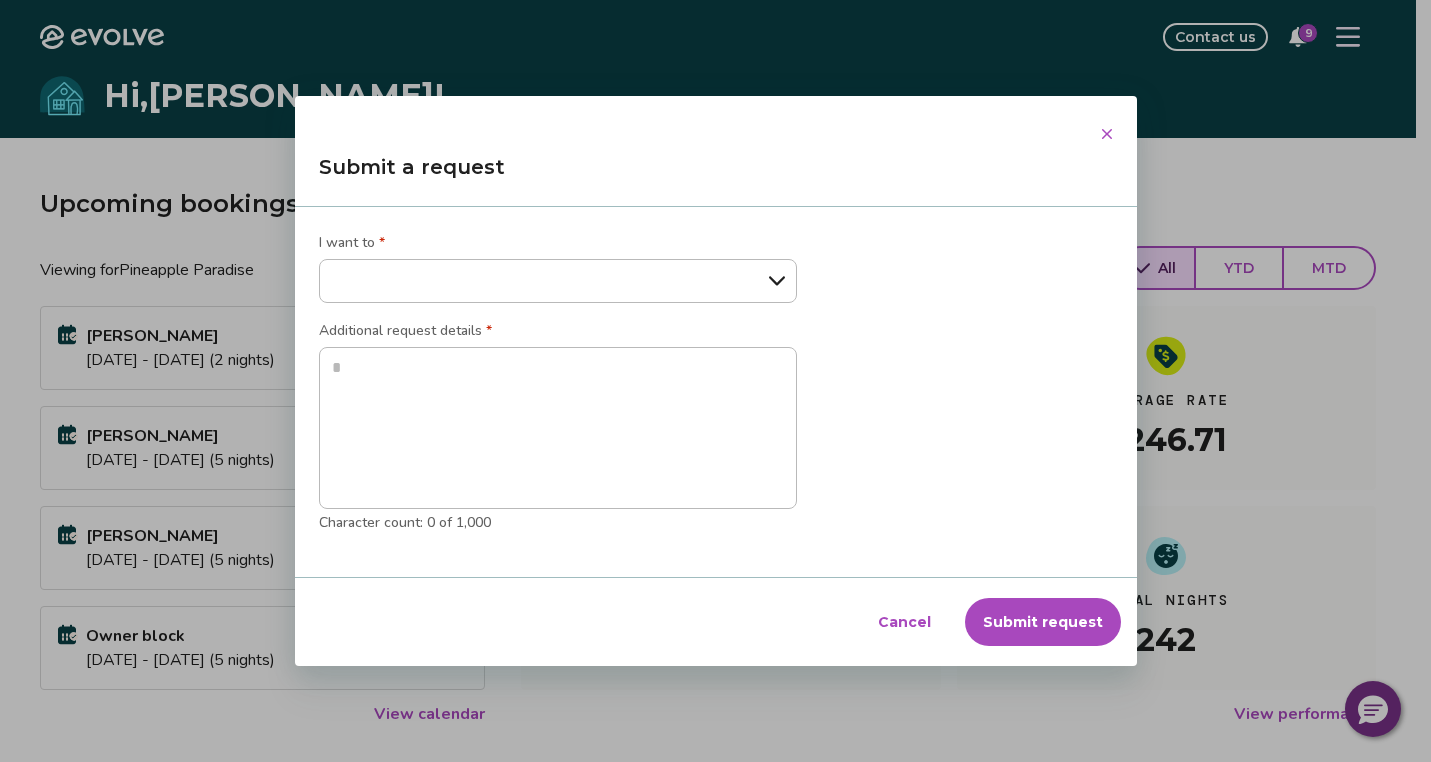 click on "**********" at bounding box center [558, 281] 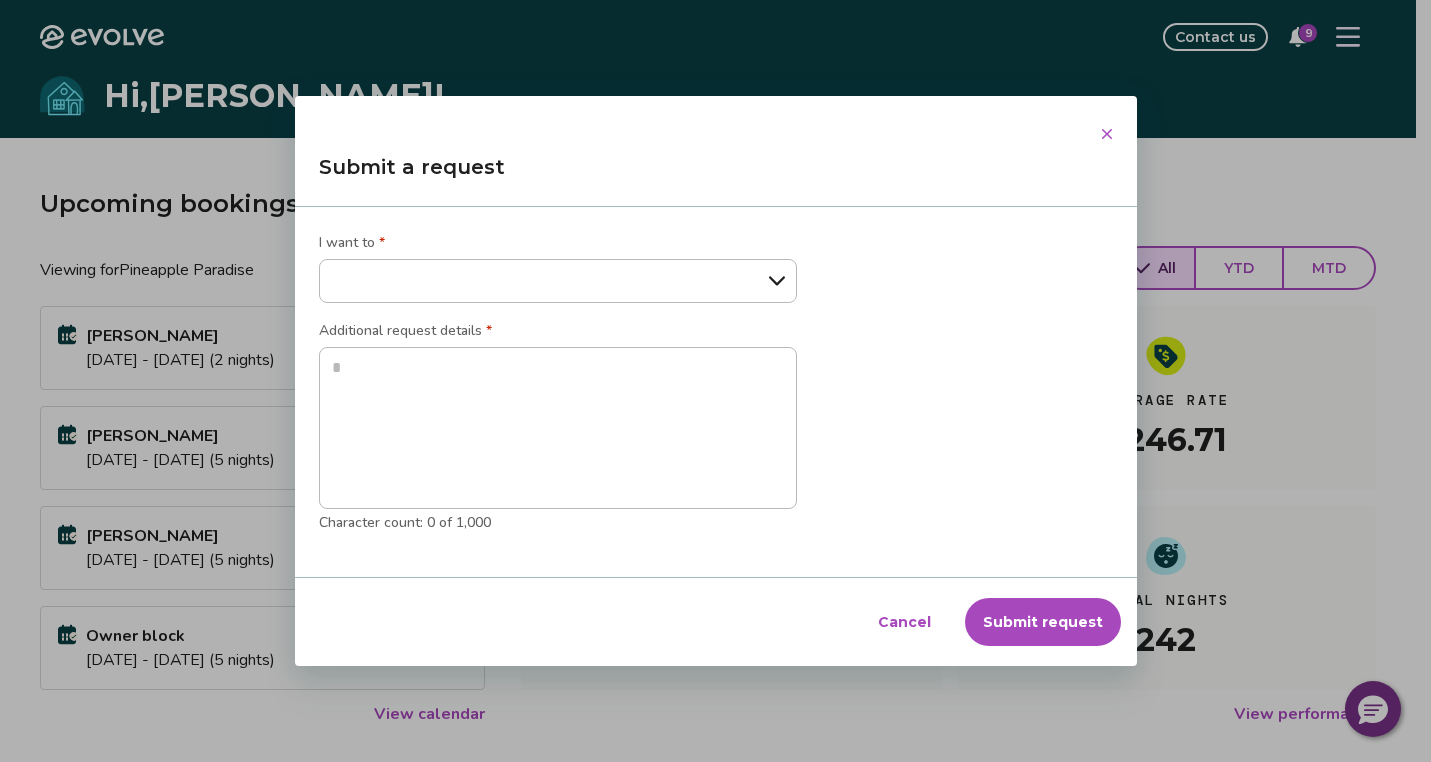 select on "**********" 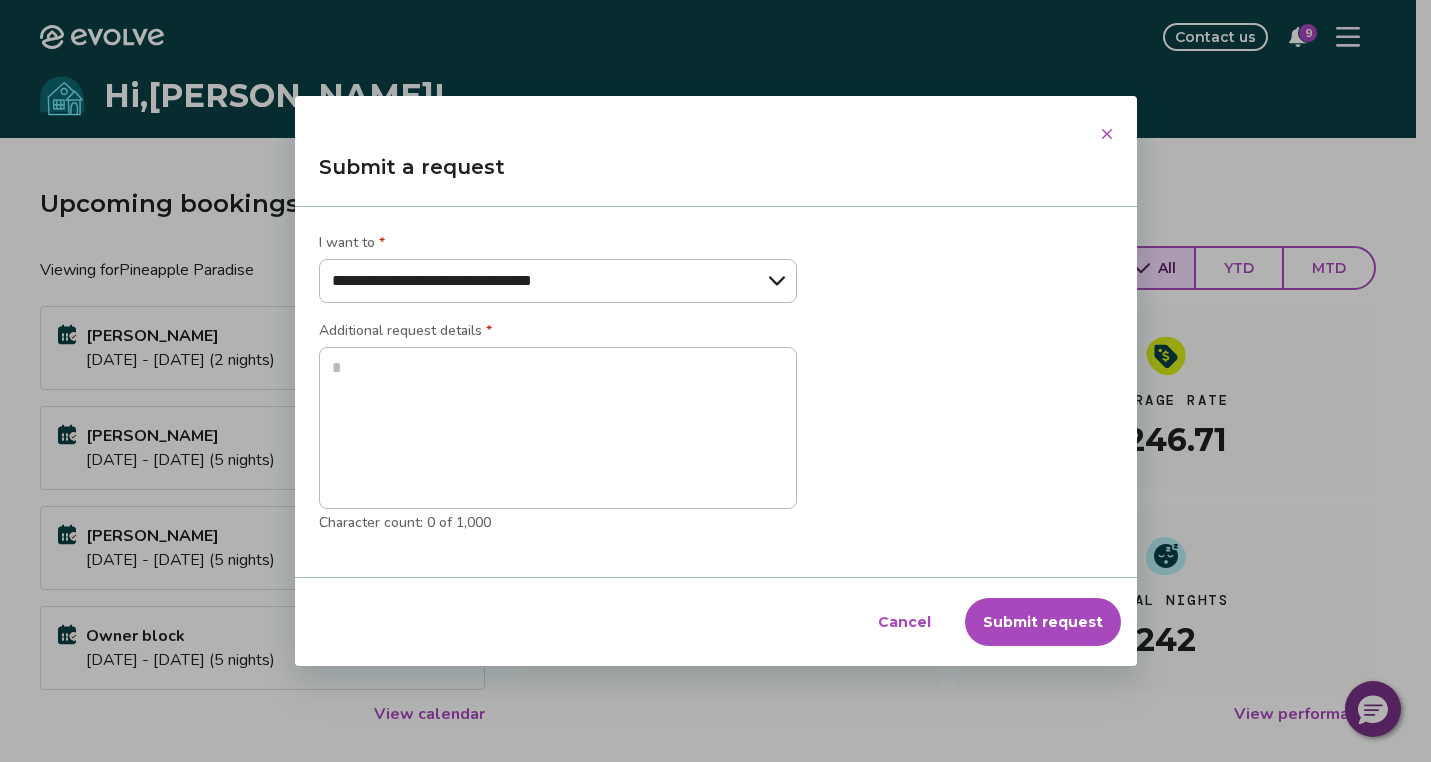 type on "*" 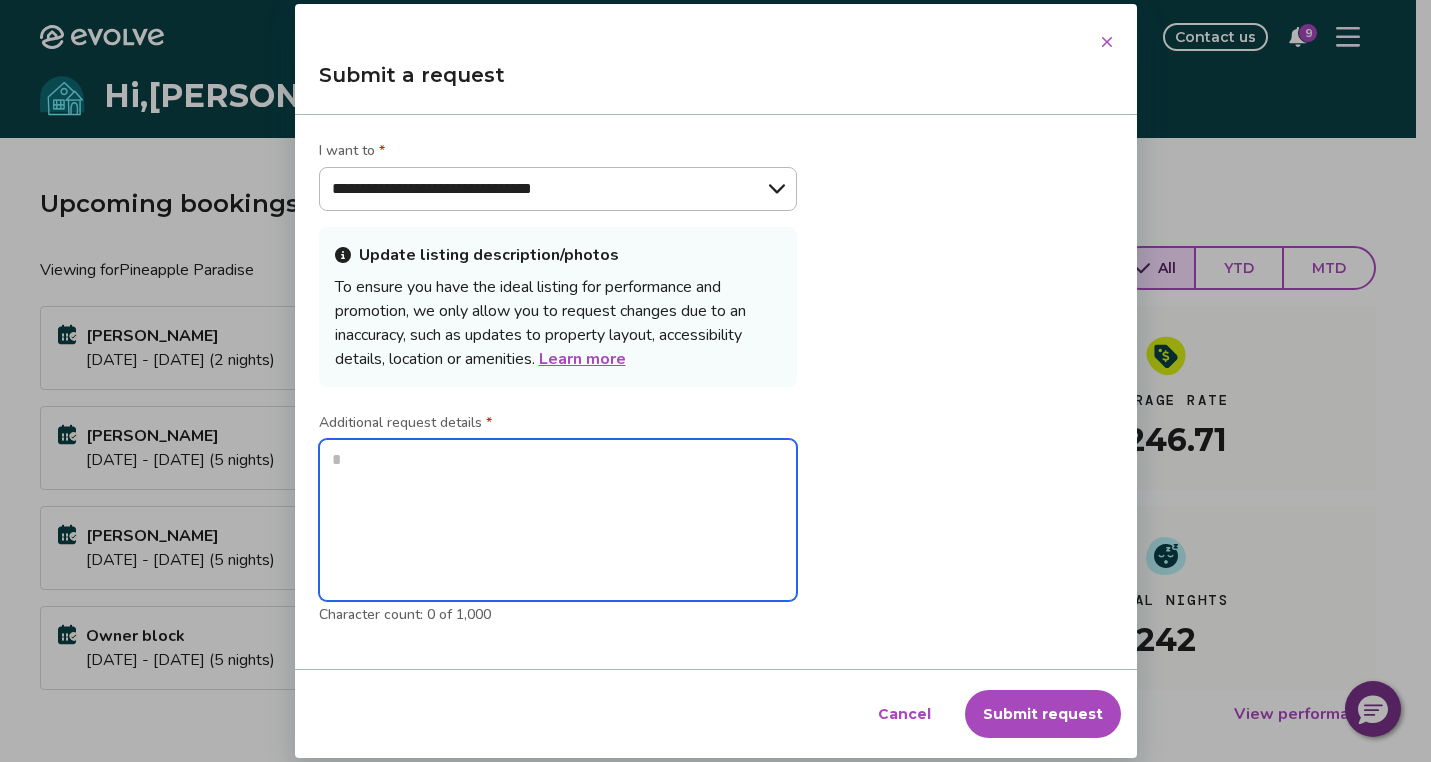 click at bounding box center (558, 520) 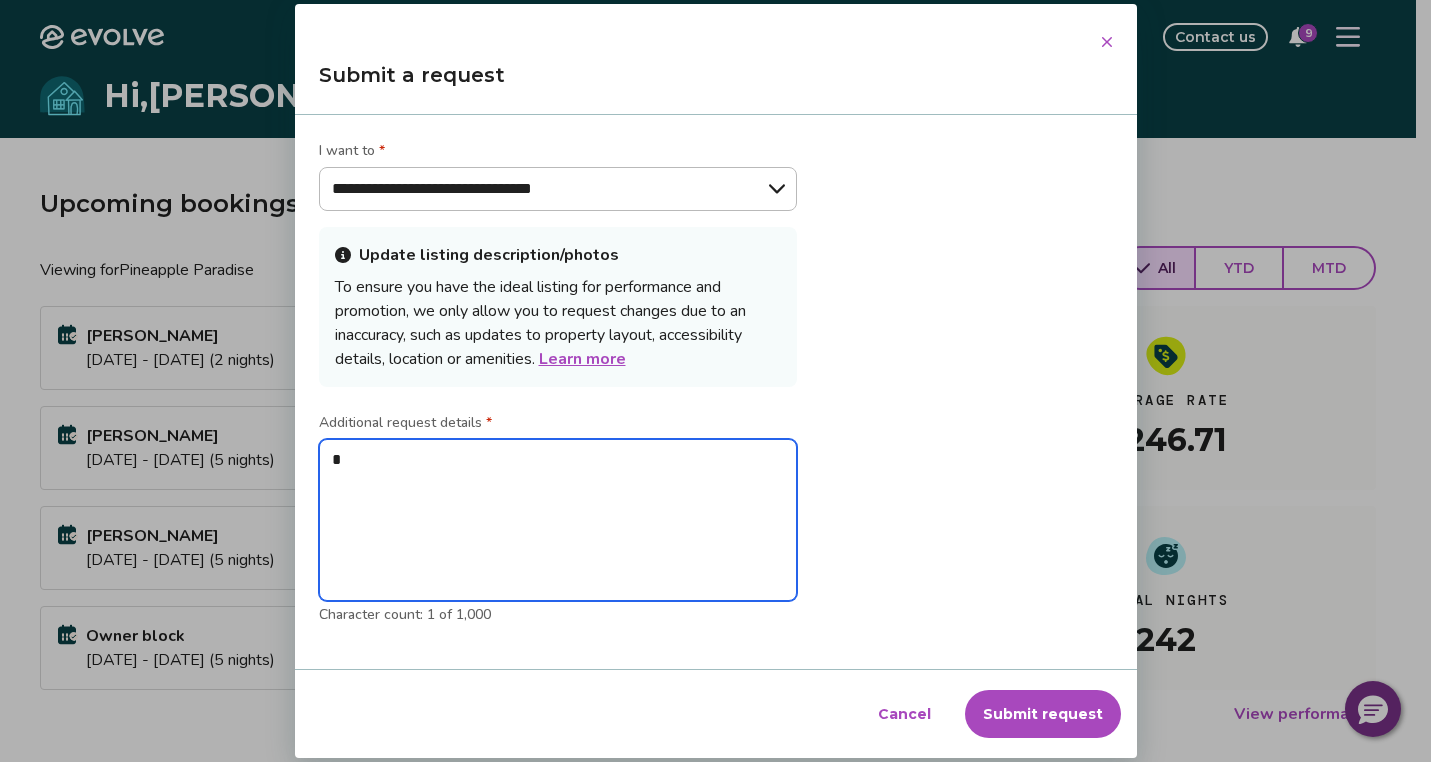 type on "*" 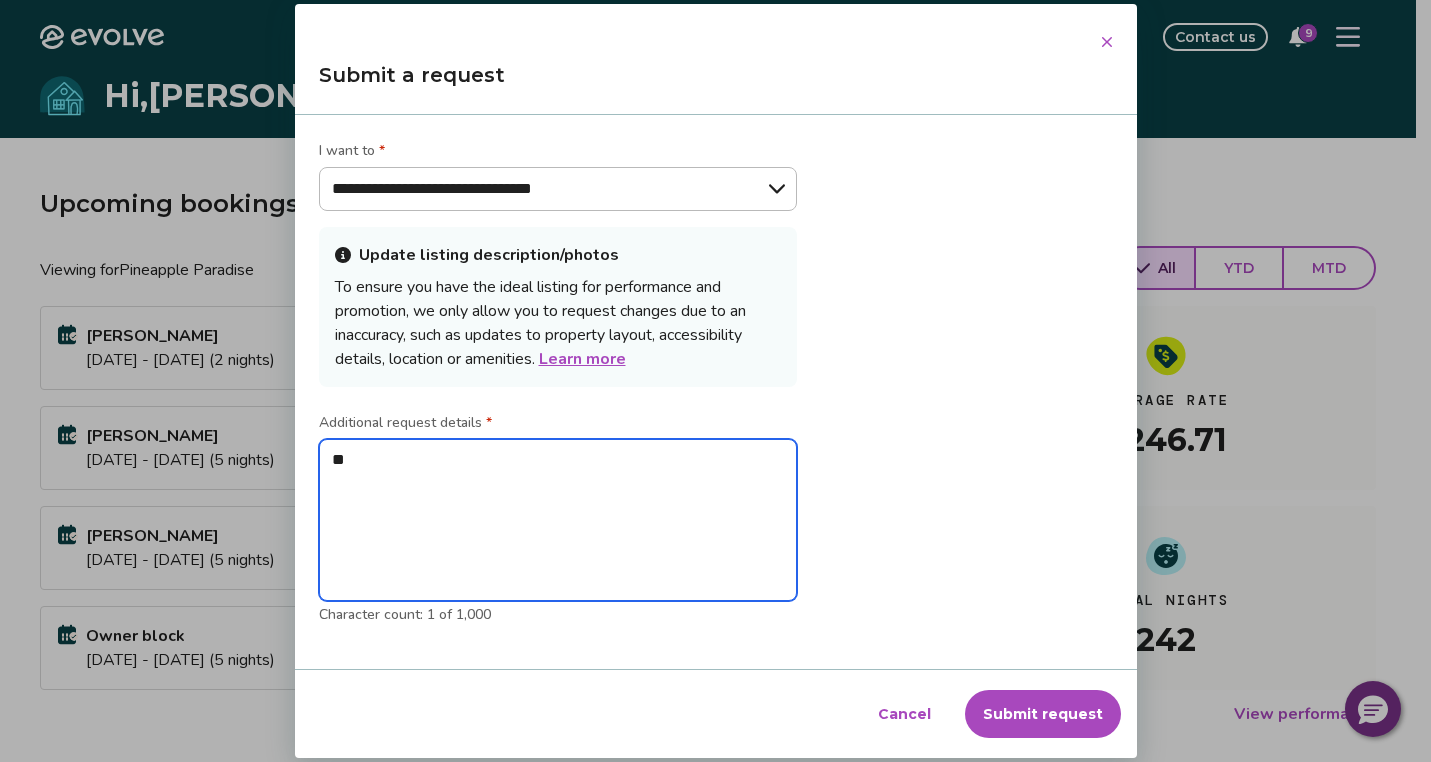 type on "***" 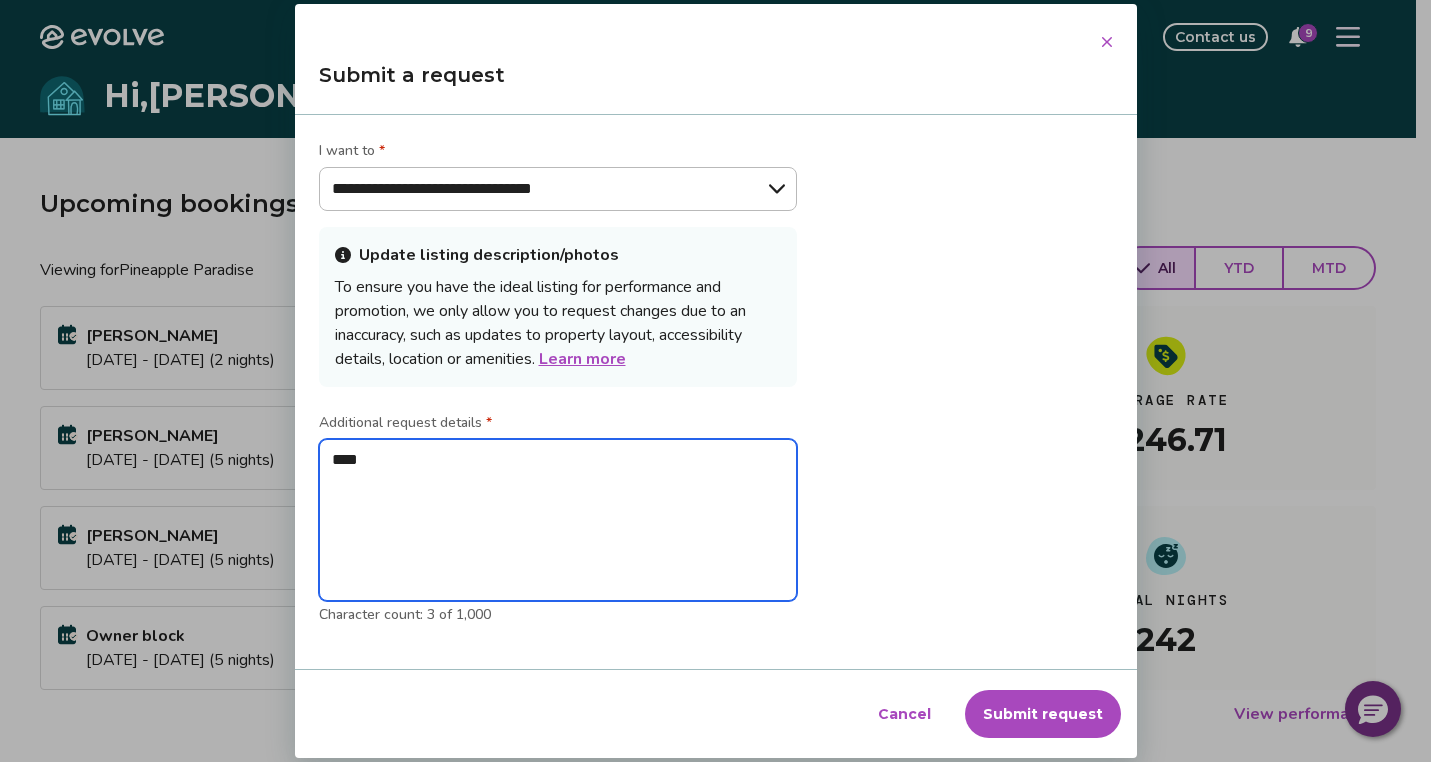 type on "****" 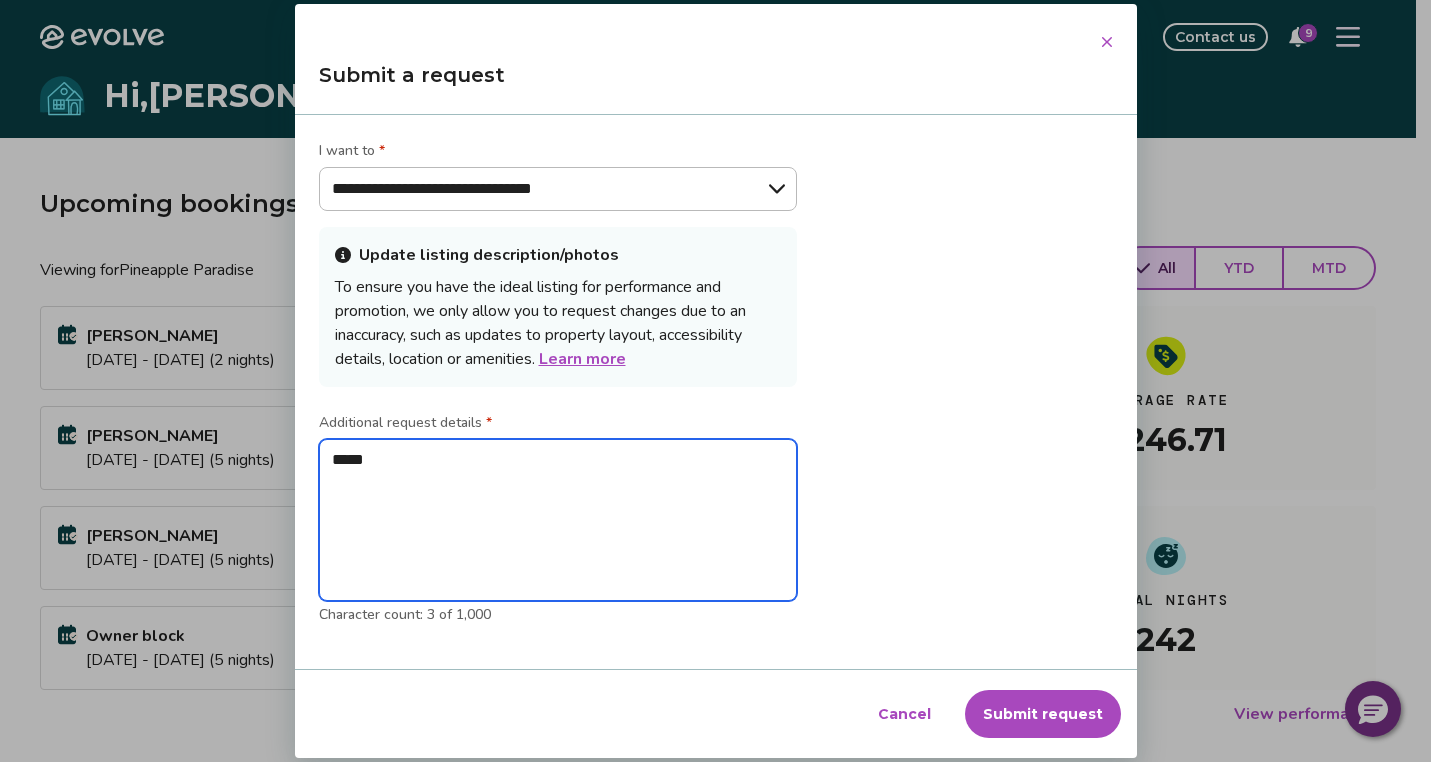 type on "*" 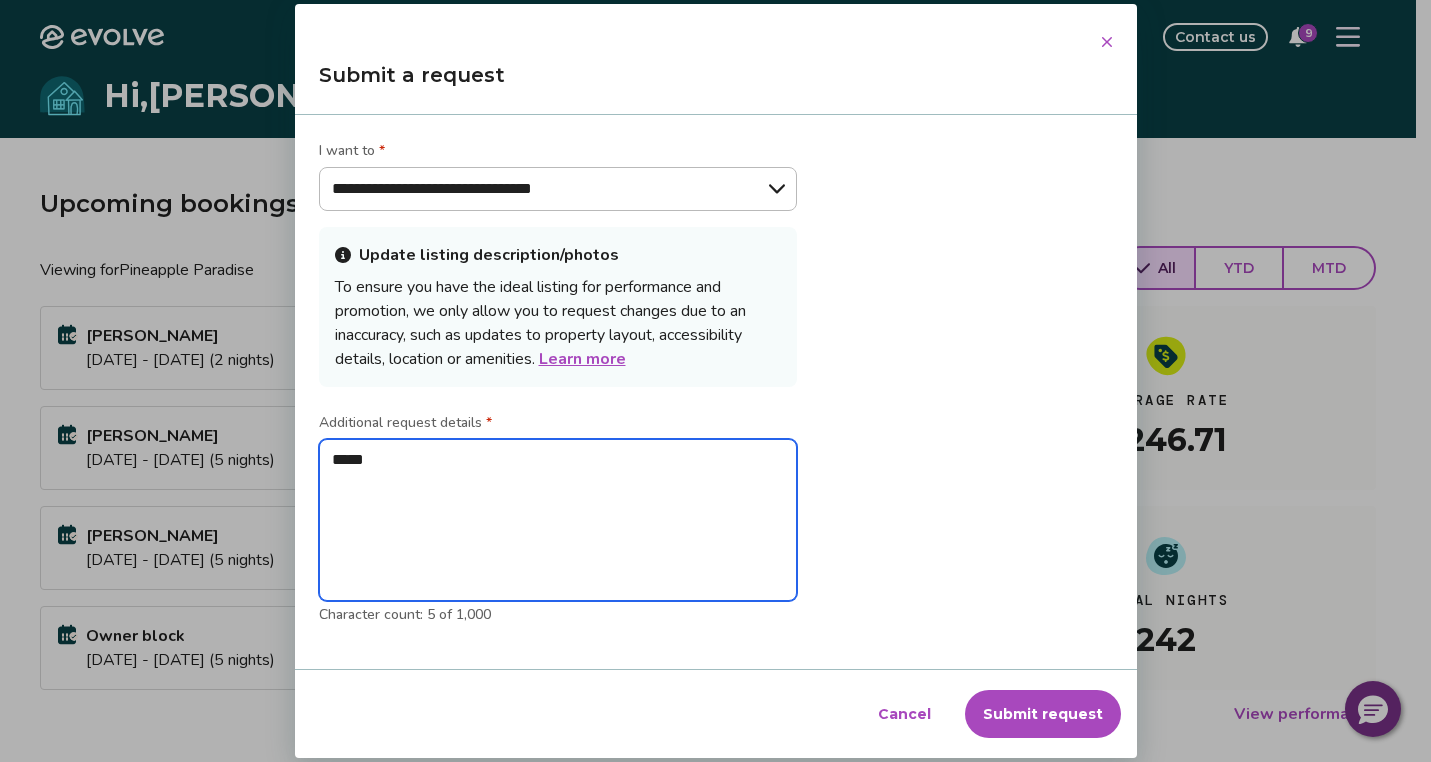 type on "****" 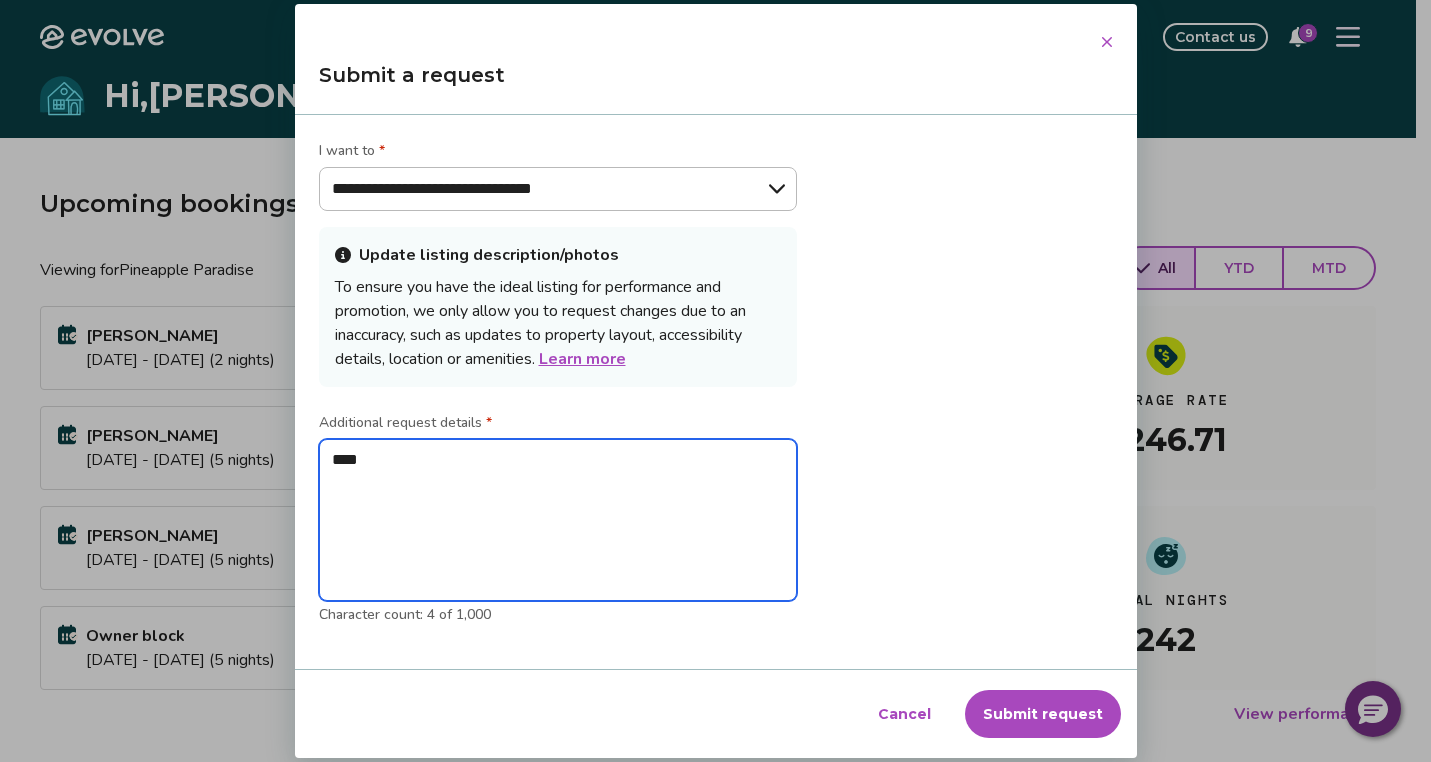 type on "***" 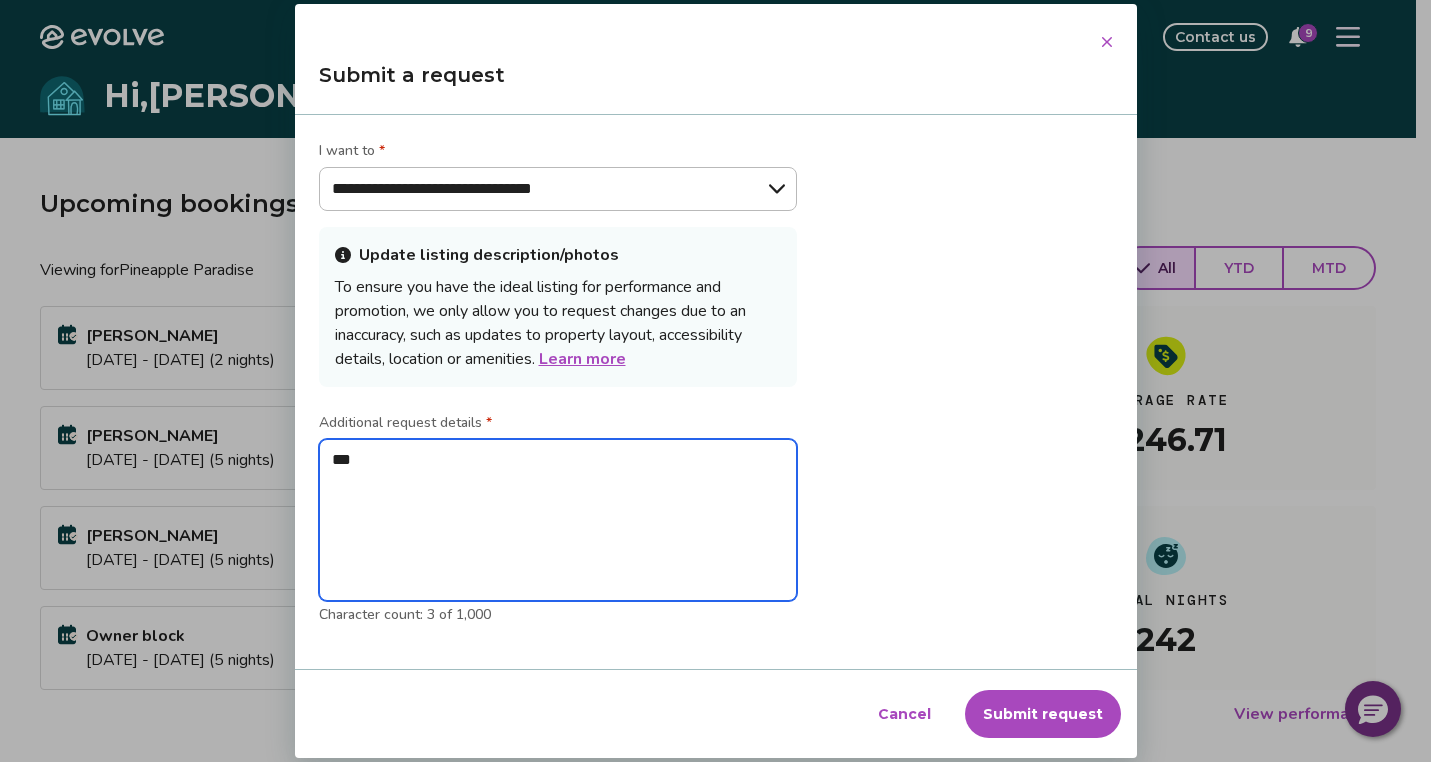 type on "*" 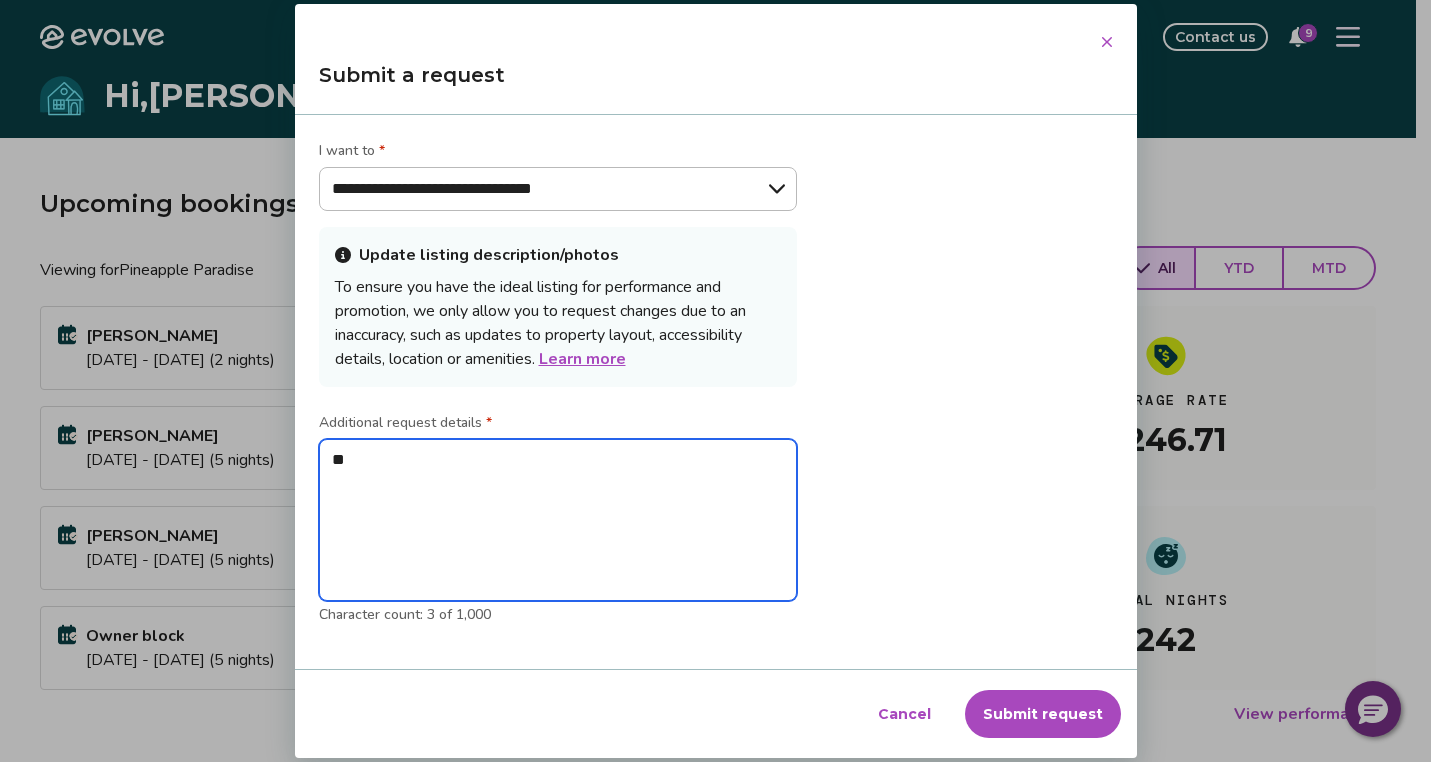 type on "*" 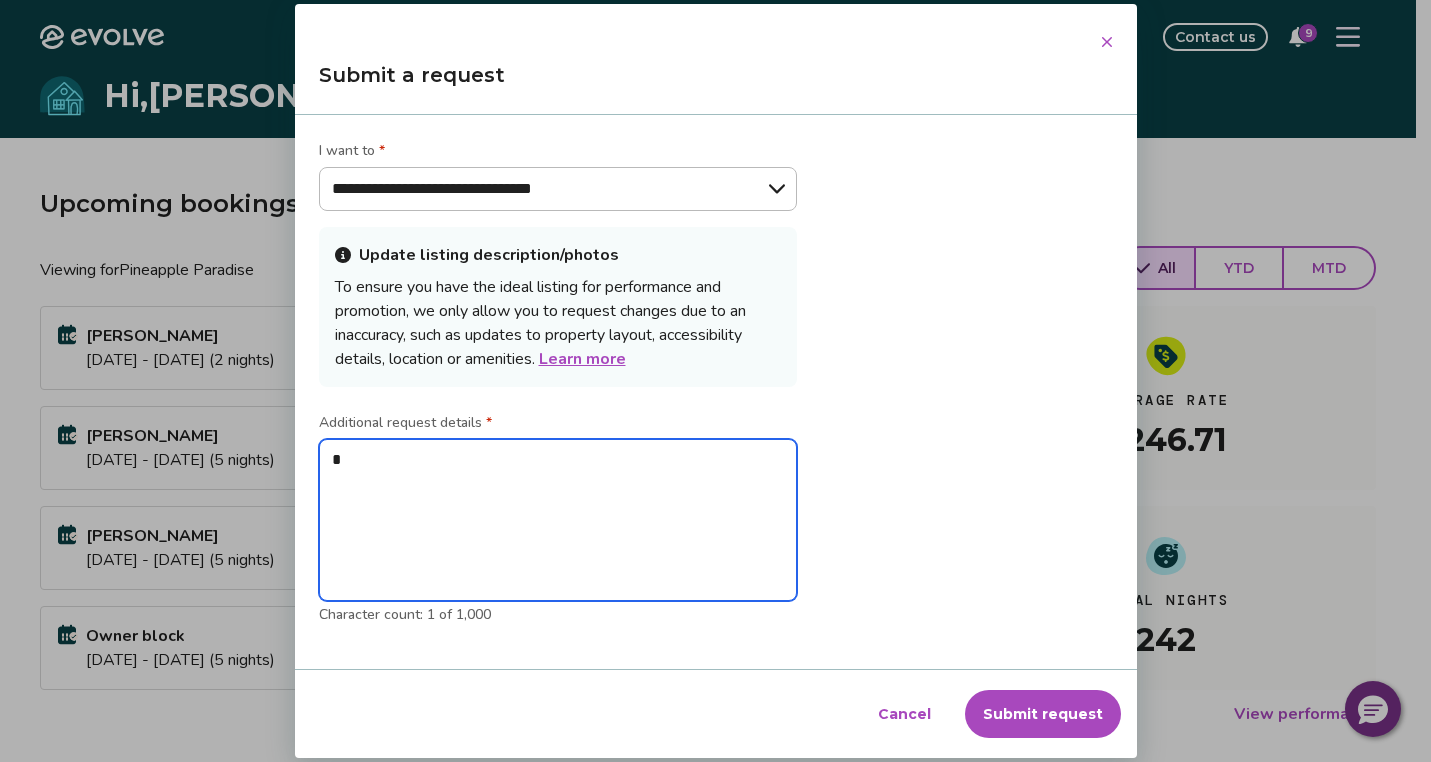 type 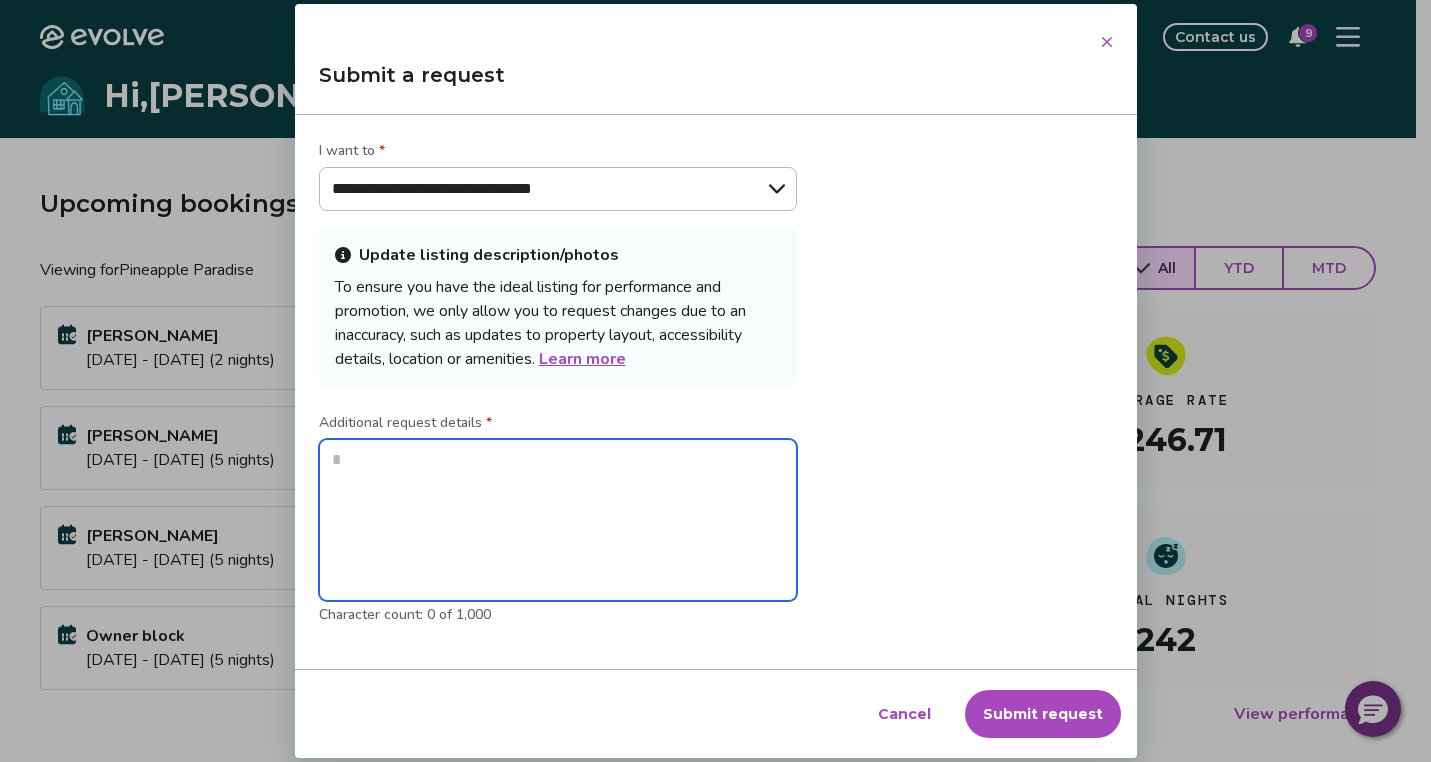 type on "*" 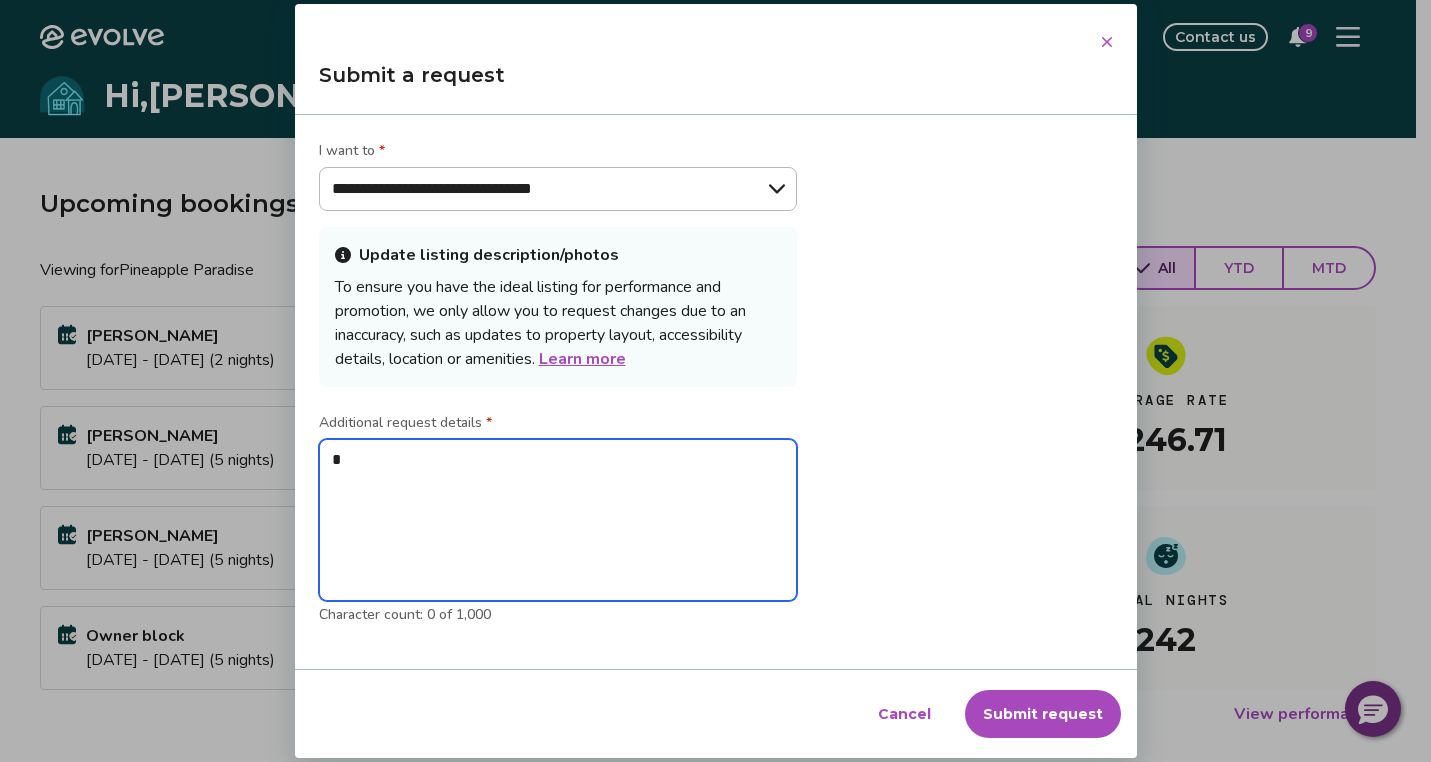 type on "**" 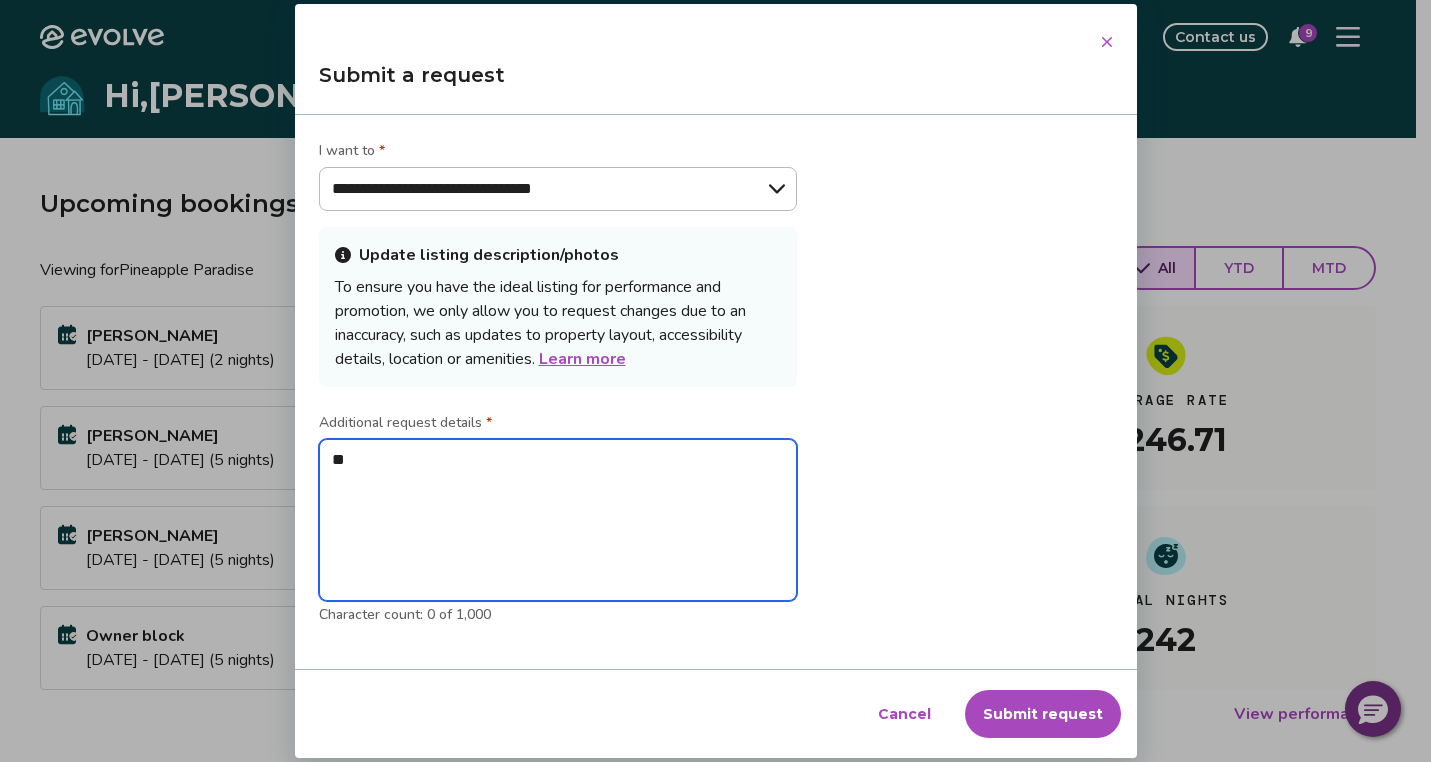 type on "***" 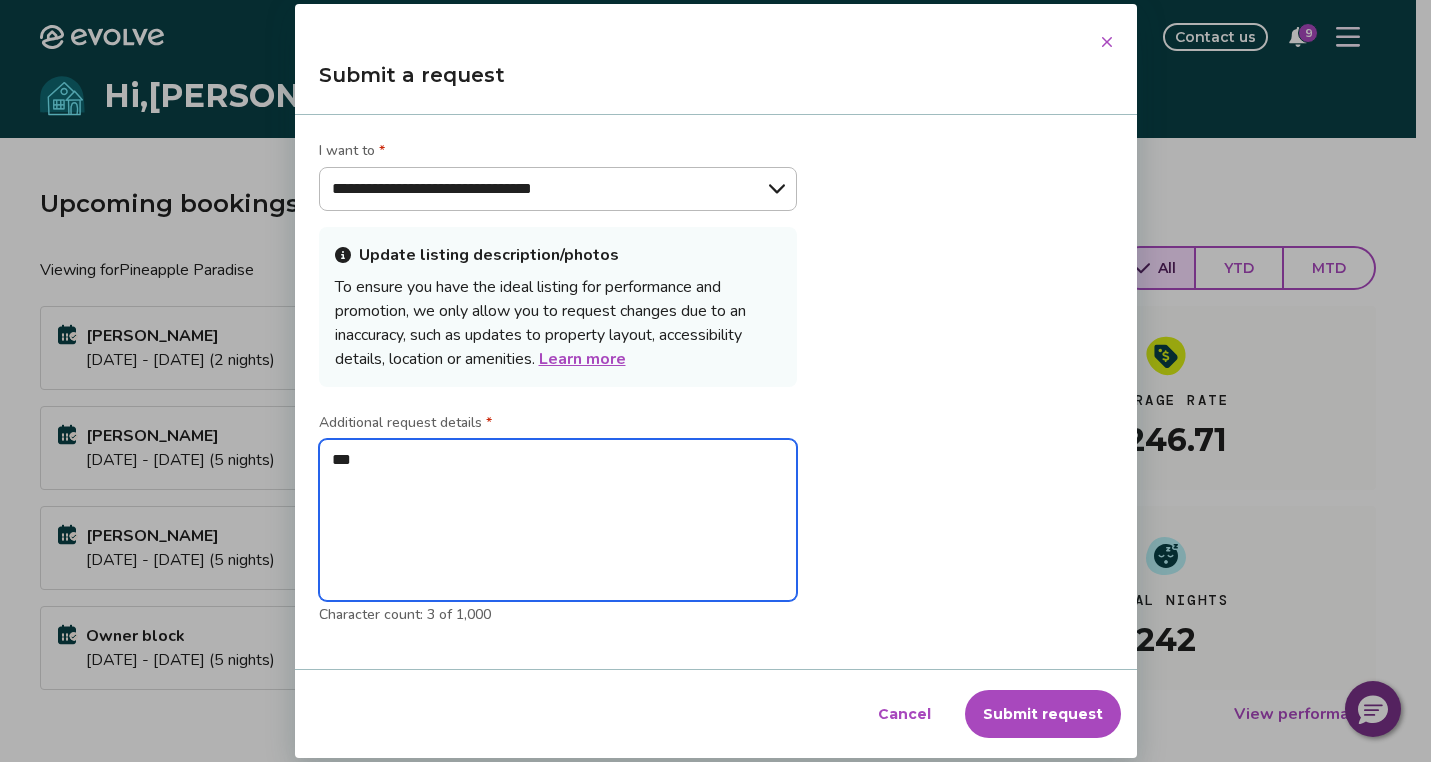 type on "**" 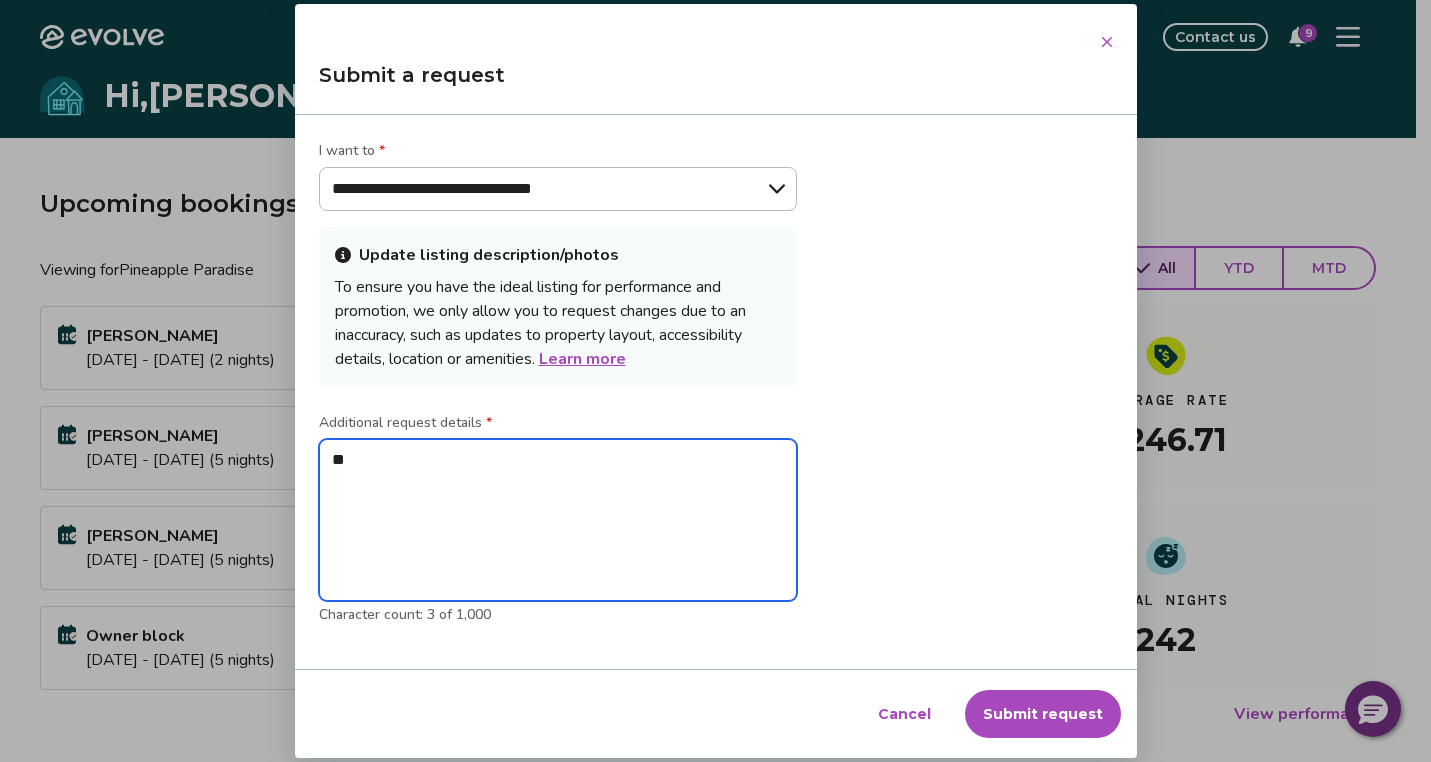type on "*" 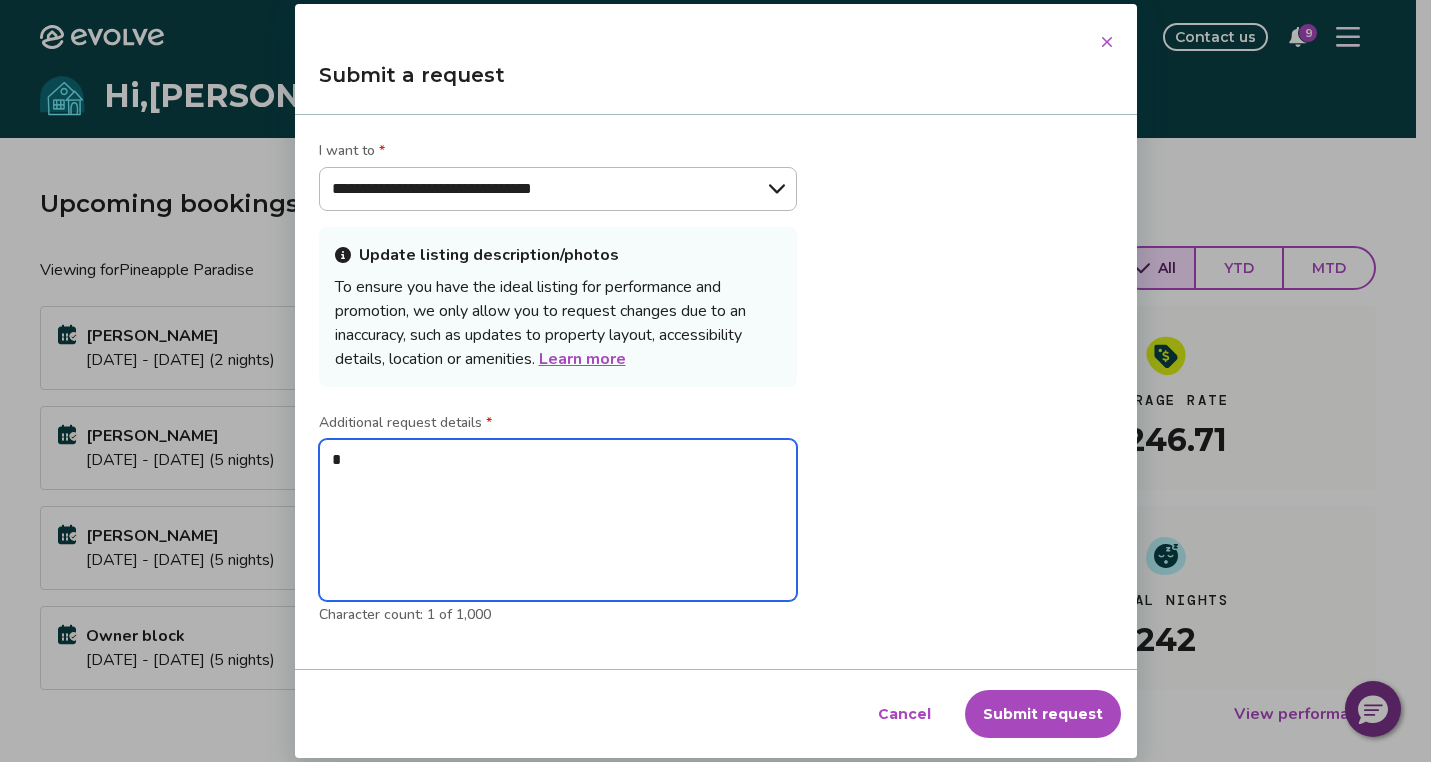 type 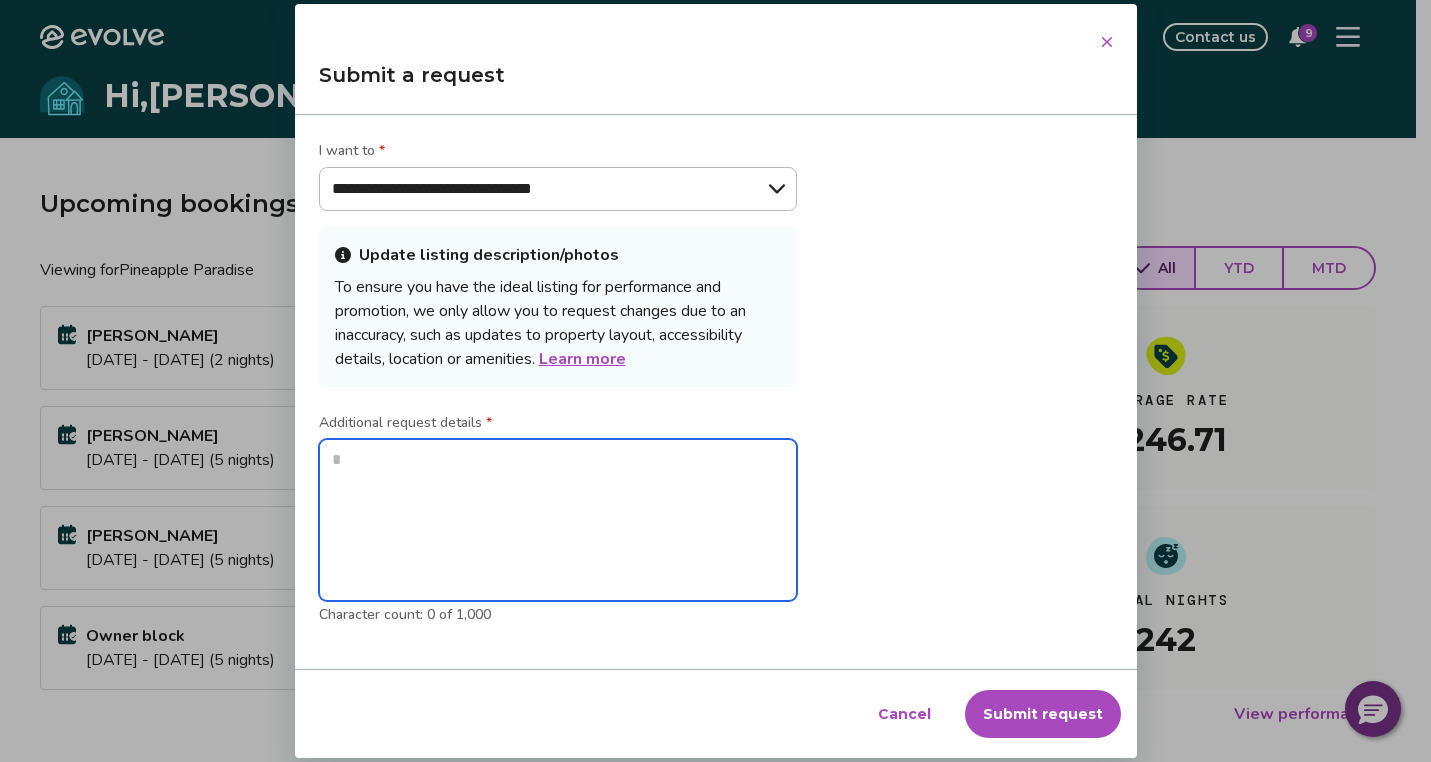 type on "*" 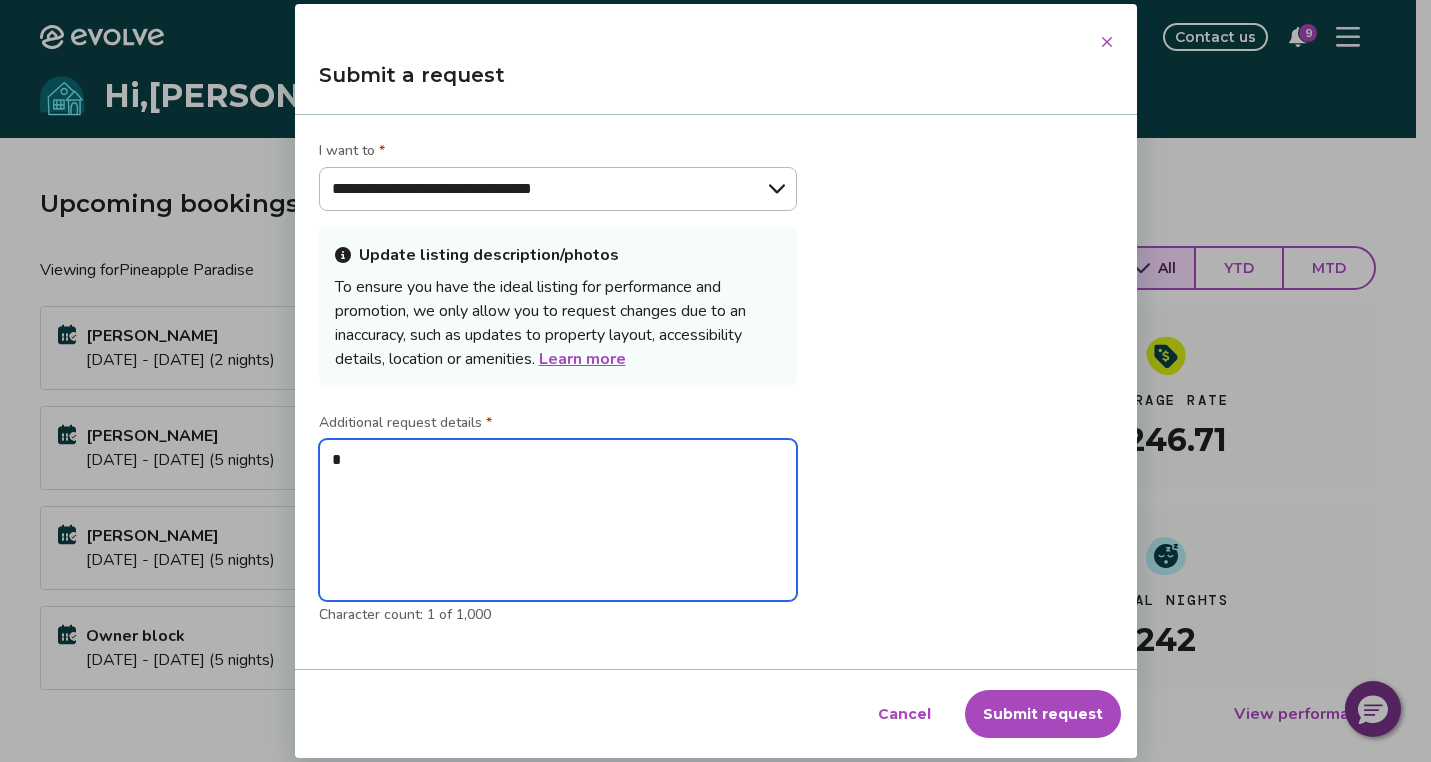 type on "**" 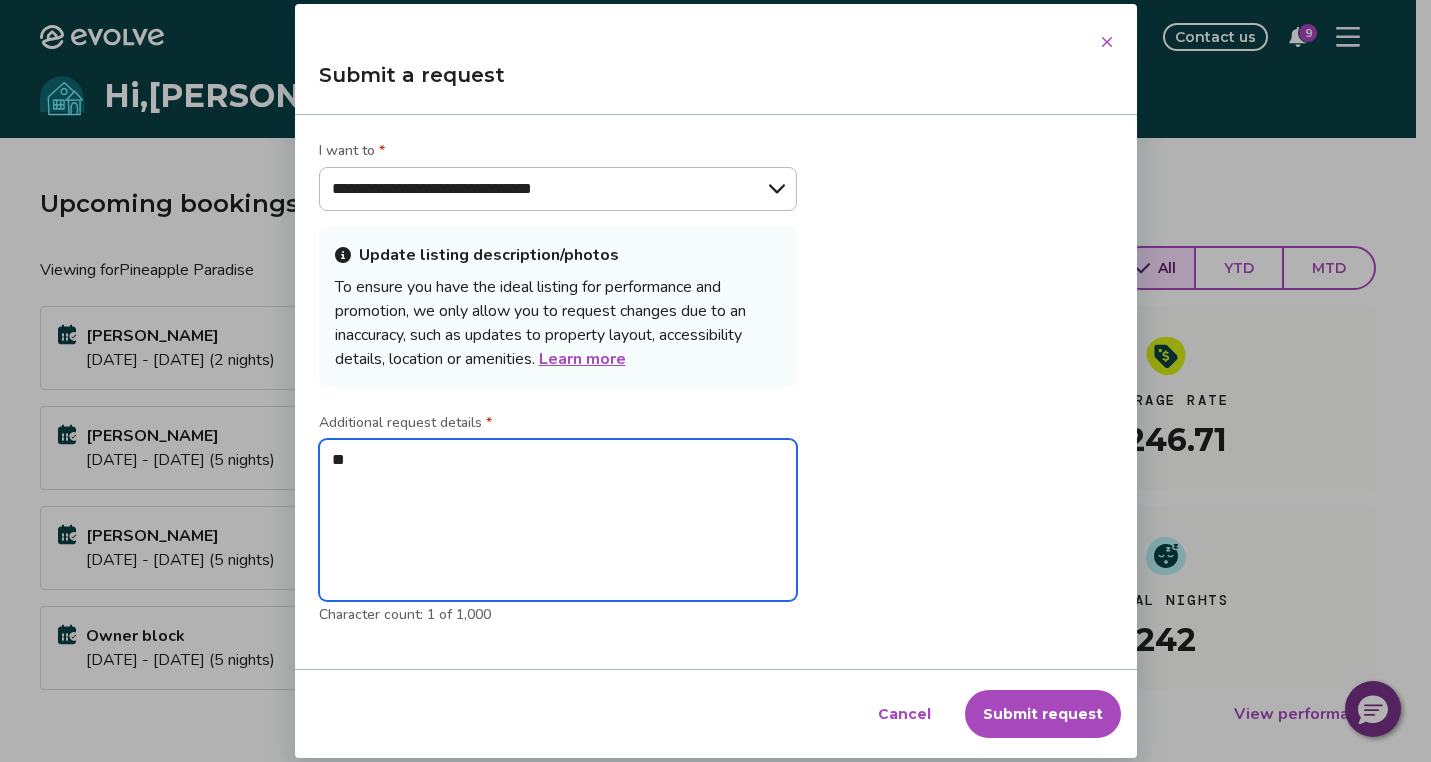 type on "**" 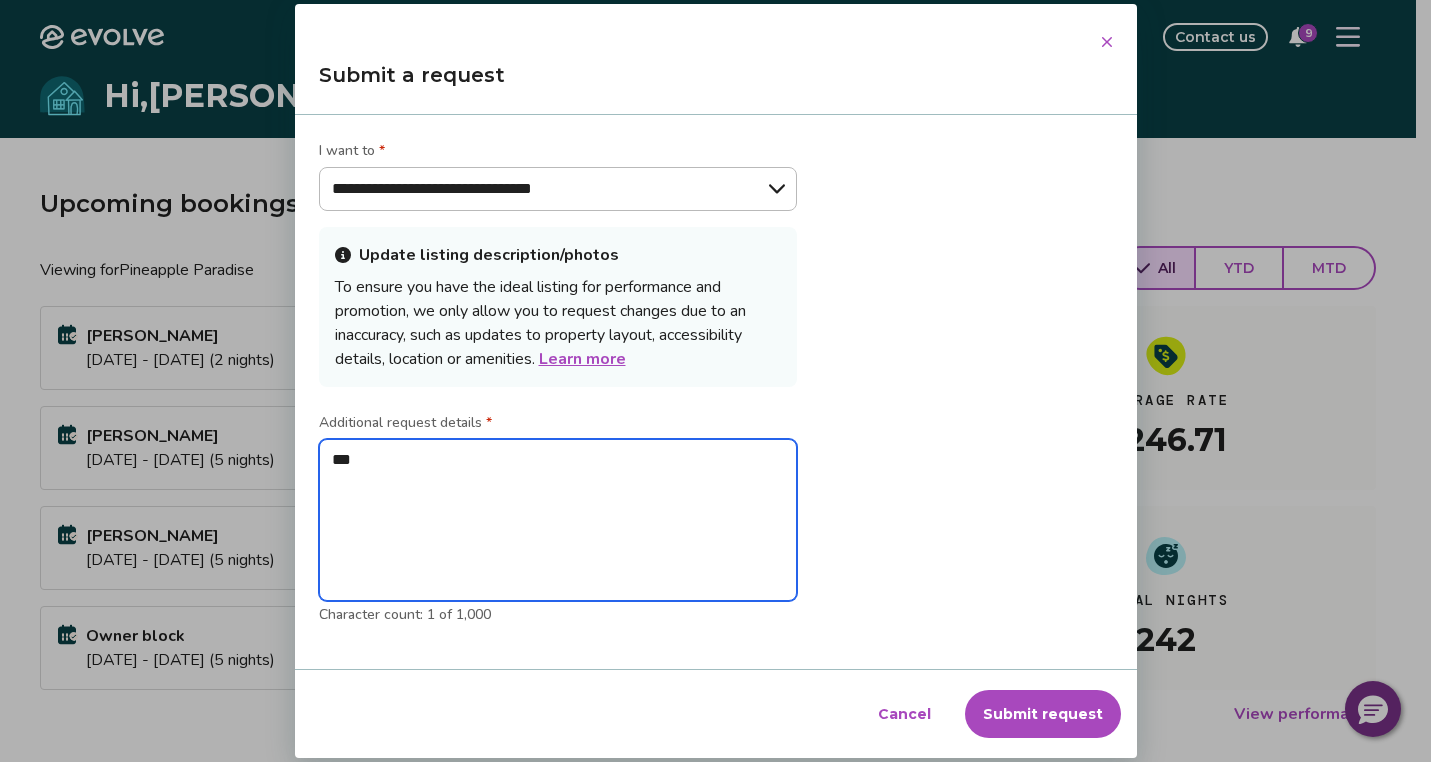 type on "*" 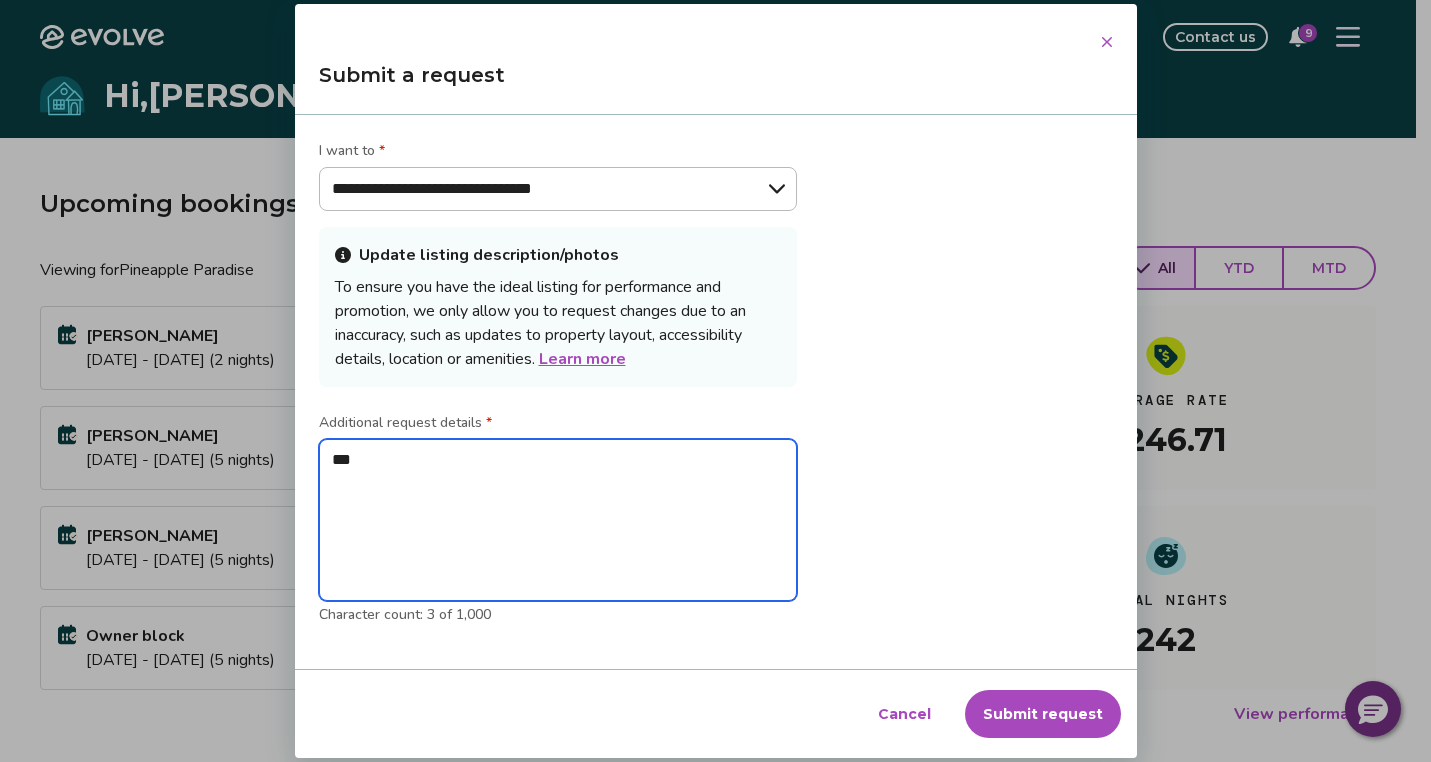 type on "****" 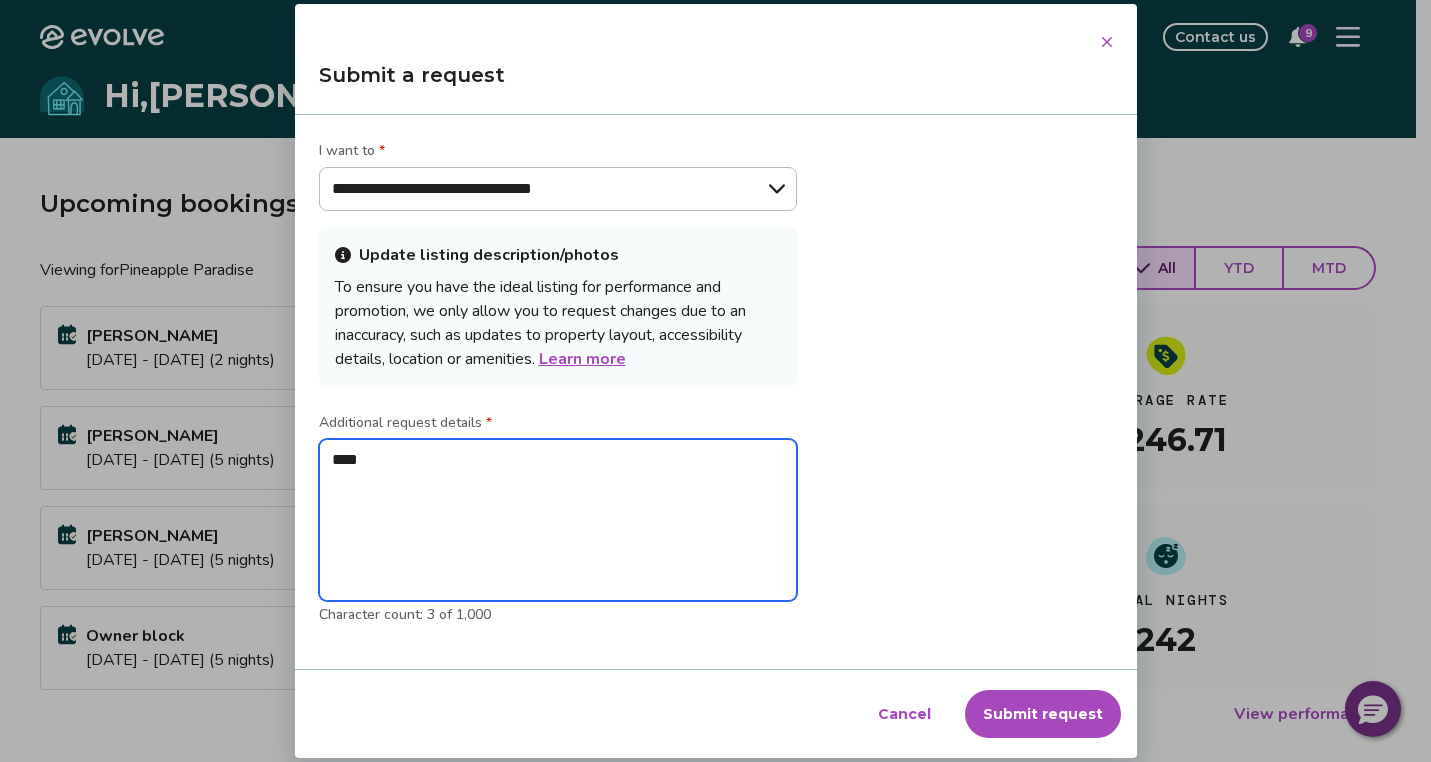 type on "*****" 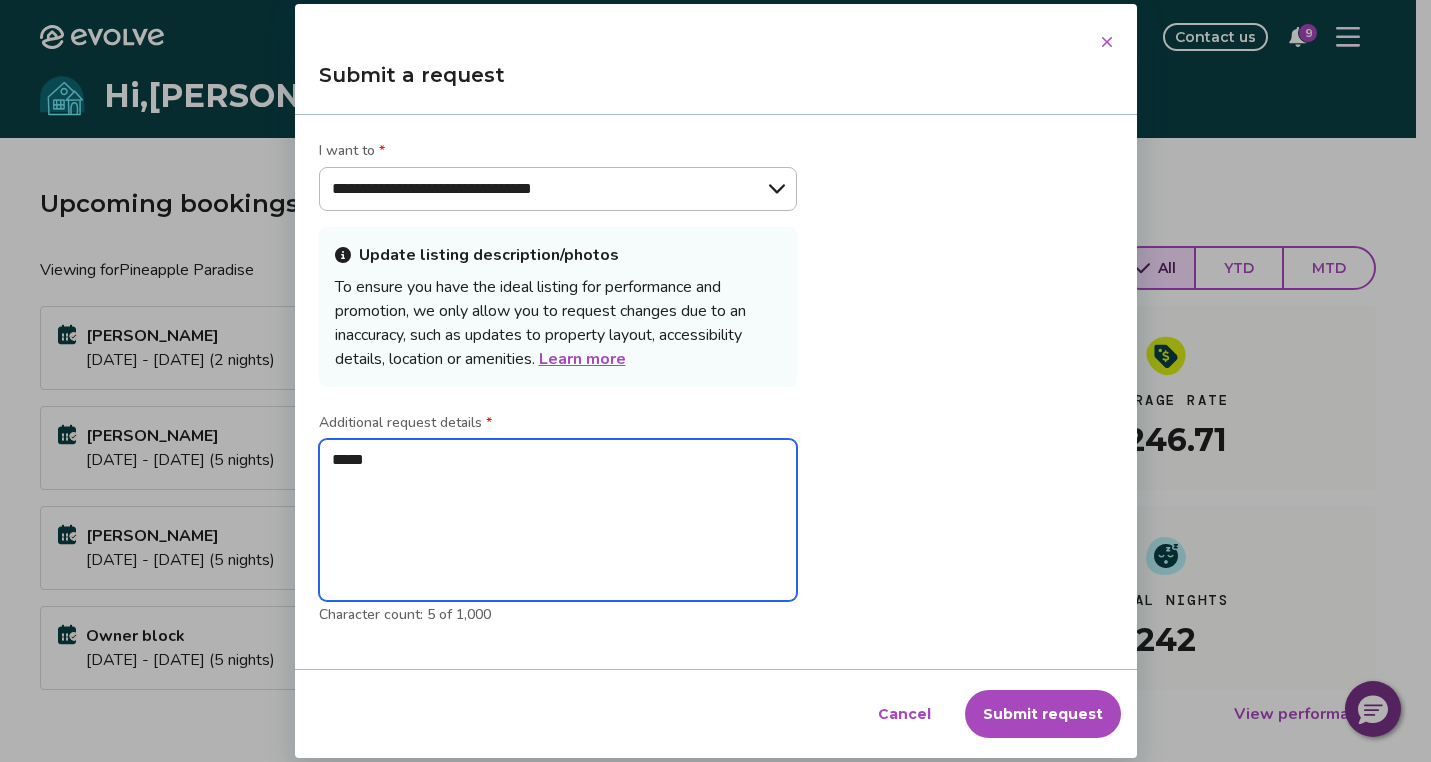 type on "******" 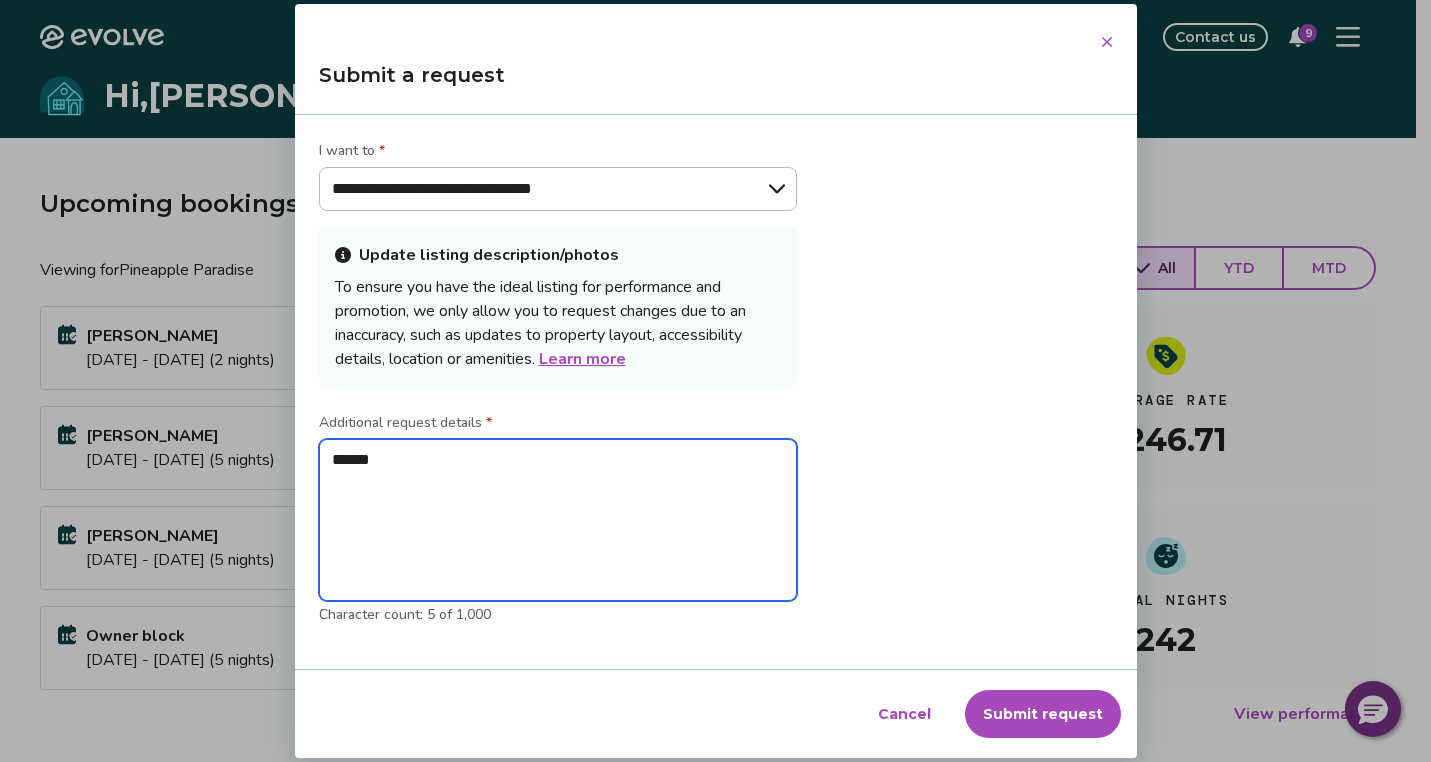 type on "*******" 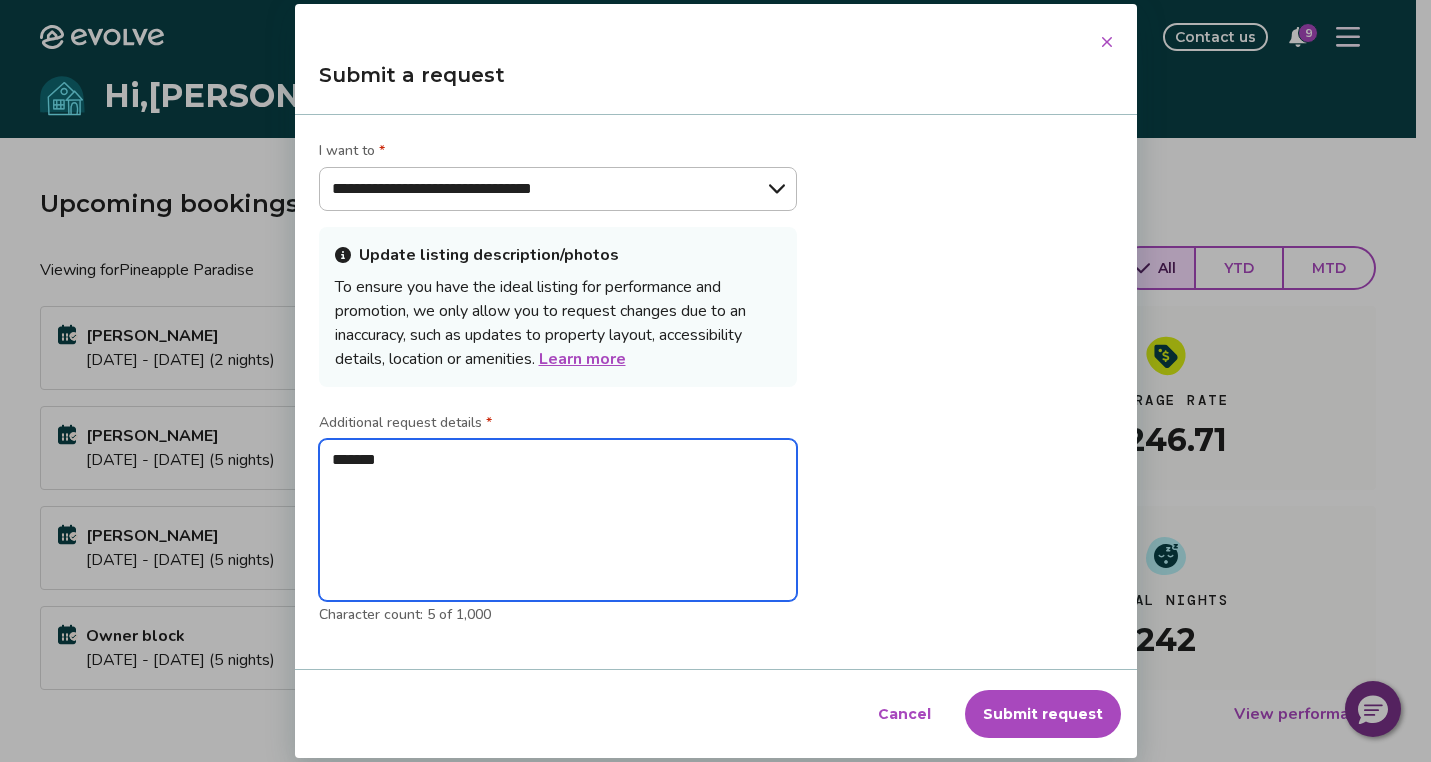 type on "*******" 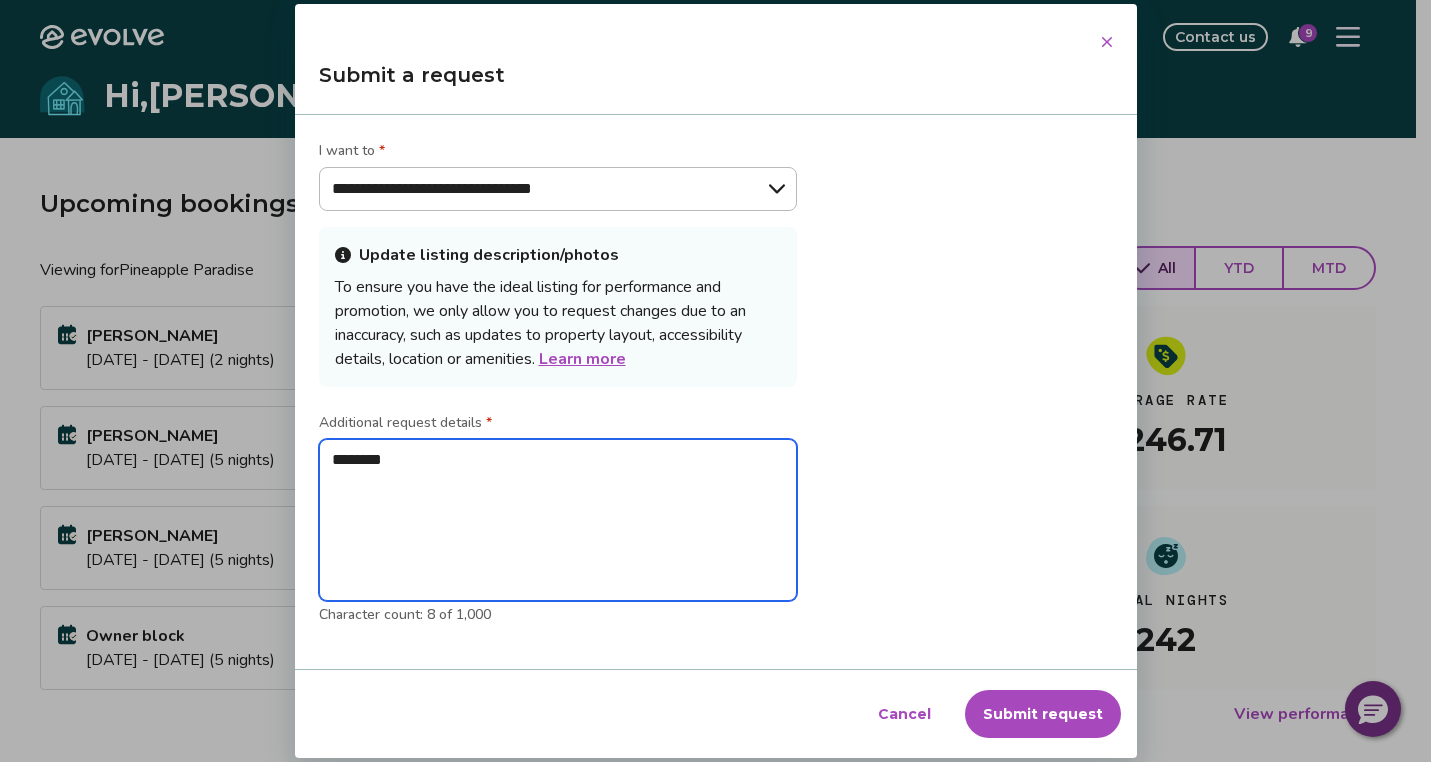 type on "*********" 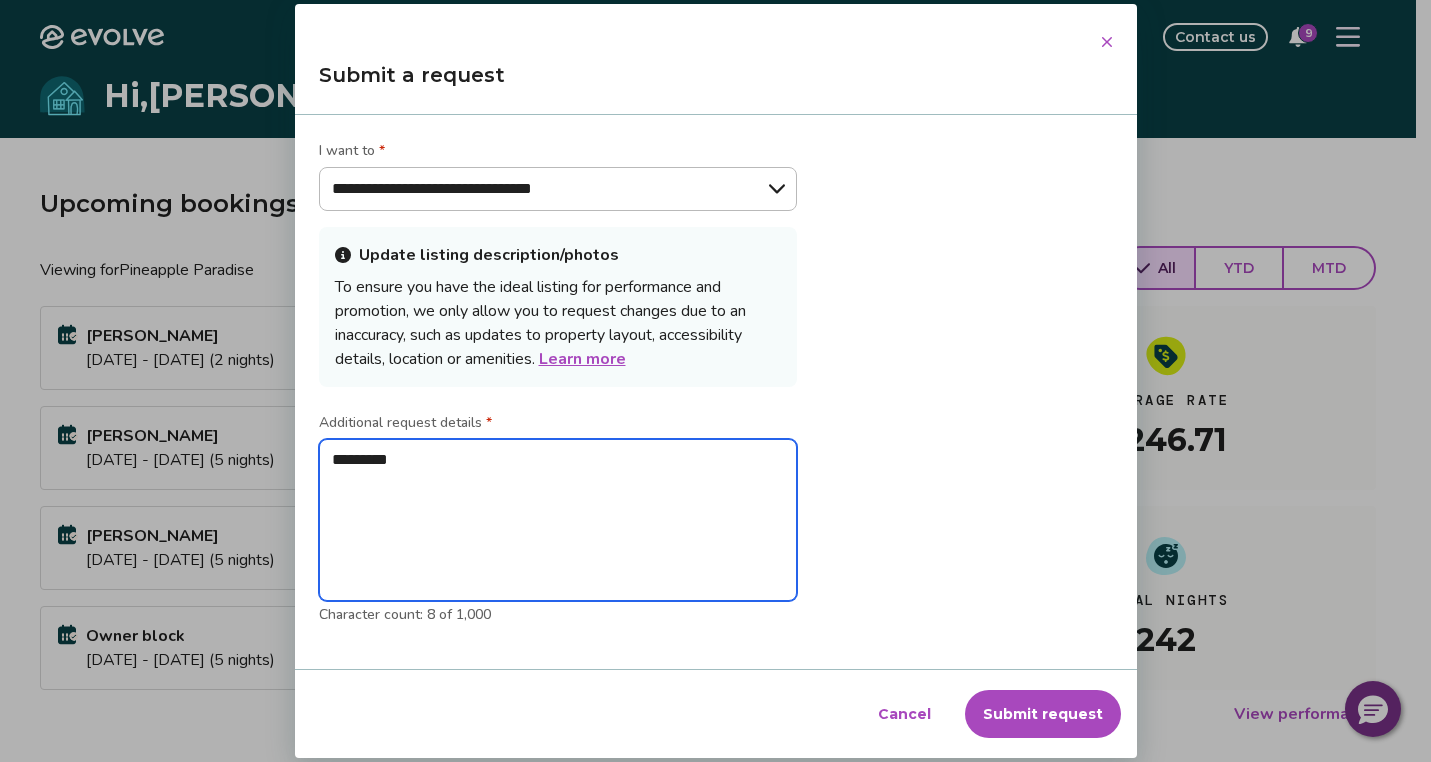type on "**********" 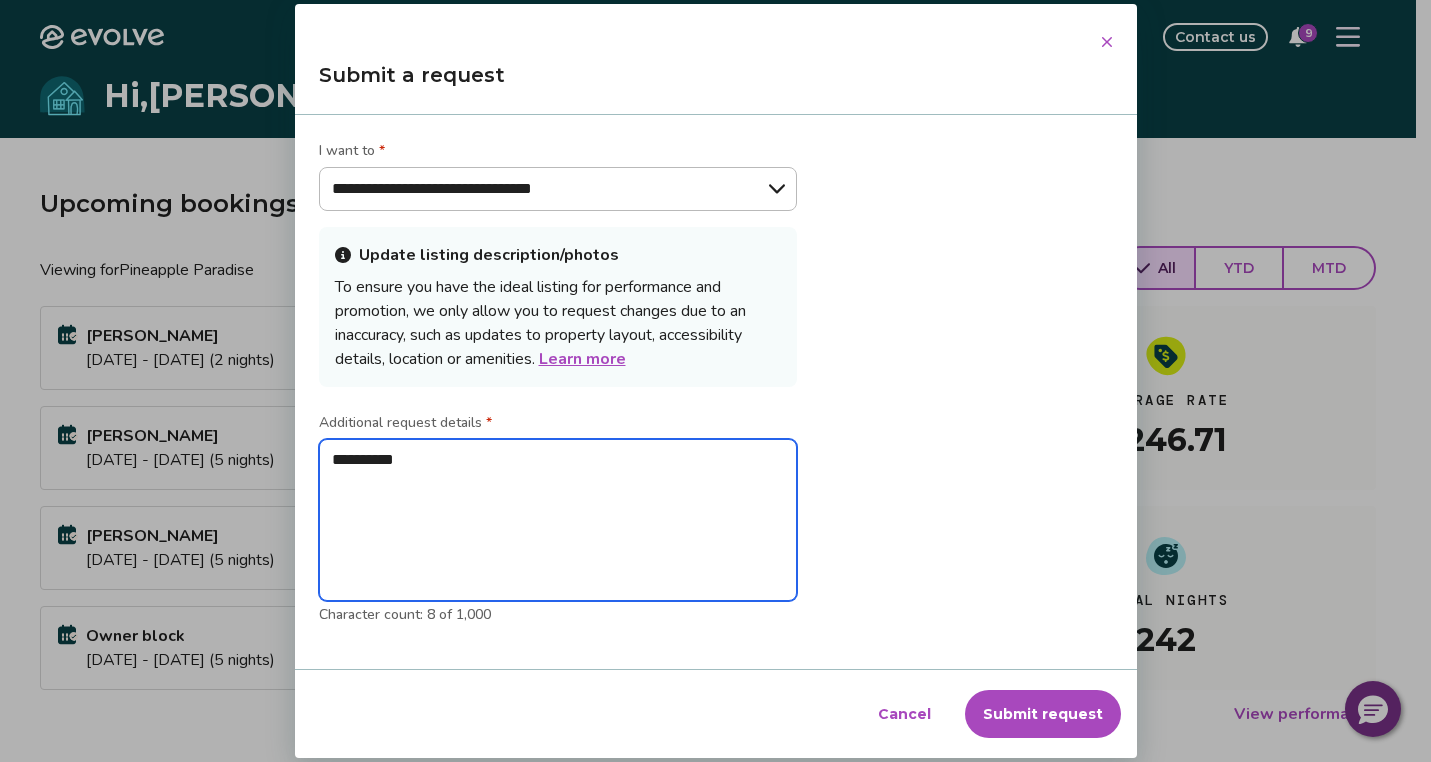 type on "**********" 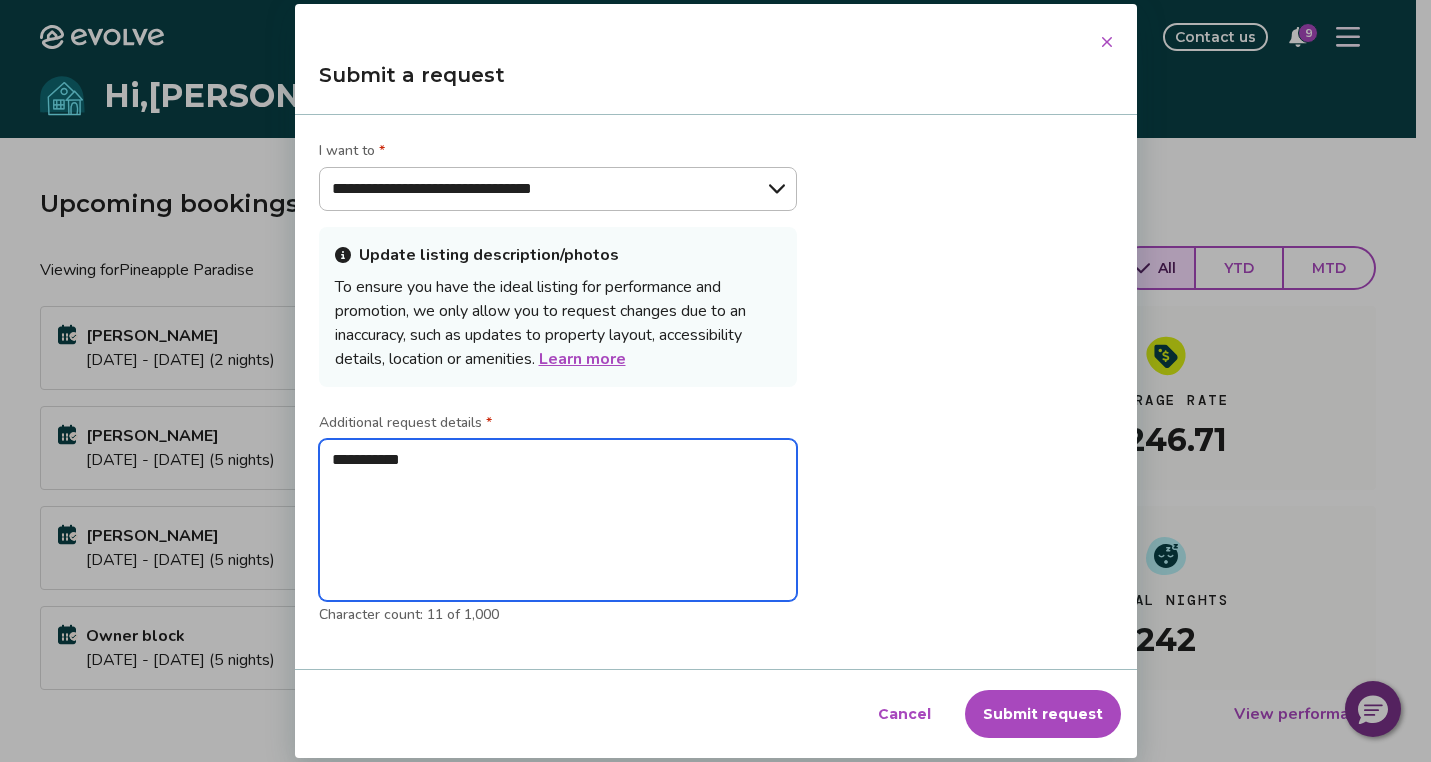type on "**********" 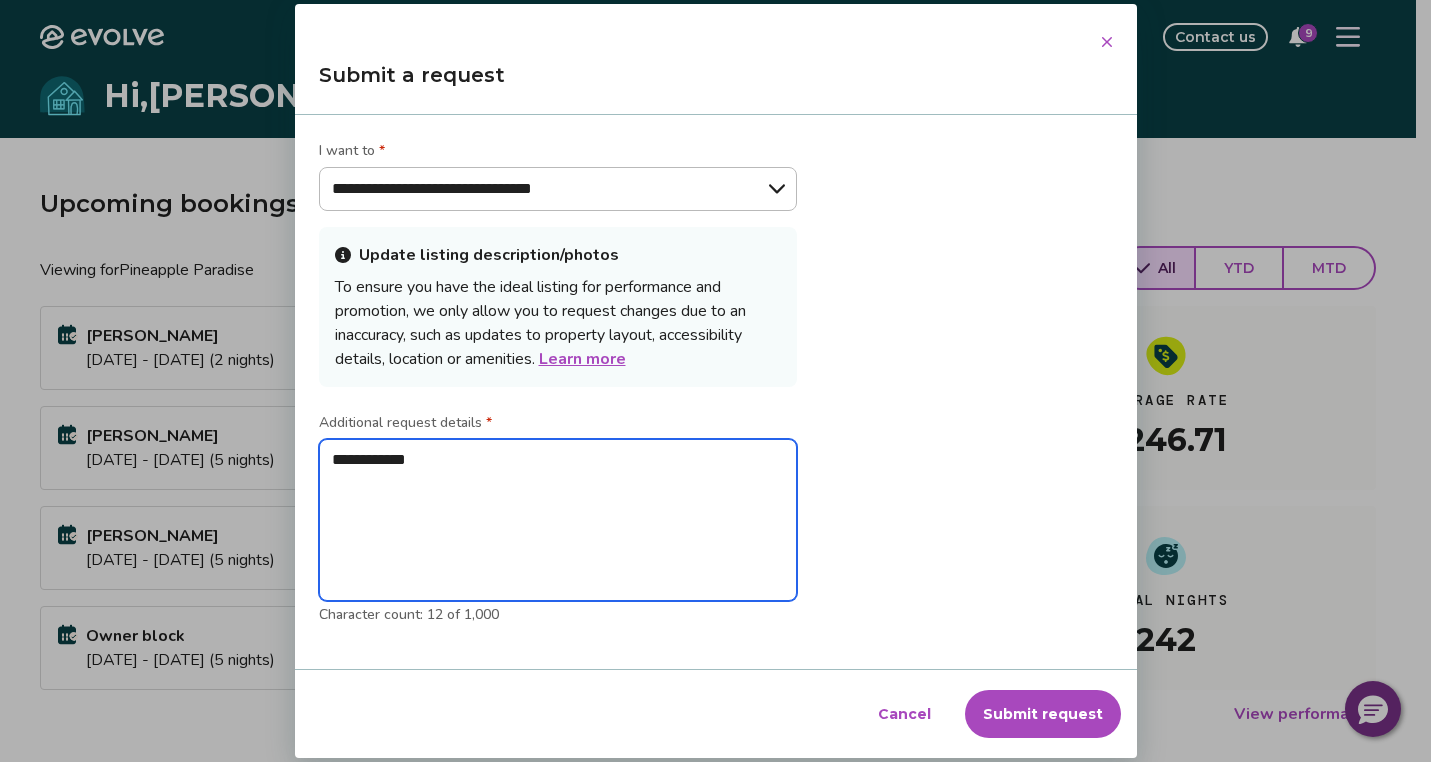 type on "**********" 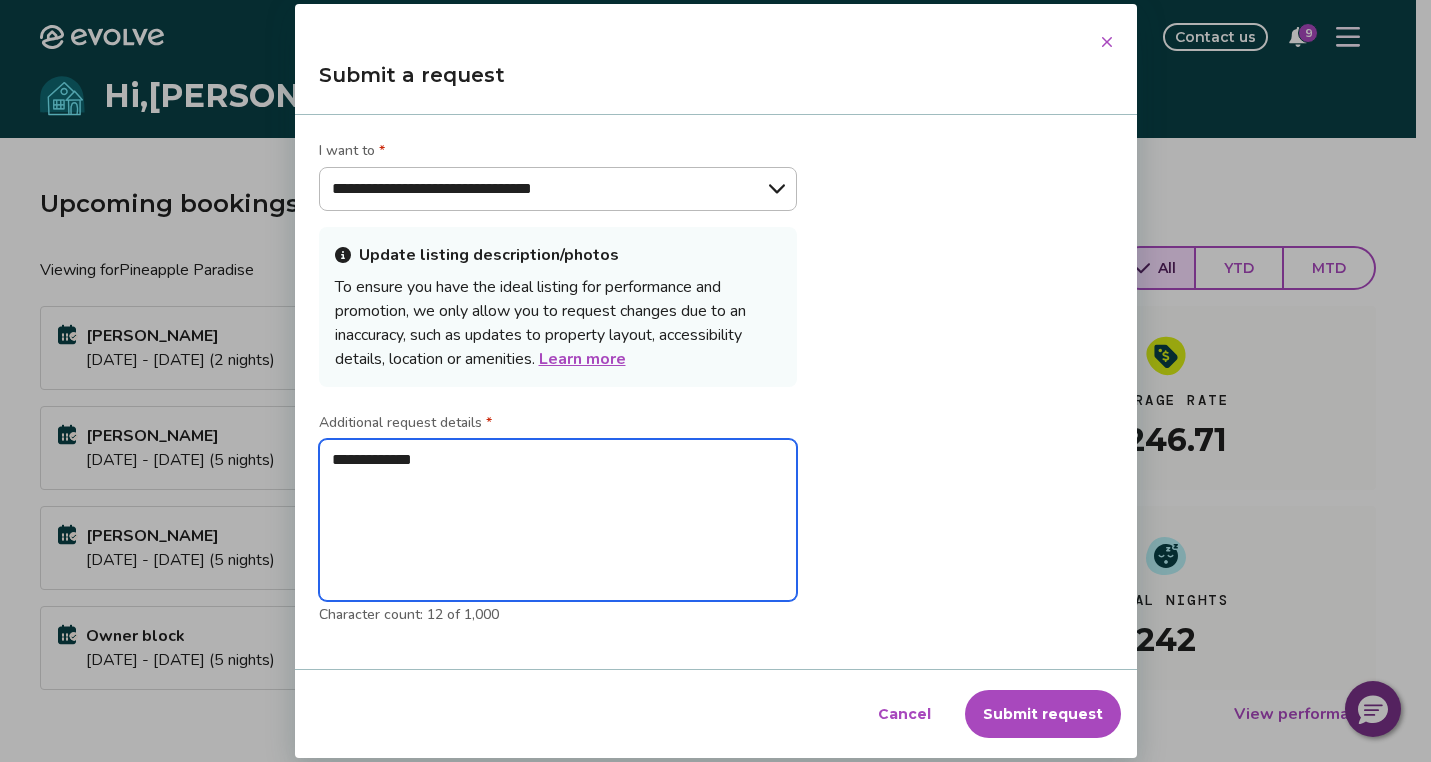 type on "**********" 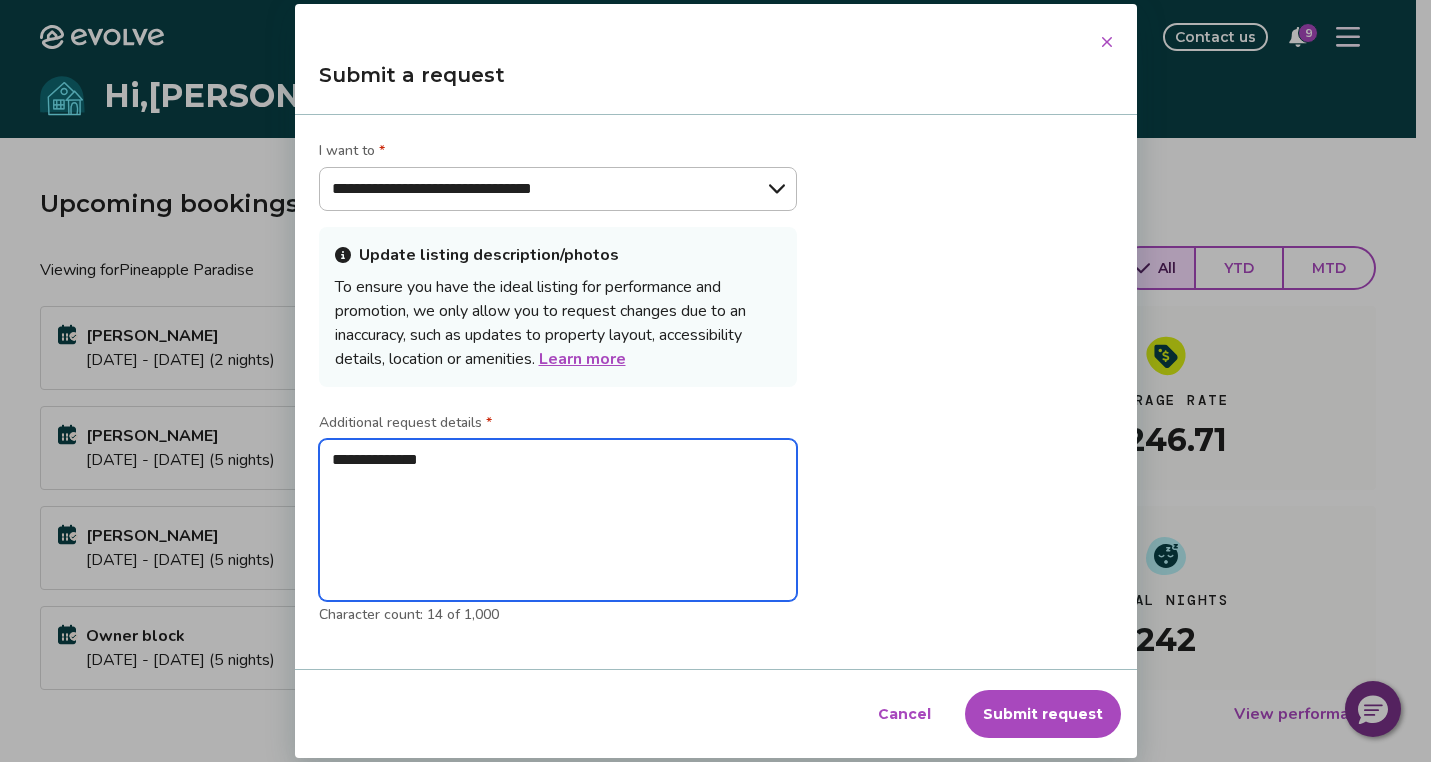 type on "**********" 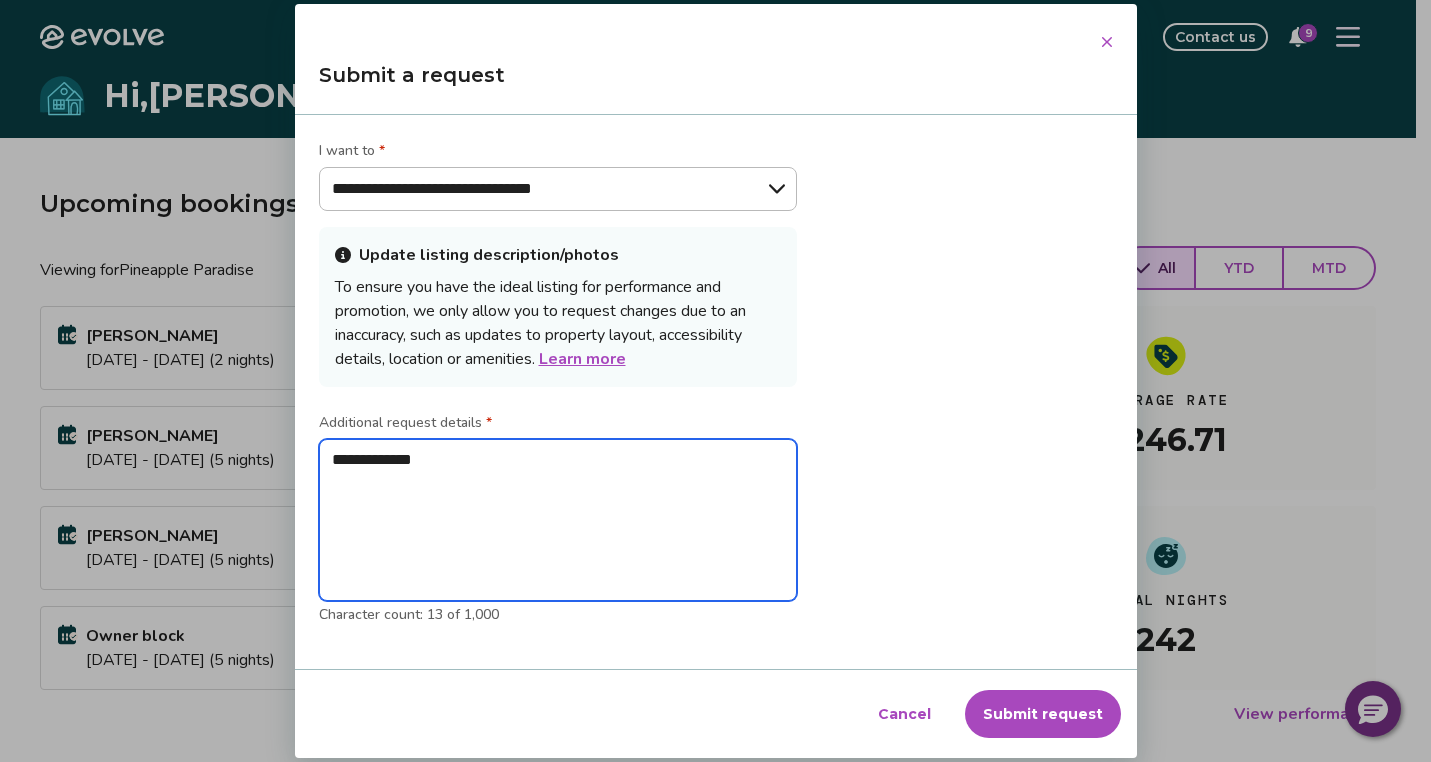 type on "**********" 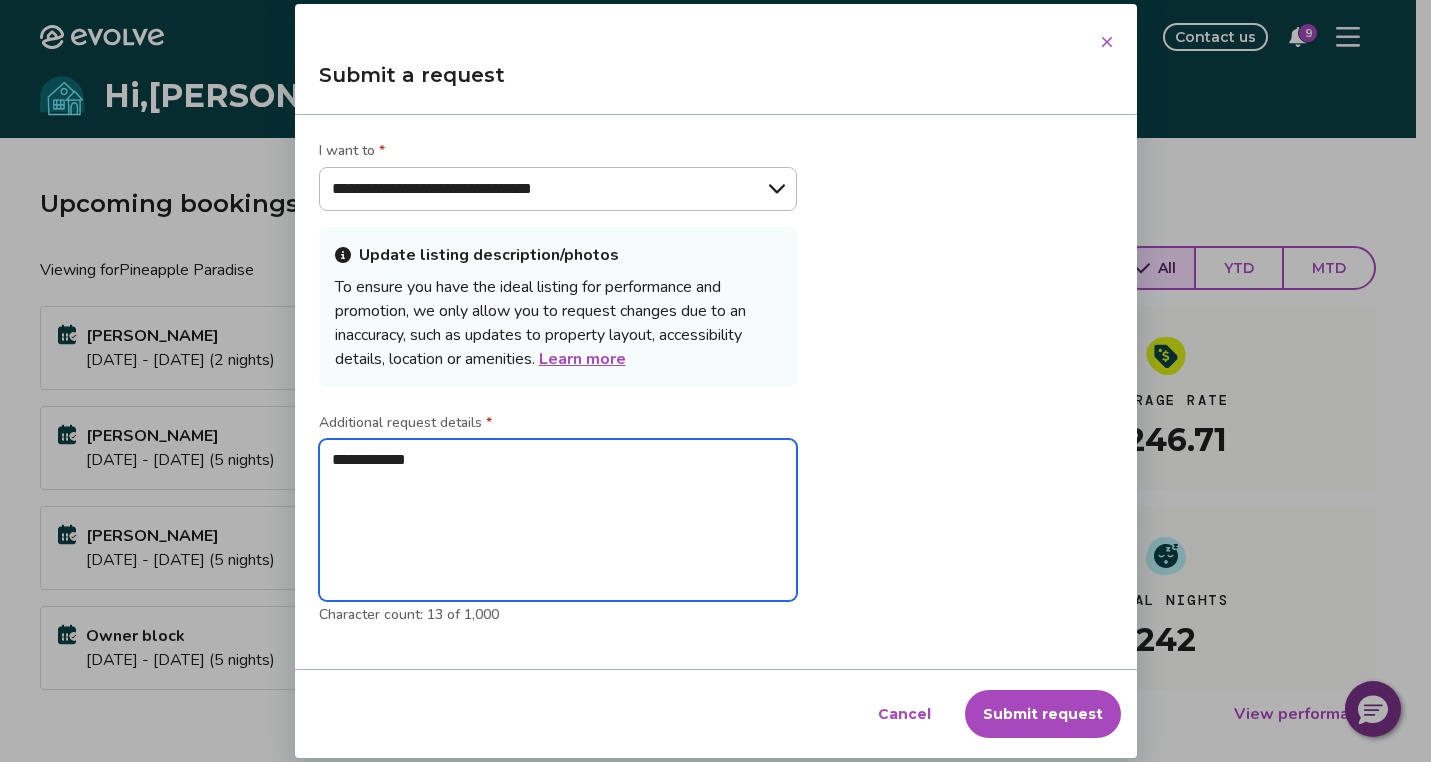 type on "**********" 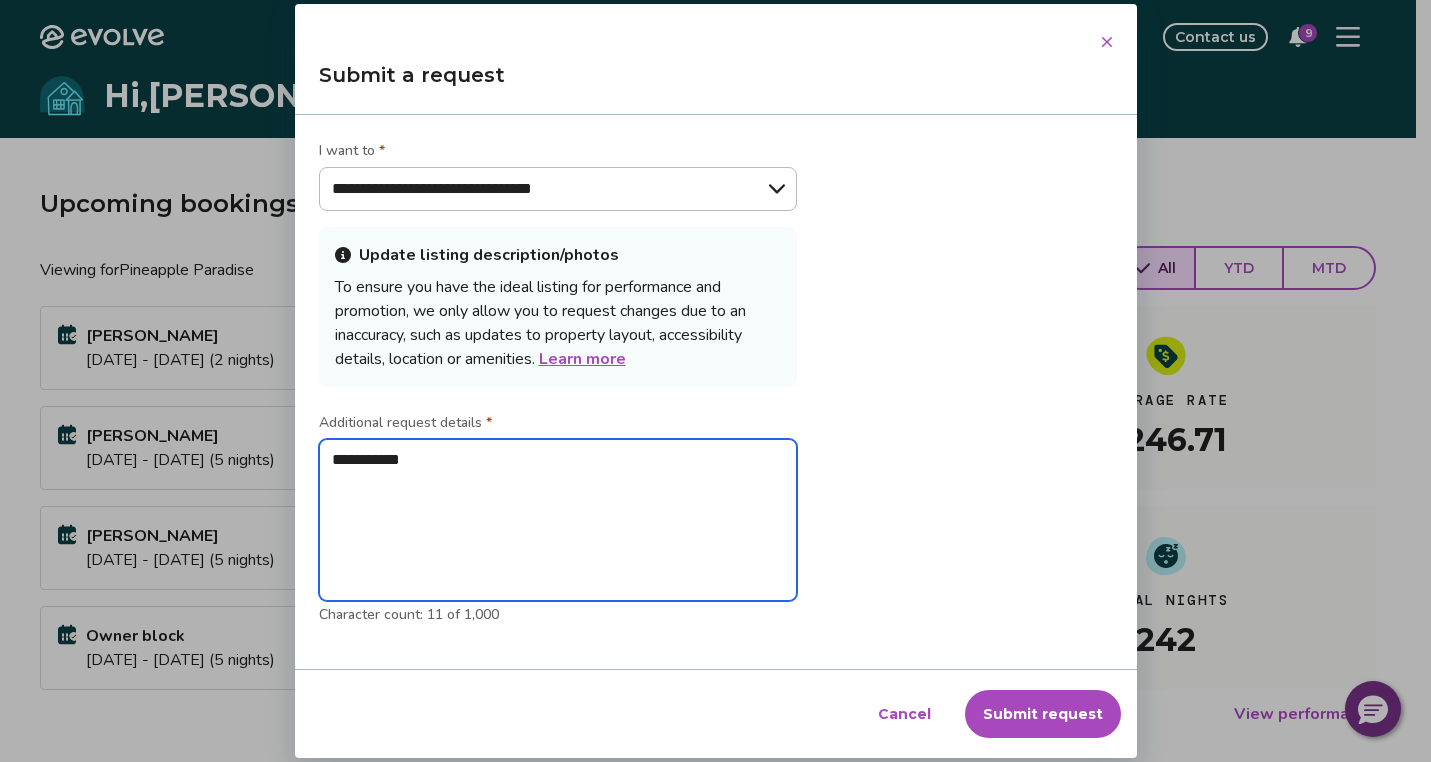 type on "**********" 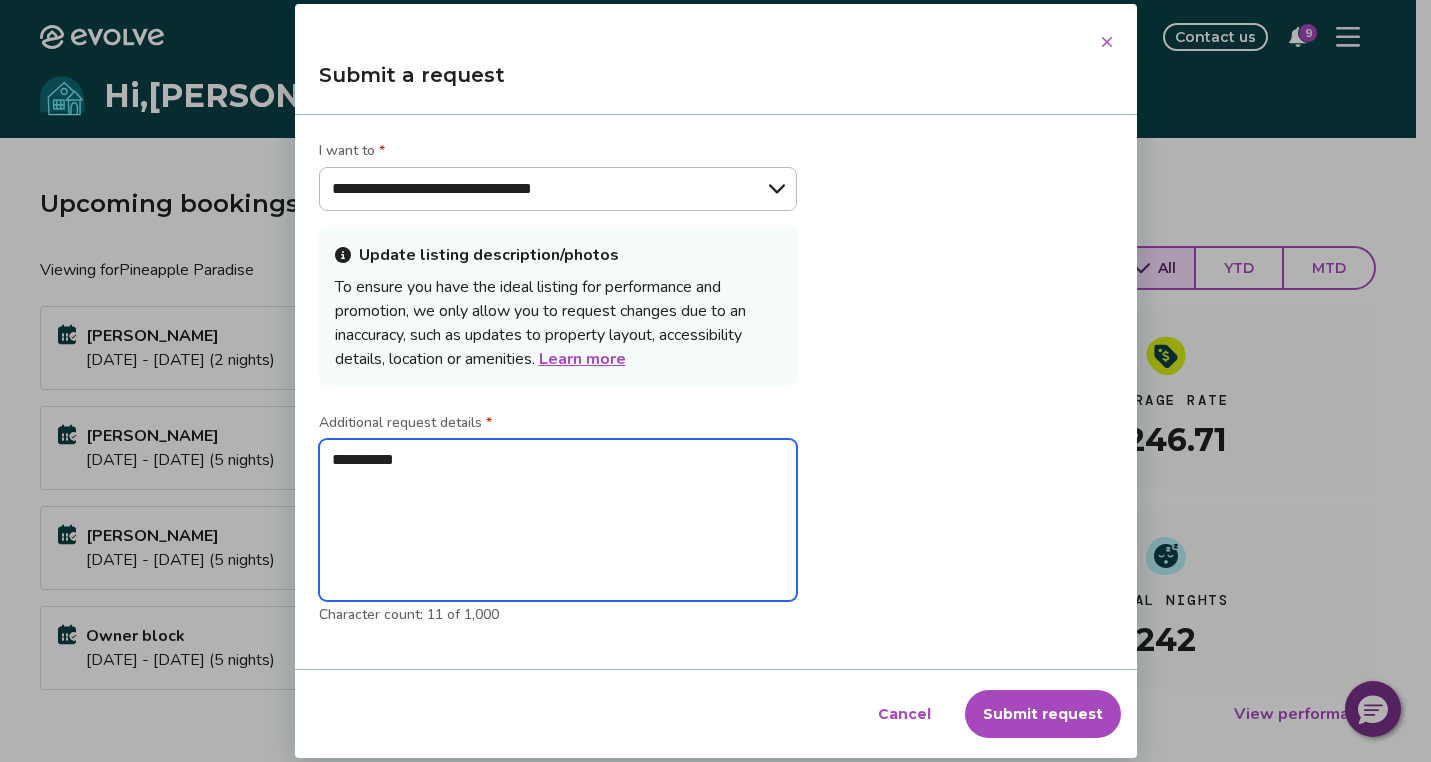 type on "*********" 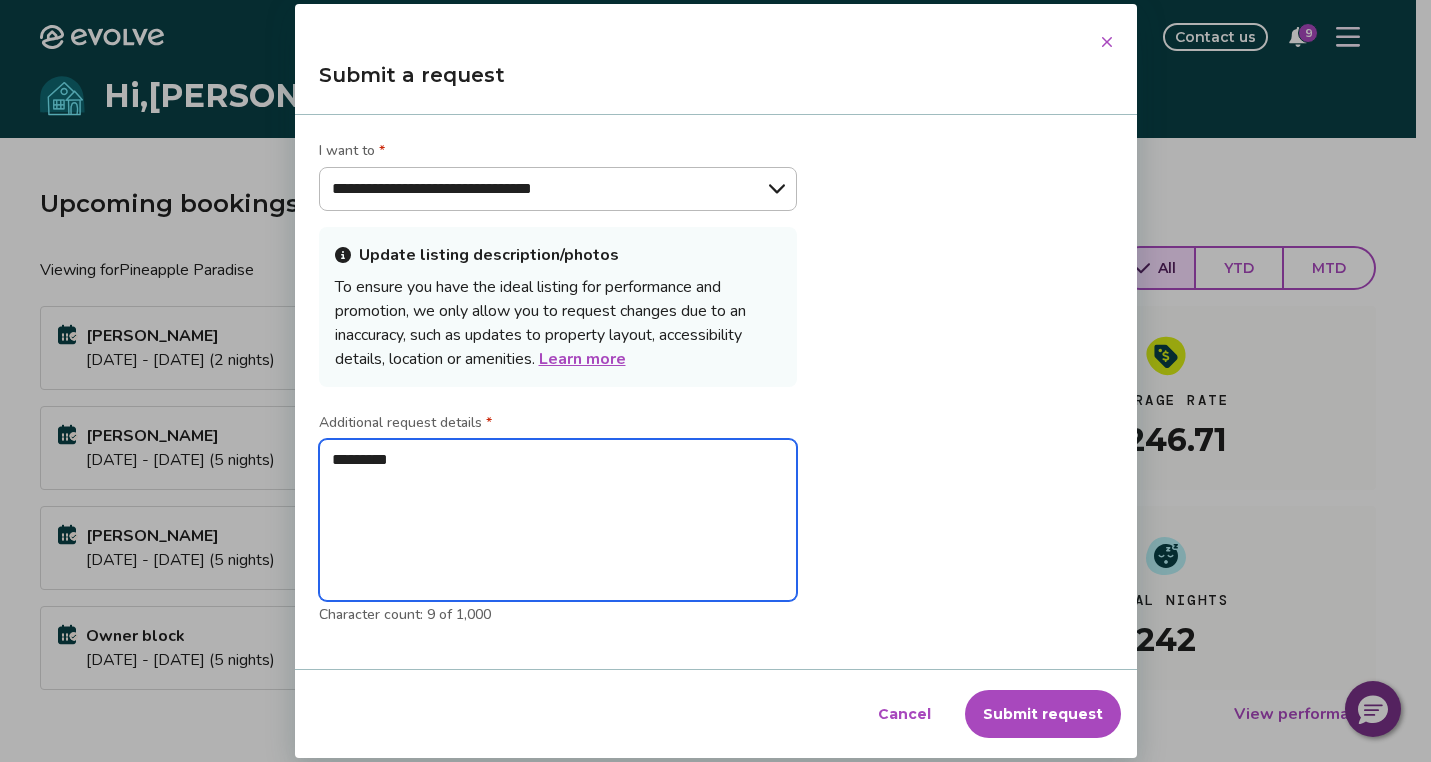 type on "**********" 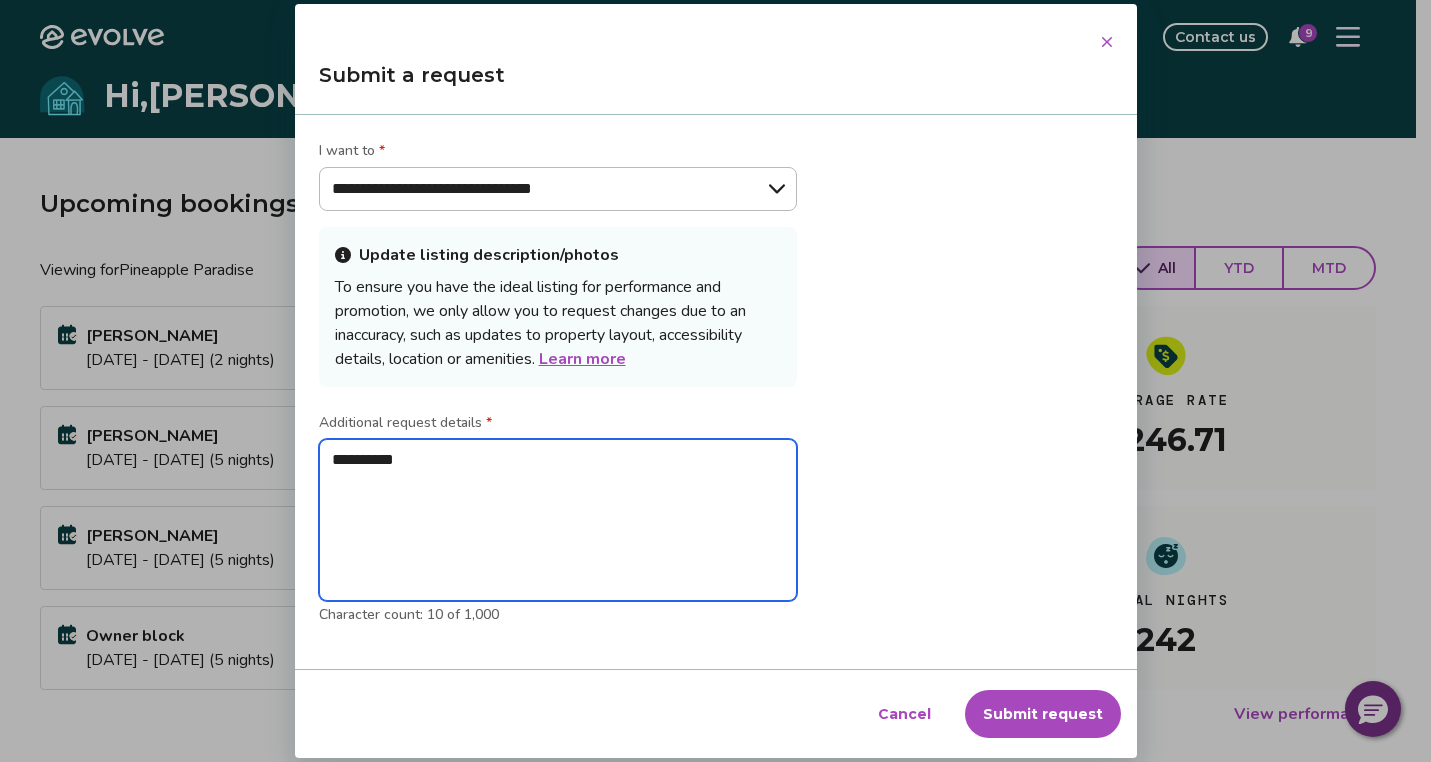 type on "**********" 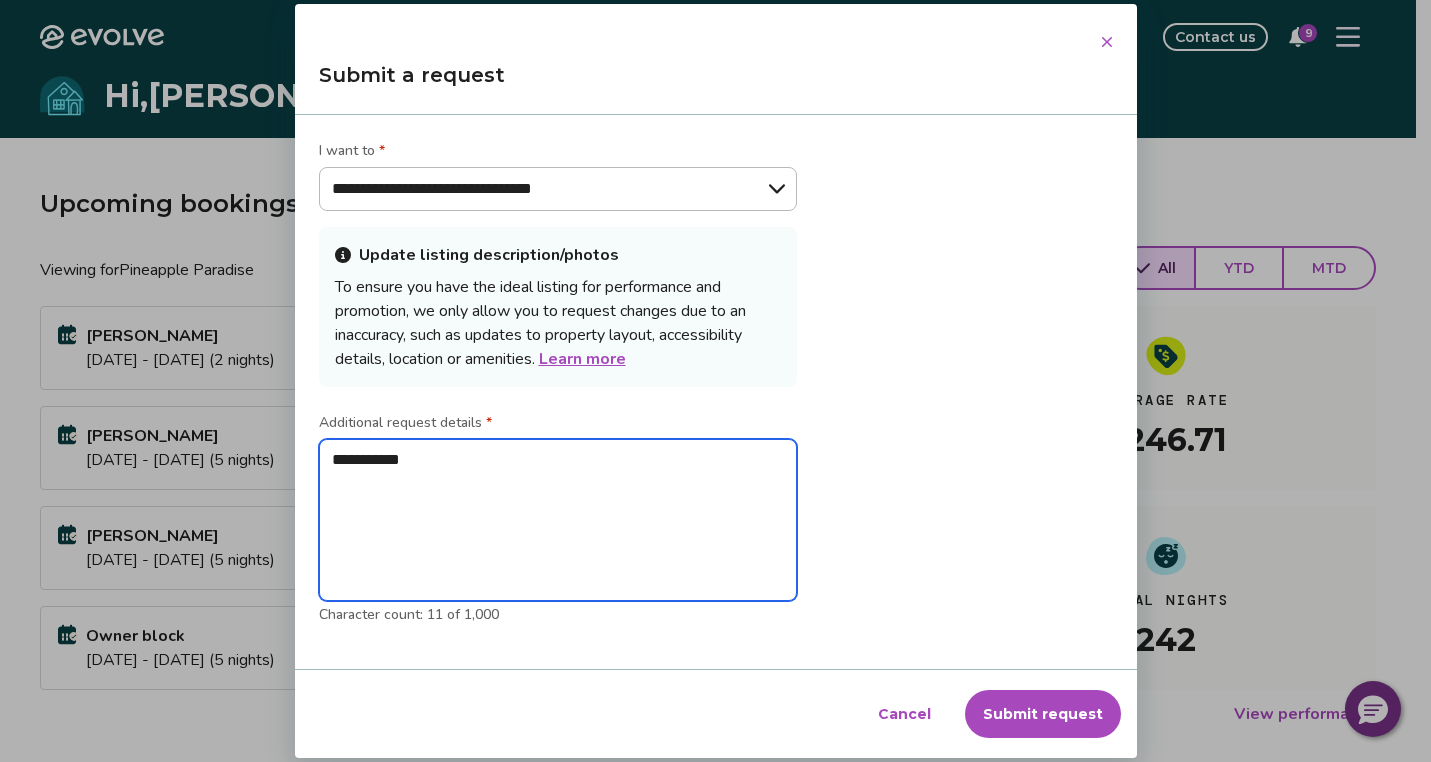 type on "**********" 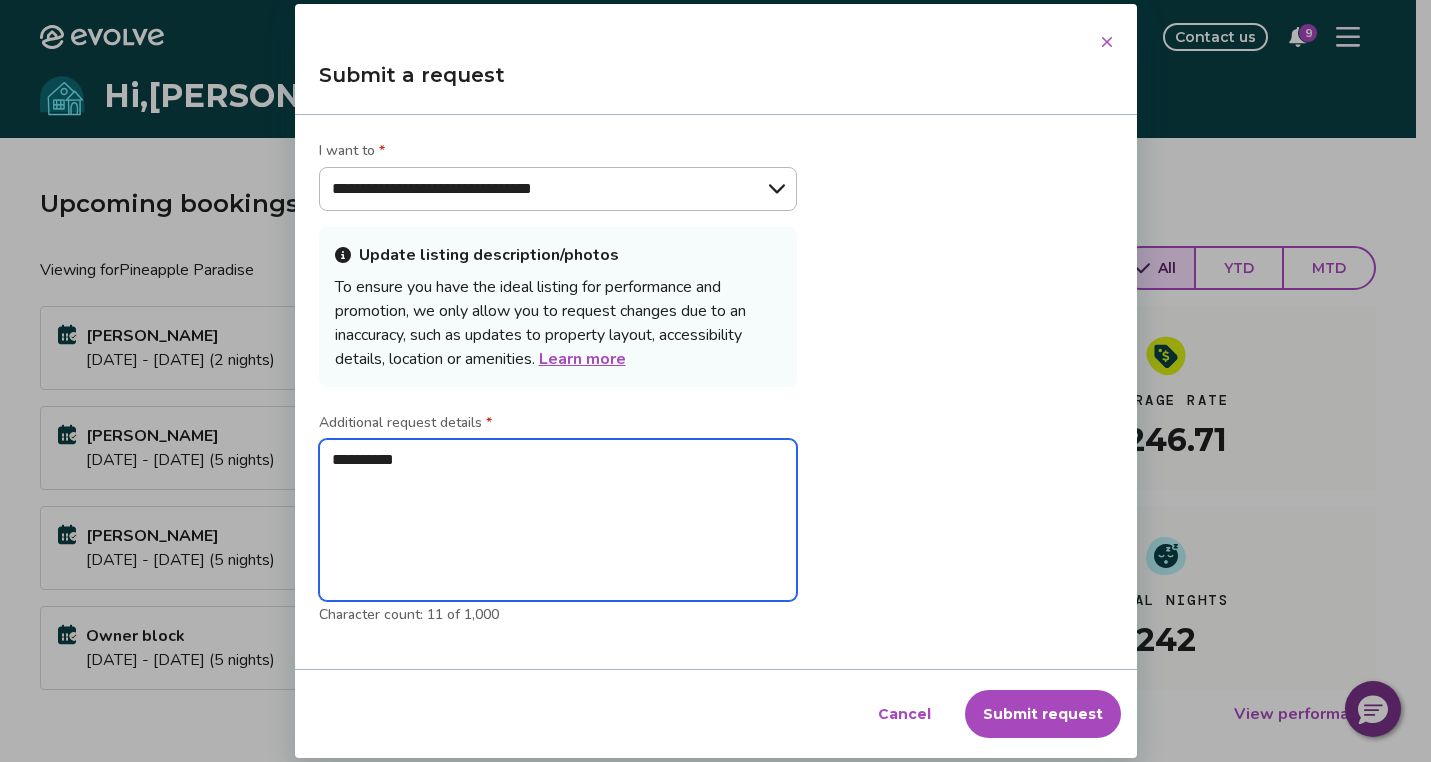 type on "**********" 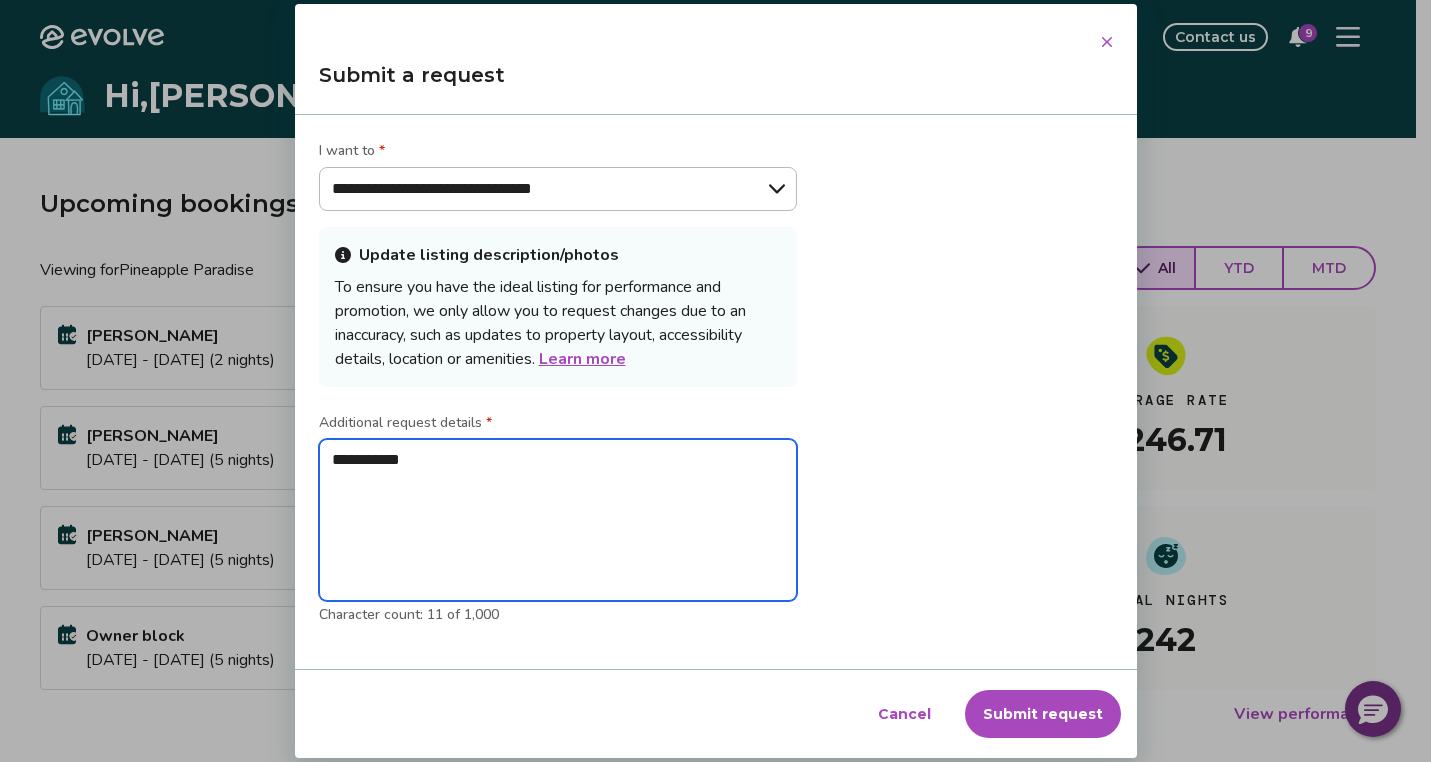 type on "**********" 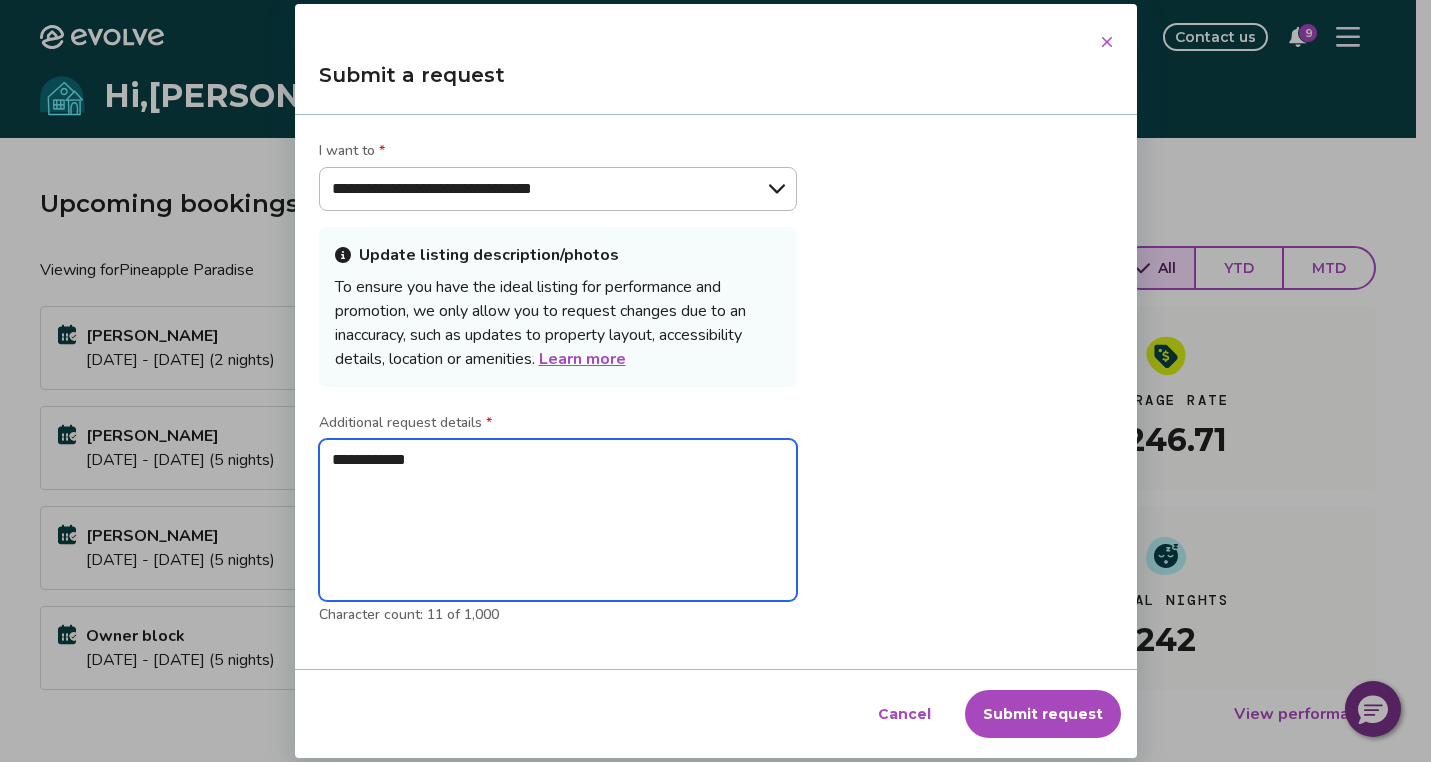 type on "**********" 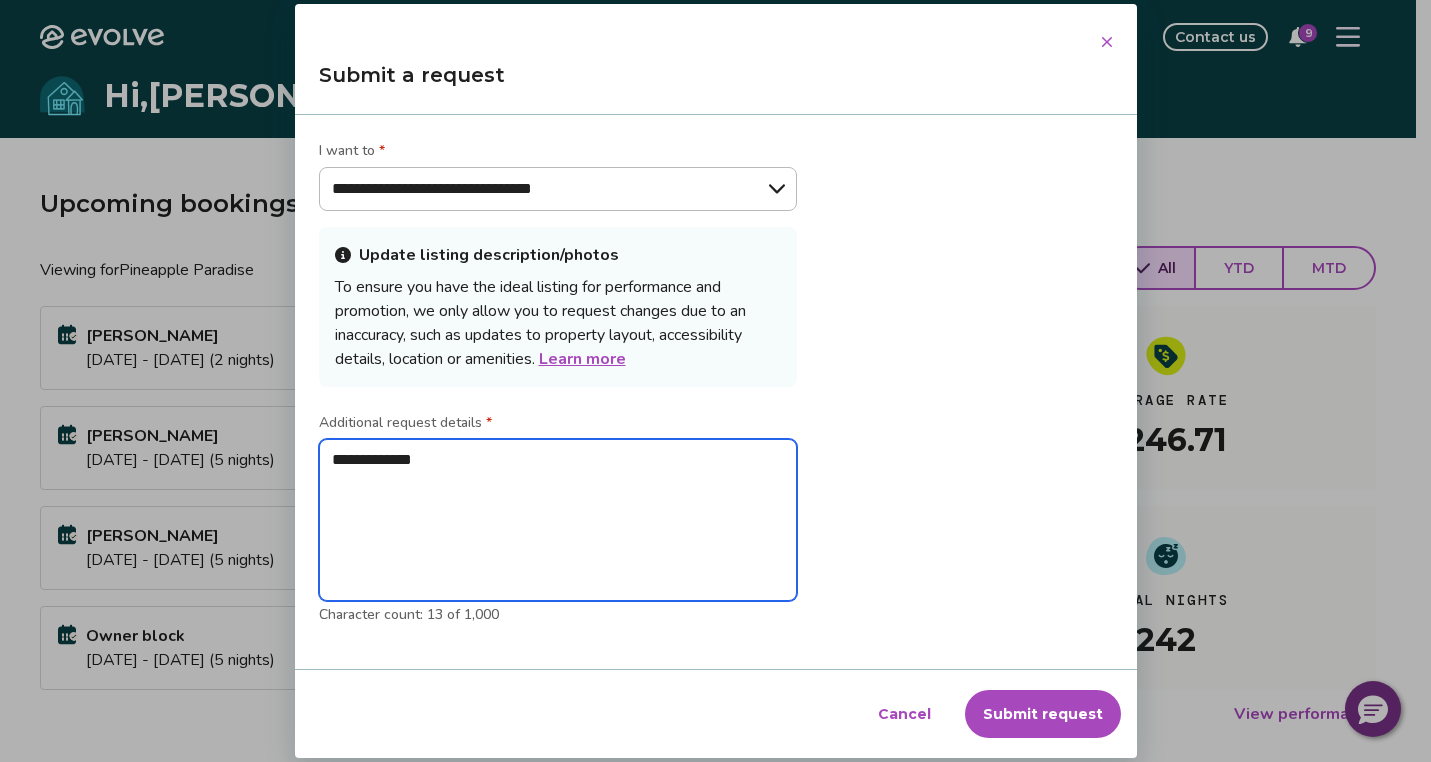 type on "**********" 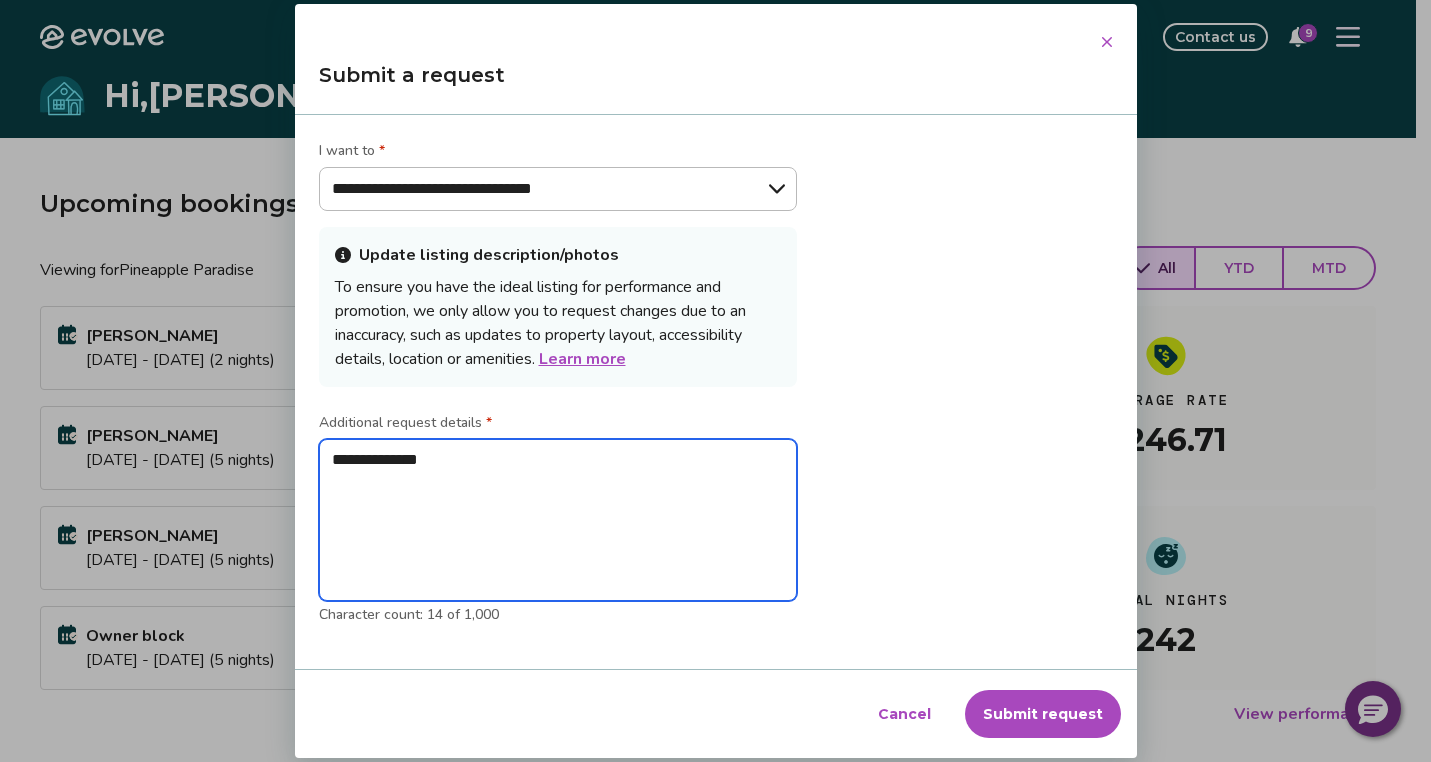 type on "**********" 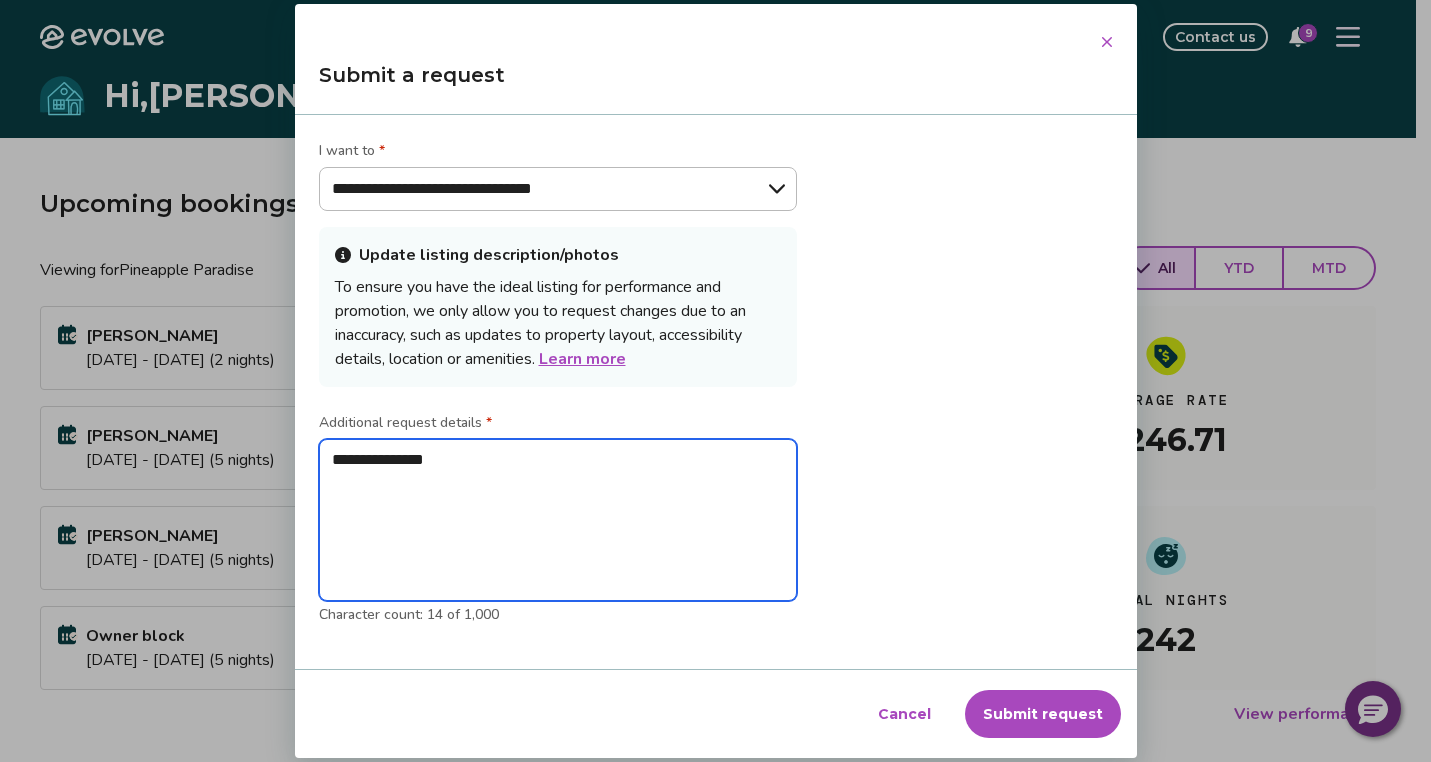 type on "**********" 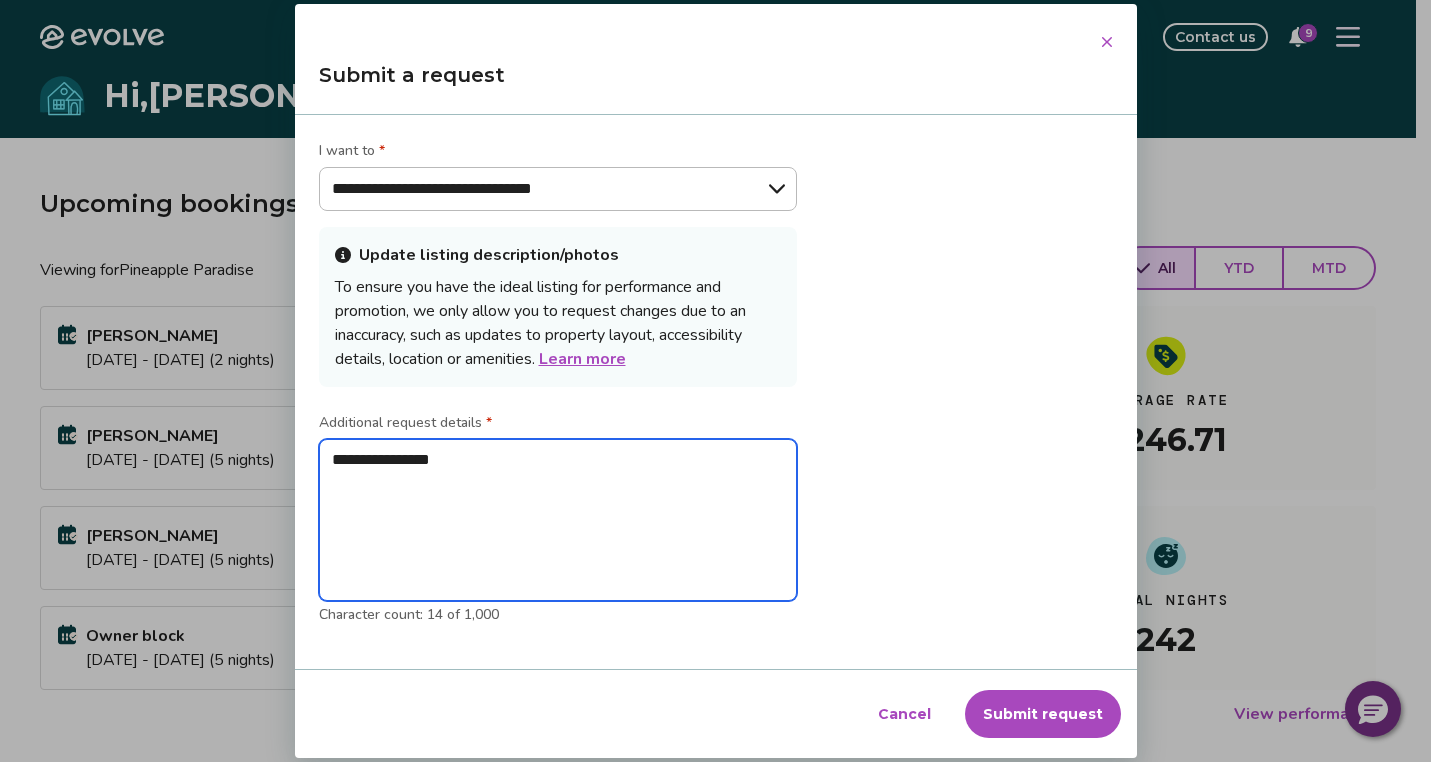 type on "**********" 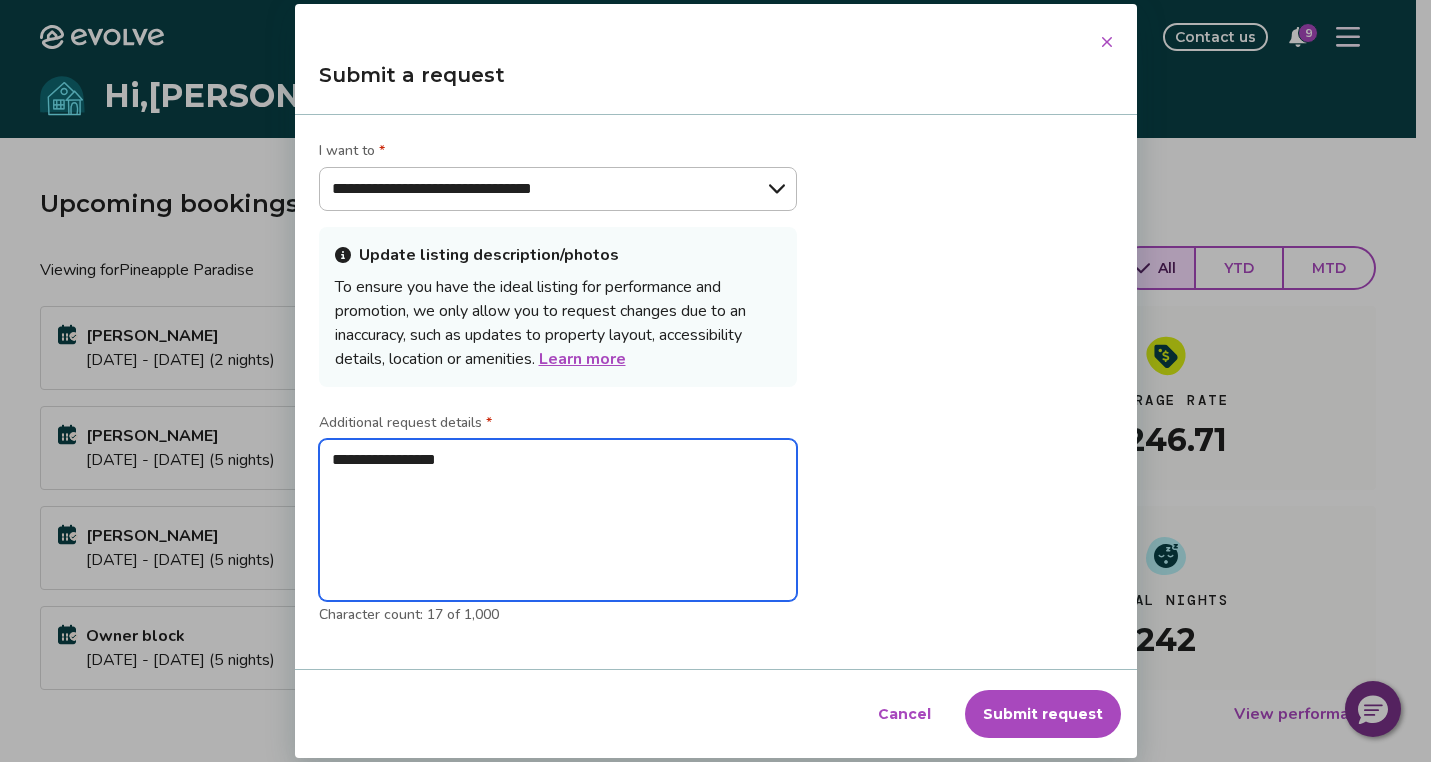 type on "**********" 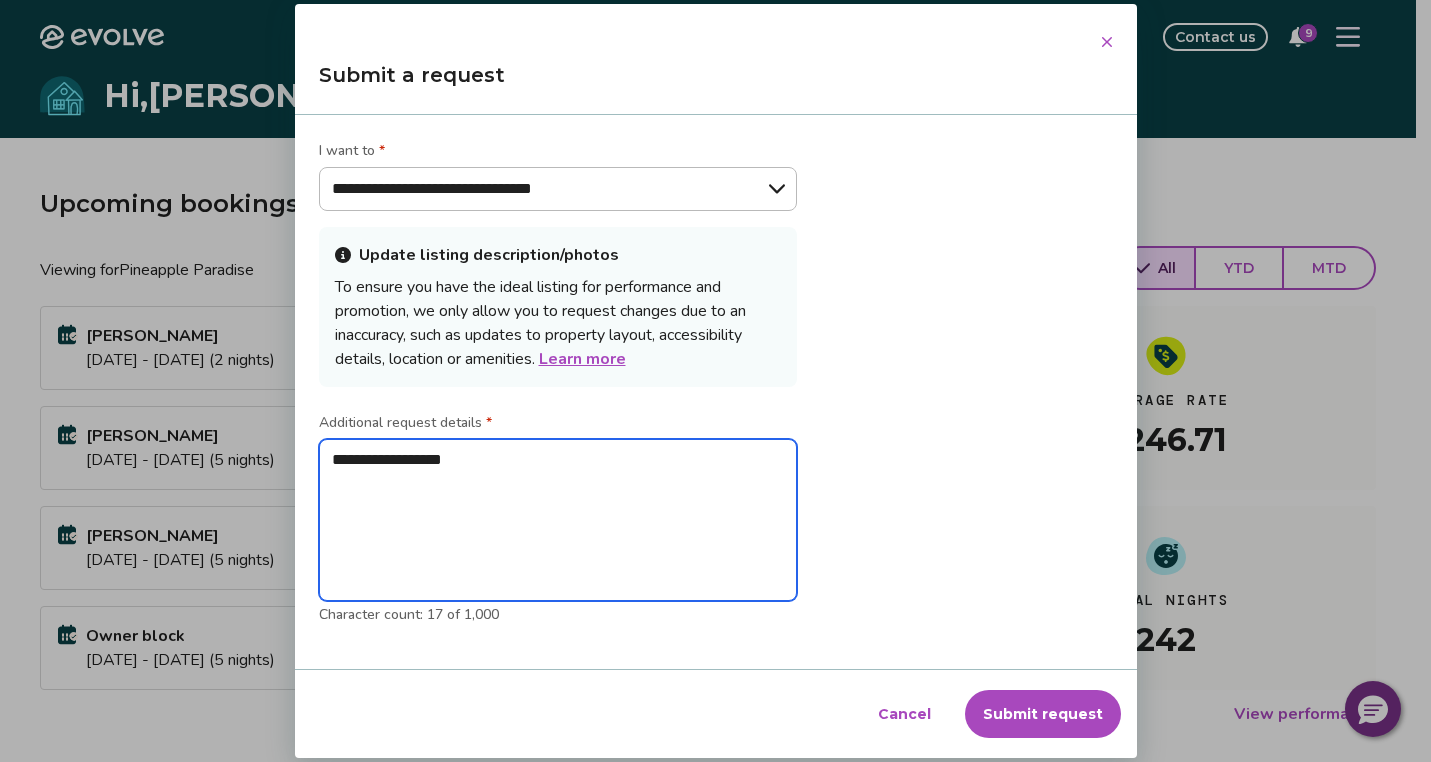 type on "**********" 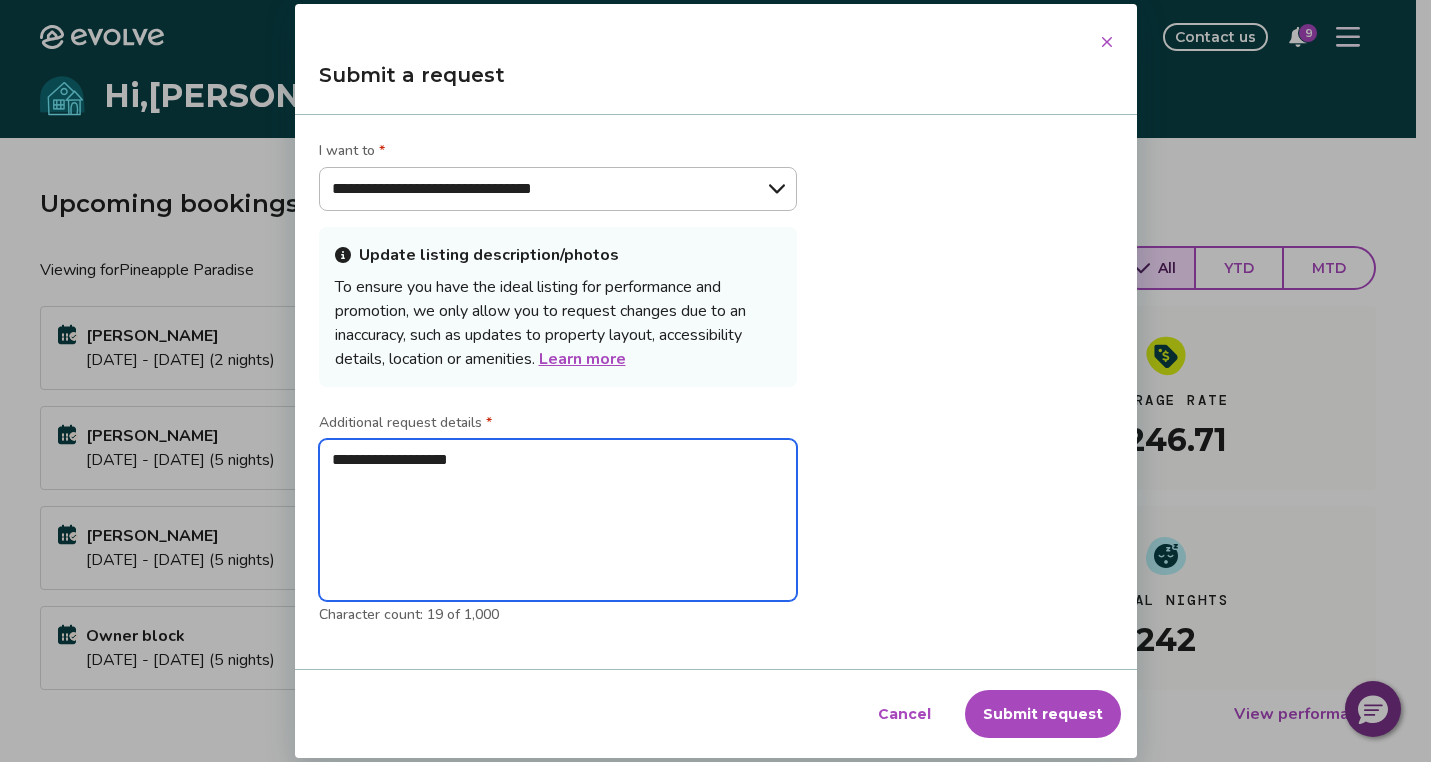 type on "**********" 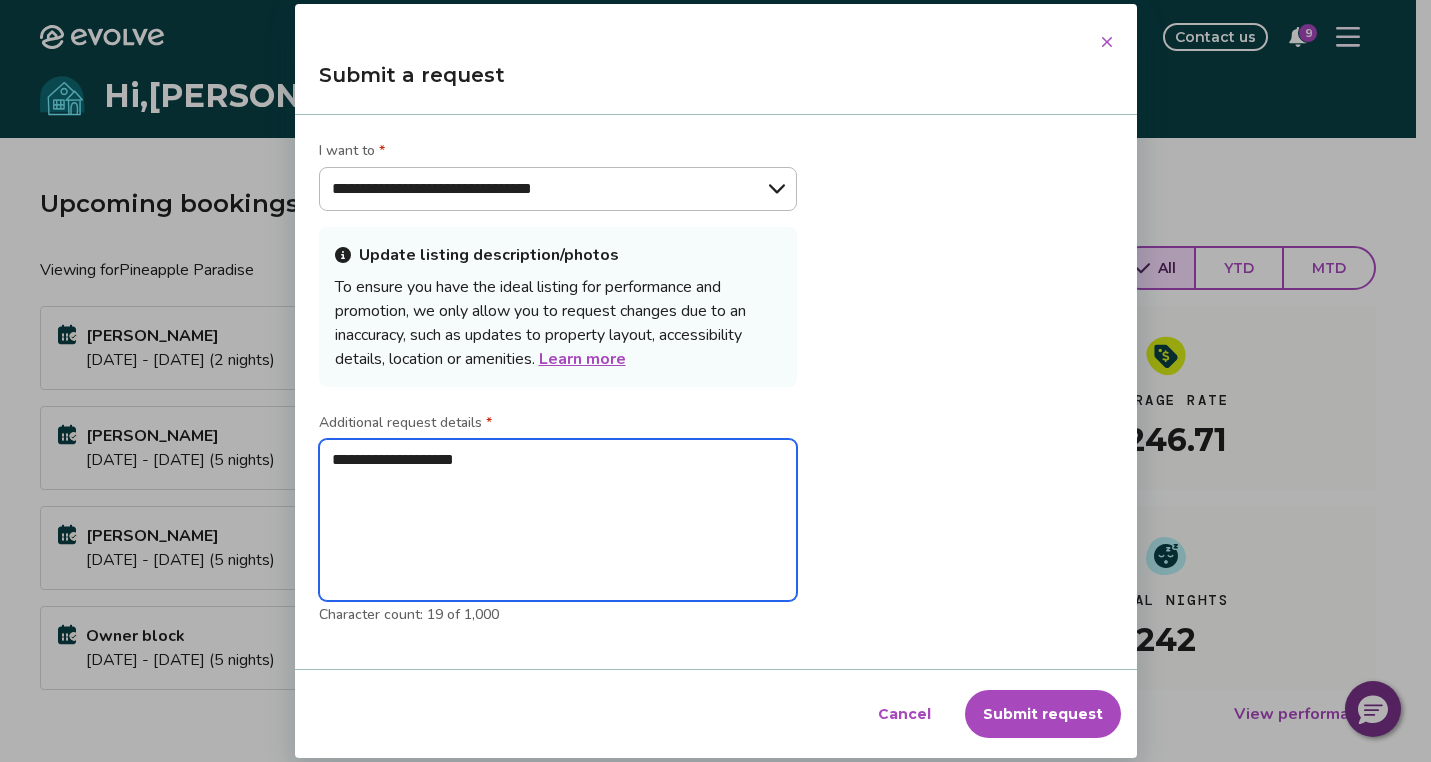 type on "**********" 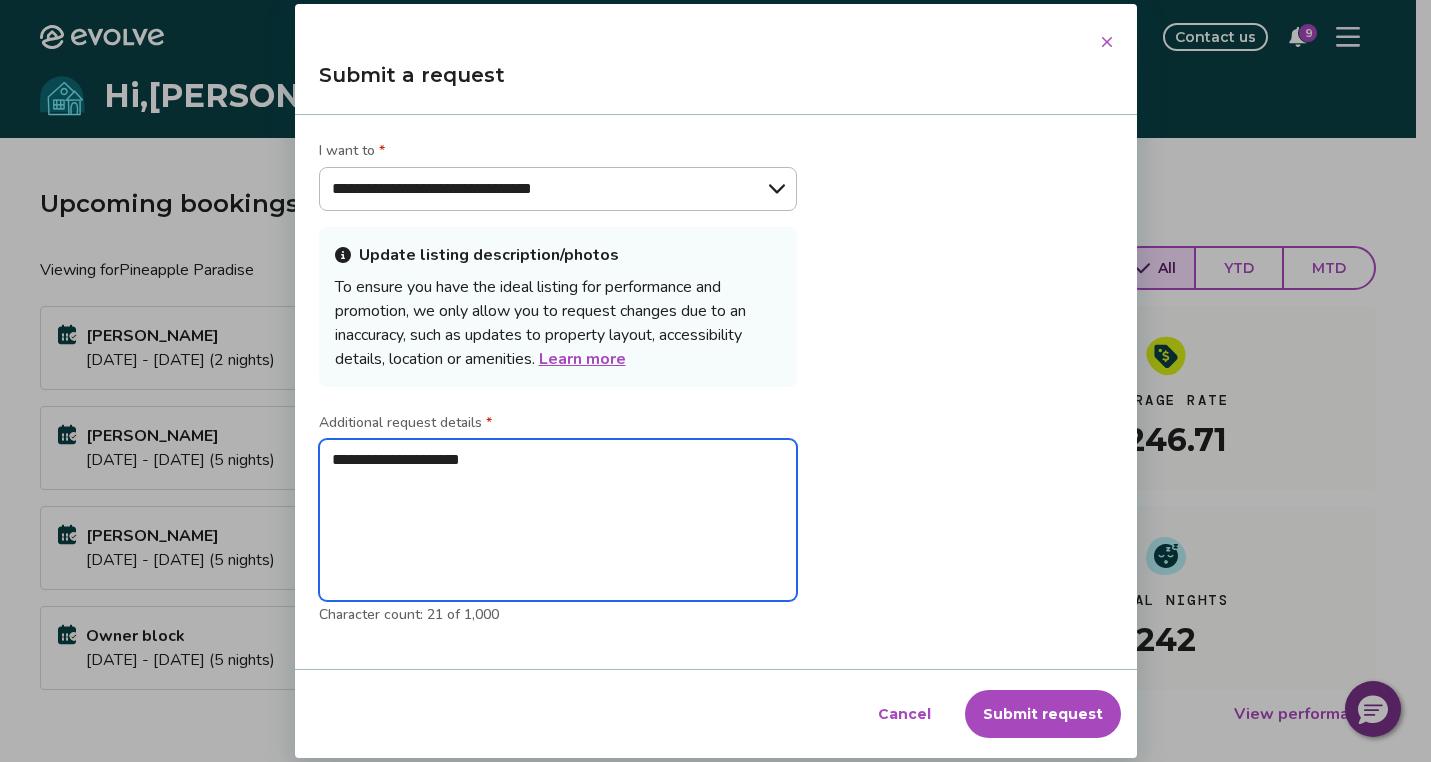 type on "**********" 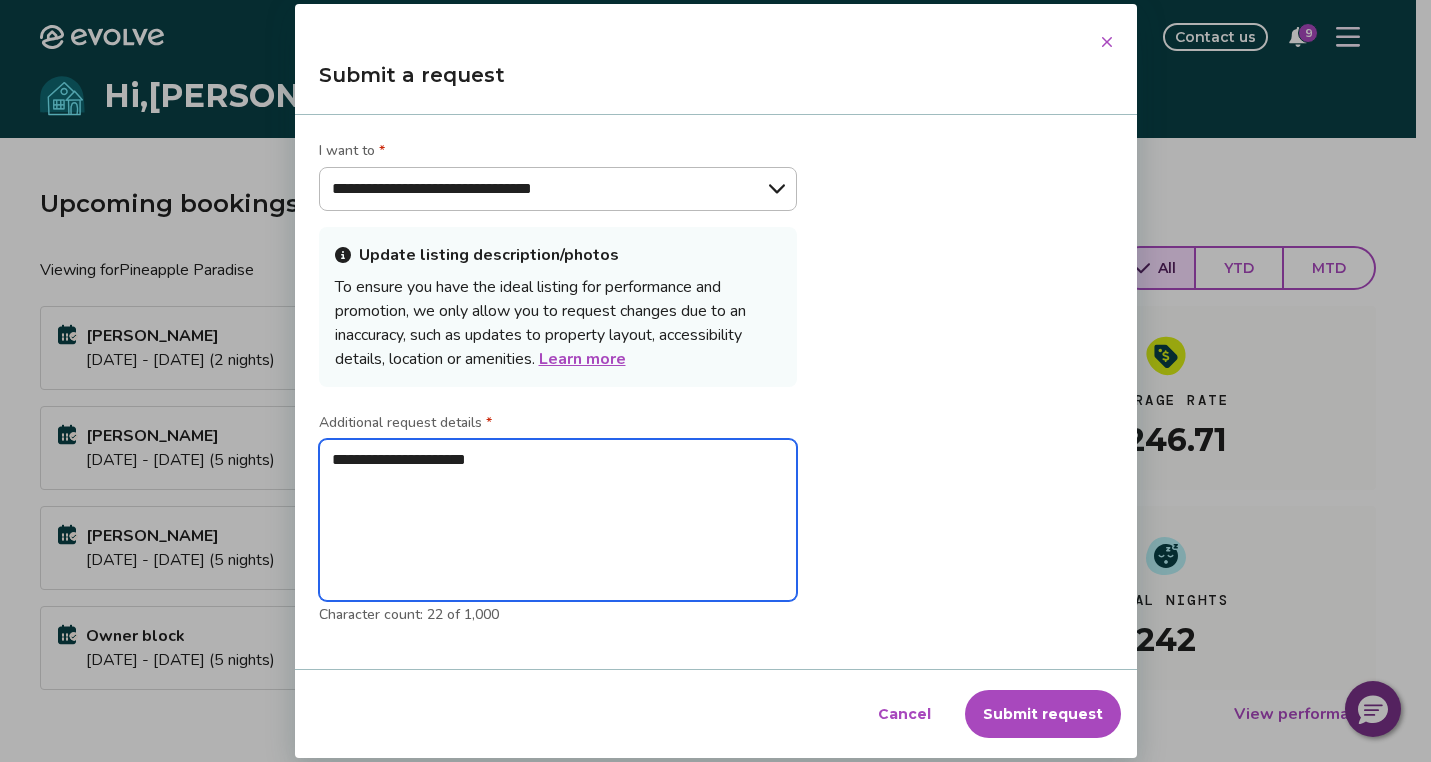 type on "**********" 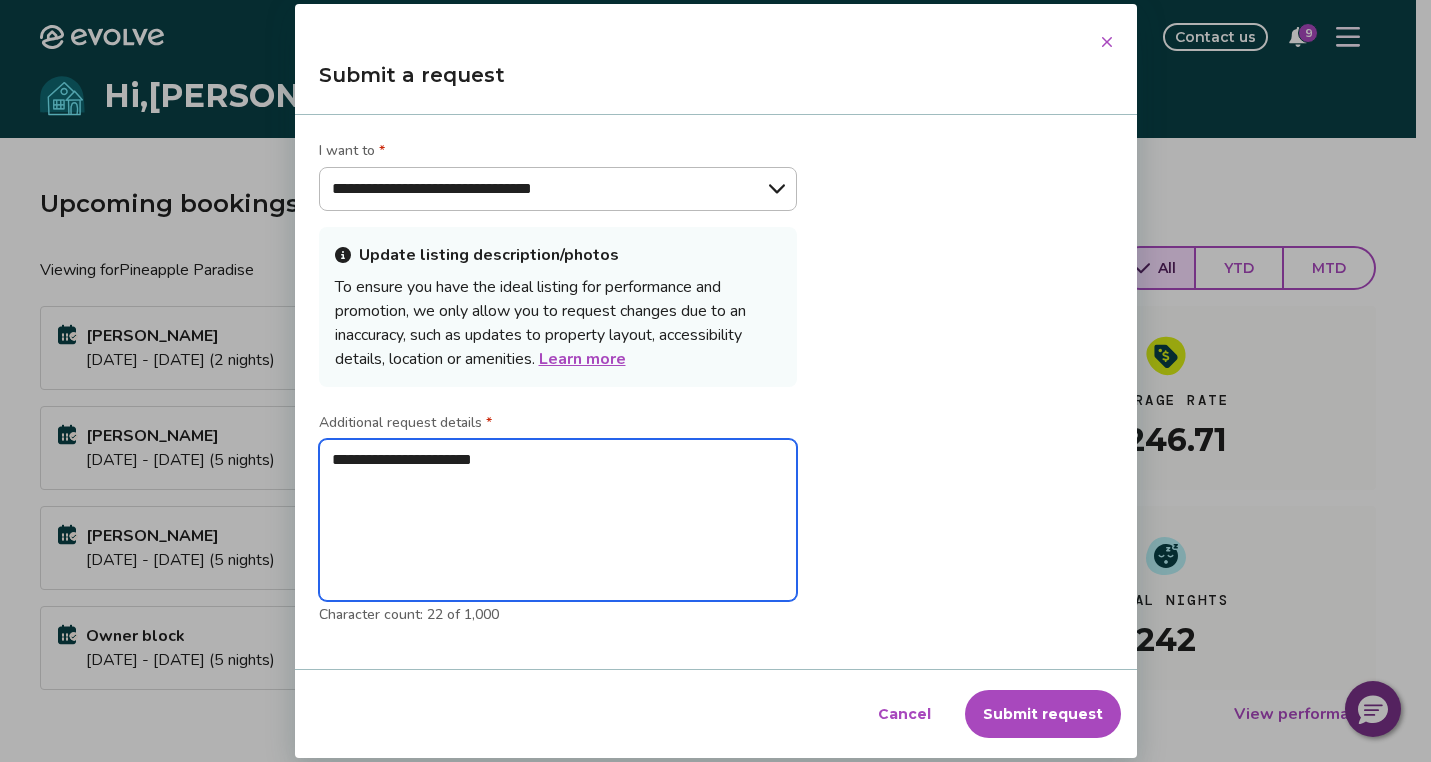 type on "**********" 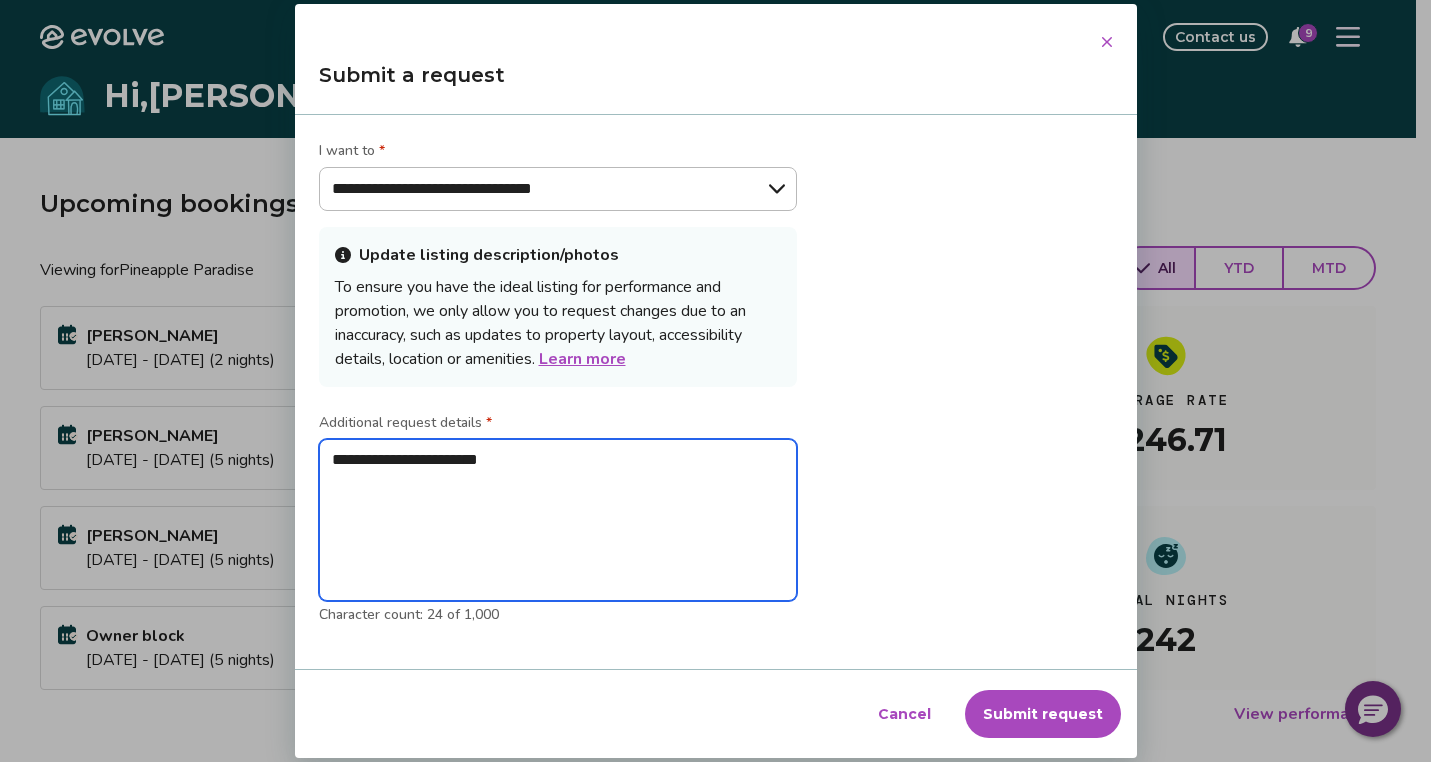 type on "**********" 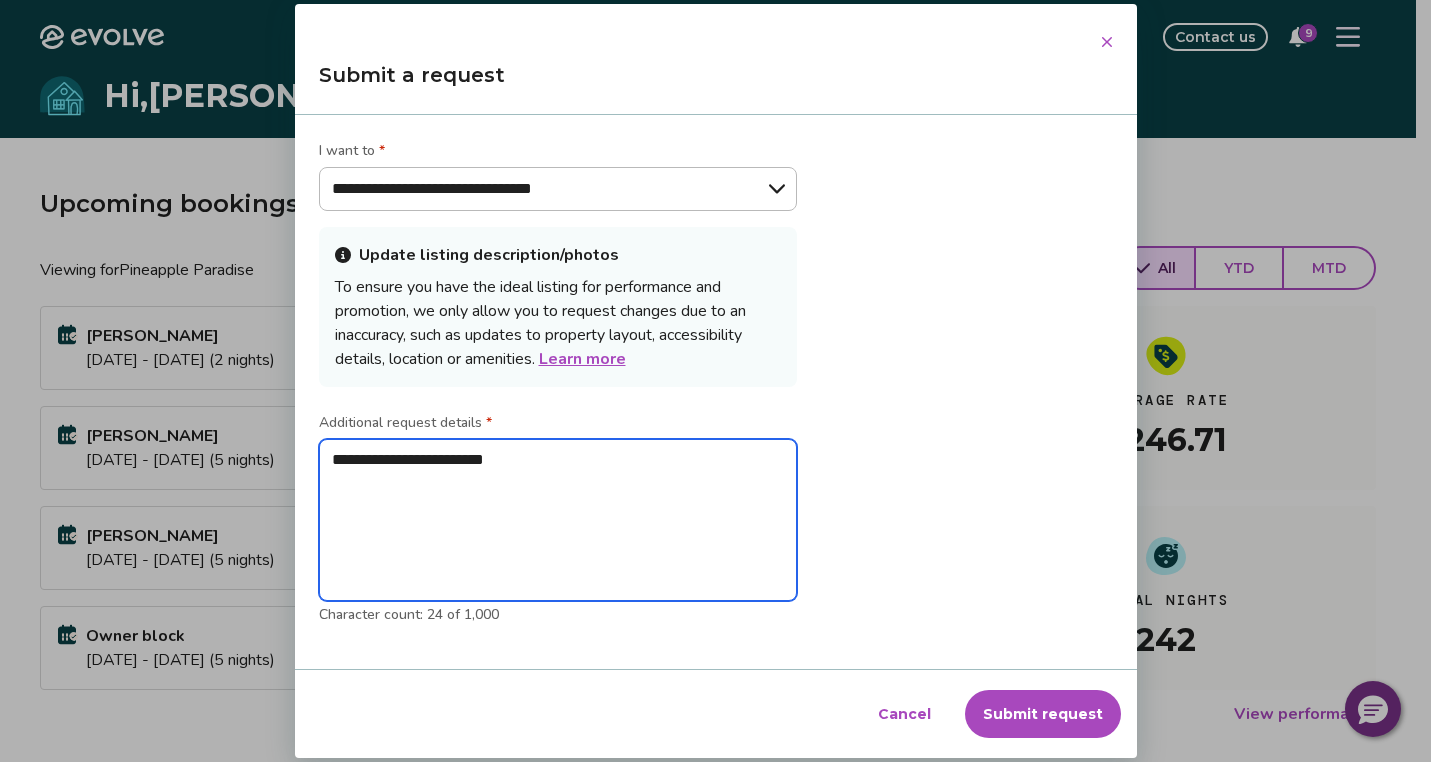type on "**********" 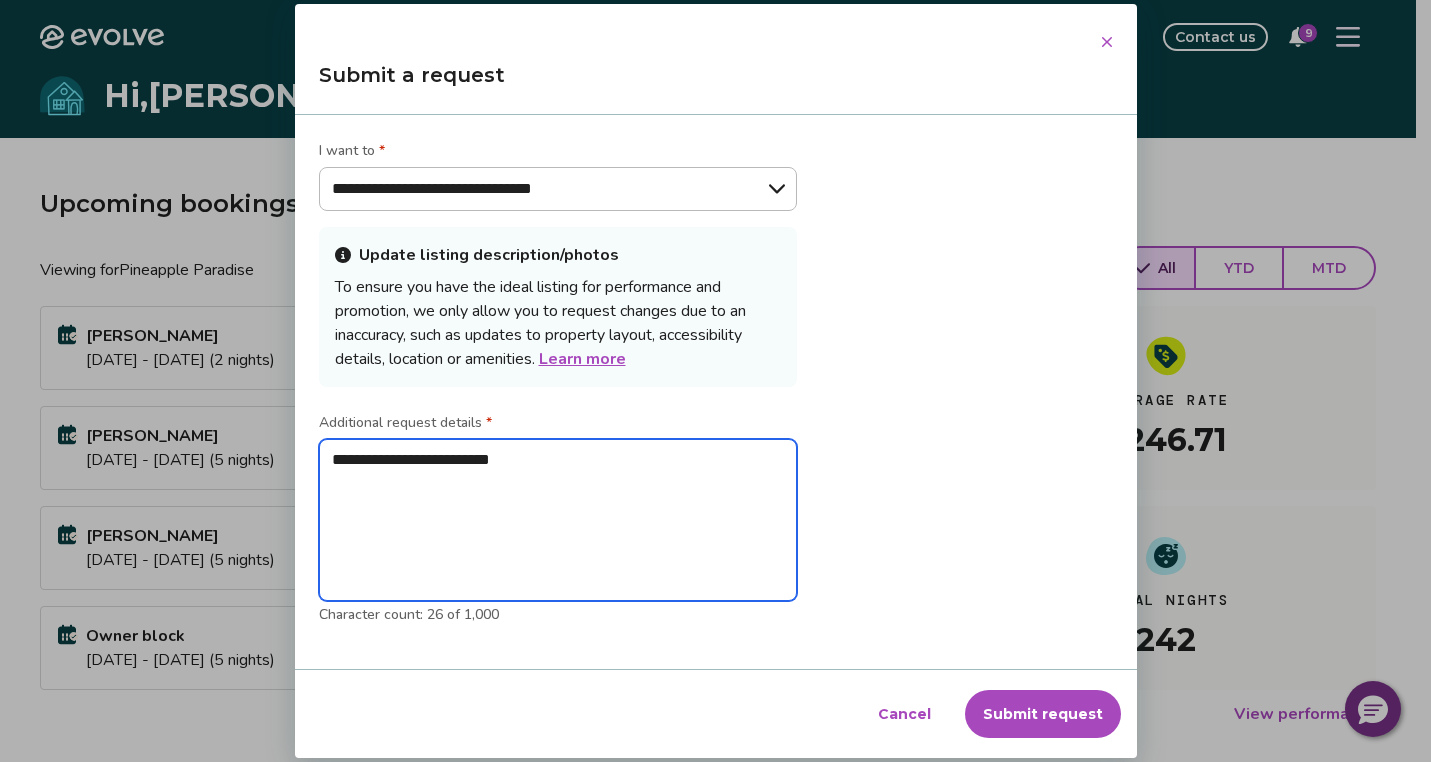 type on "**********" 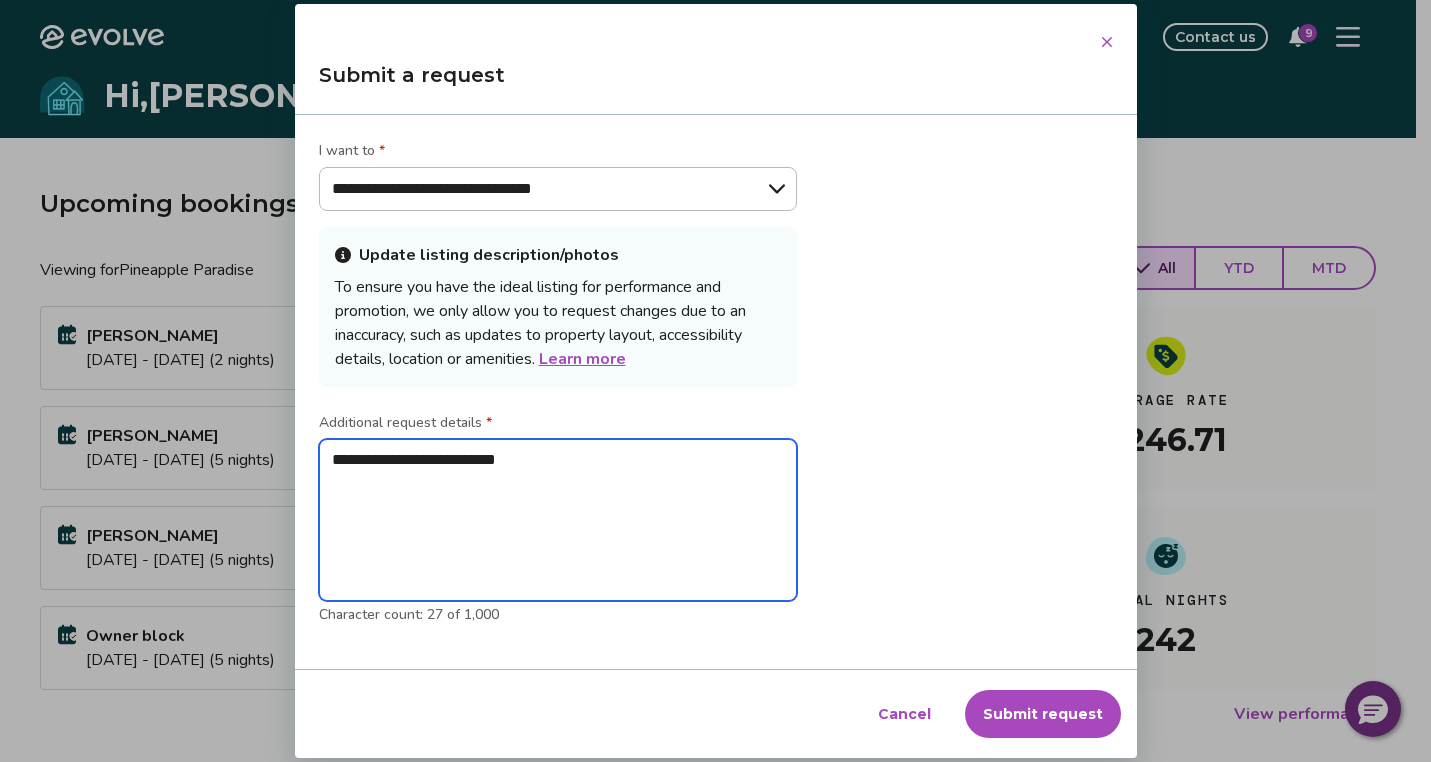 type on "**********" 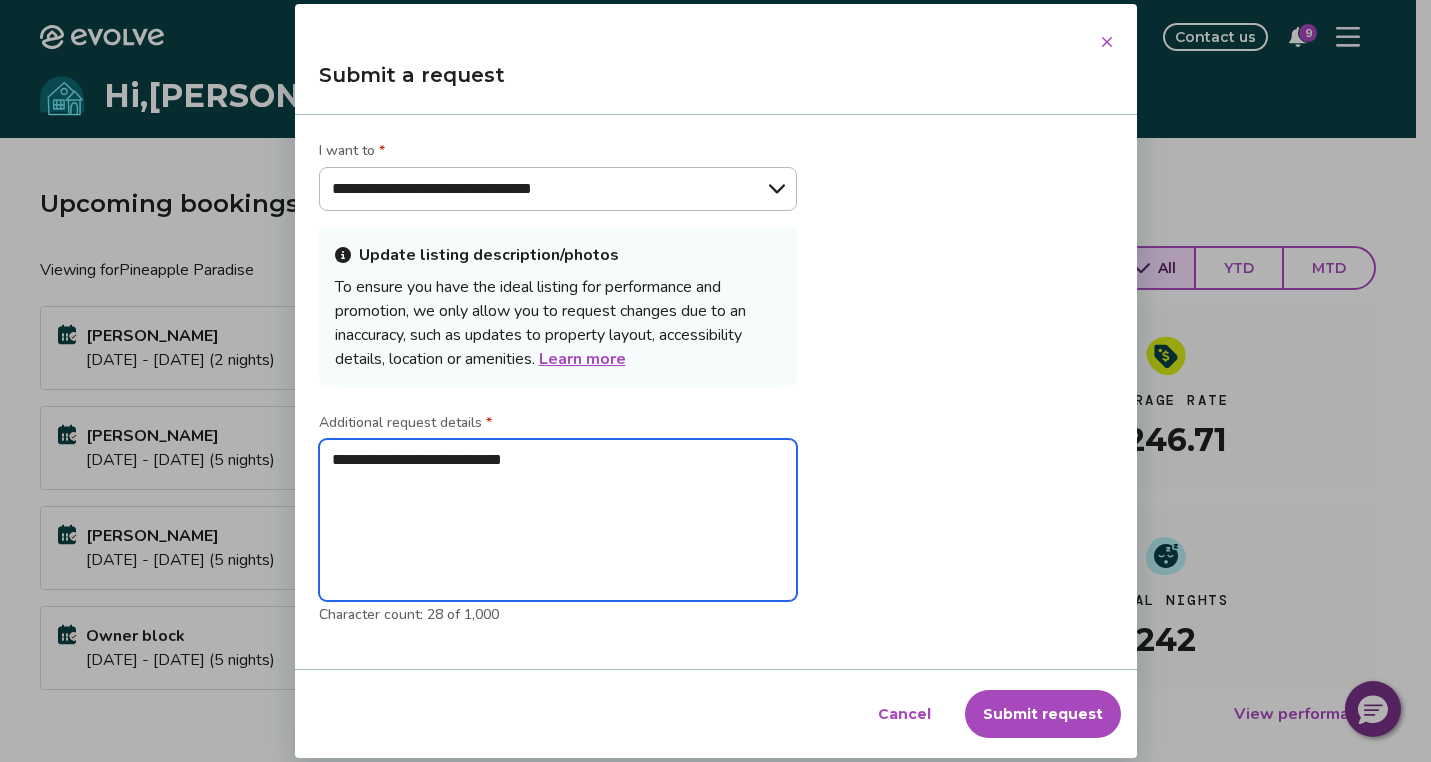 type on "**********" 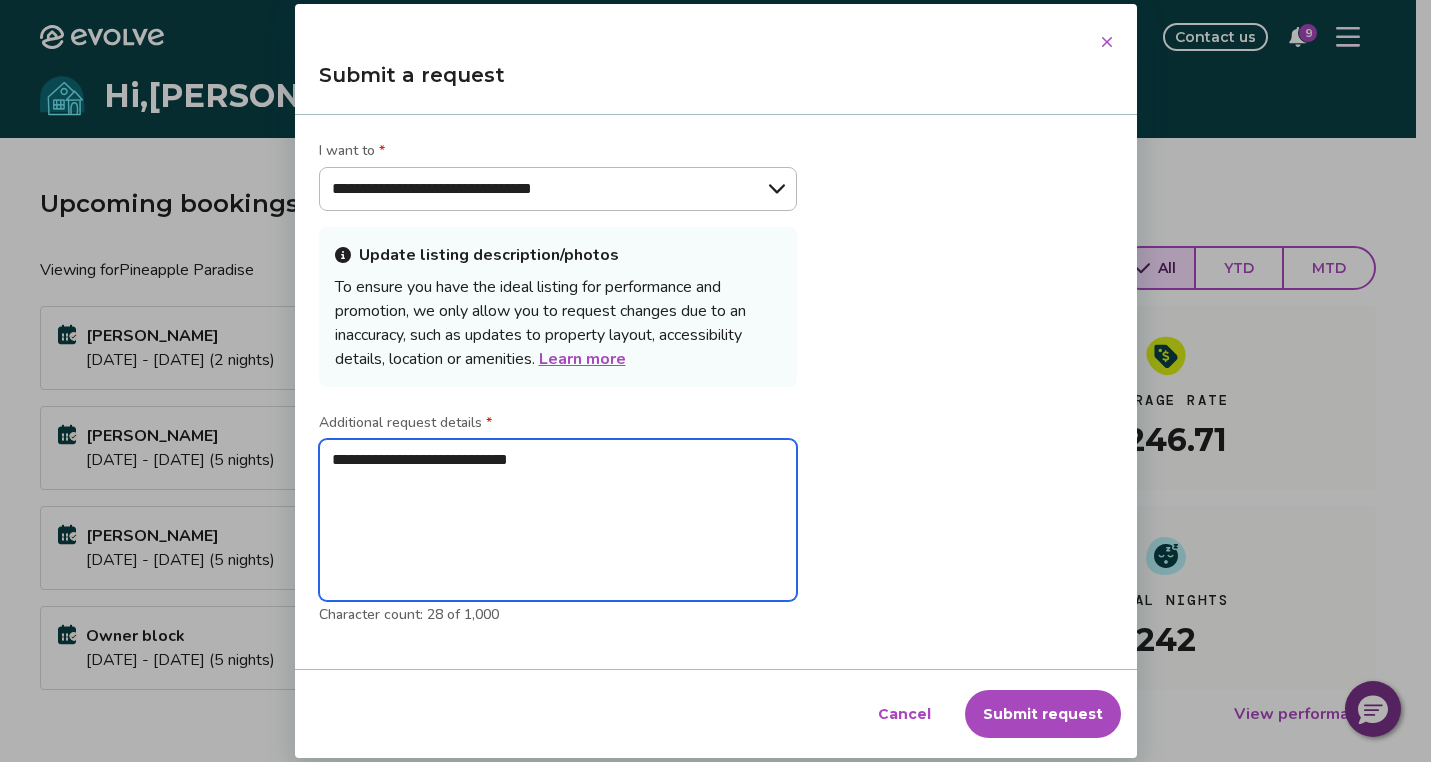 type on "**********" 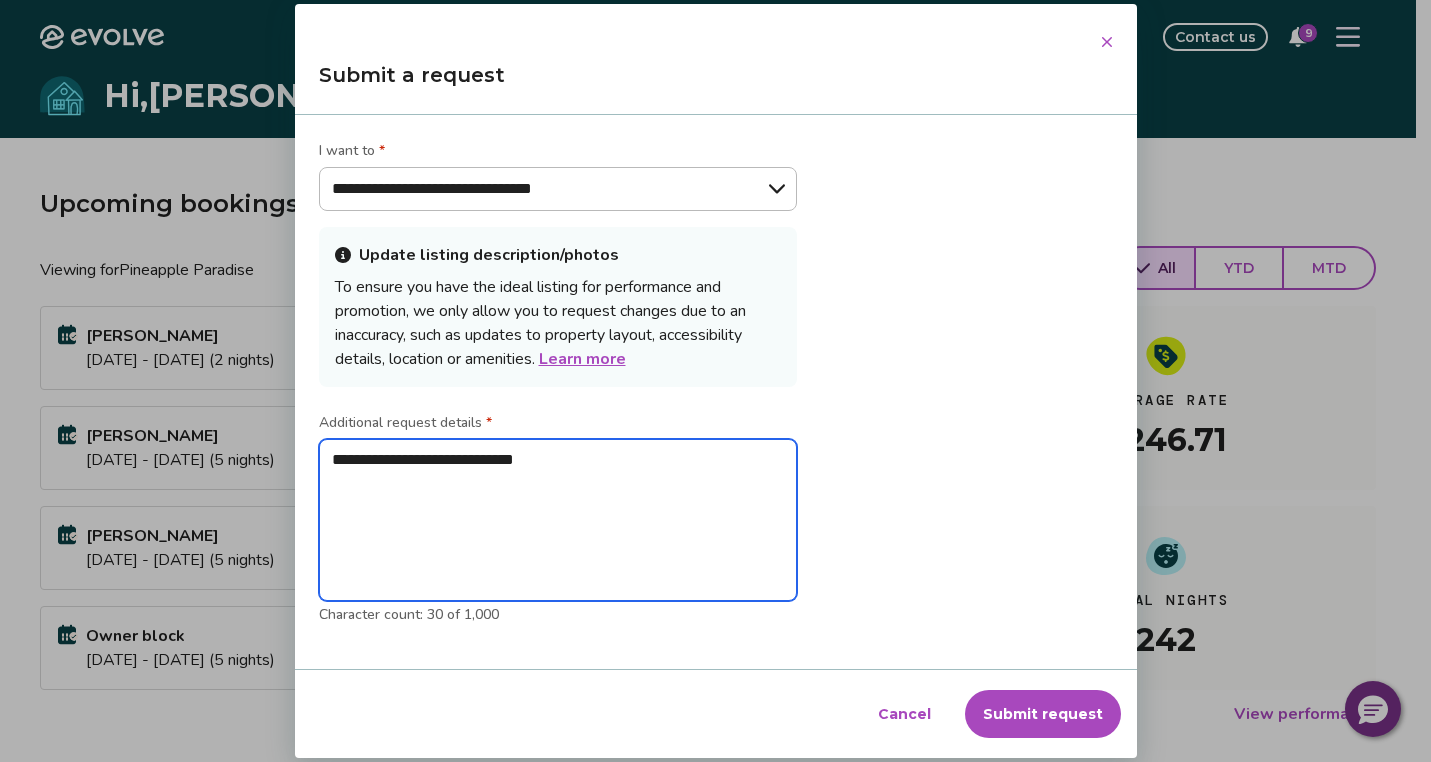 type on "**********" 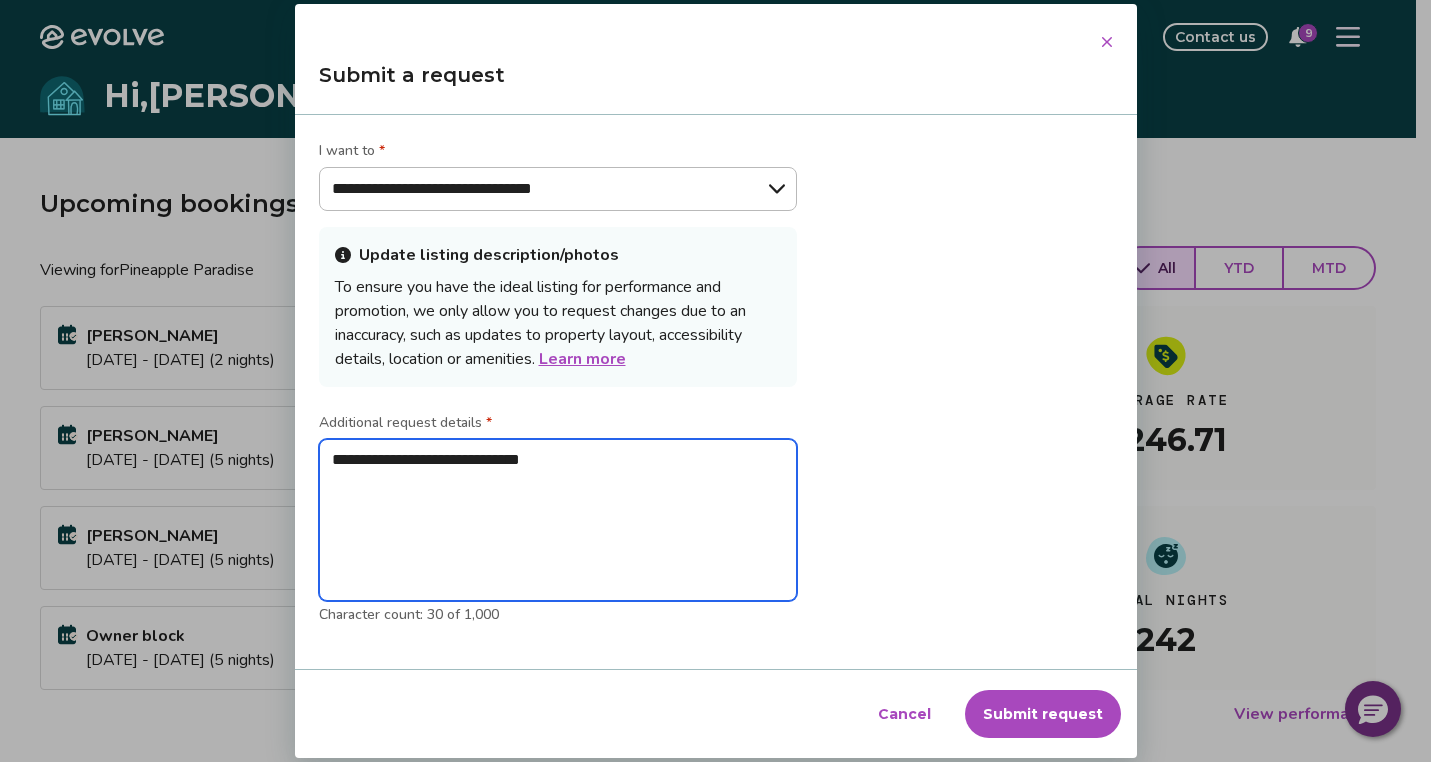 type on "**********" 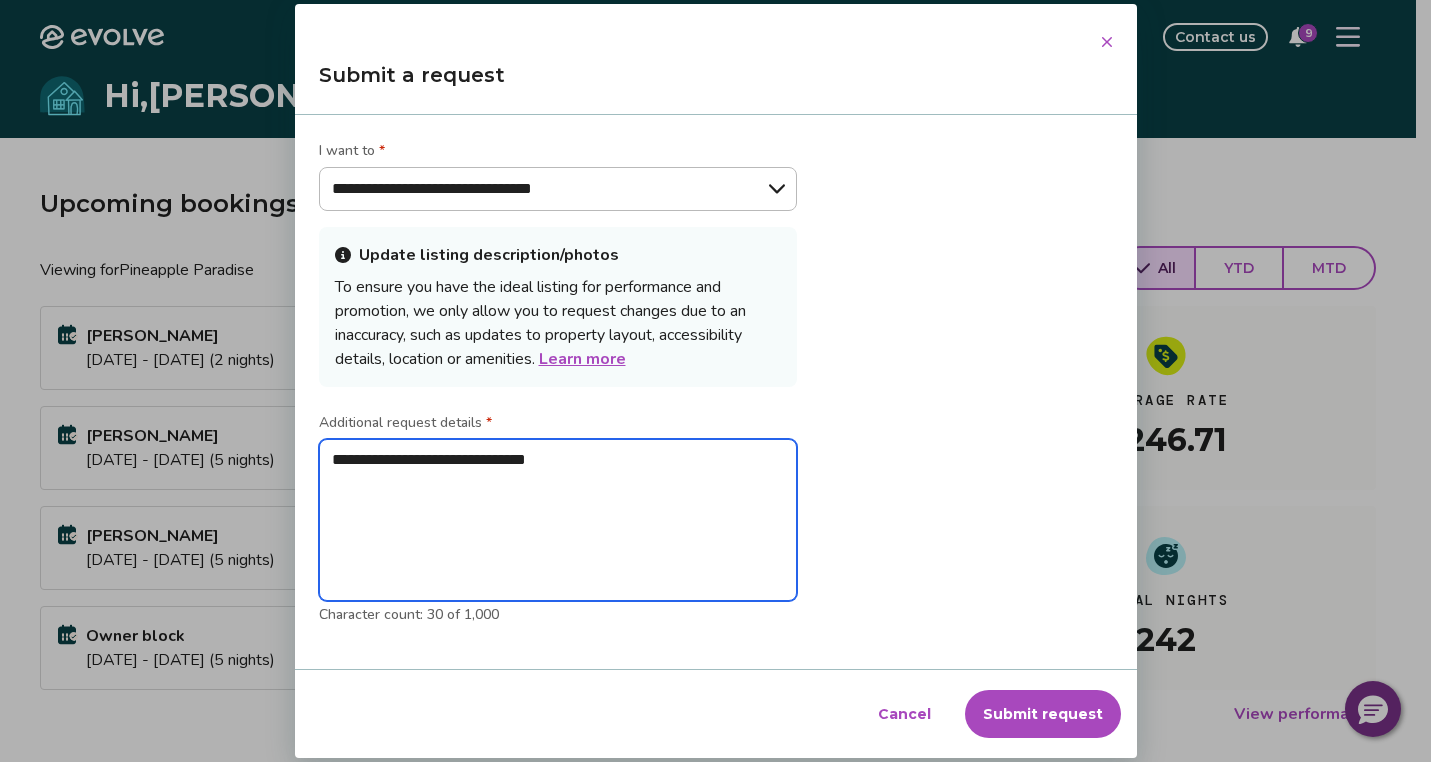 type on "**********" 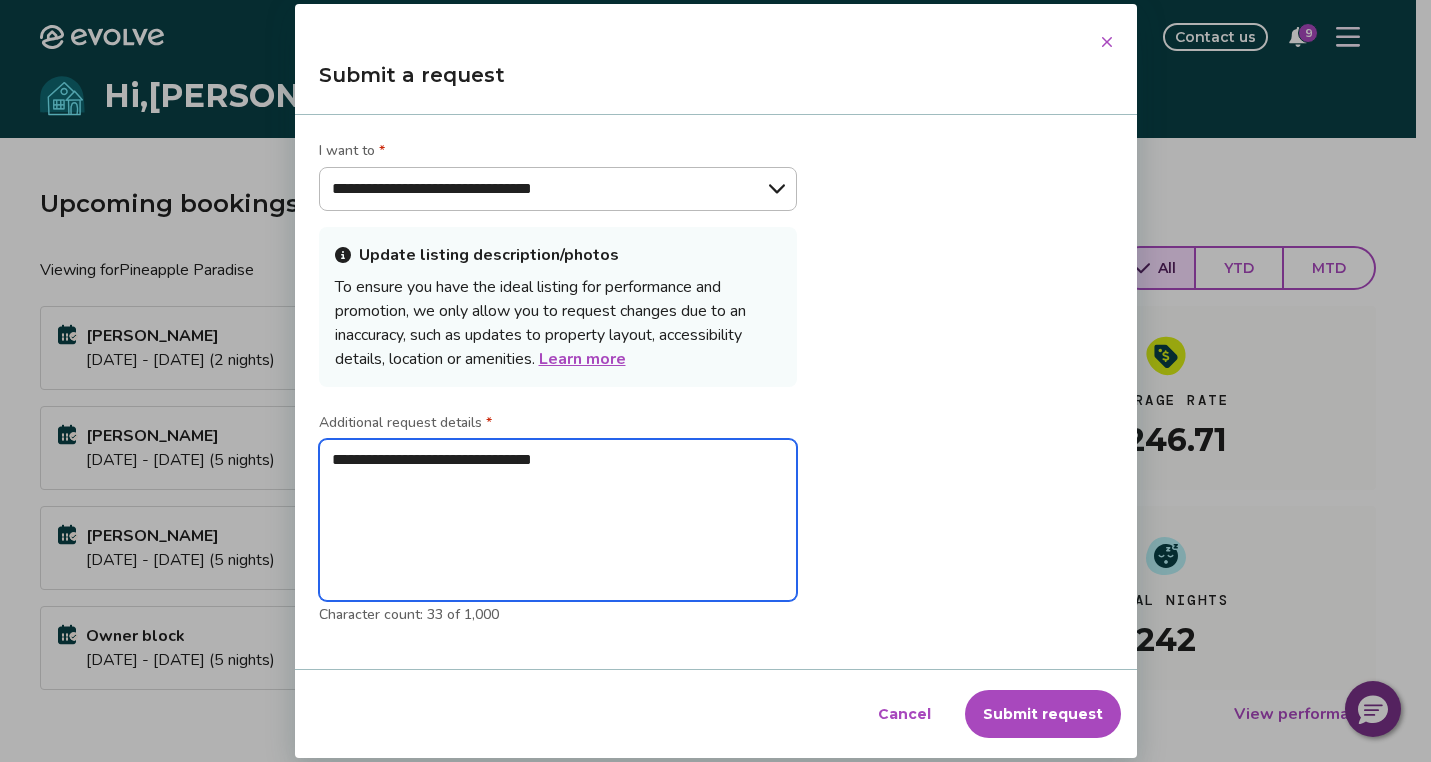 type on "**********" 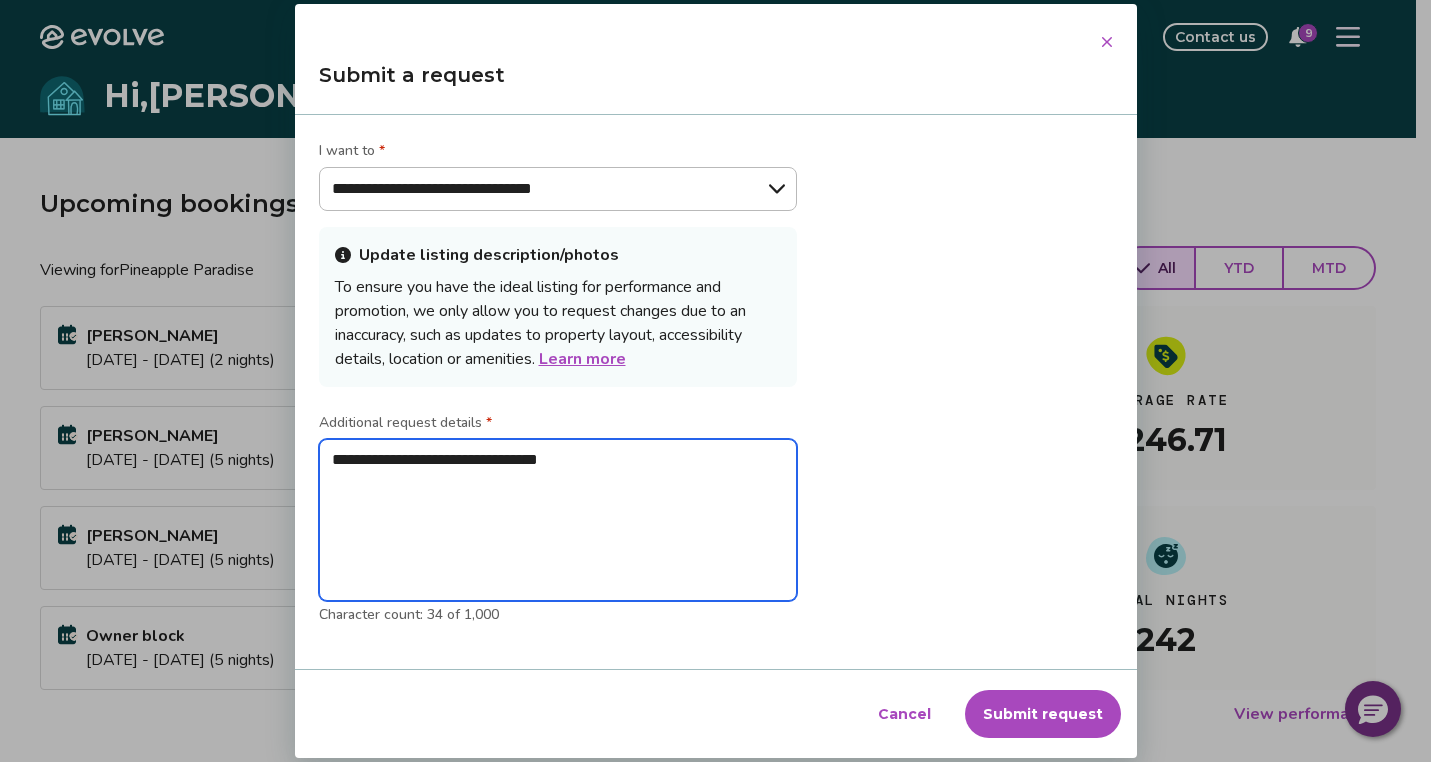 type on "**********" 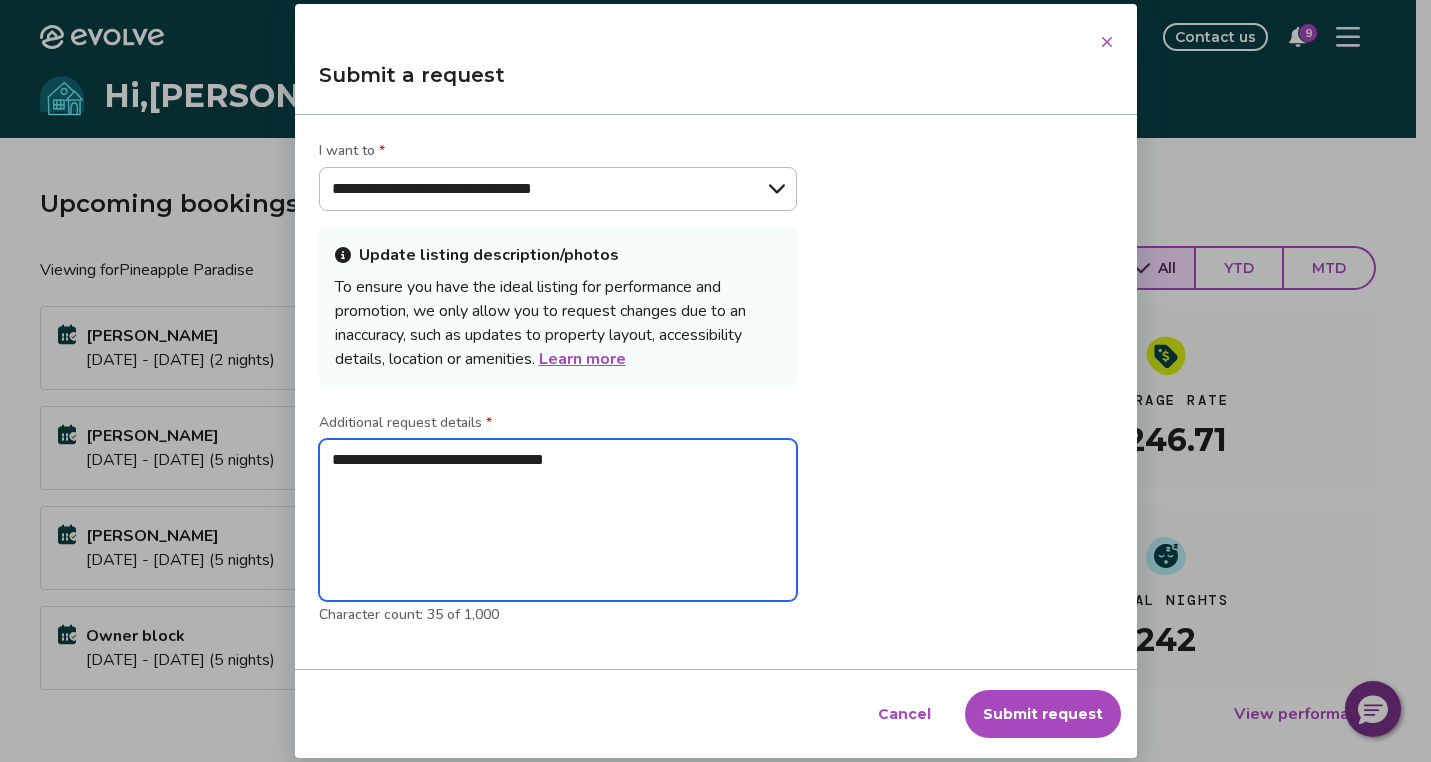 type on "**********" 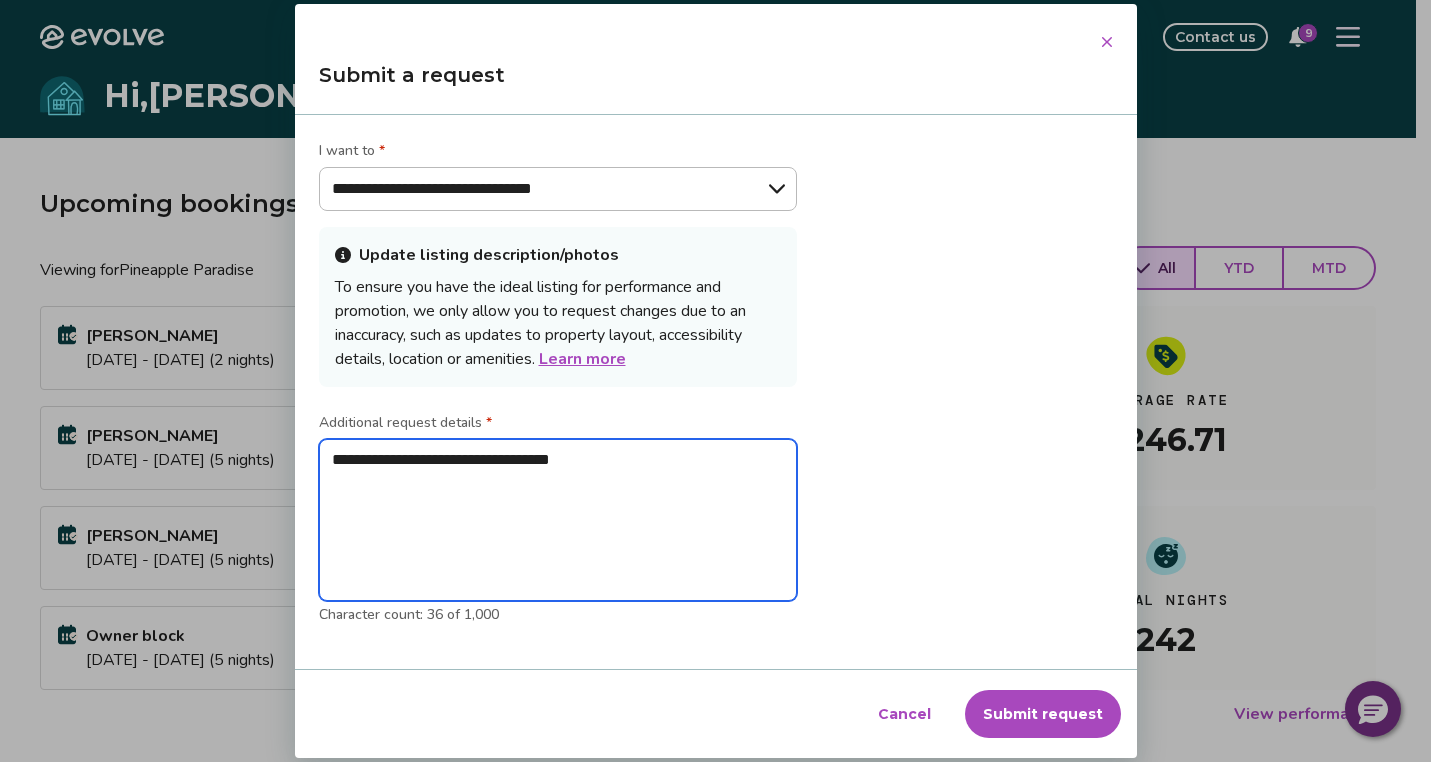 type on "**********" 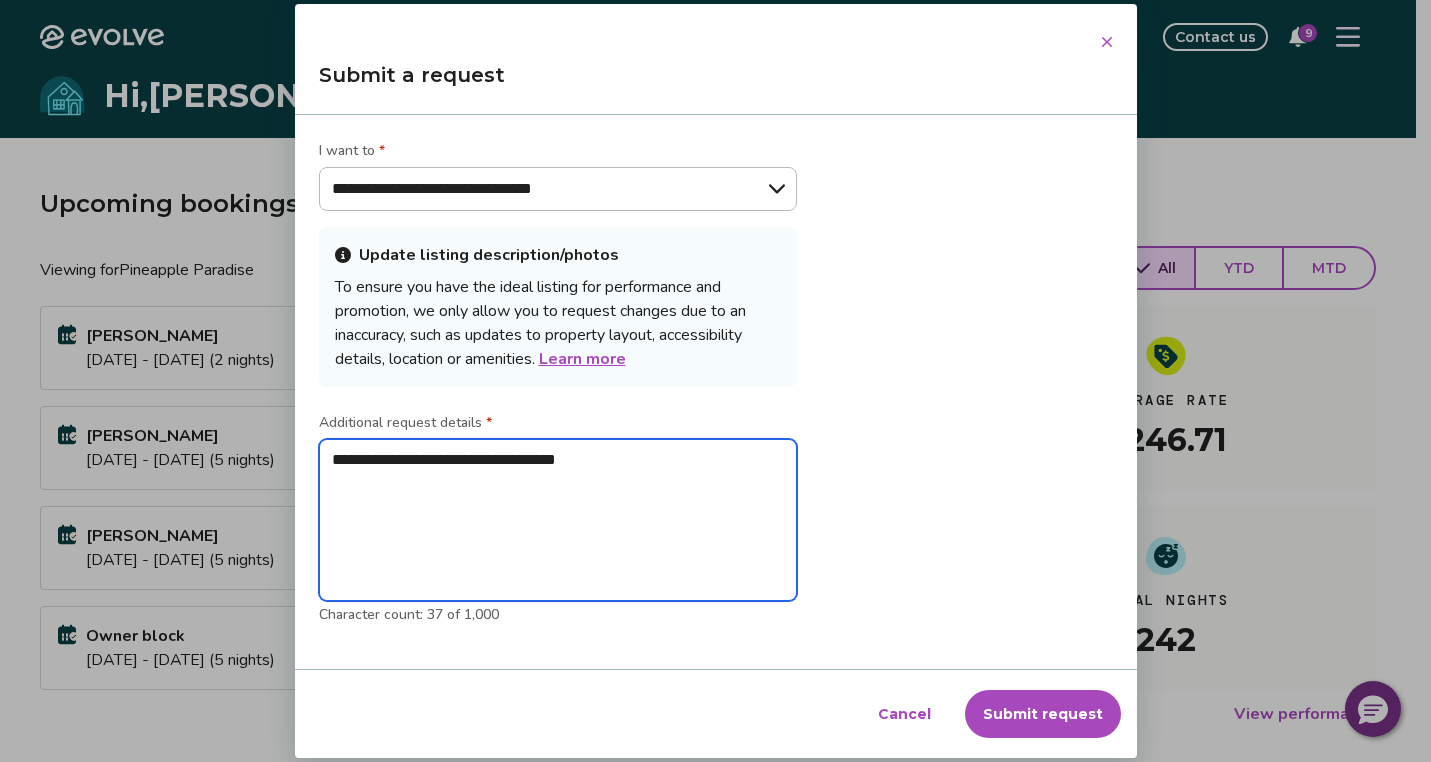 type on "**********" 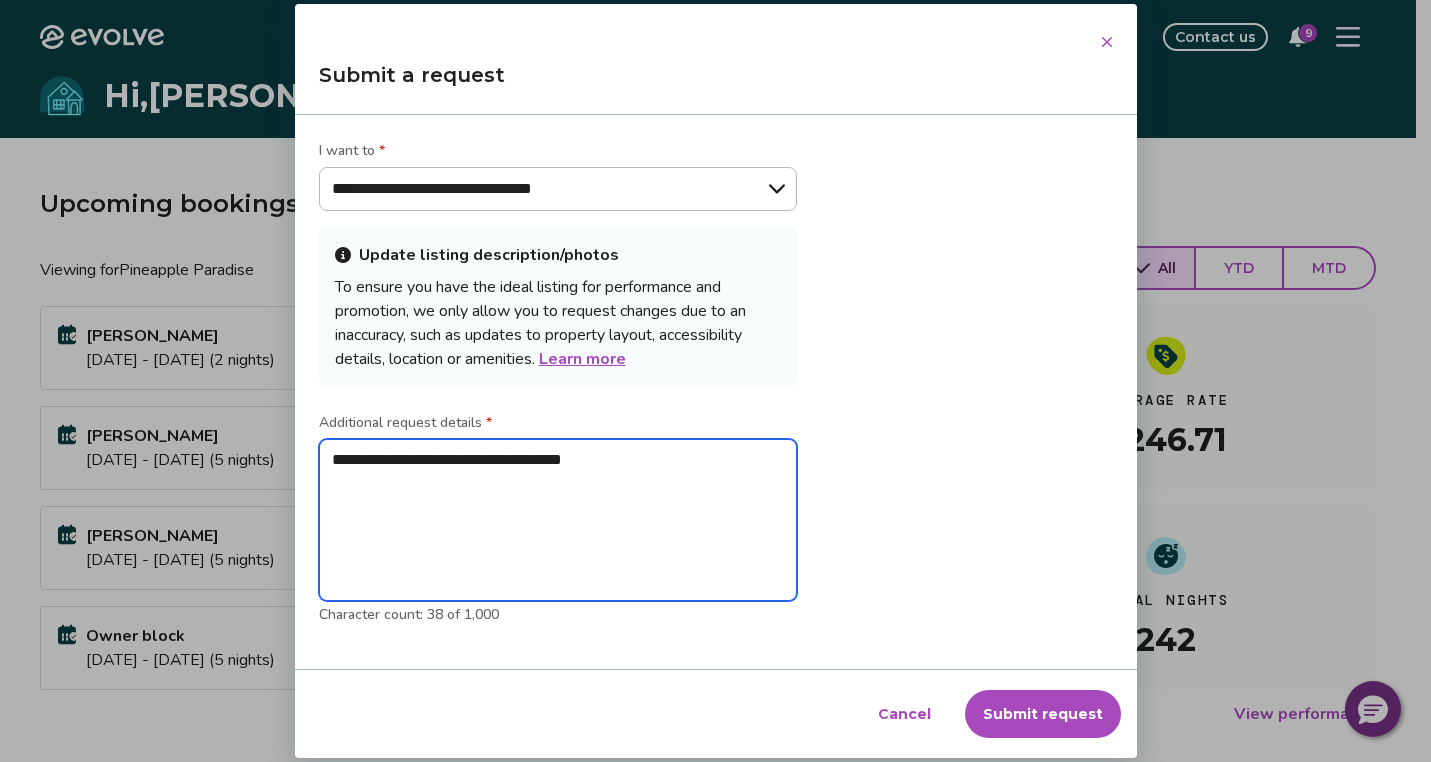 type on "**********" 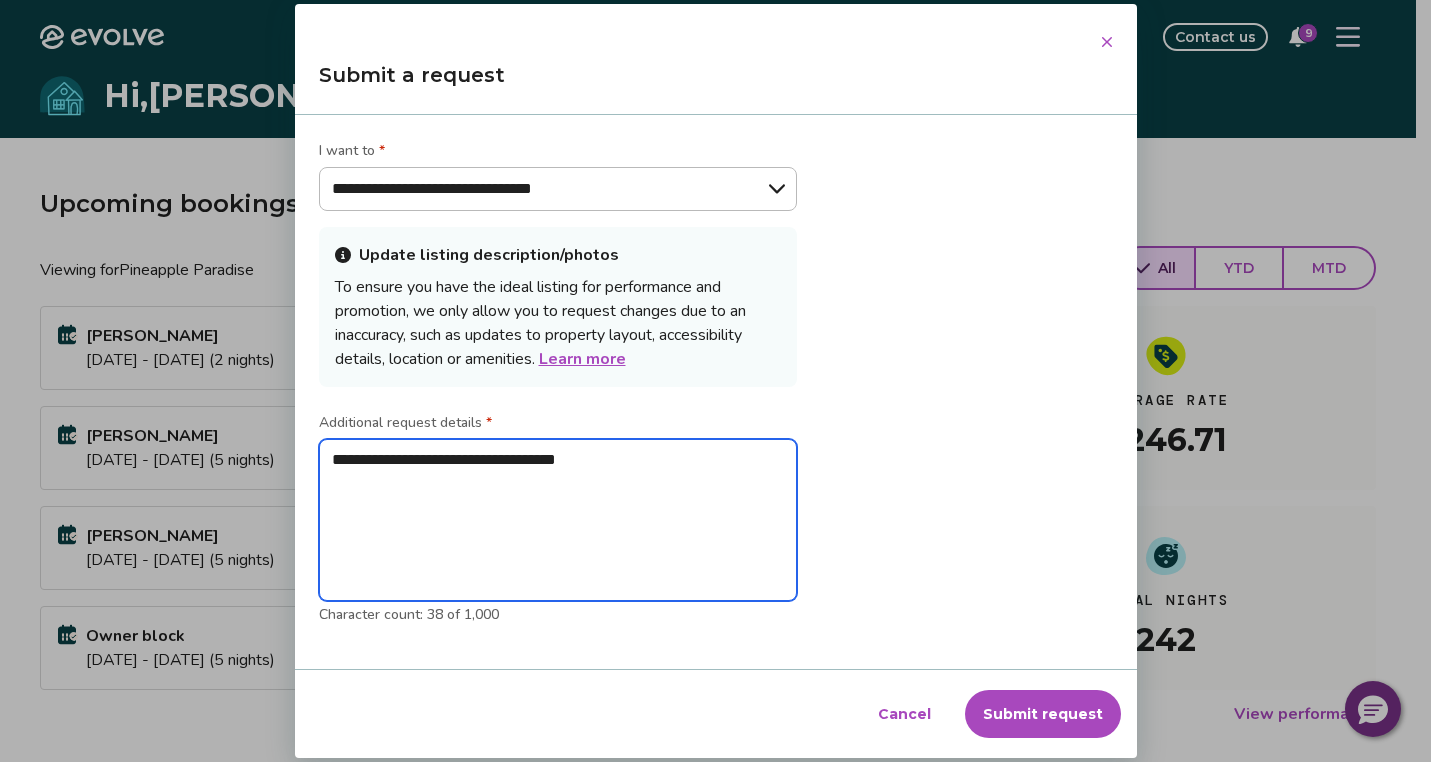 type on "**********" 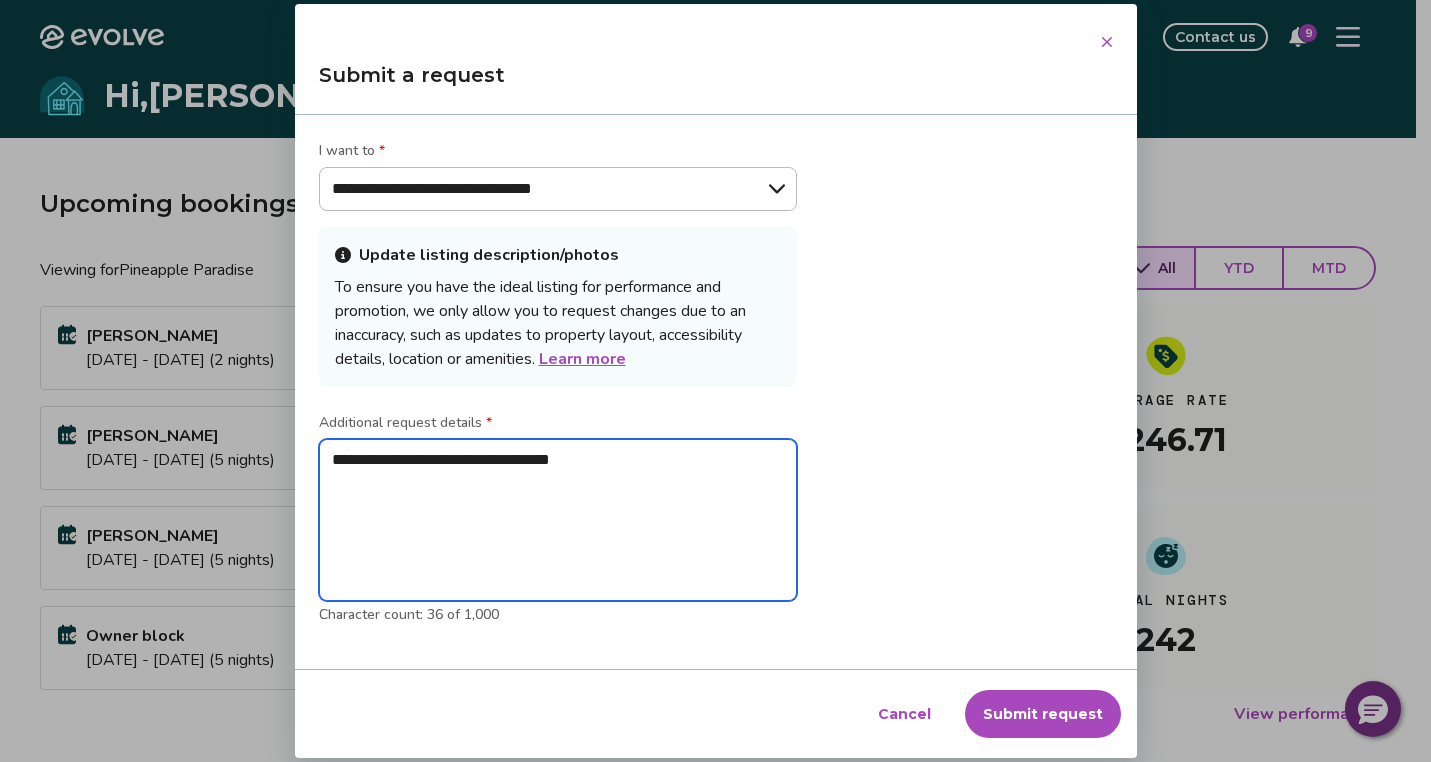 type on "**********" 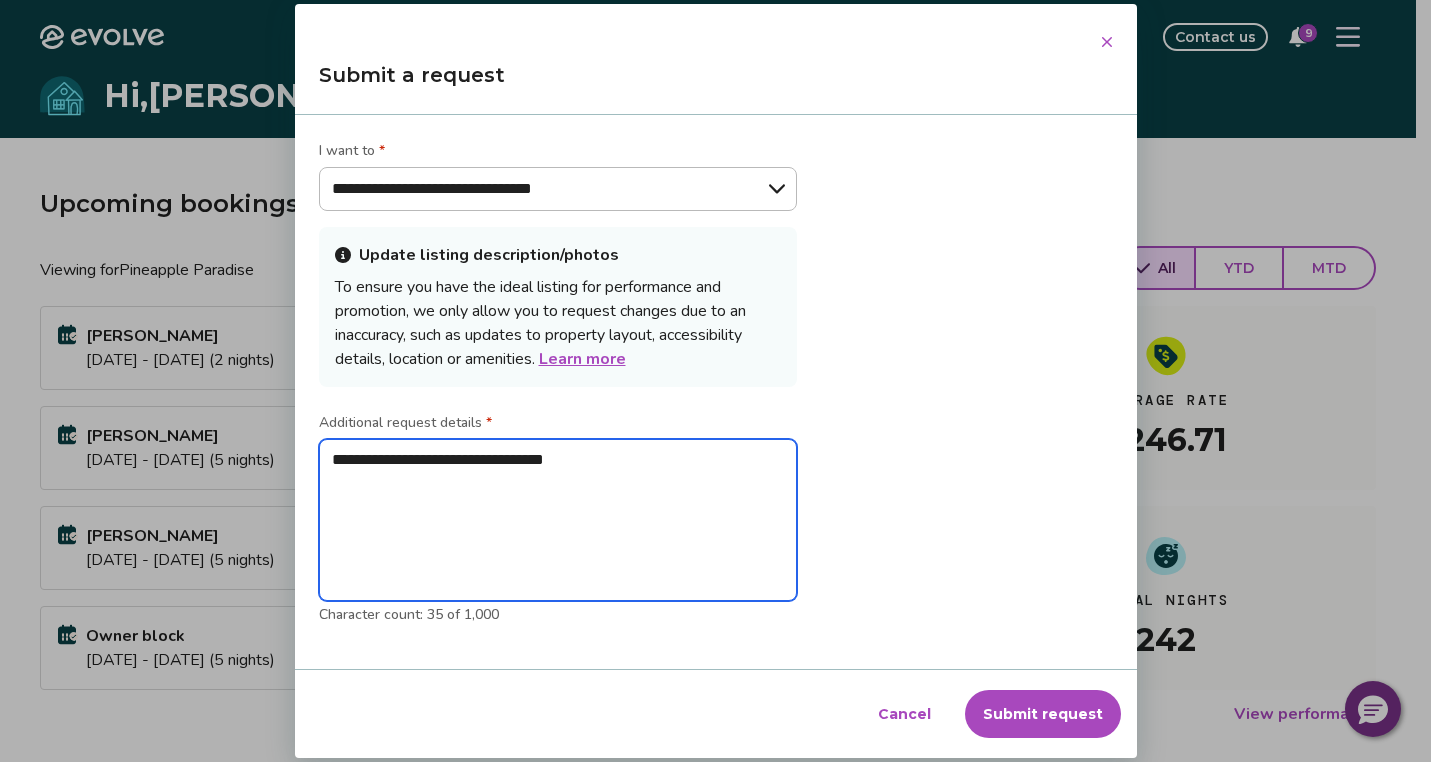 type on "**********" 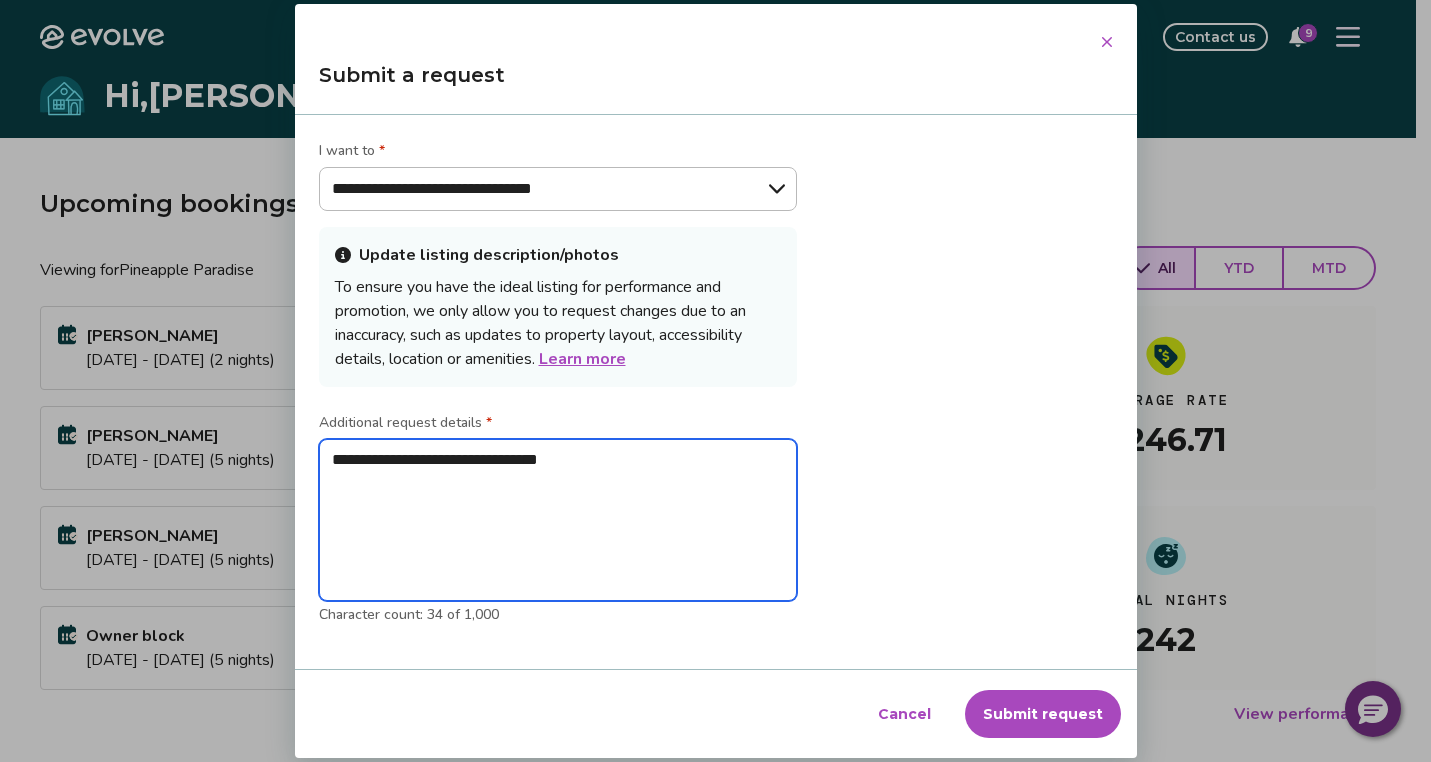 type on "**********" 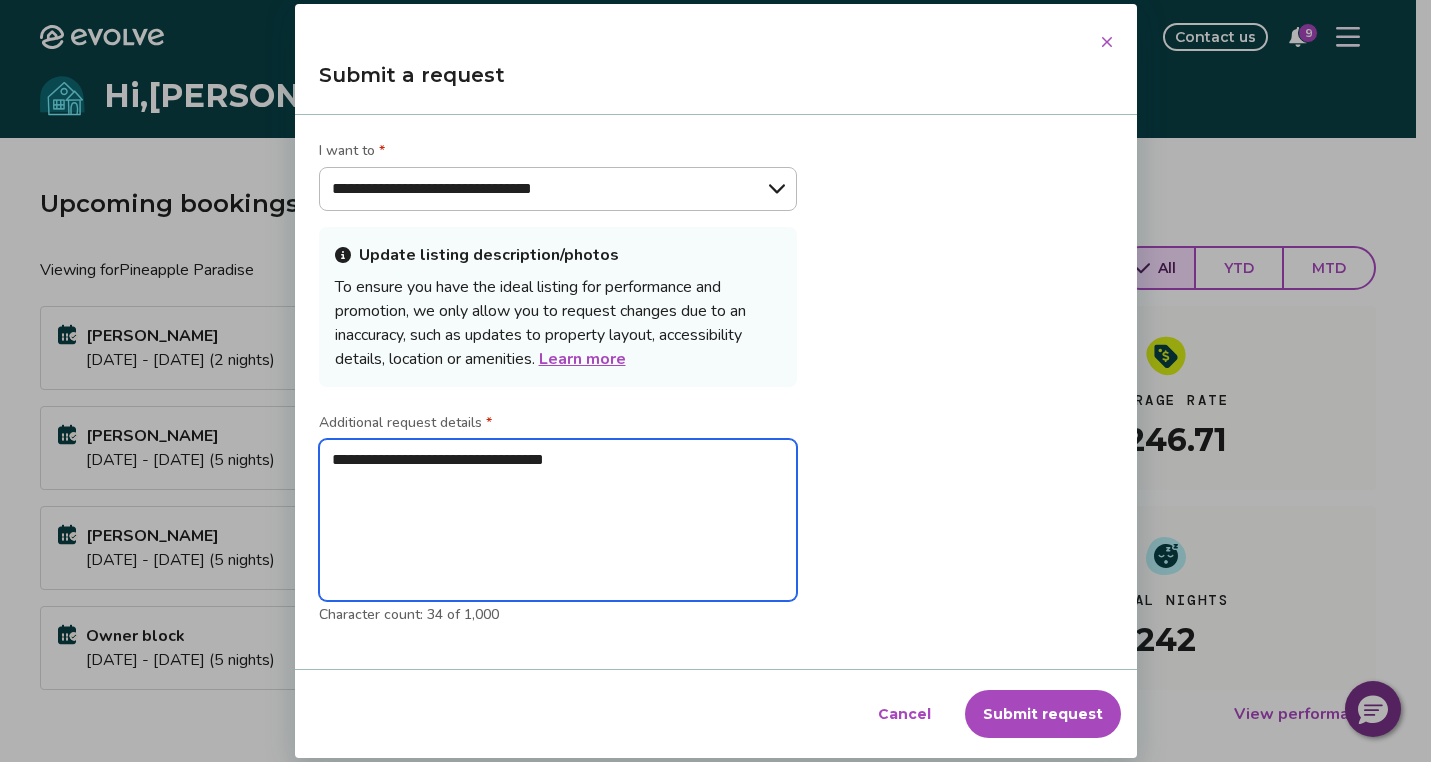 type on "**********" 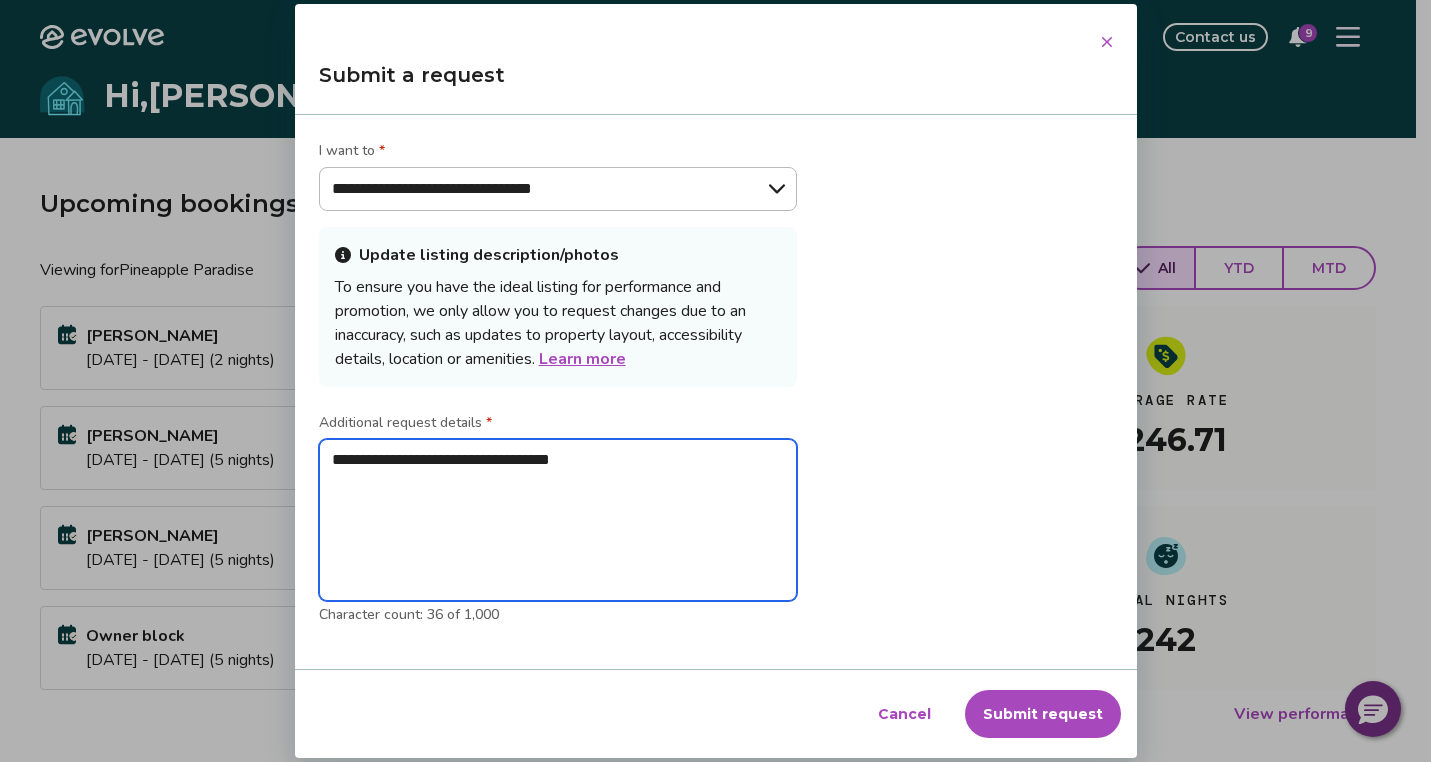 type on "**********" 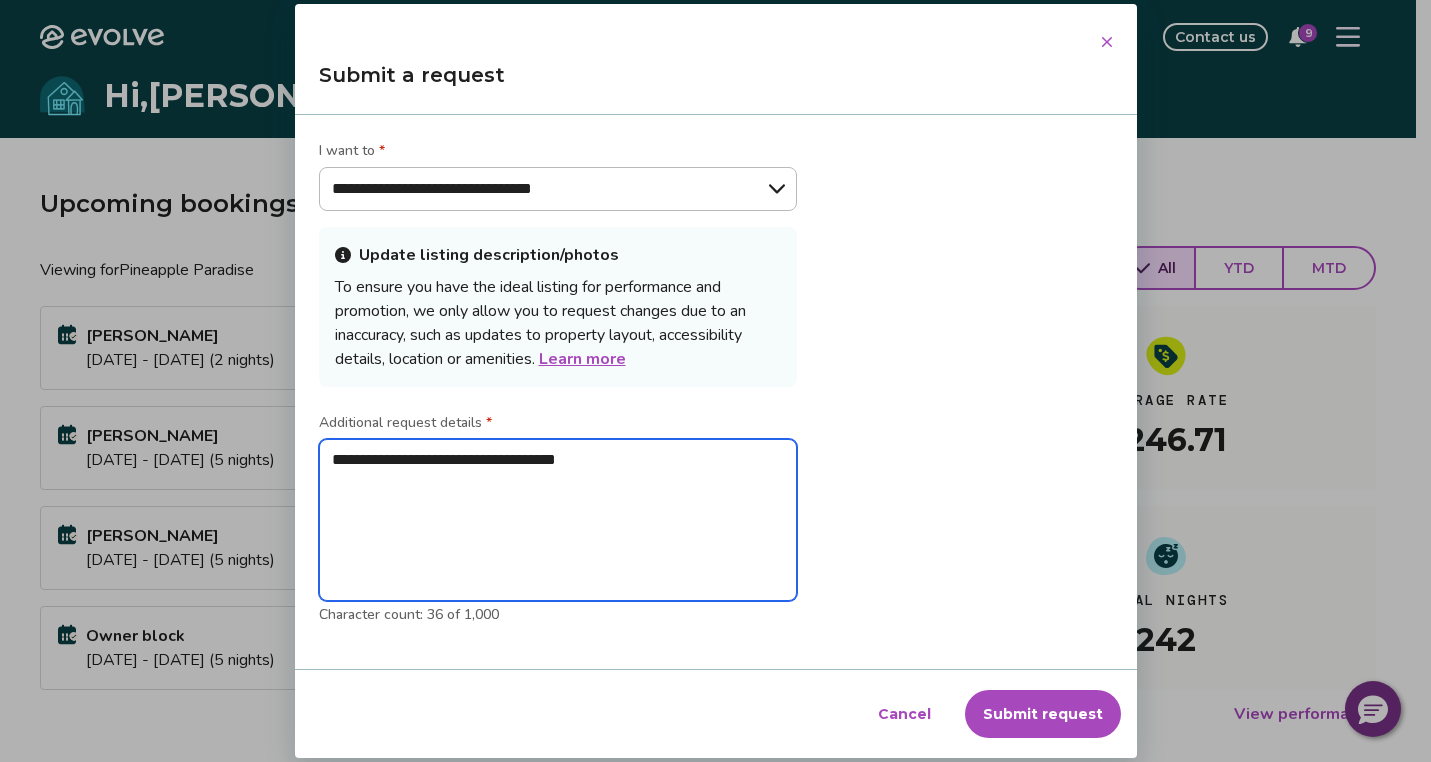 type on "**********" 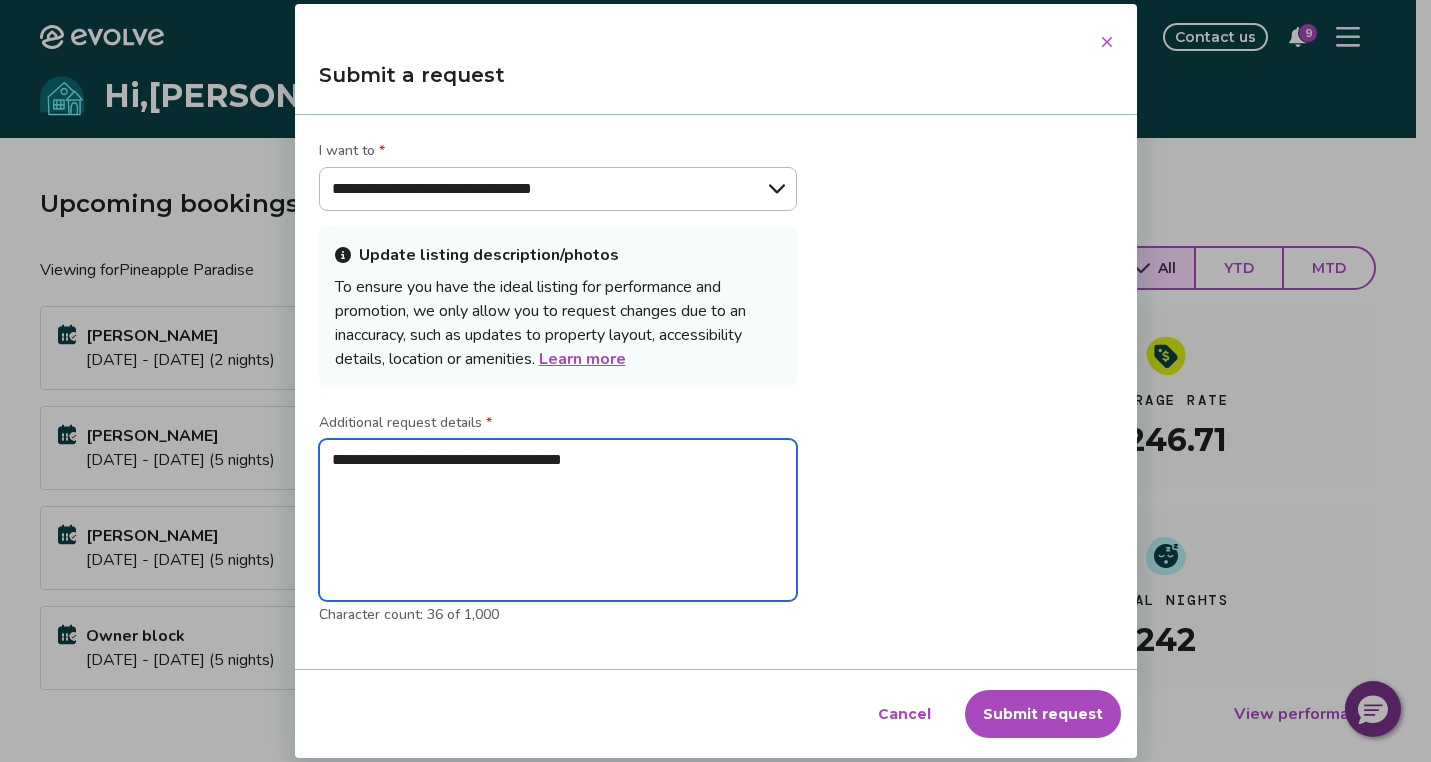 type on "**********" 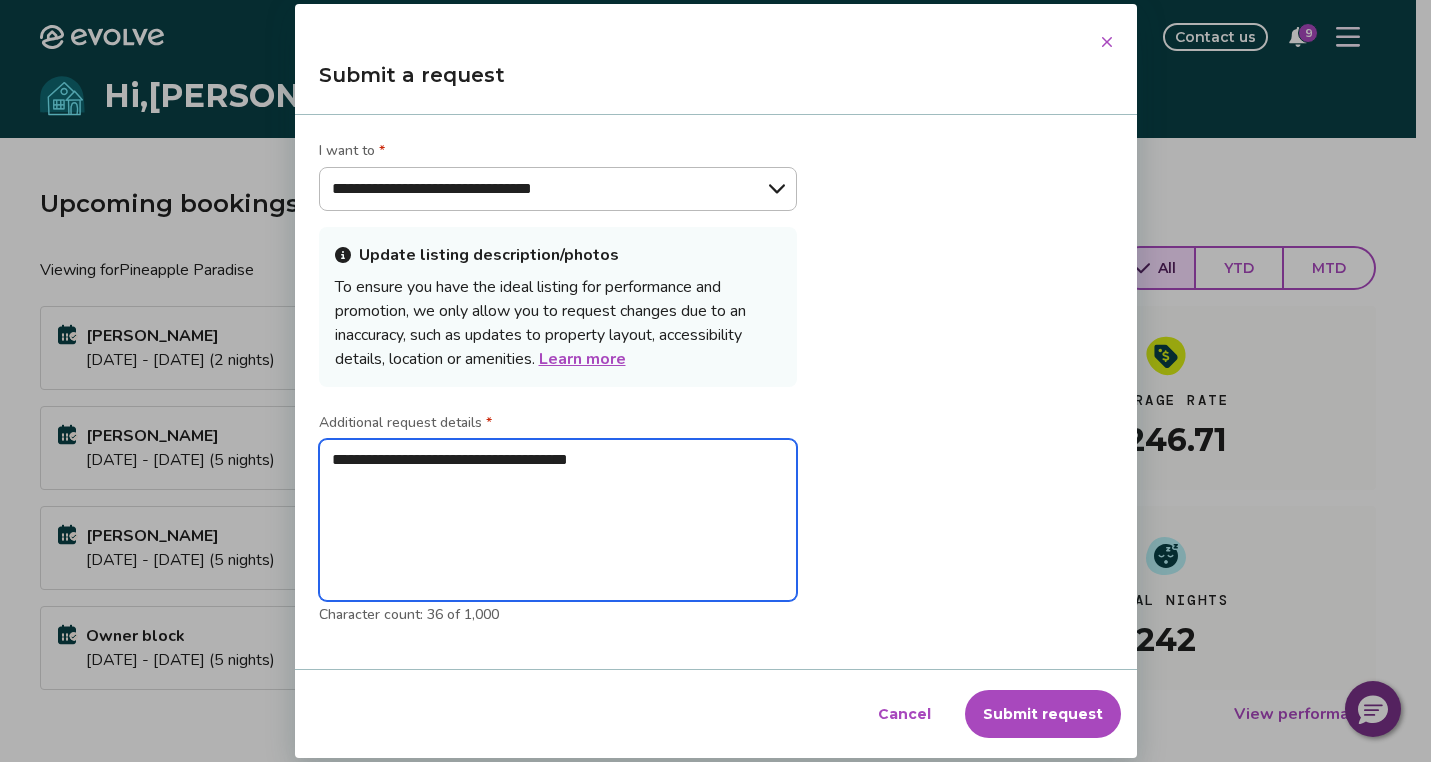 type on "*" 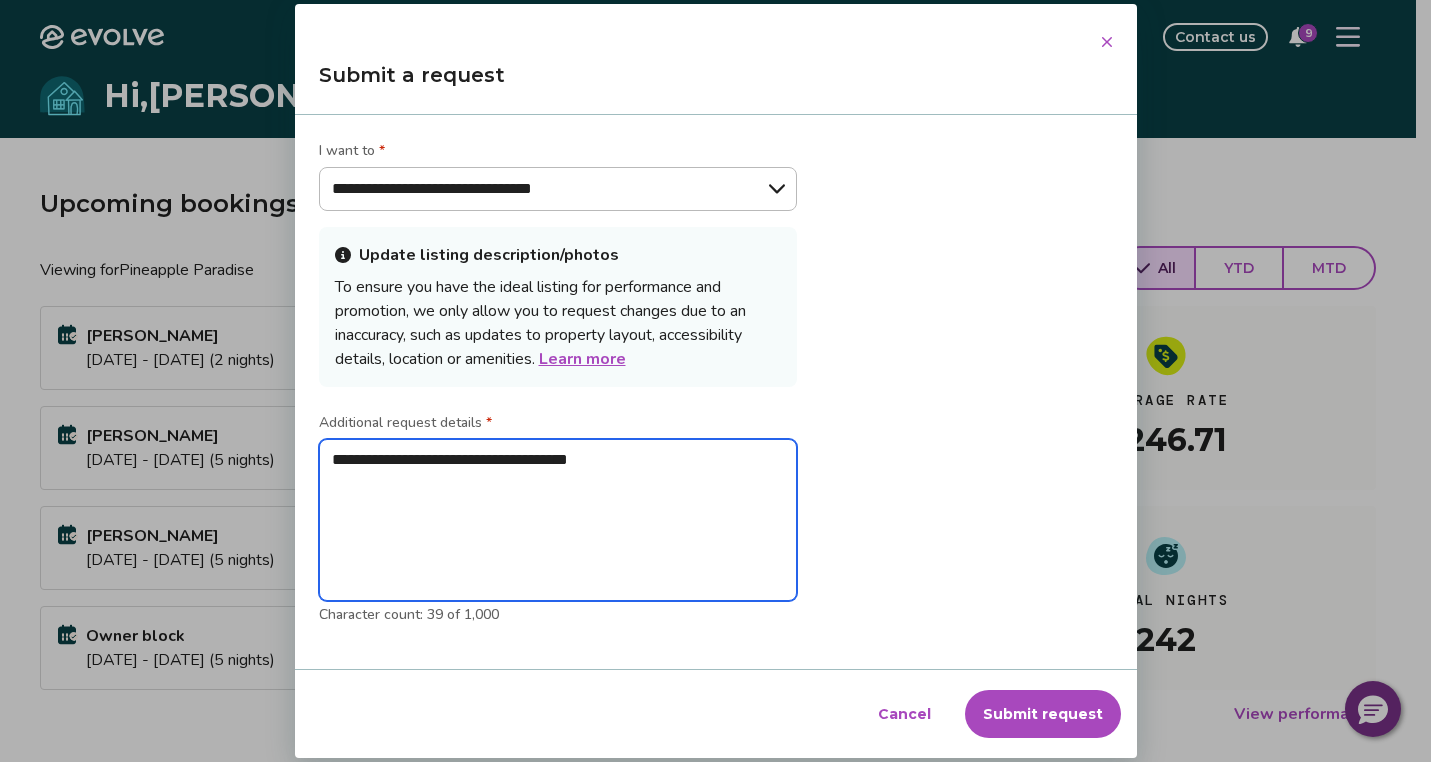 type on "**********" 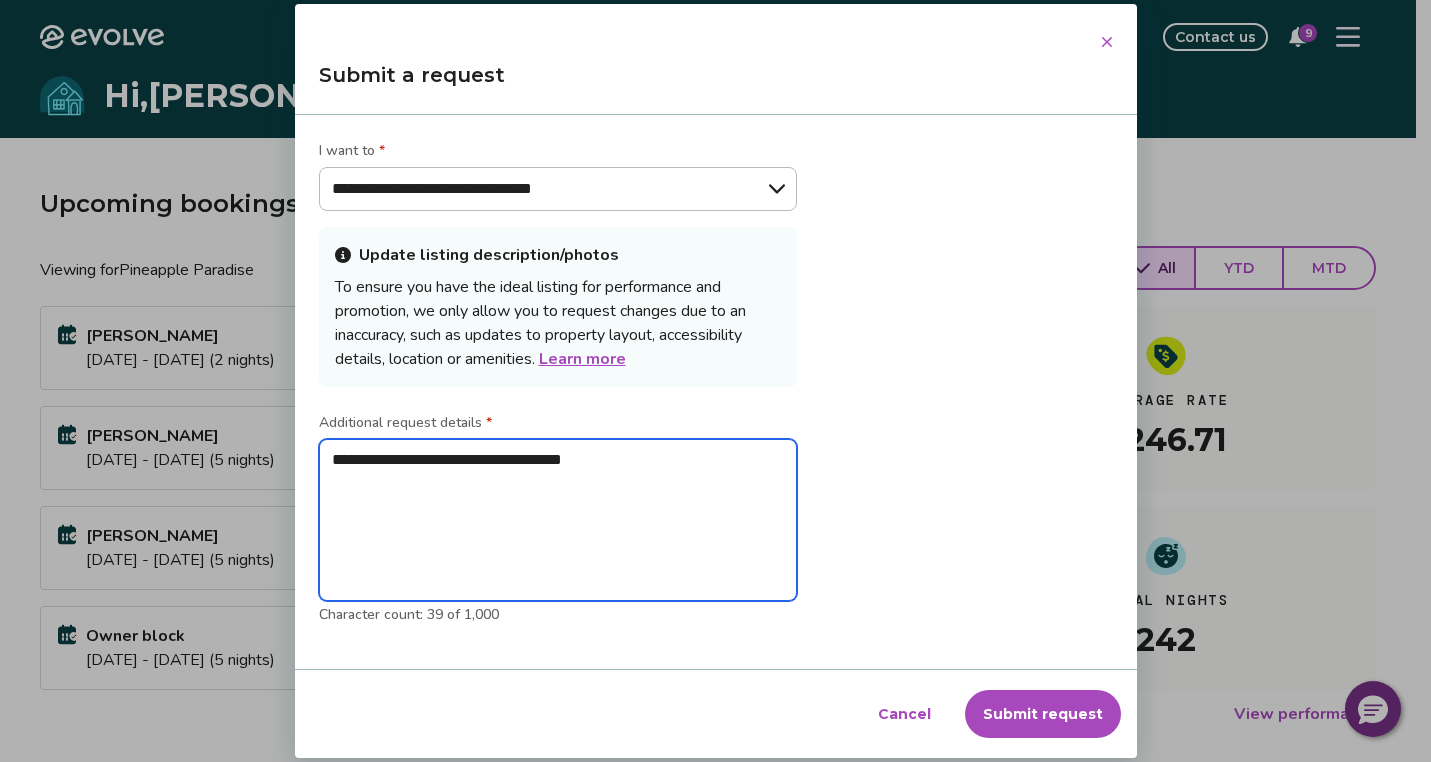 type on "**********" 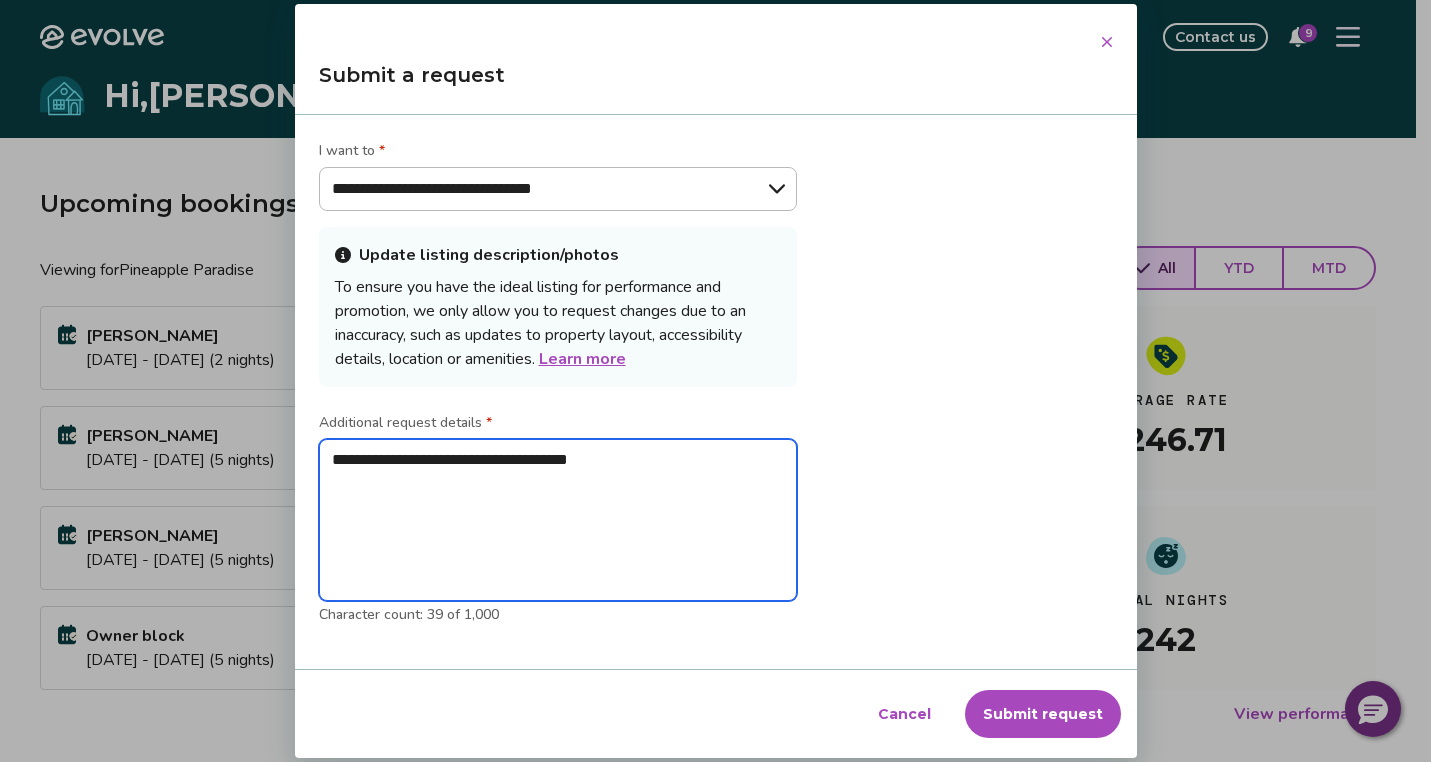 type on "**********" 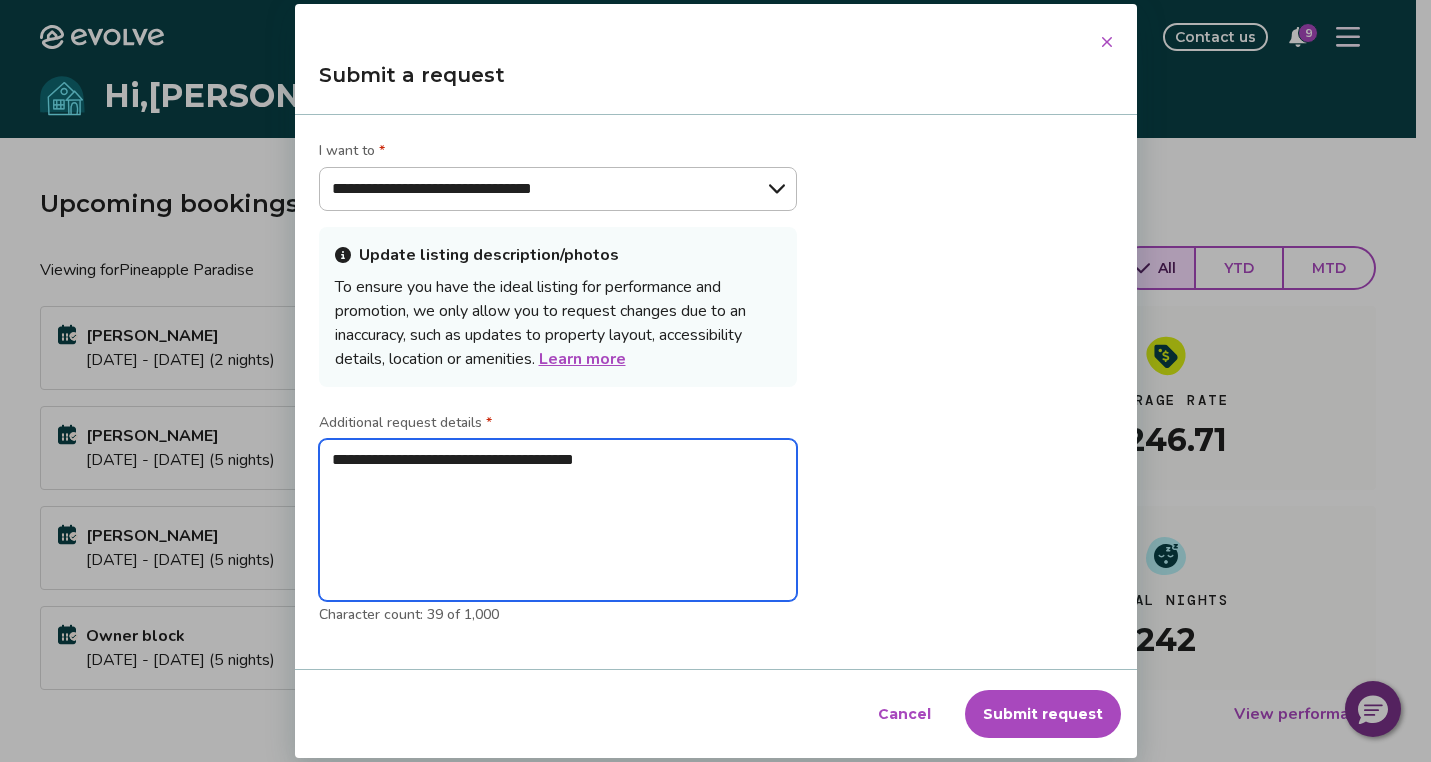 type on "**********" 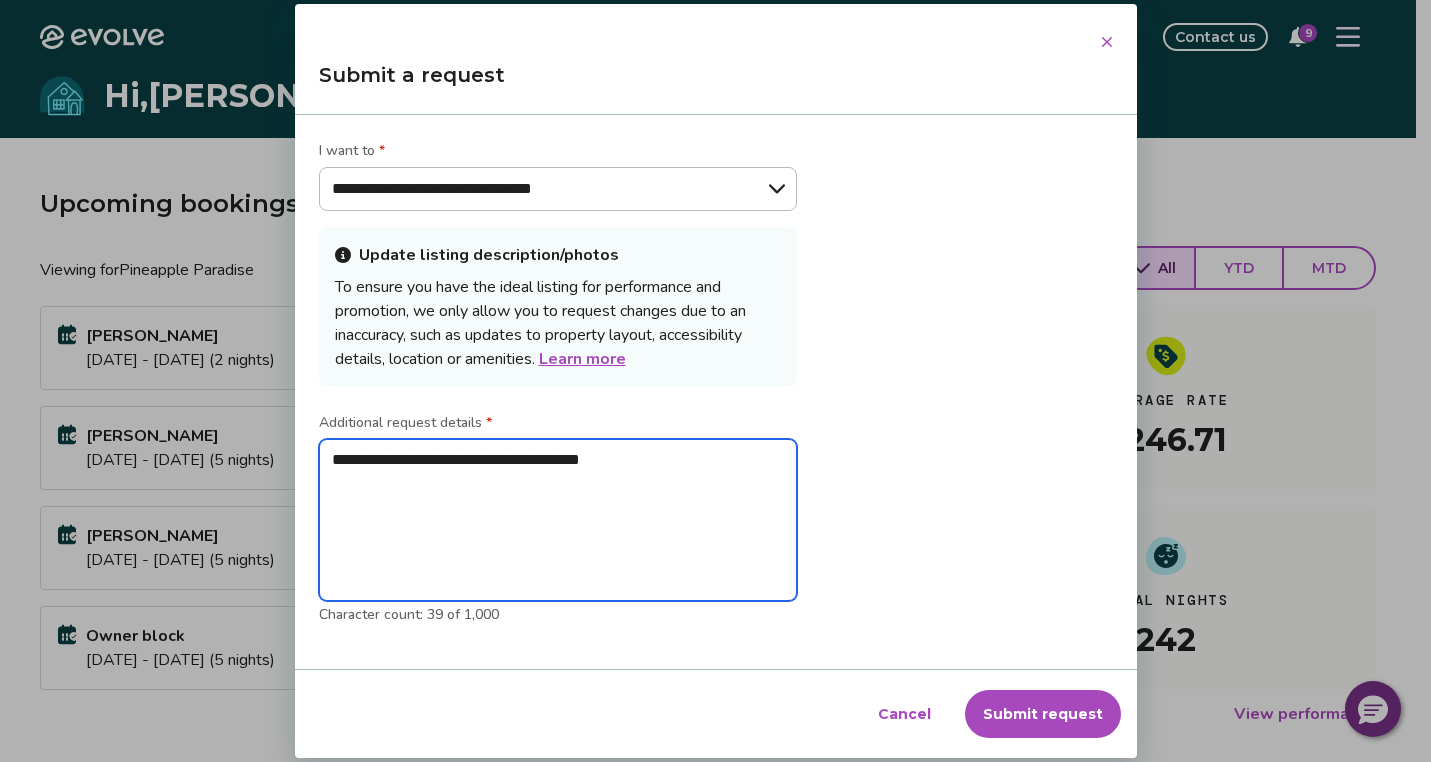 type on "**********" 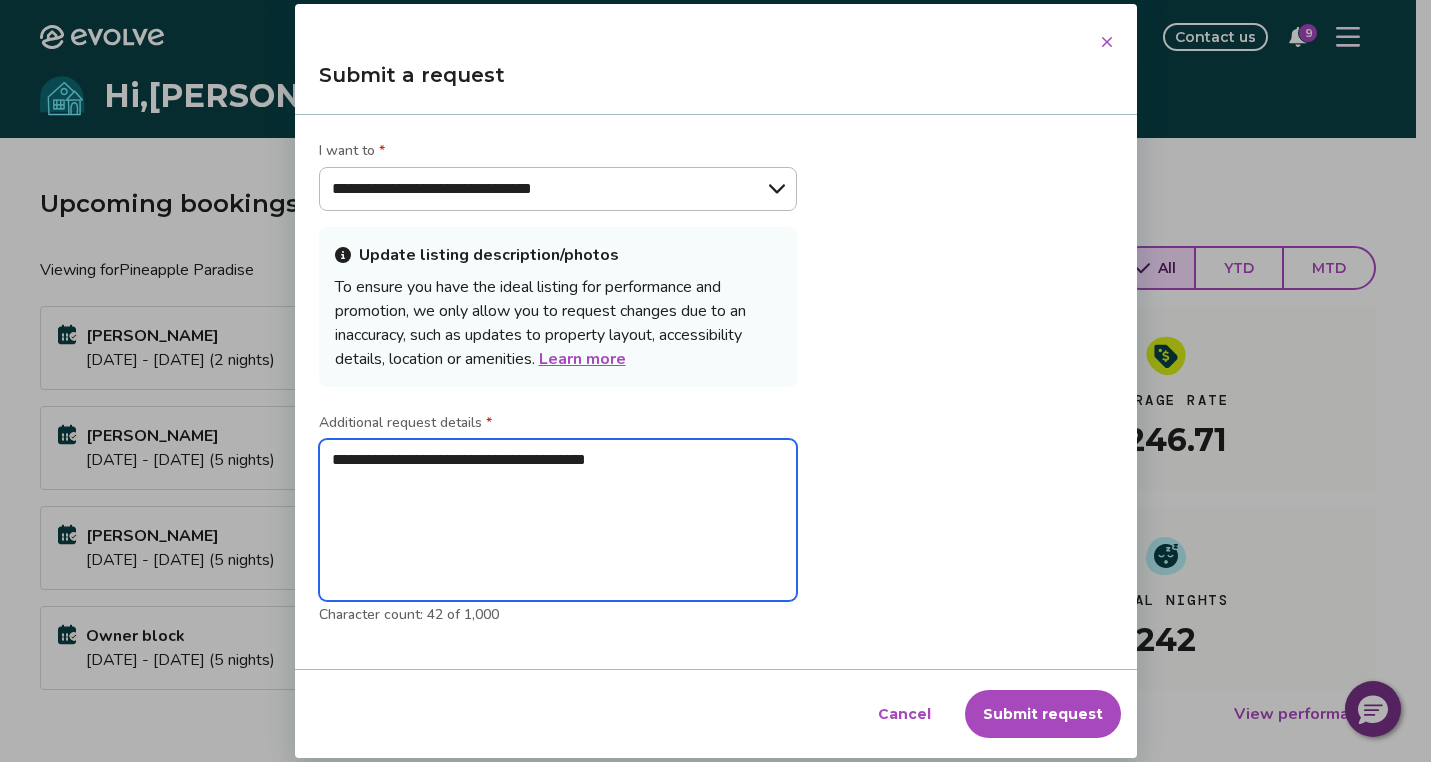 type on "**********" 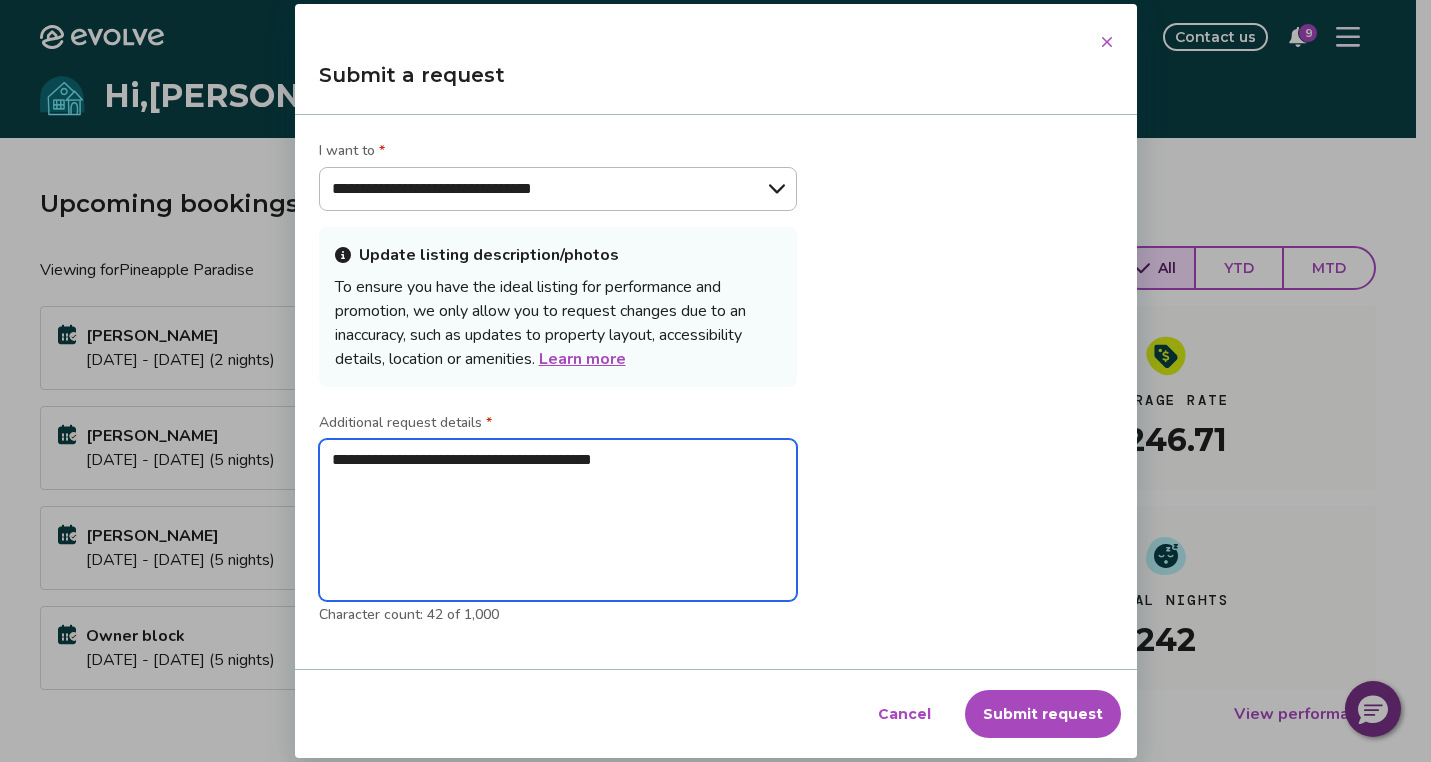 type on "**********" 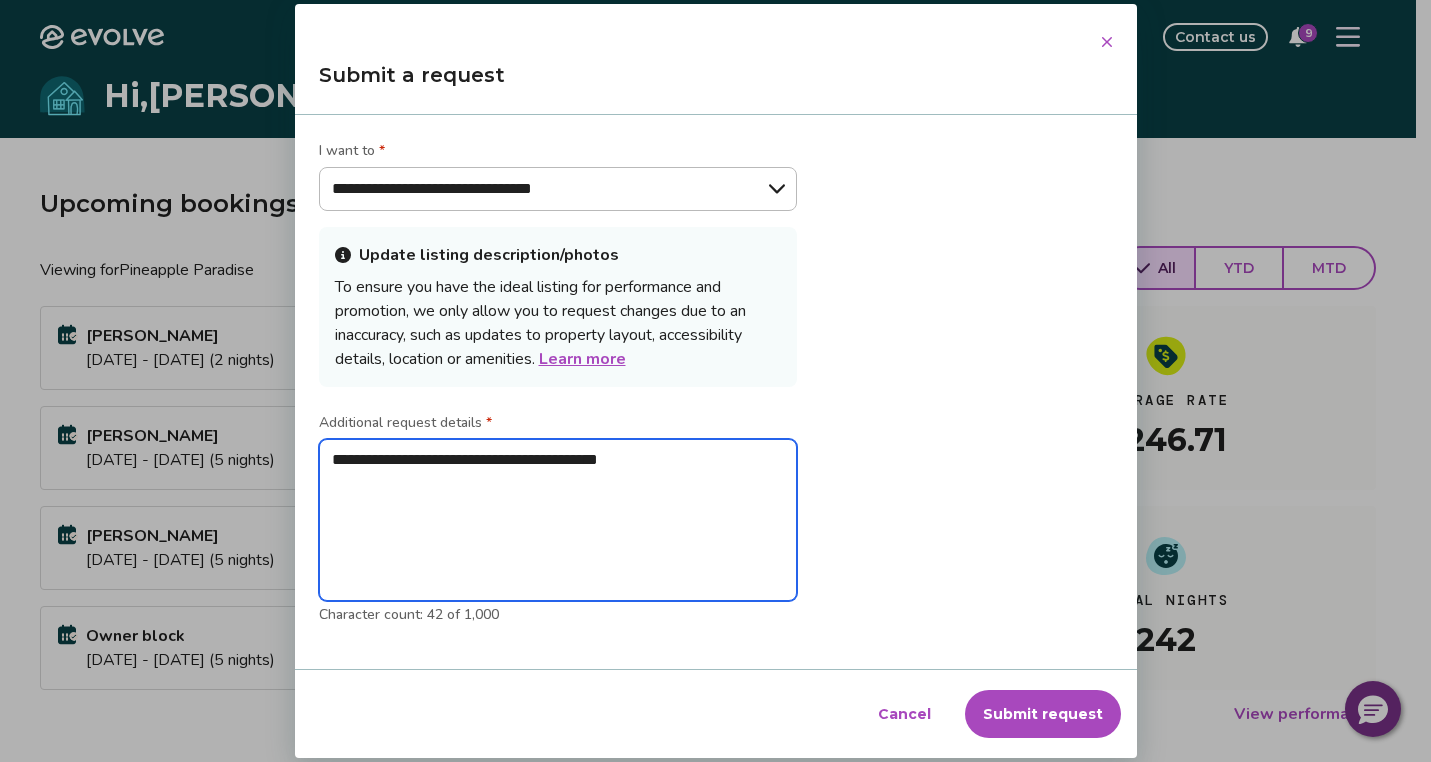 type on "**********" 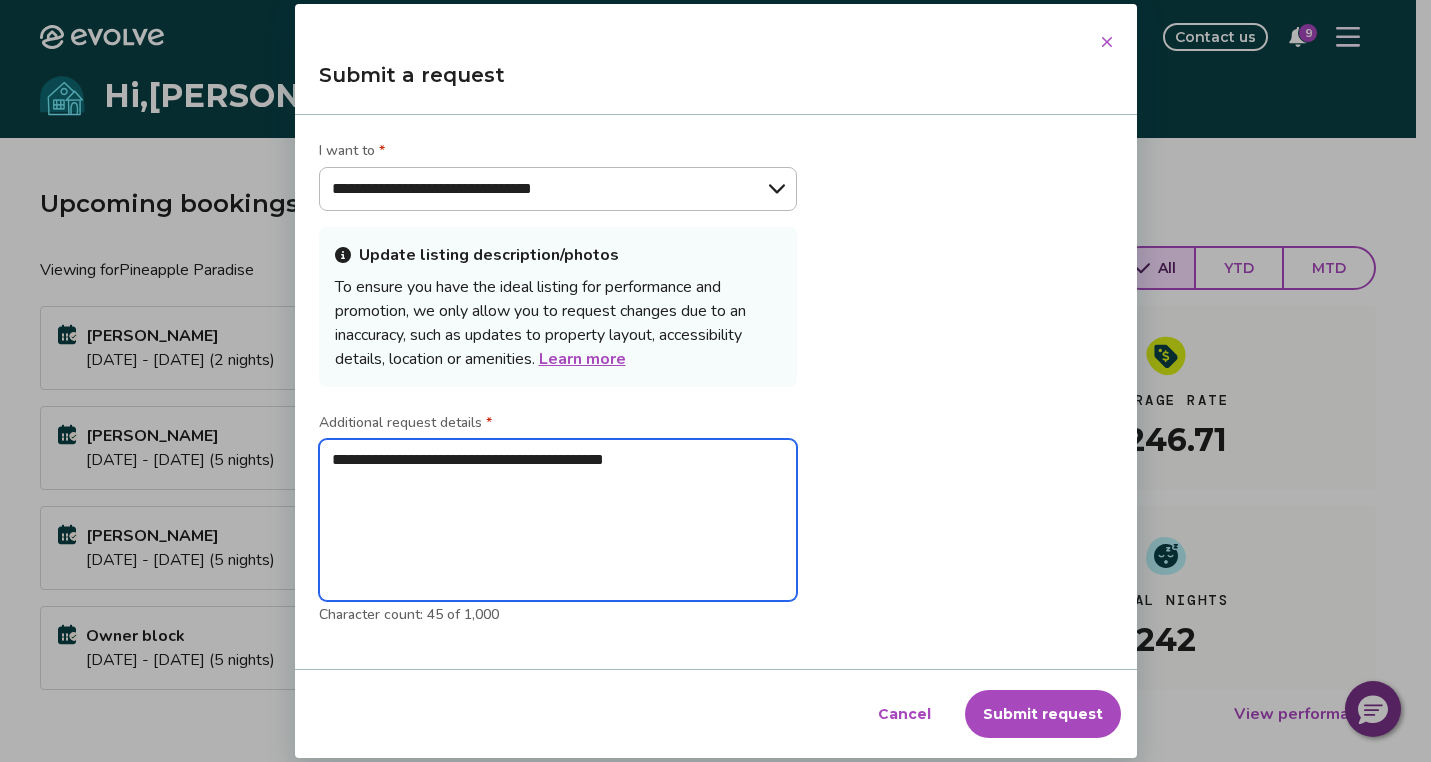 type on "**********" 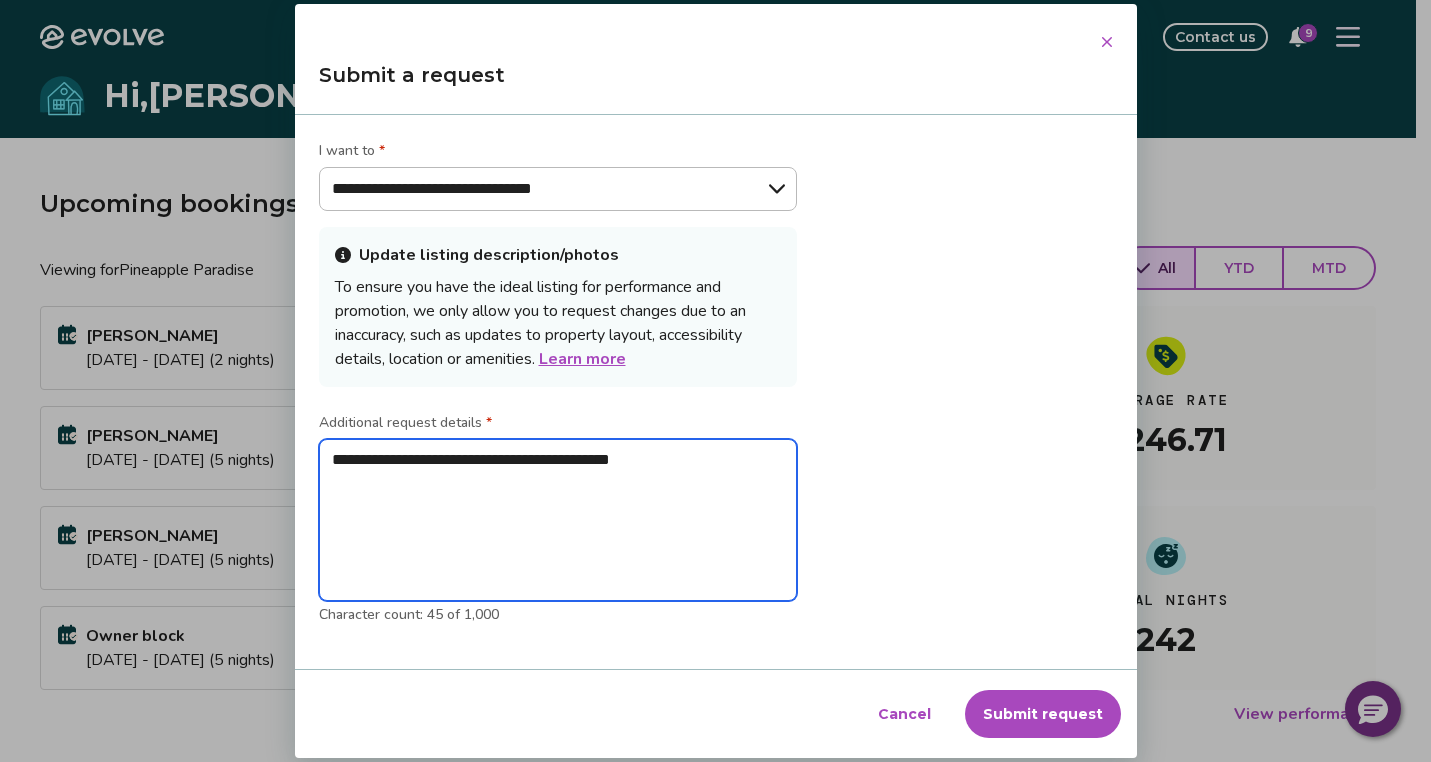 type on "*" 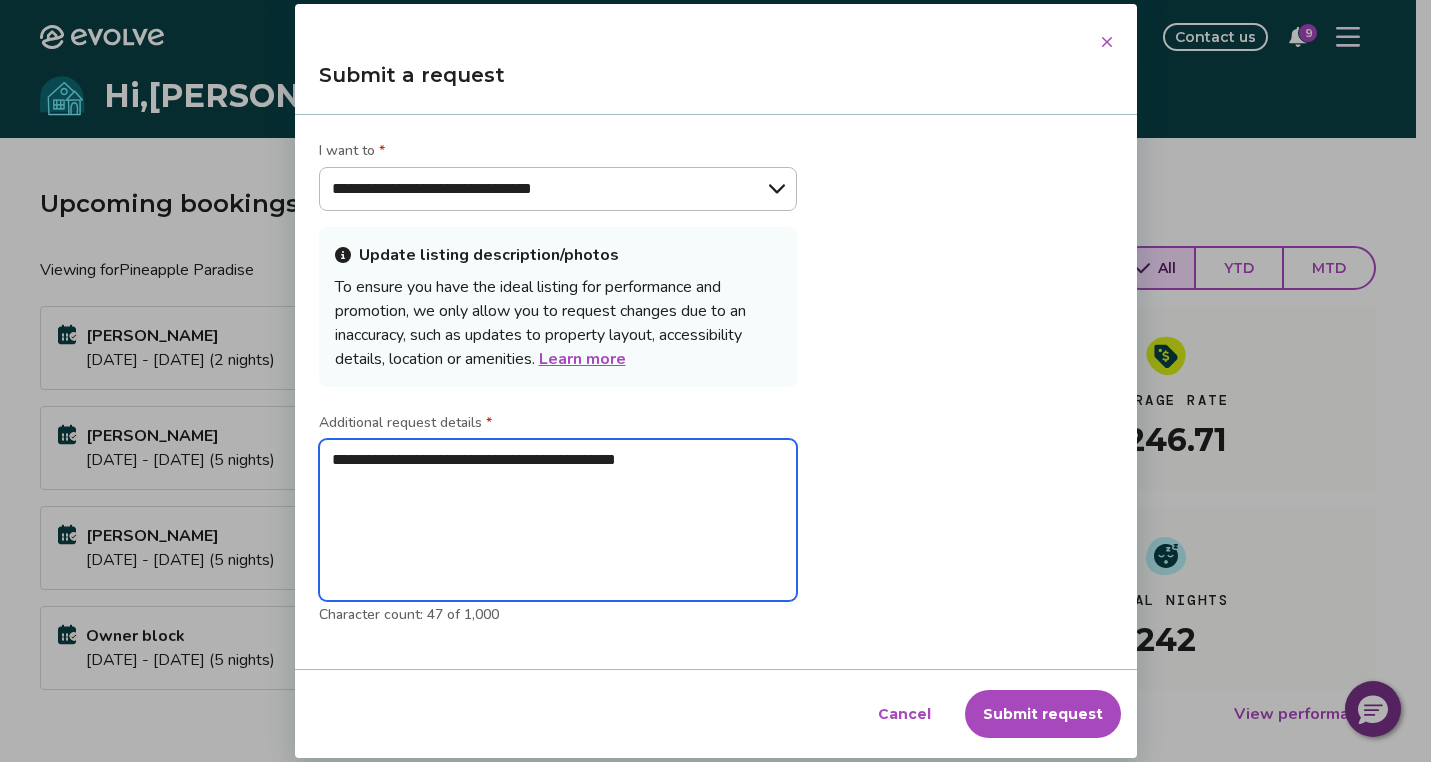 type on "**********" 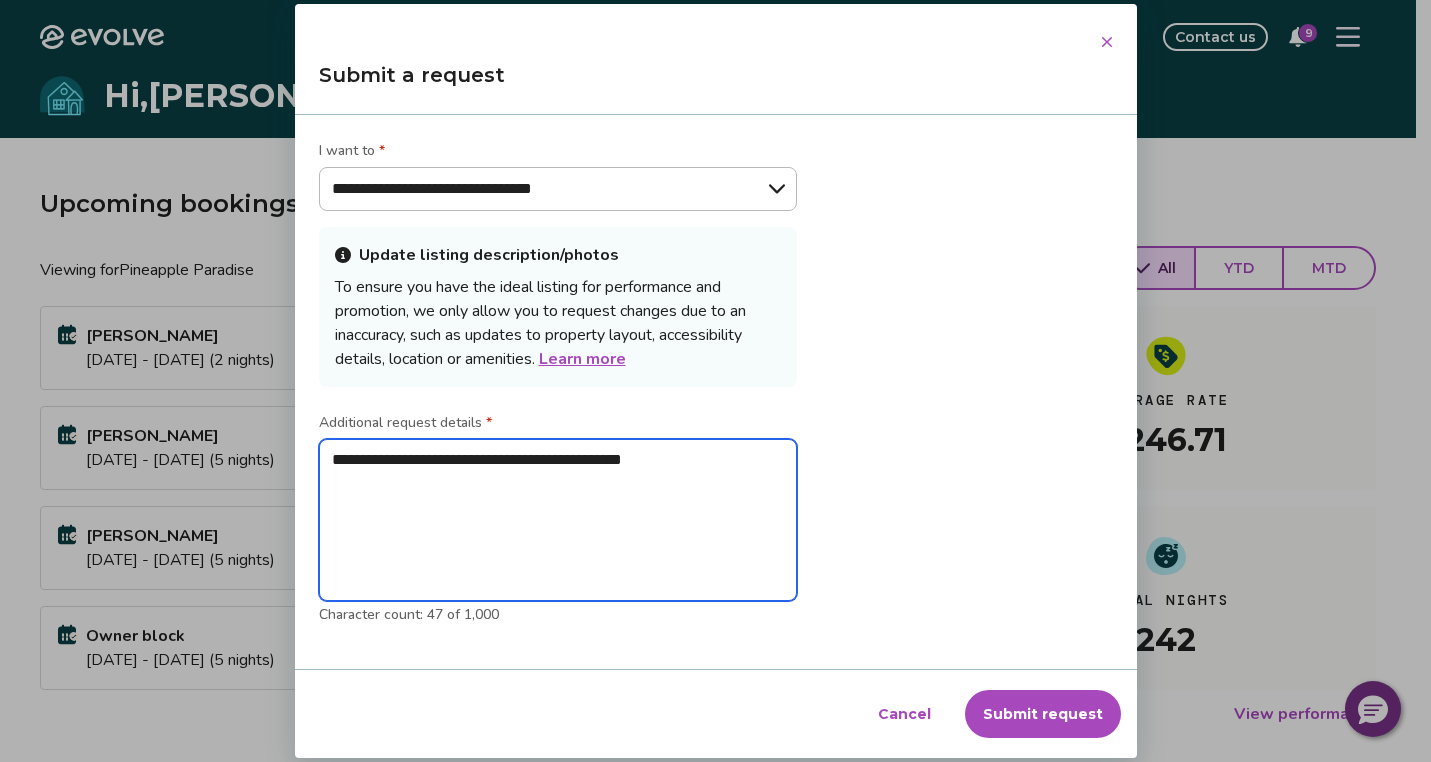 type on "**********" 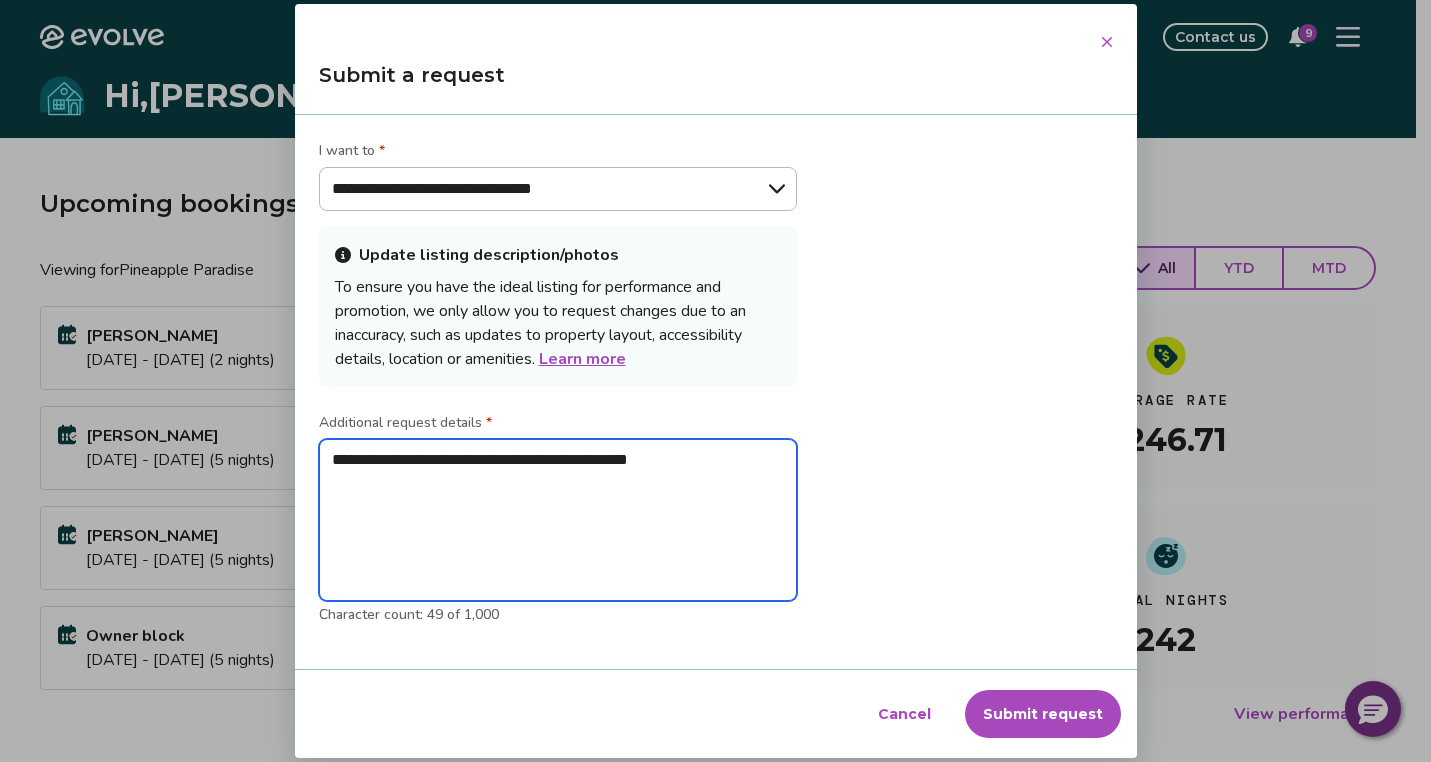 type on "**********" 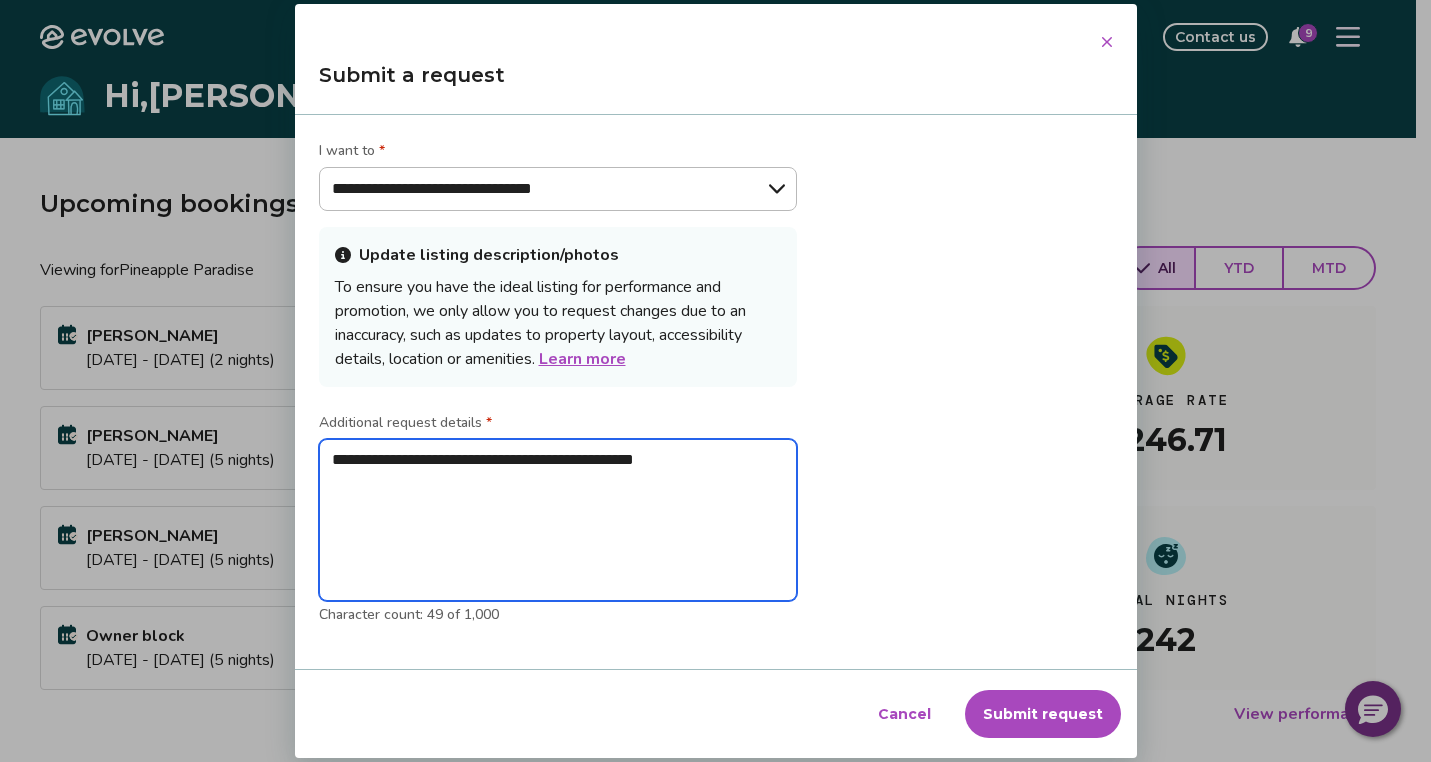 type on "**********" 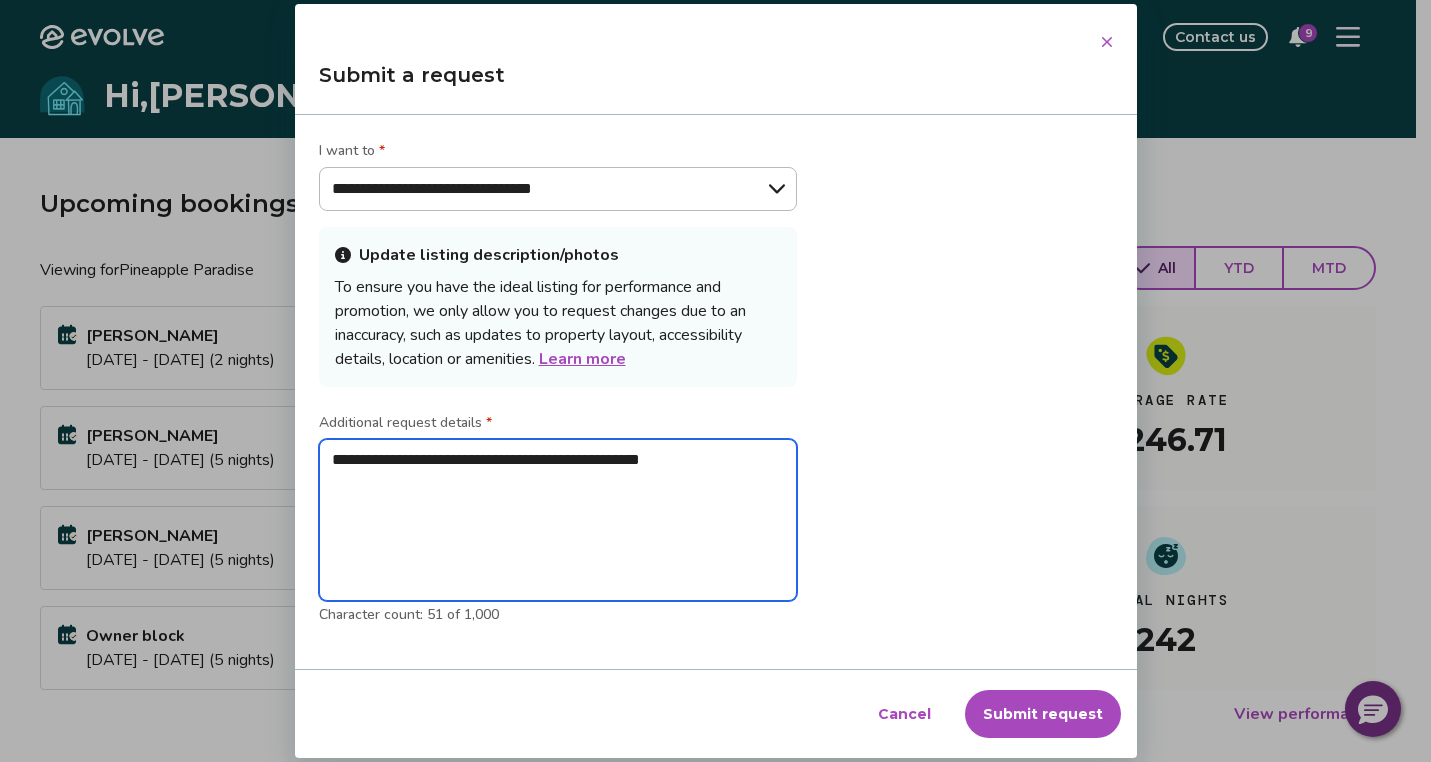 type on "**********" 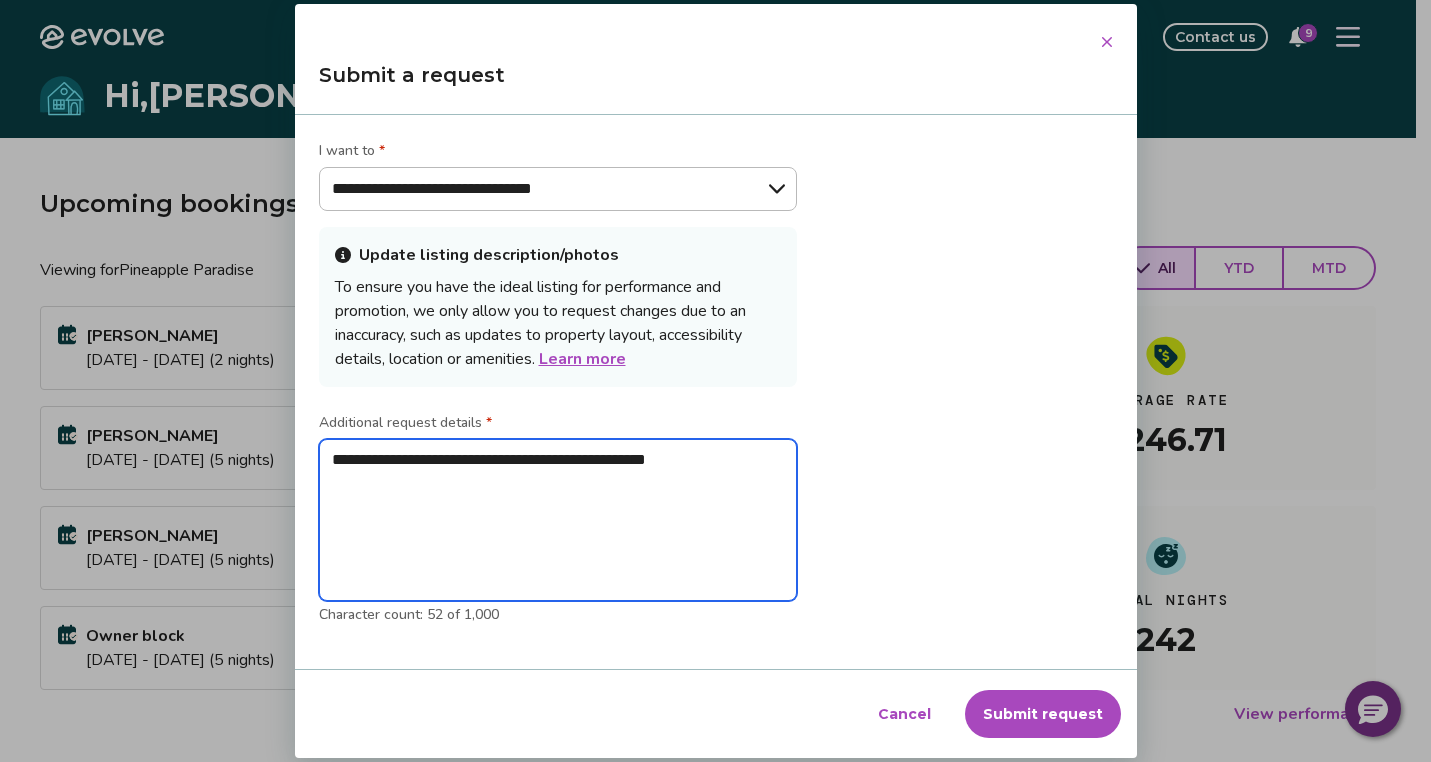 type on "**********" 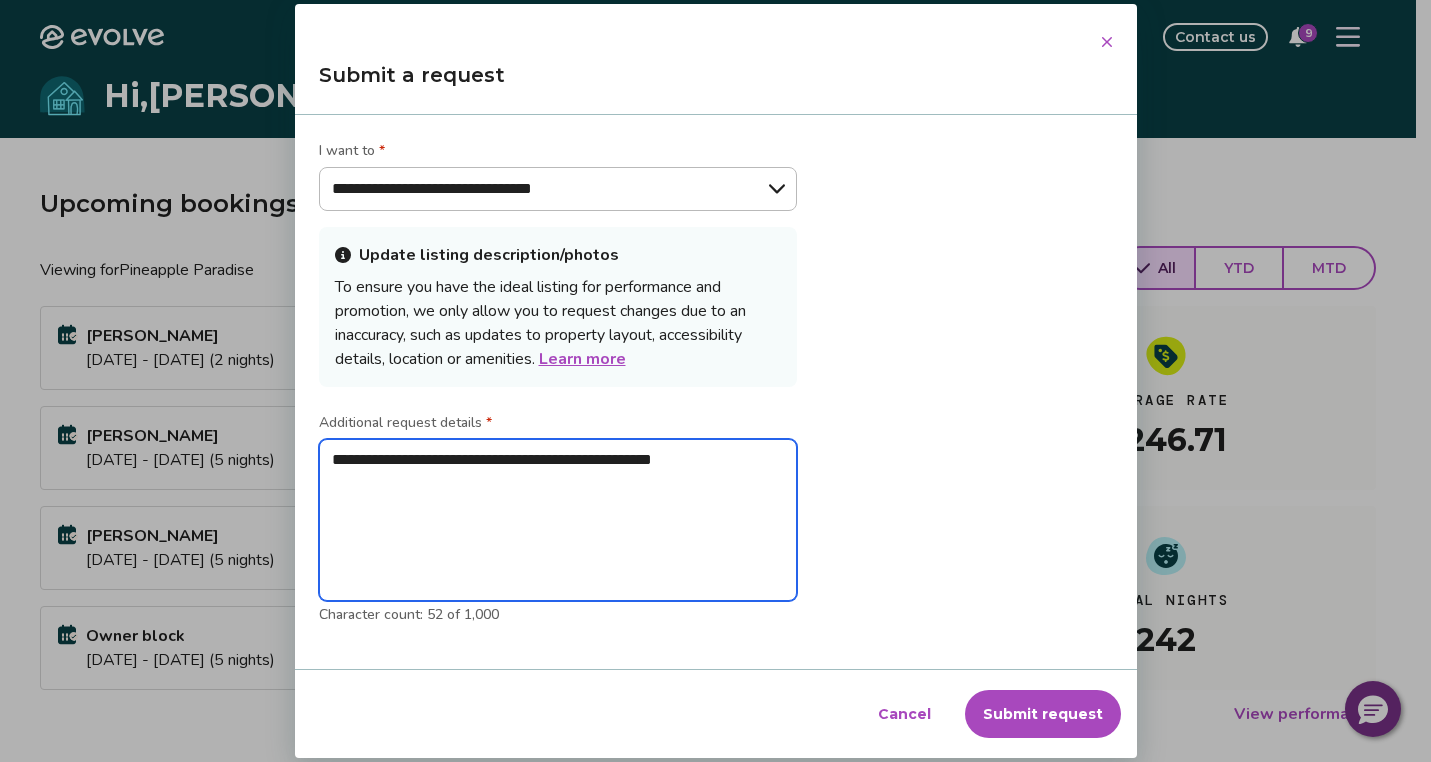 type on "**********" 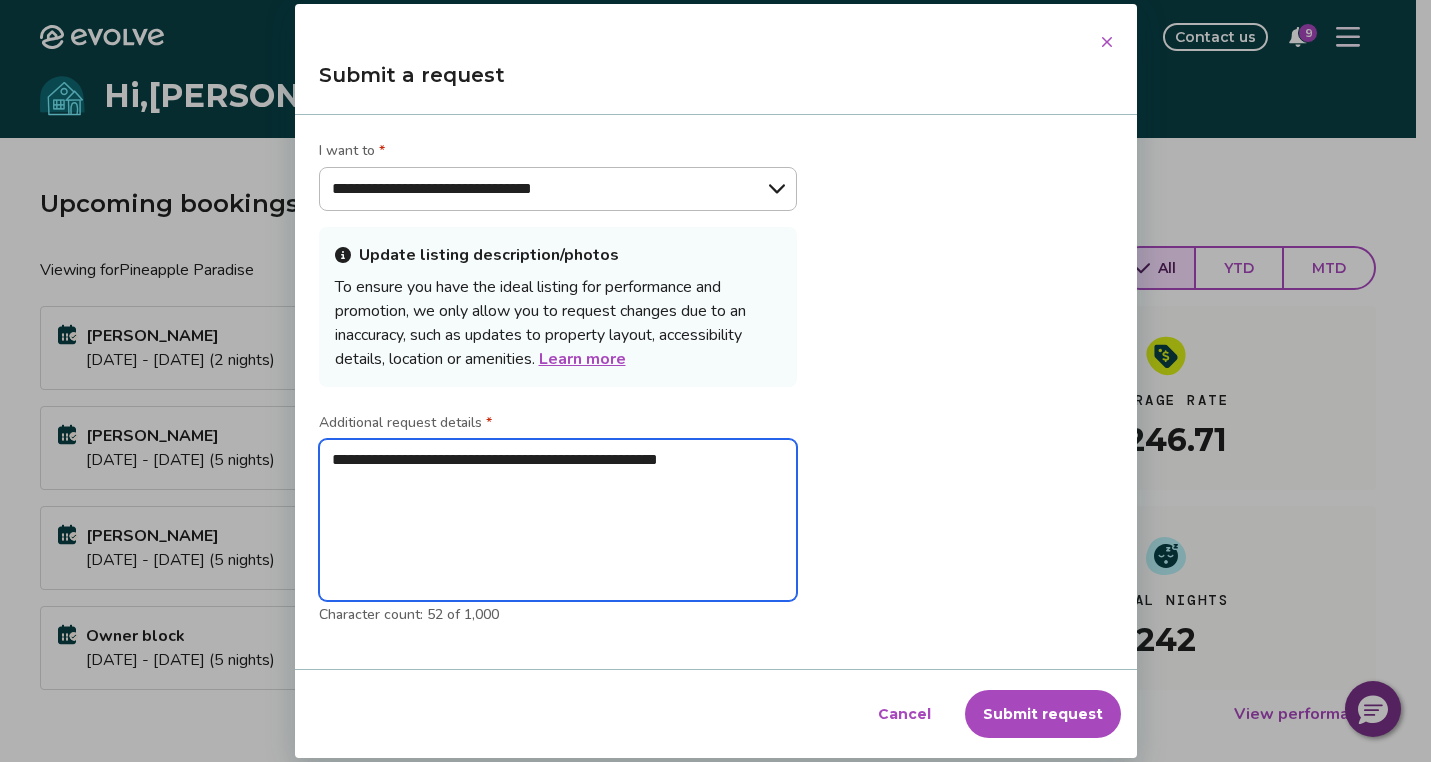 type on "**********" 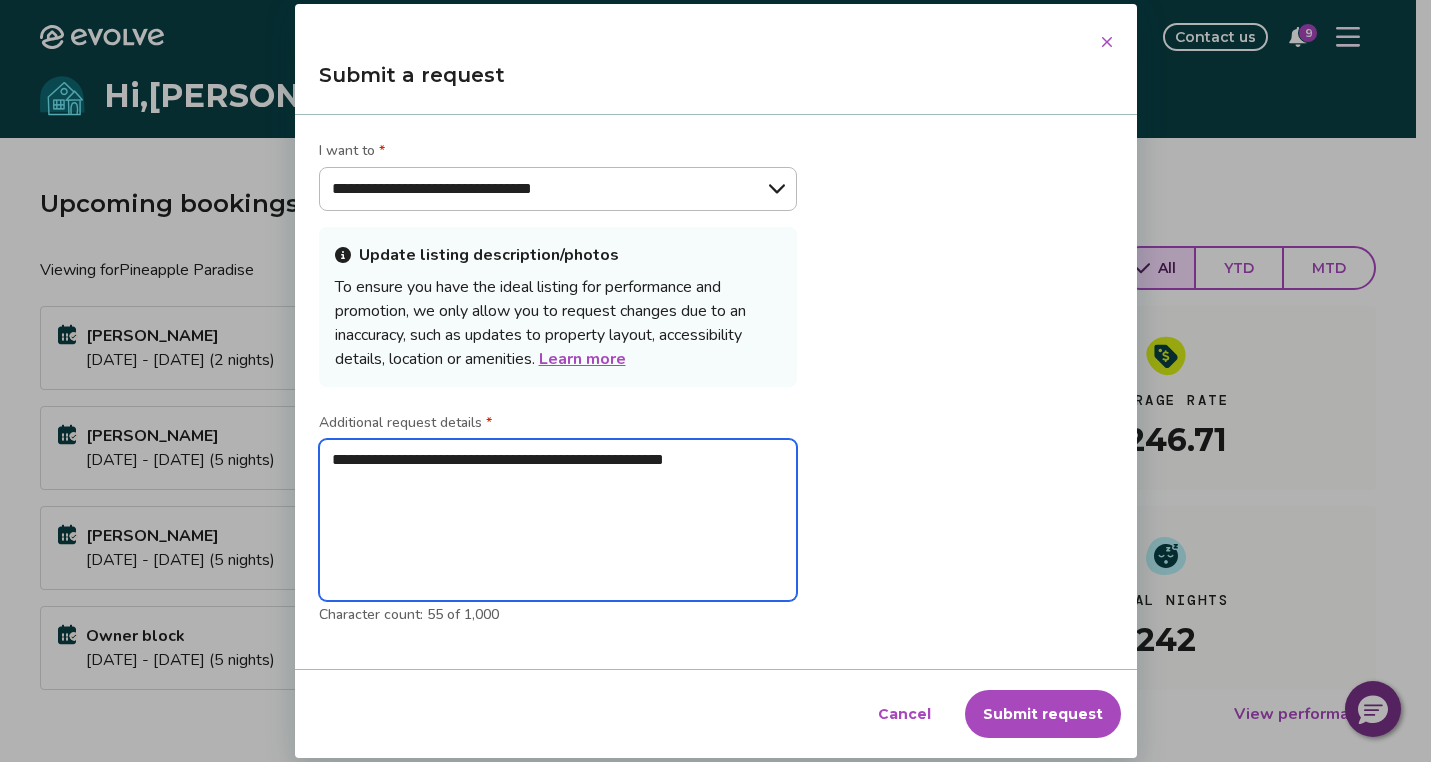 type on "**********" 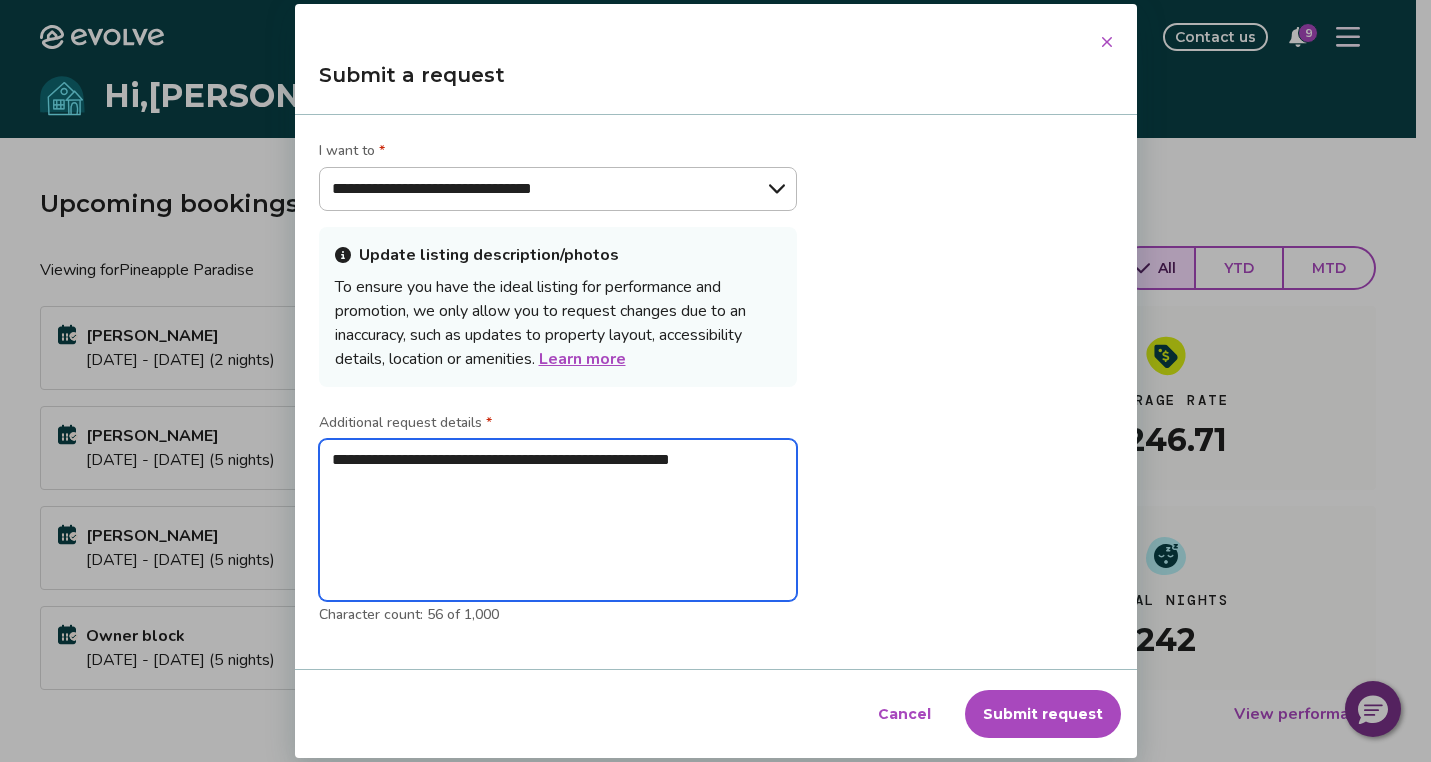 type on "**********" 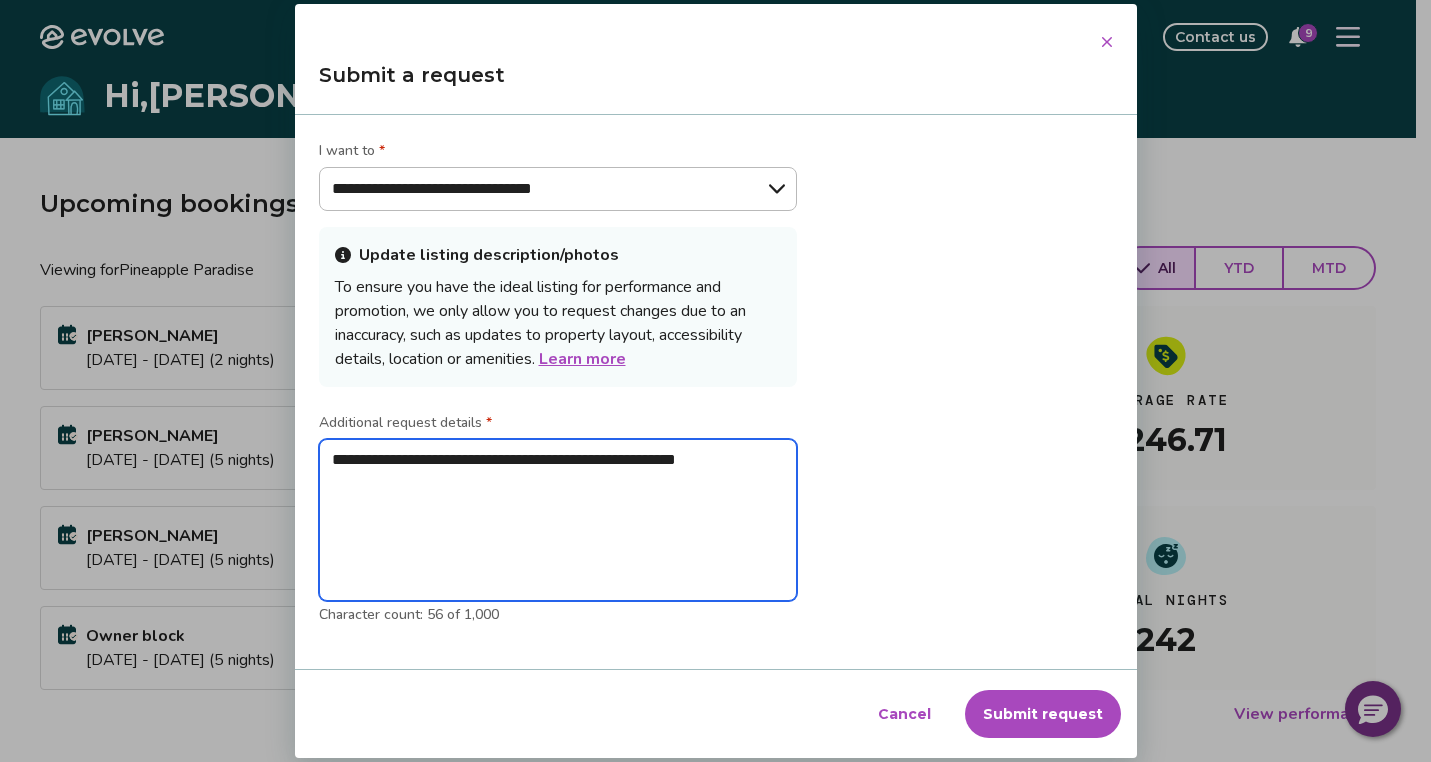 type on "**********" 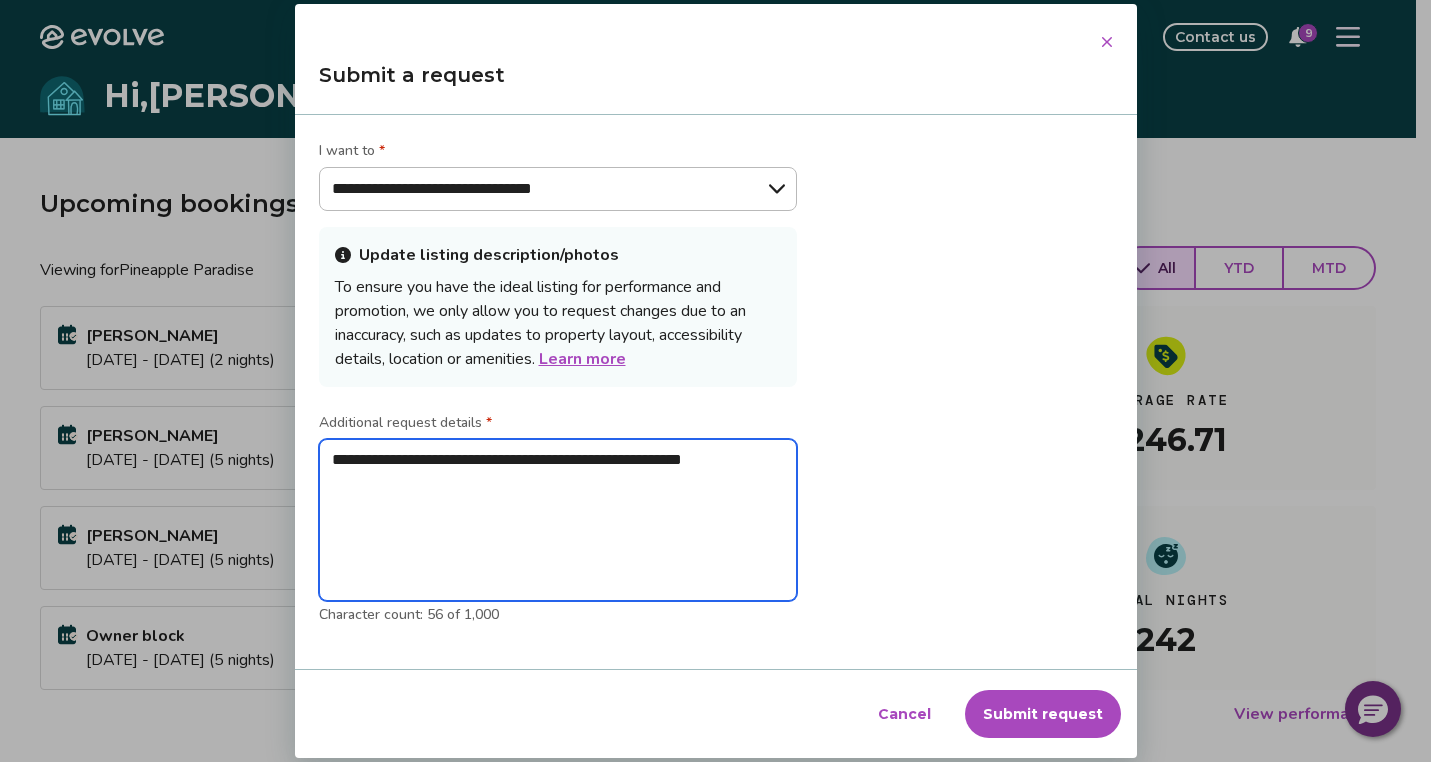 type on "**********" 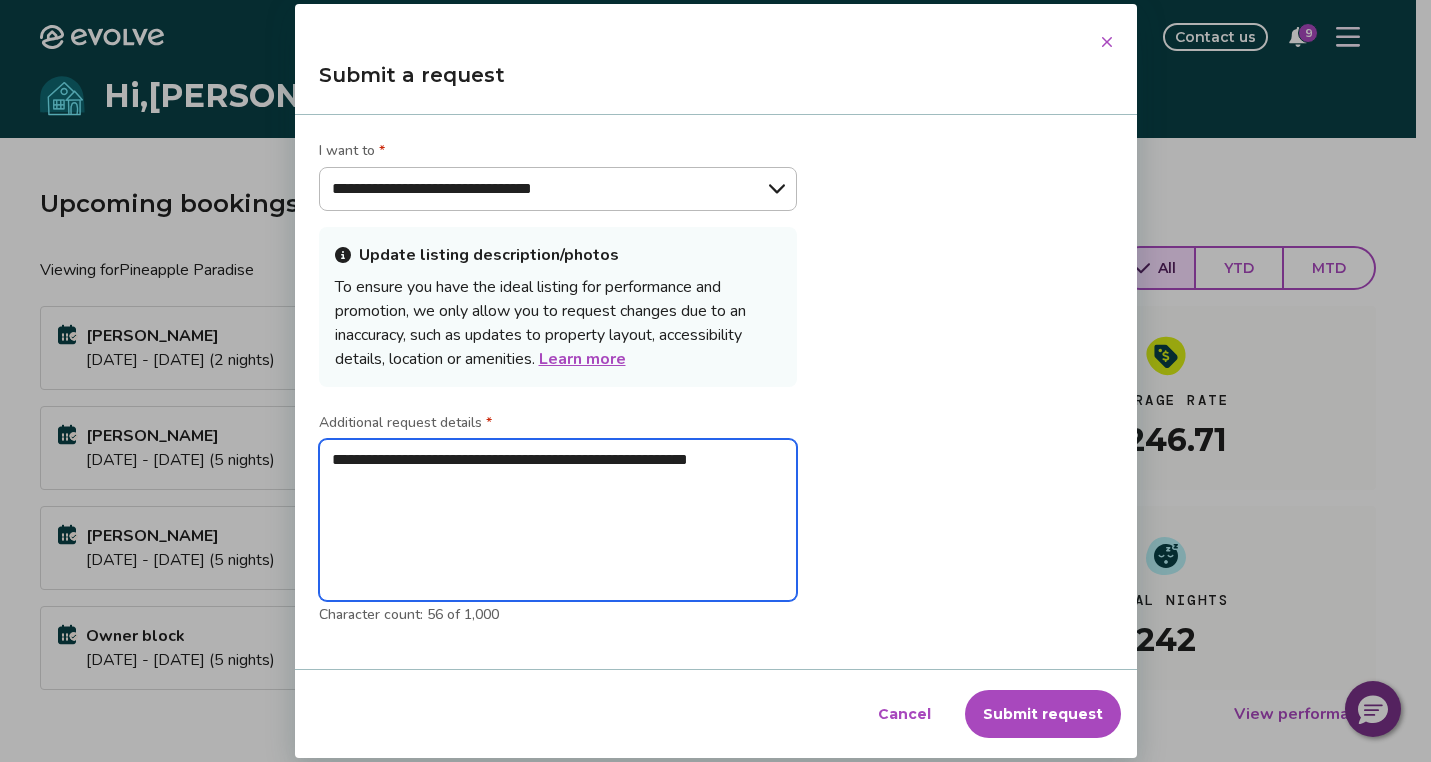 type on "**********" 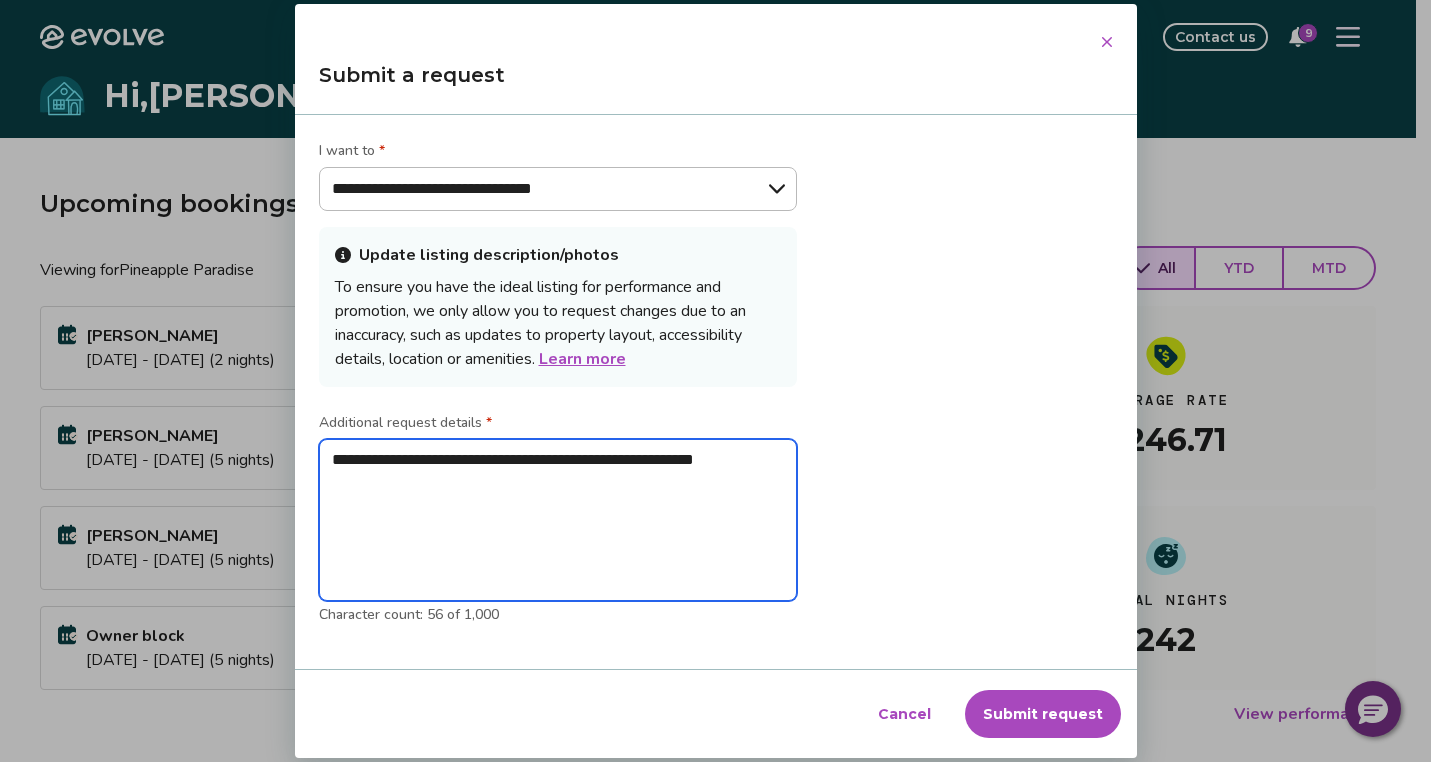 type on "*" 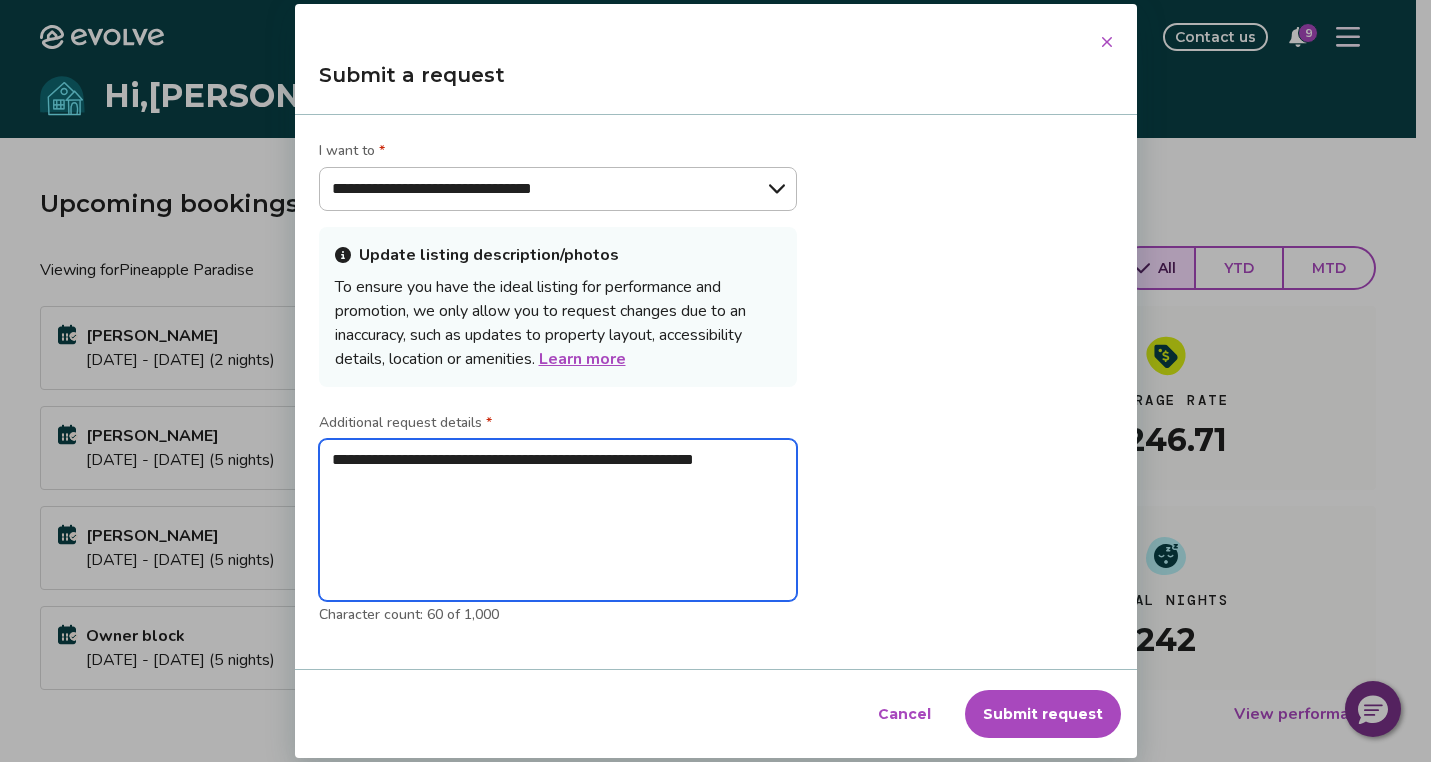 type on "**********" 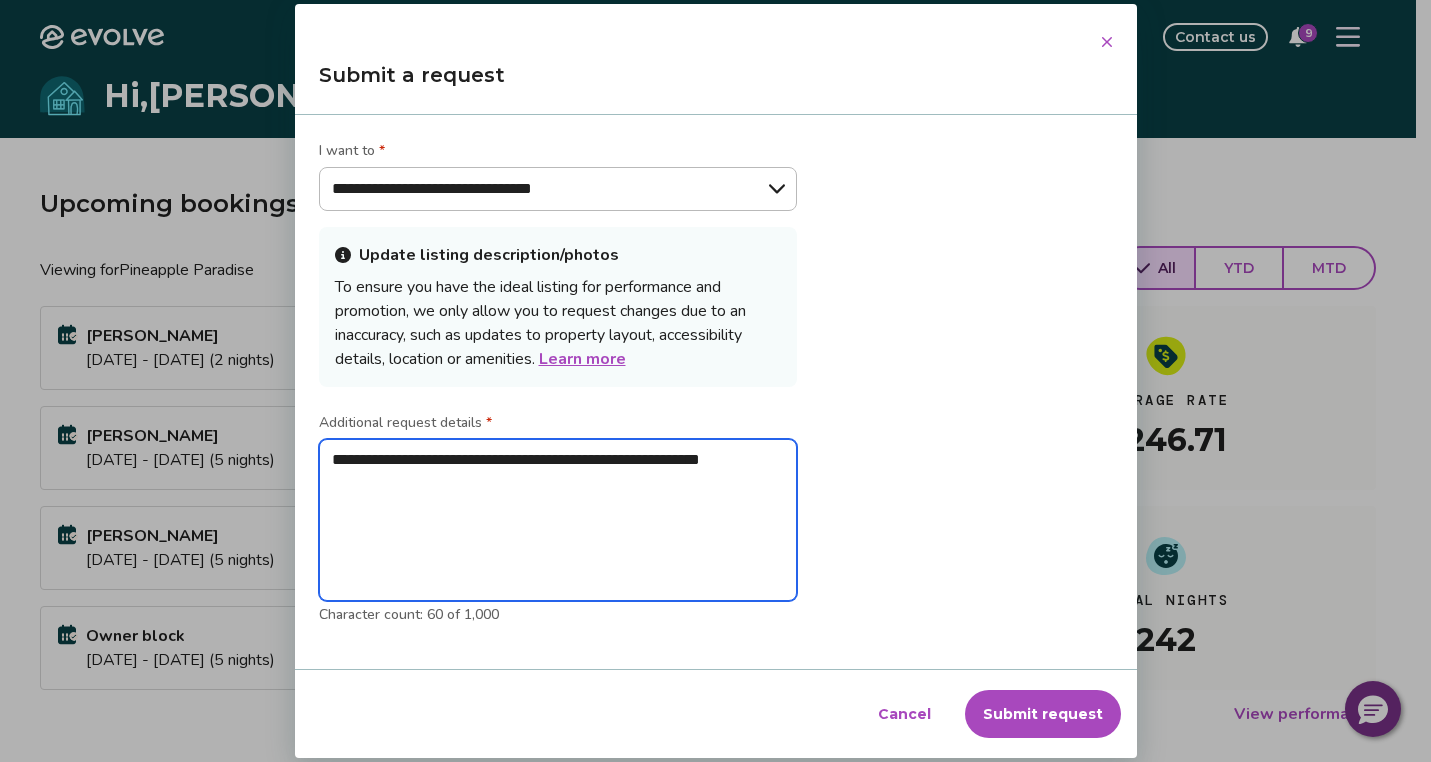 type on "*" 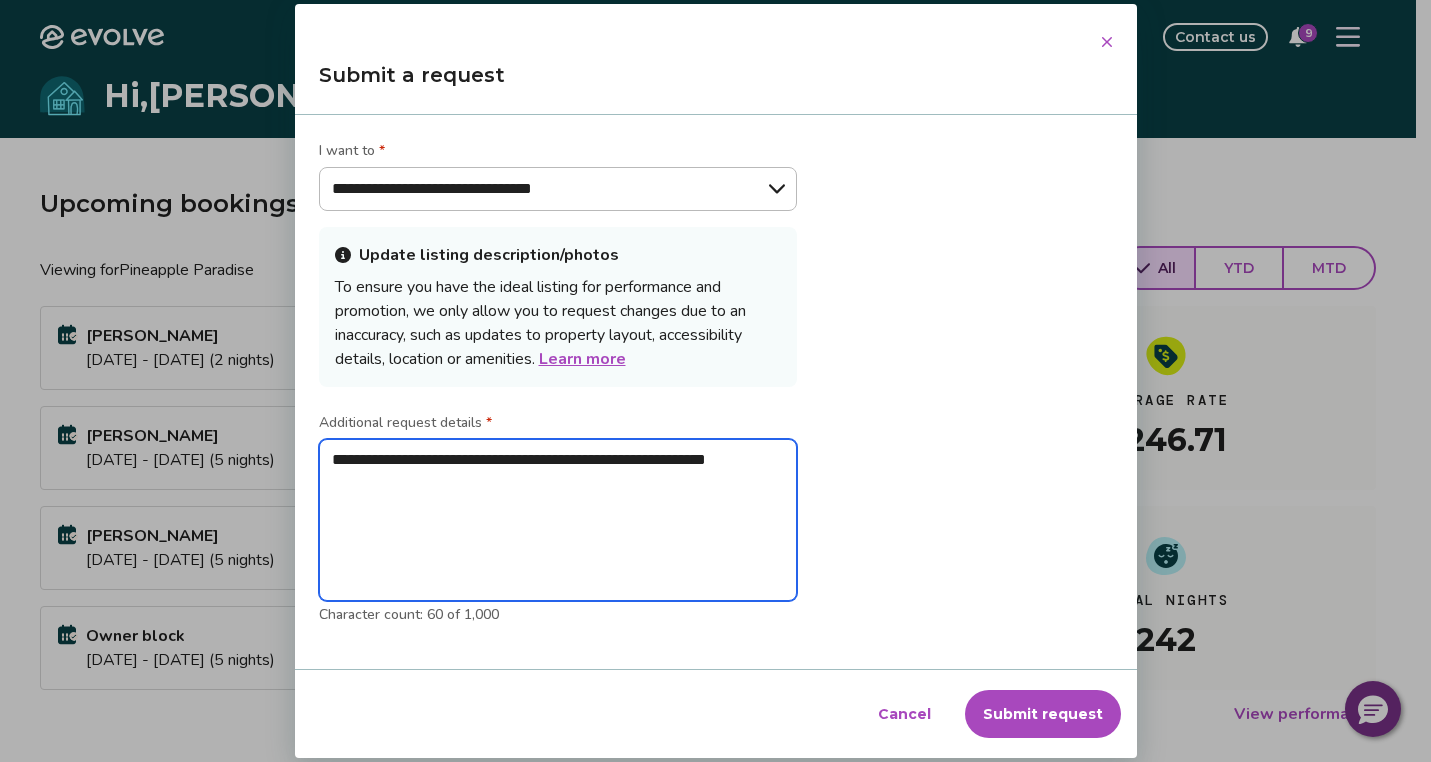 type 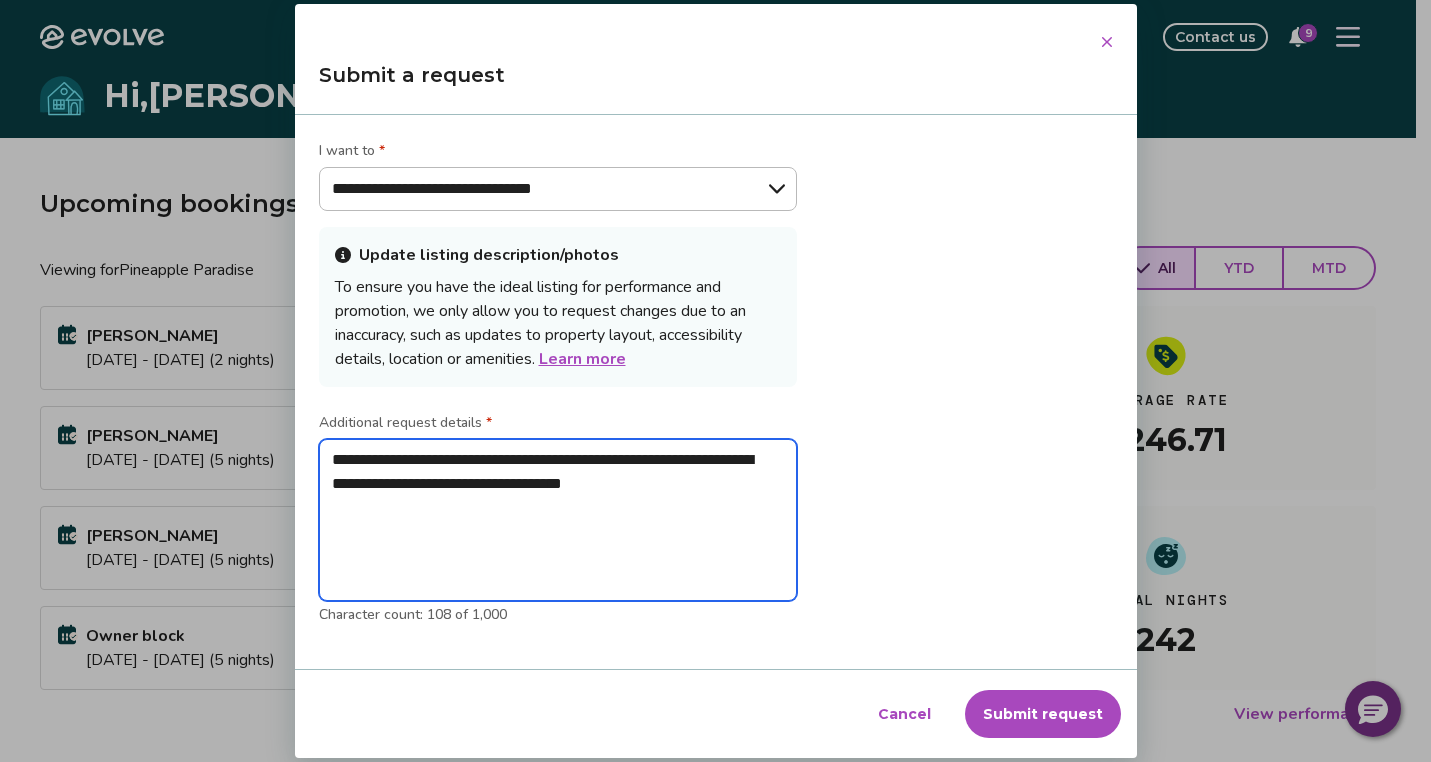 drag, startPoint x: 355, startPoint y: 456, endPoint x: 332, endPoint y: 456, distance: 23 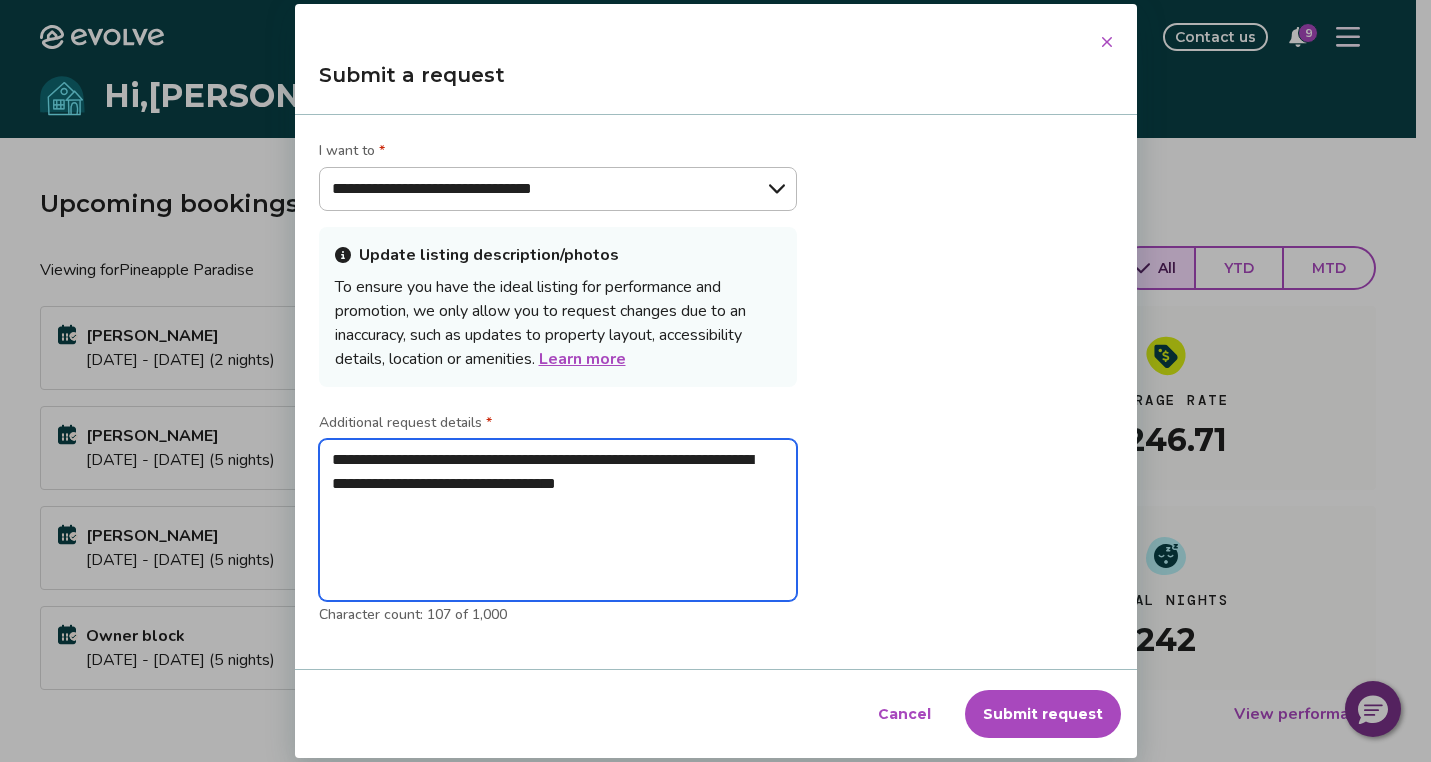 click on "**********" at bounding box center [558, 520] 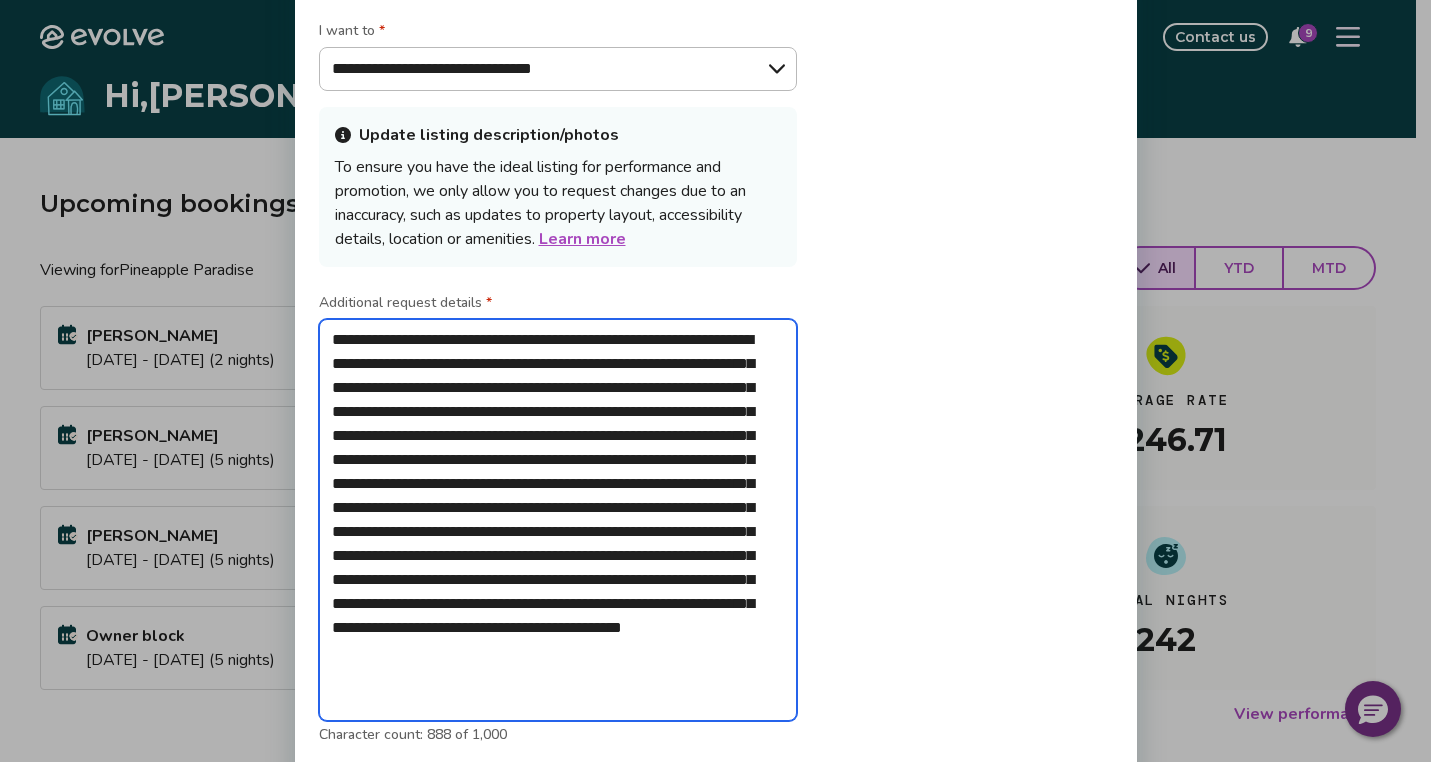 paste on "**********" 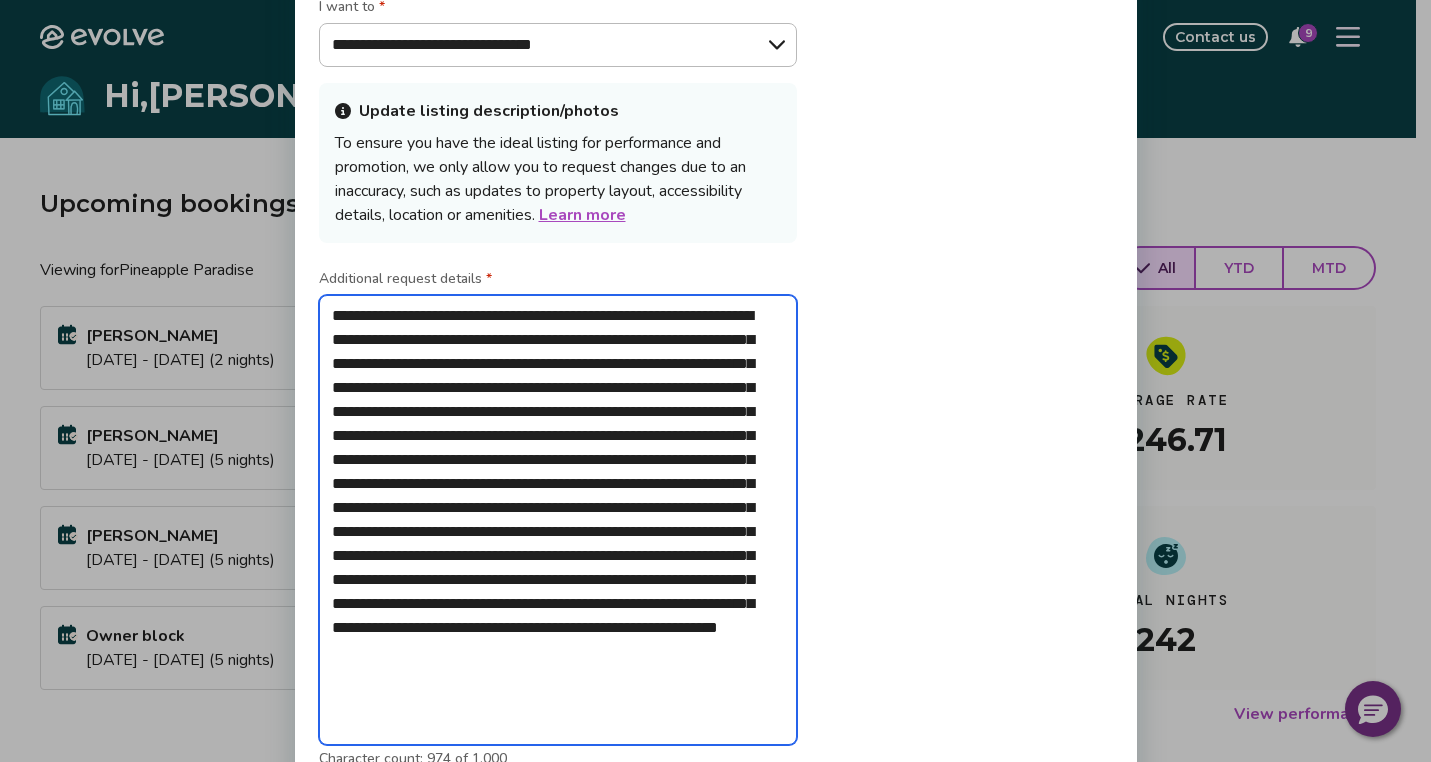 click on "**********" at bounding box center (558, 520) 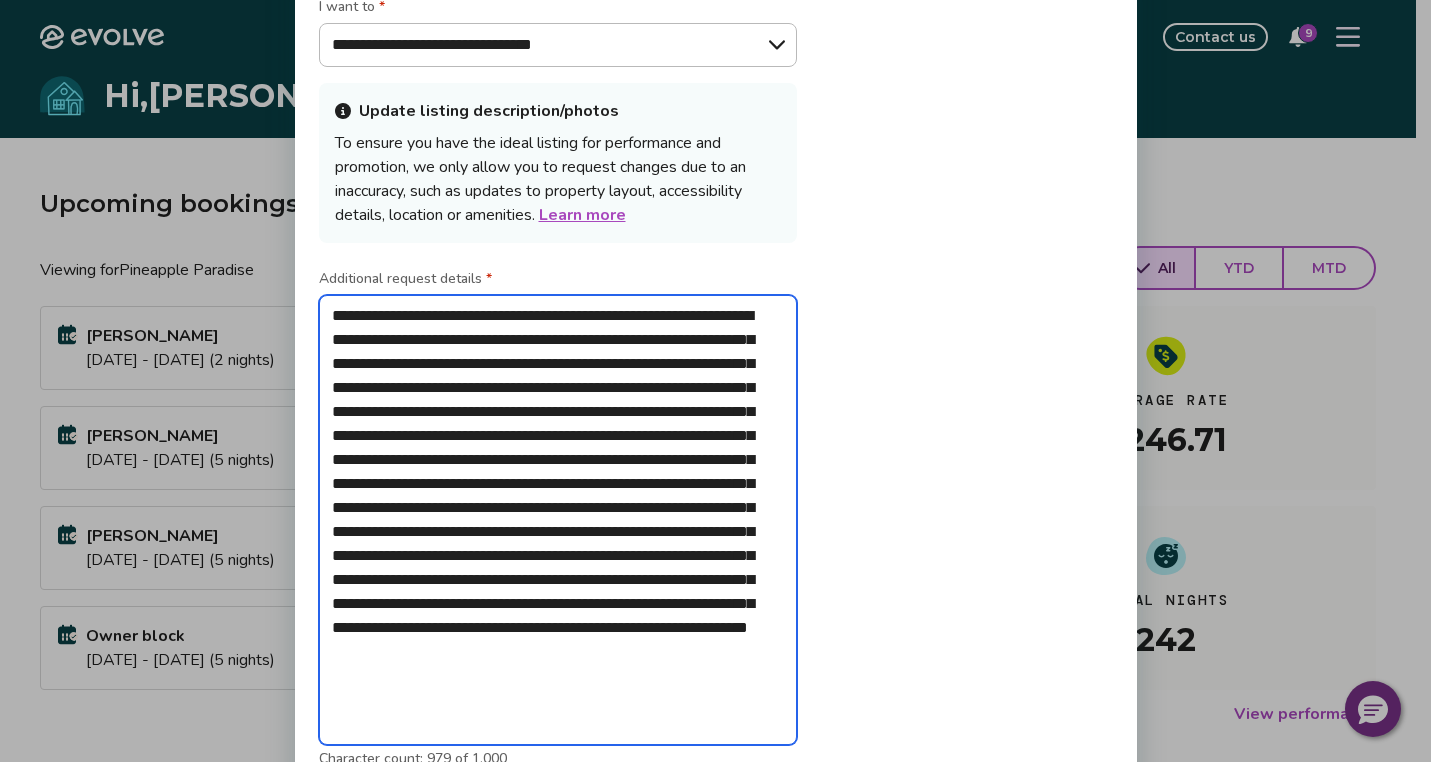 paste on "**********" 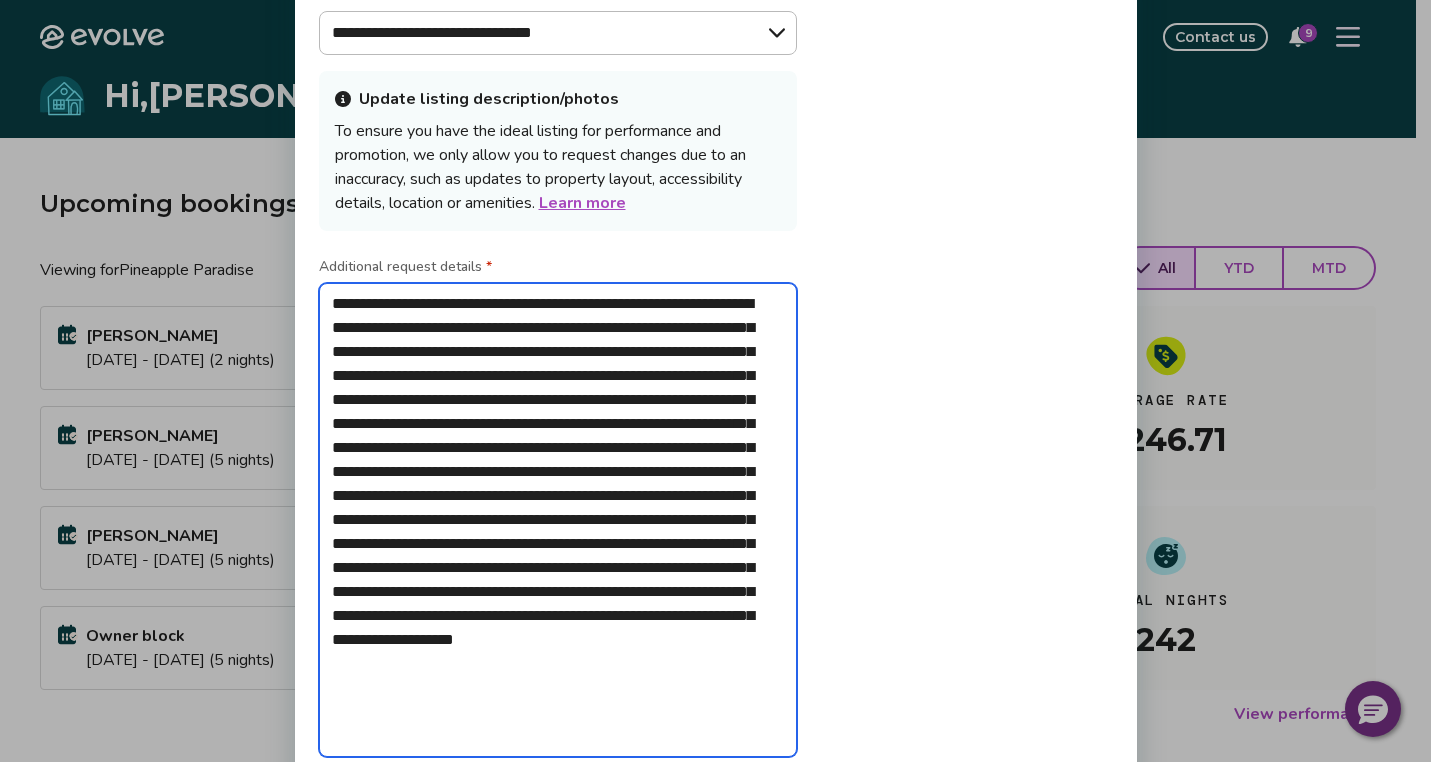 click on "**********" at bounding box center [558, 520] 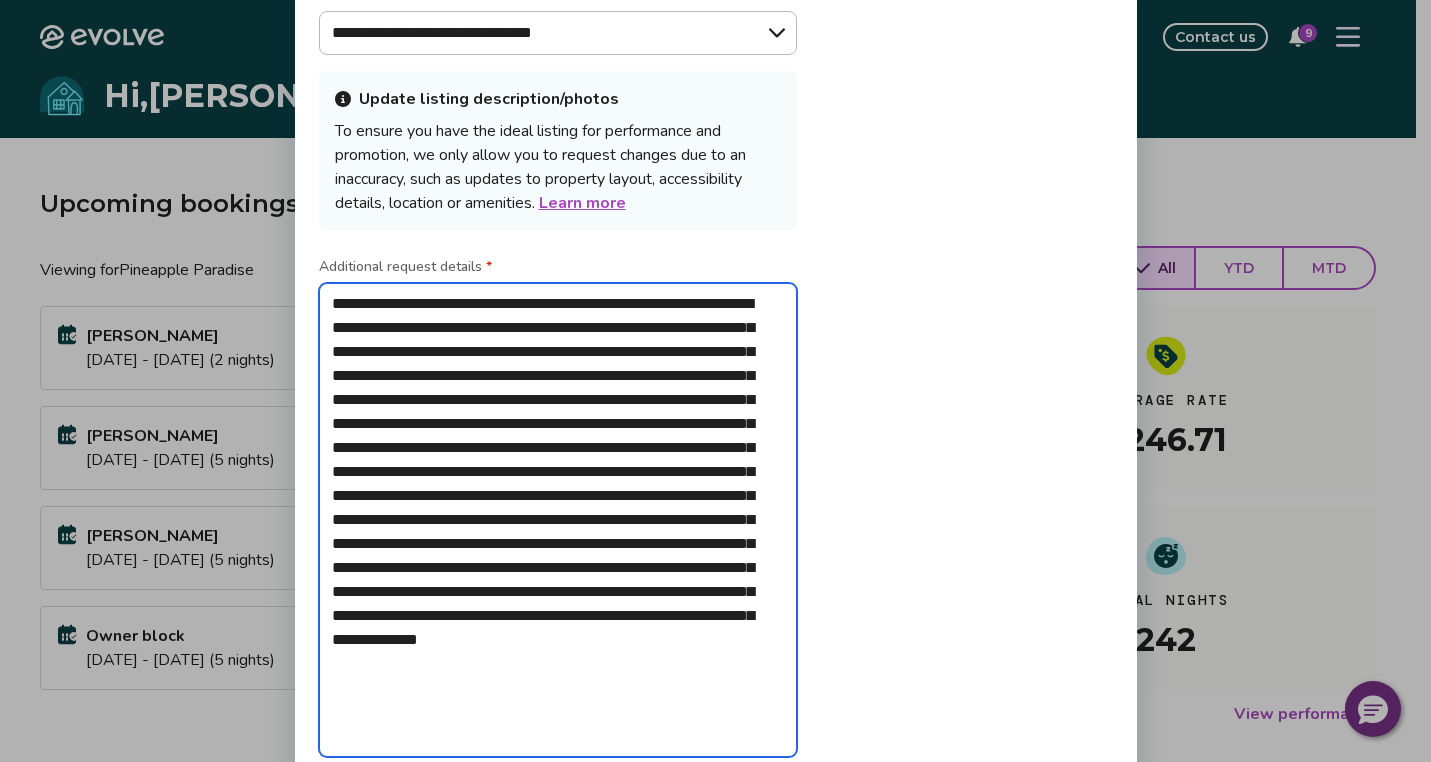 paste on "******" 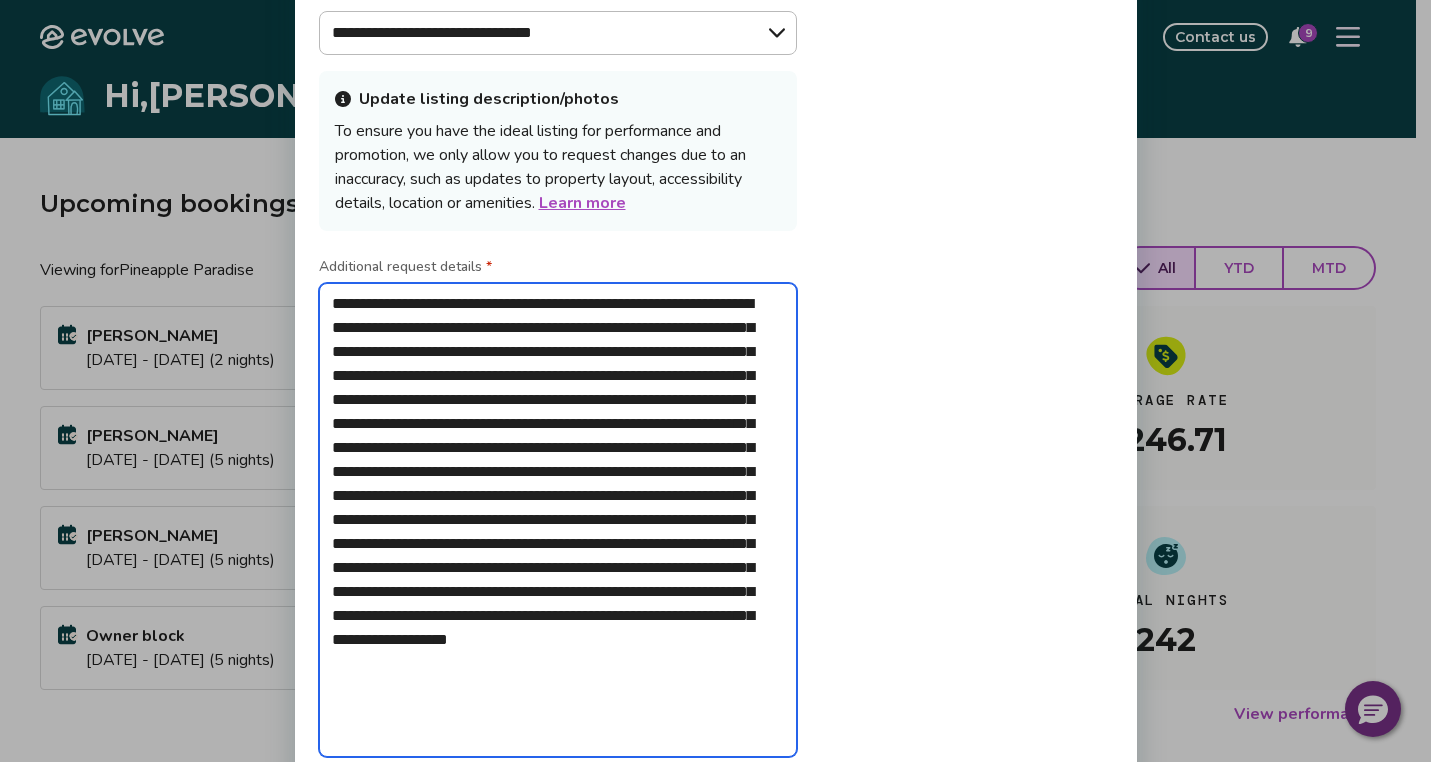 paste on "*" 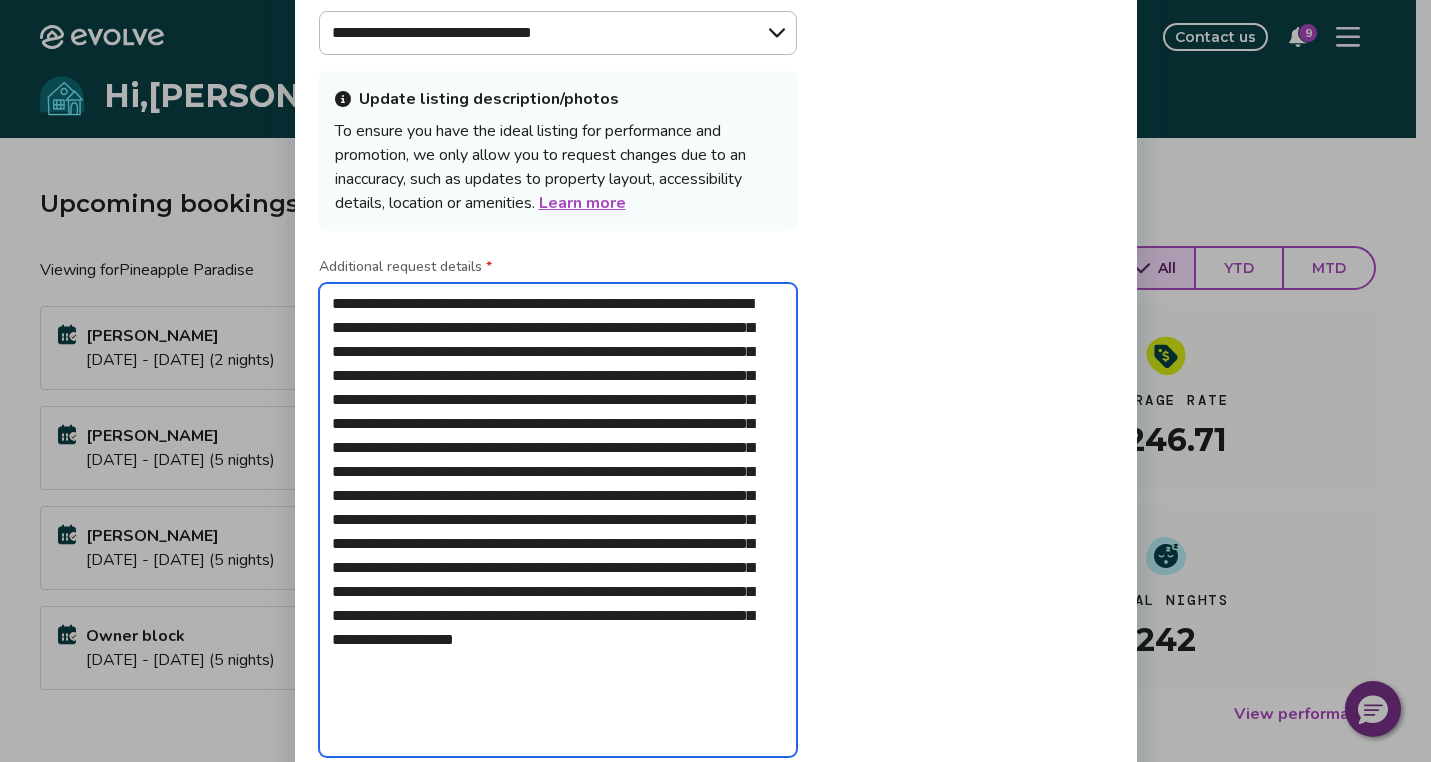 click on "**********" at bounding box center [558, 520] 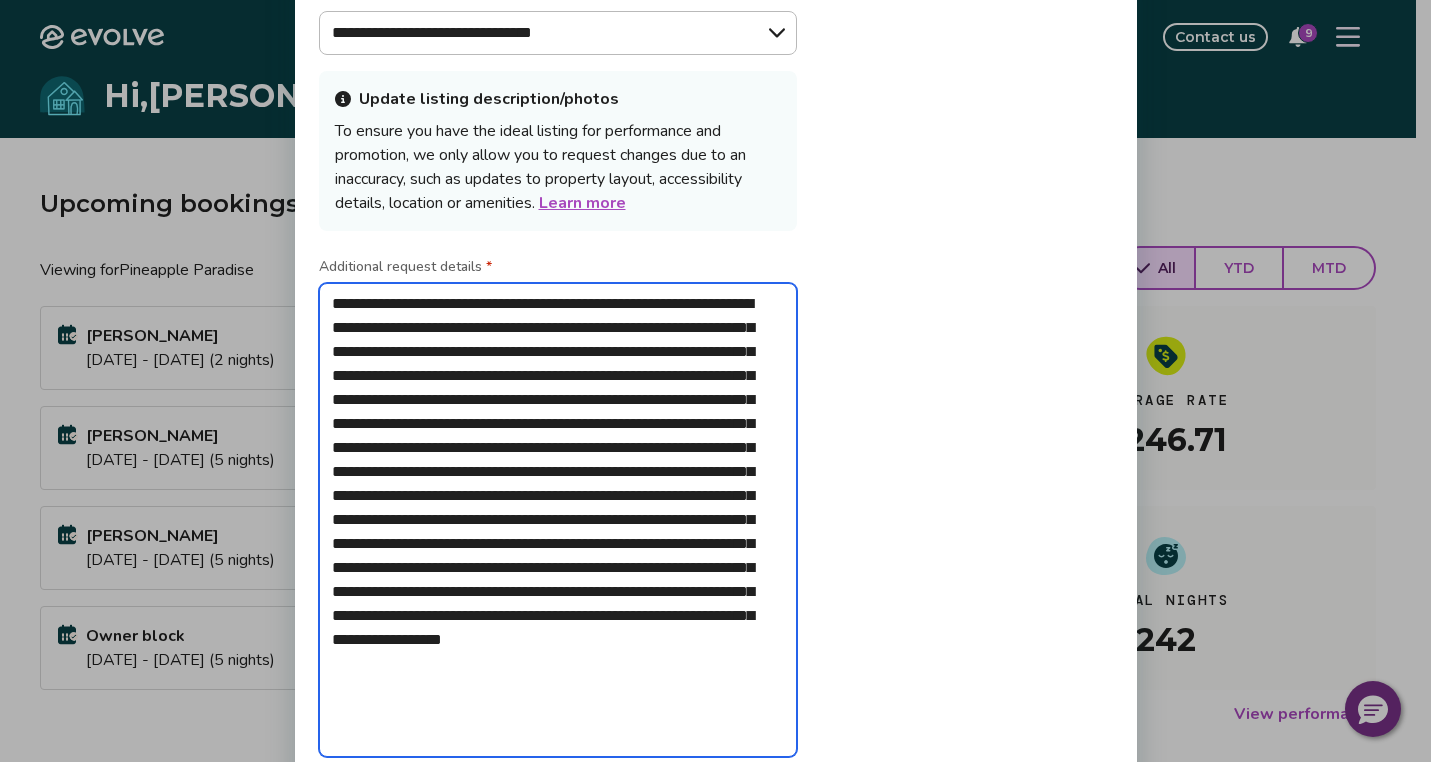 click on "**********" at bounding box center (558, 520) 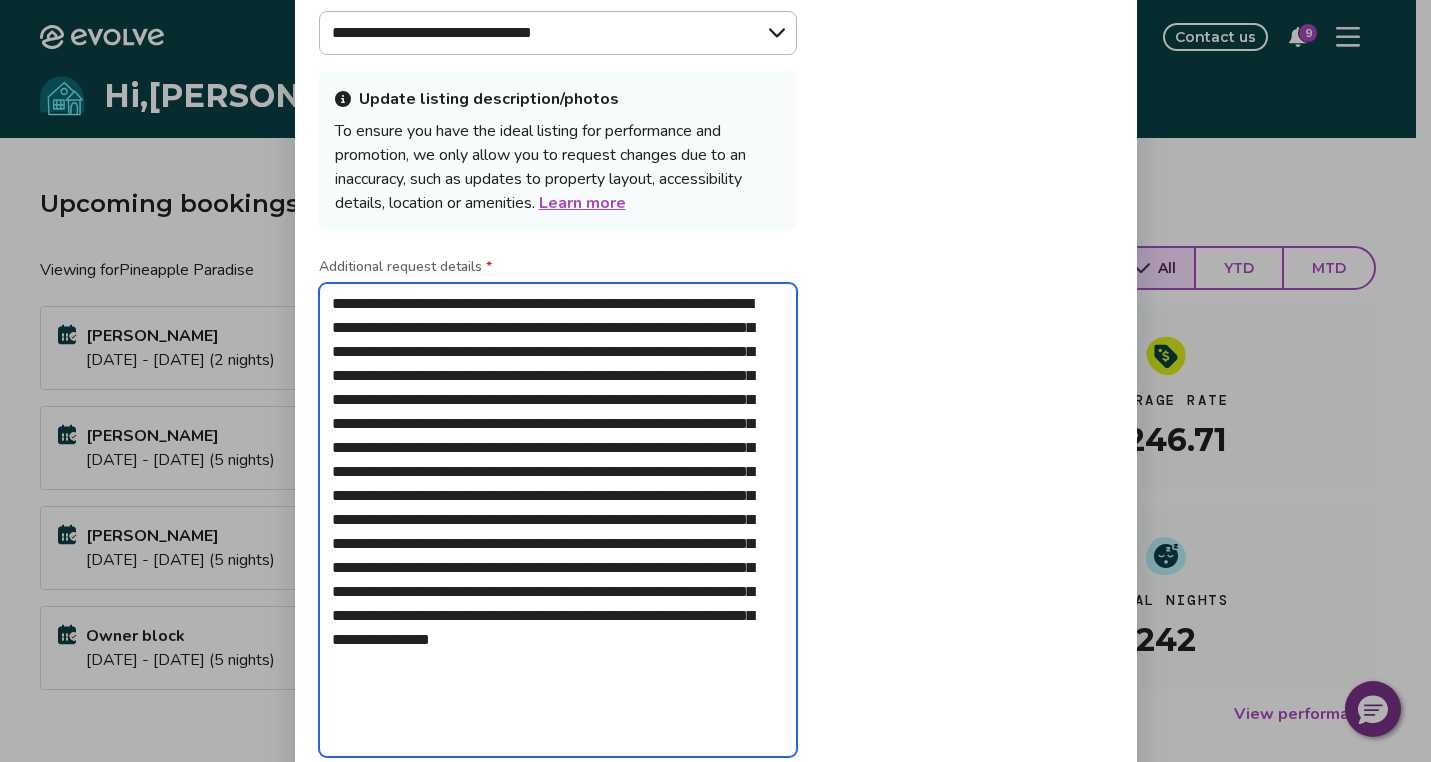drag, startPoint x: 658, startPoint y: 424, endPoint x: 505, endPoint y: 447, distance: 154.7191 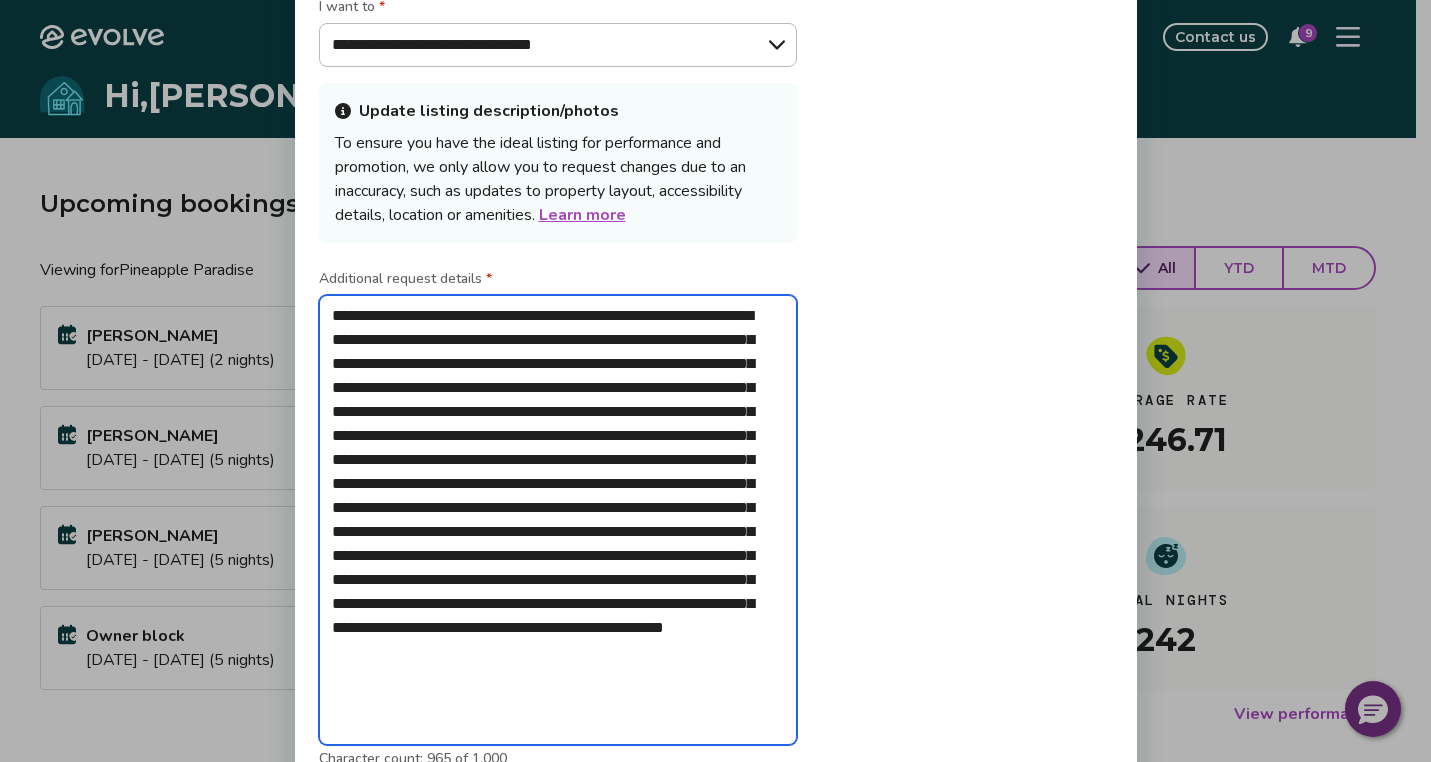 click on "**********" at bounding box center (558, 520) 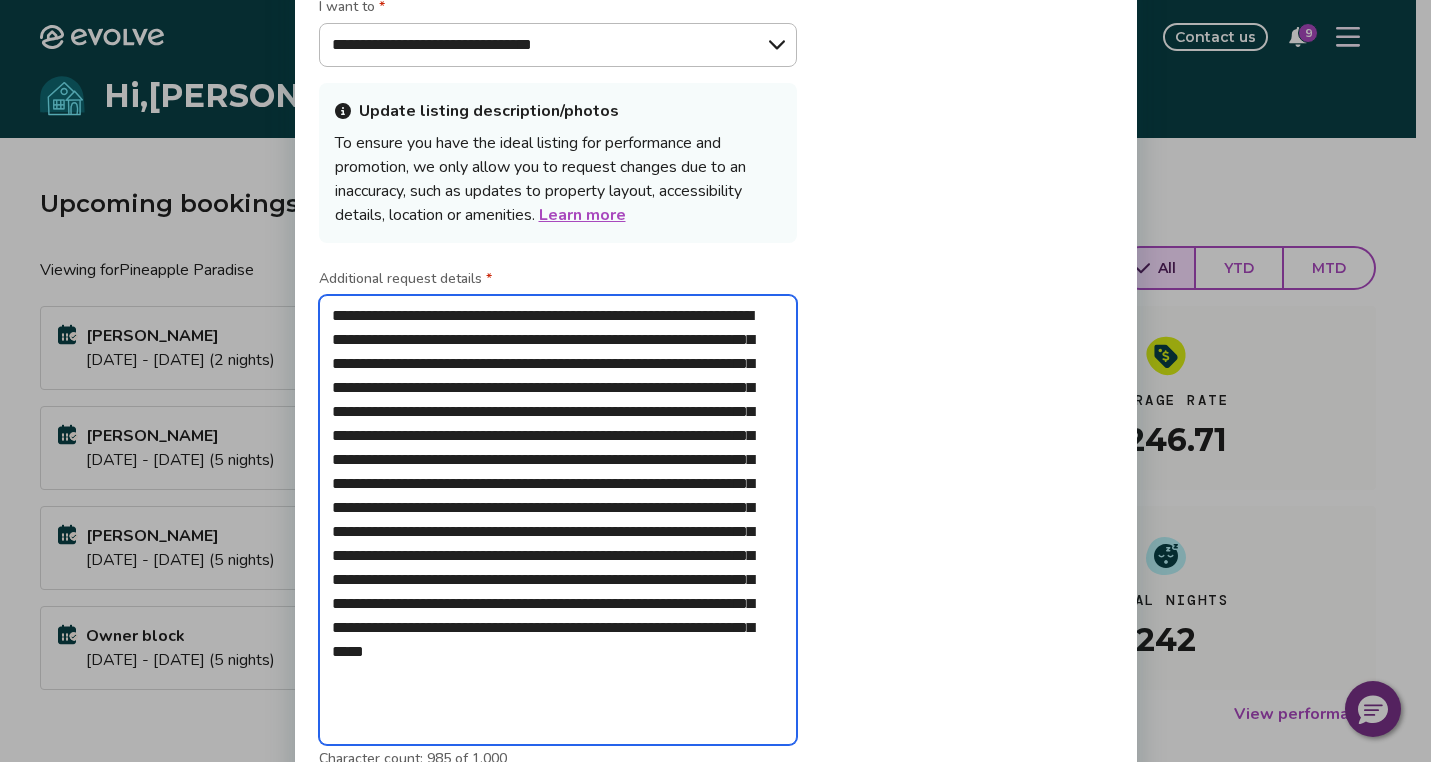 drag, startPoint x: 454, startPoint y: 460, endPoint x: 526, endPoint y: 479, distance: 74.46476 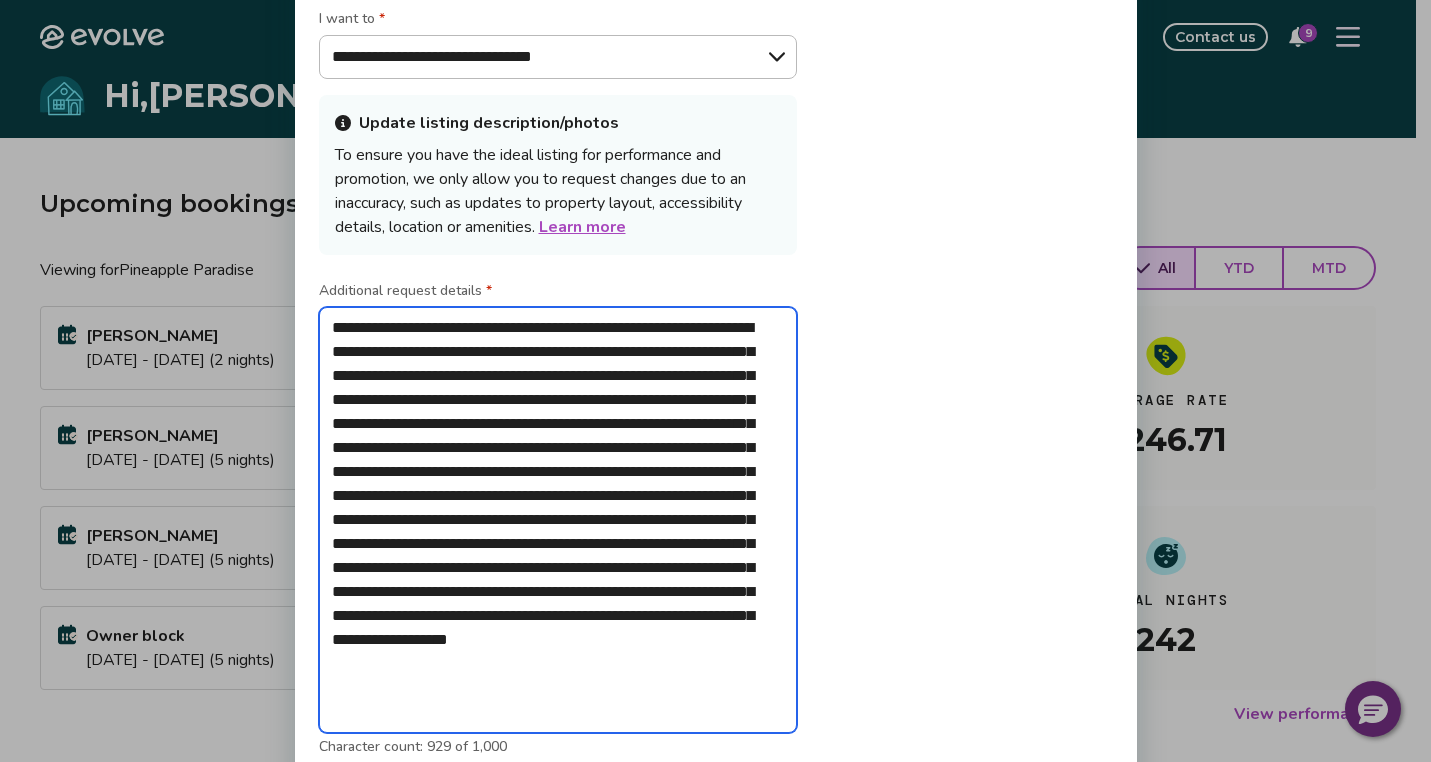 drag, startPoint x: 505, startPoint y: 497, endPoint x: 566, endPoint y: 542, distance: 75.802376 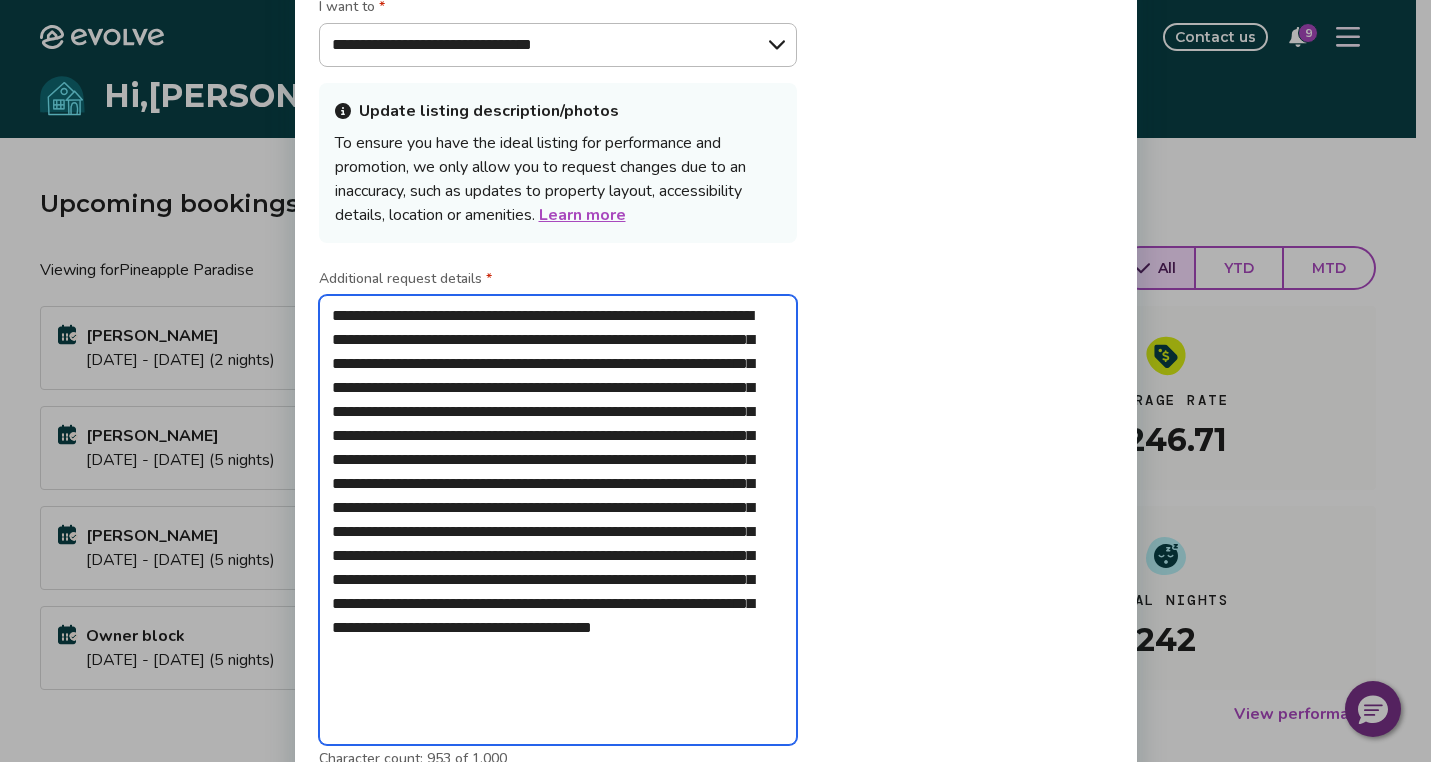 drag, startPoint x: 440, startPoint y: 508, endPoint x: 704, endPoint y: 622, distance: 287.56216 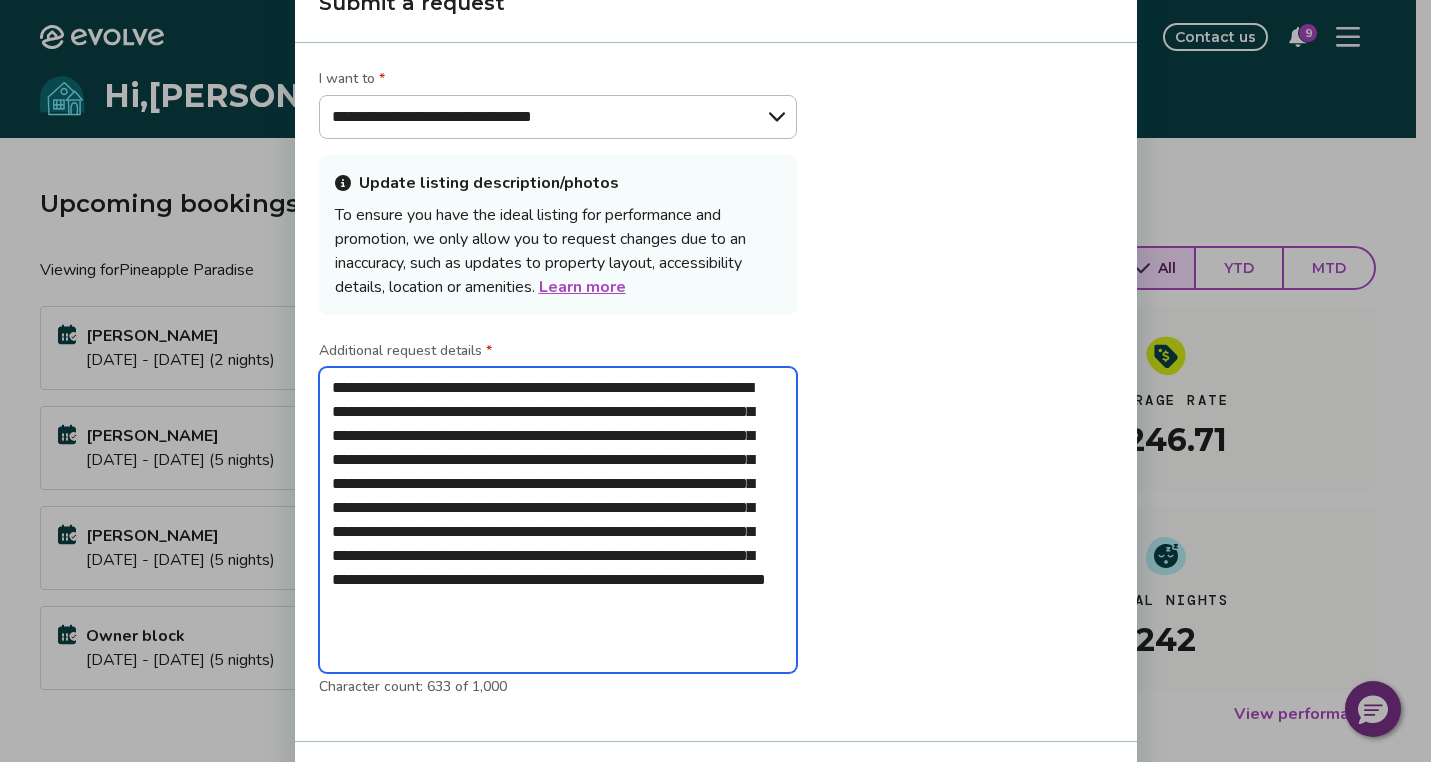 click on "**********" at bounding box center (558, 520) 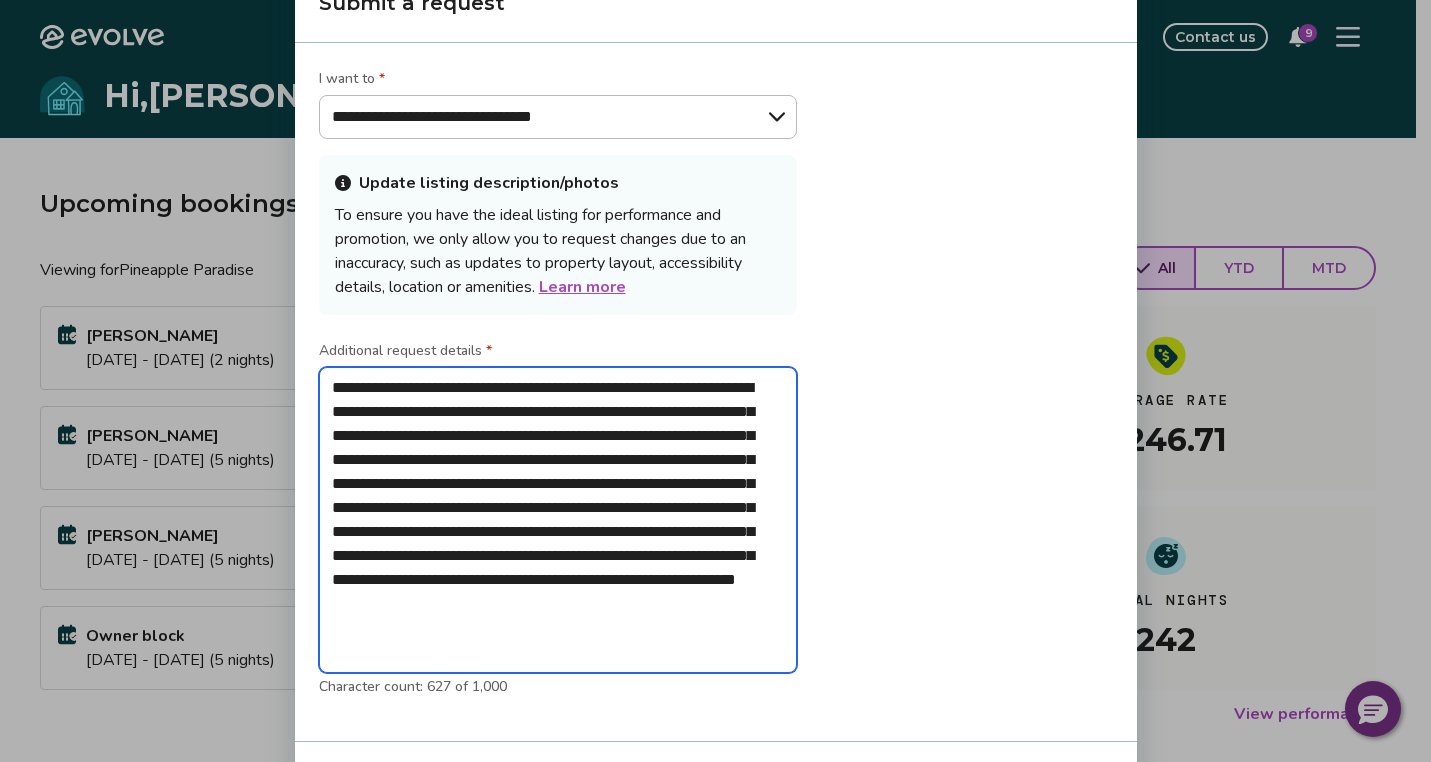 paste on "**********" 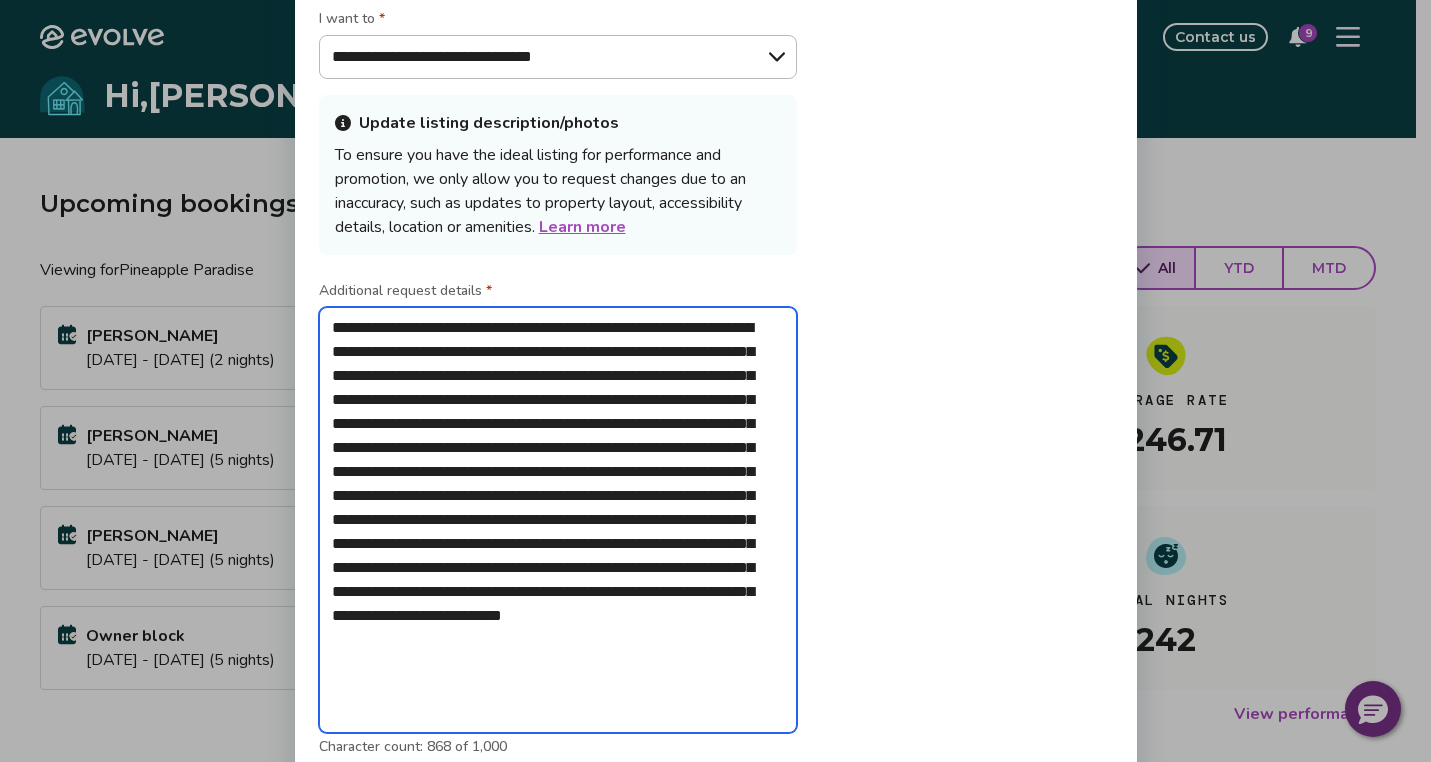 drag, startPoint x: 648, startPoint y: 517, endPoint x: 723, endPoint y: 520, distance: 75.059975 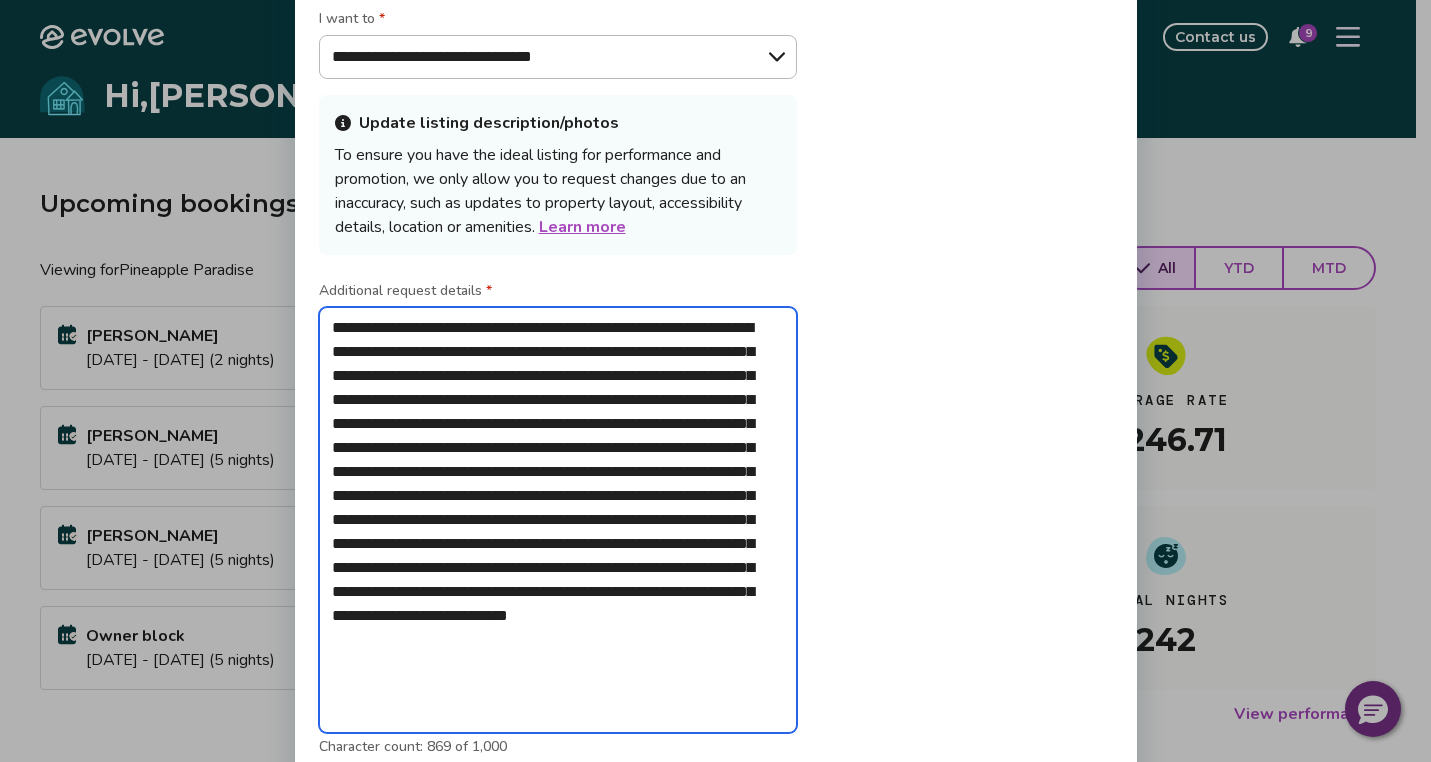 click on "**********" at bounding box center (558, 520) 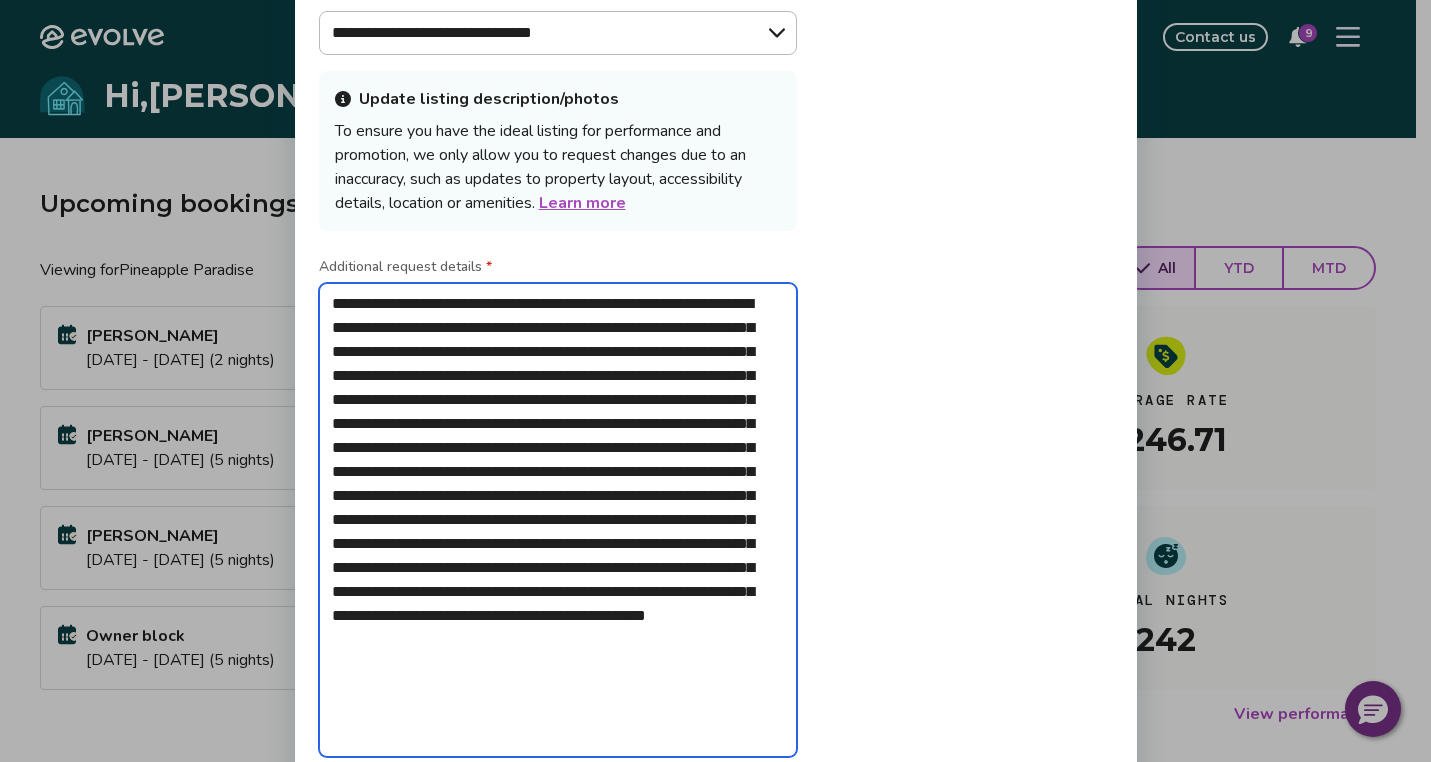drag, startPoint x: 712, startPoint y: 548, endPoint x: 451, endPoint y: 595, distance: 265.19803 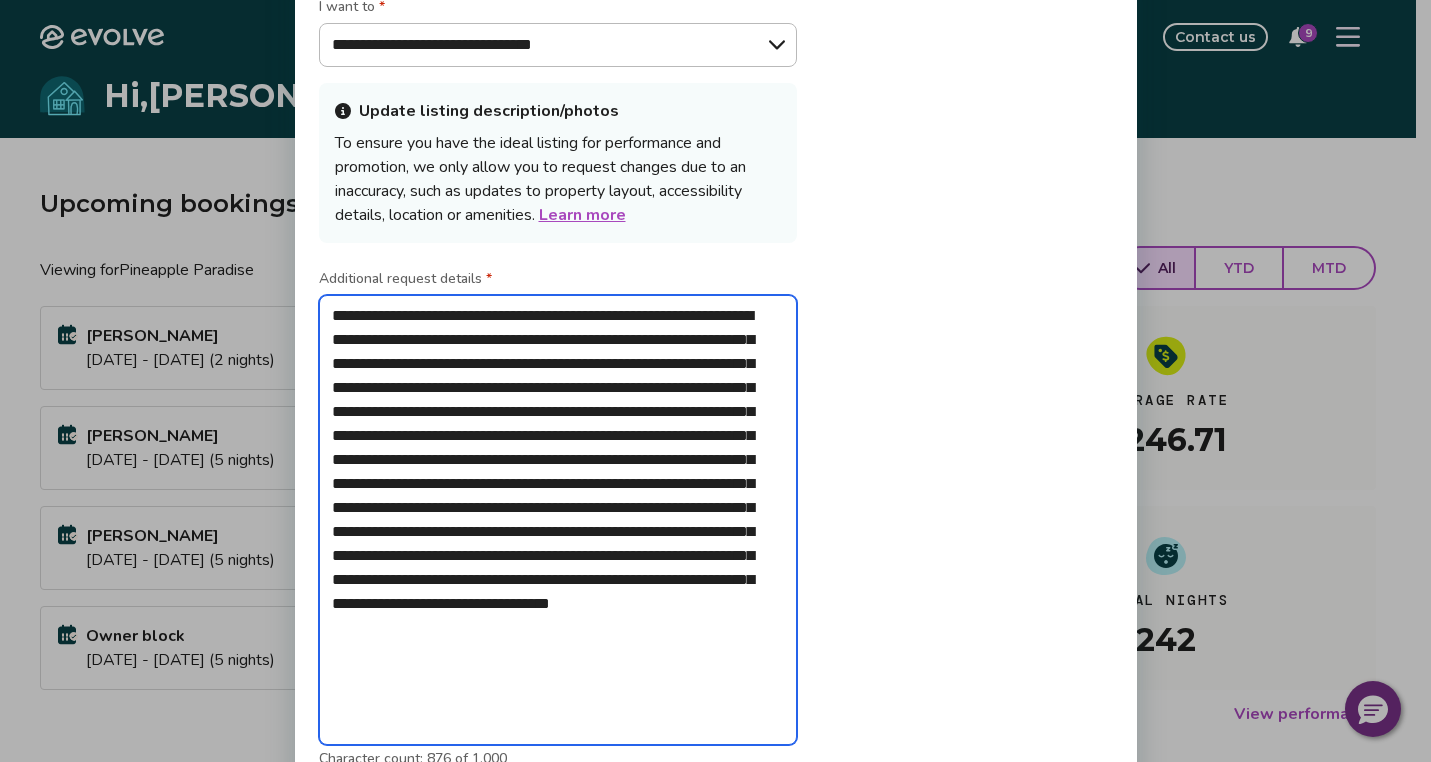 click on "**********" at bounding box center (558, 520) 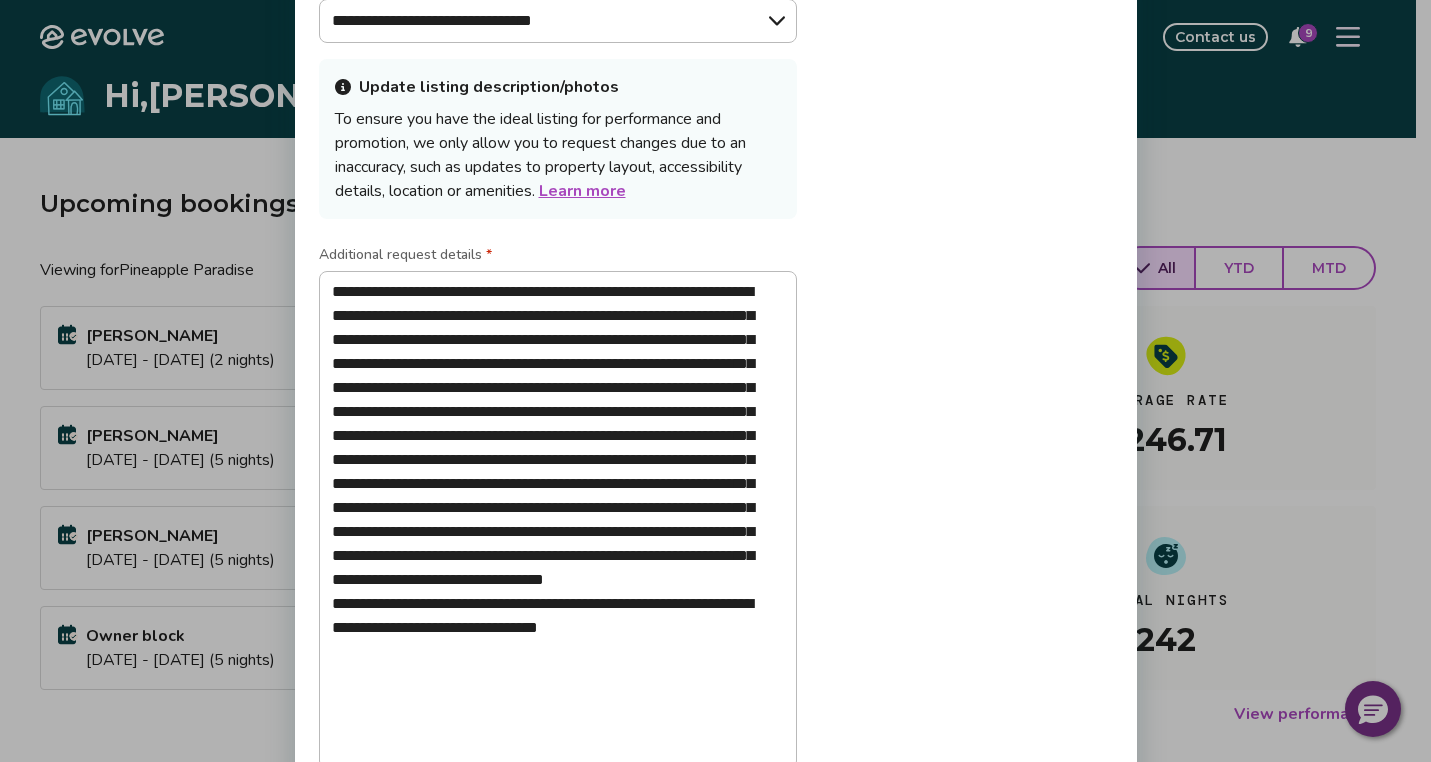 click on "**********" at bounding box center [716, 392] 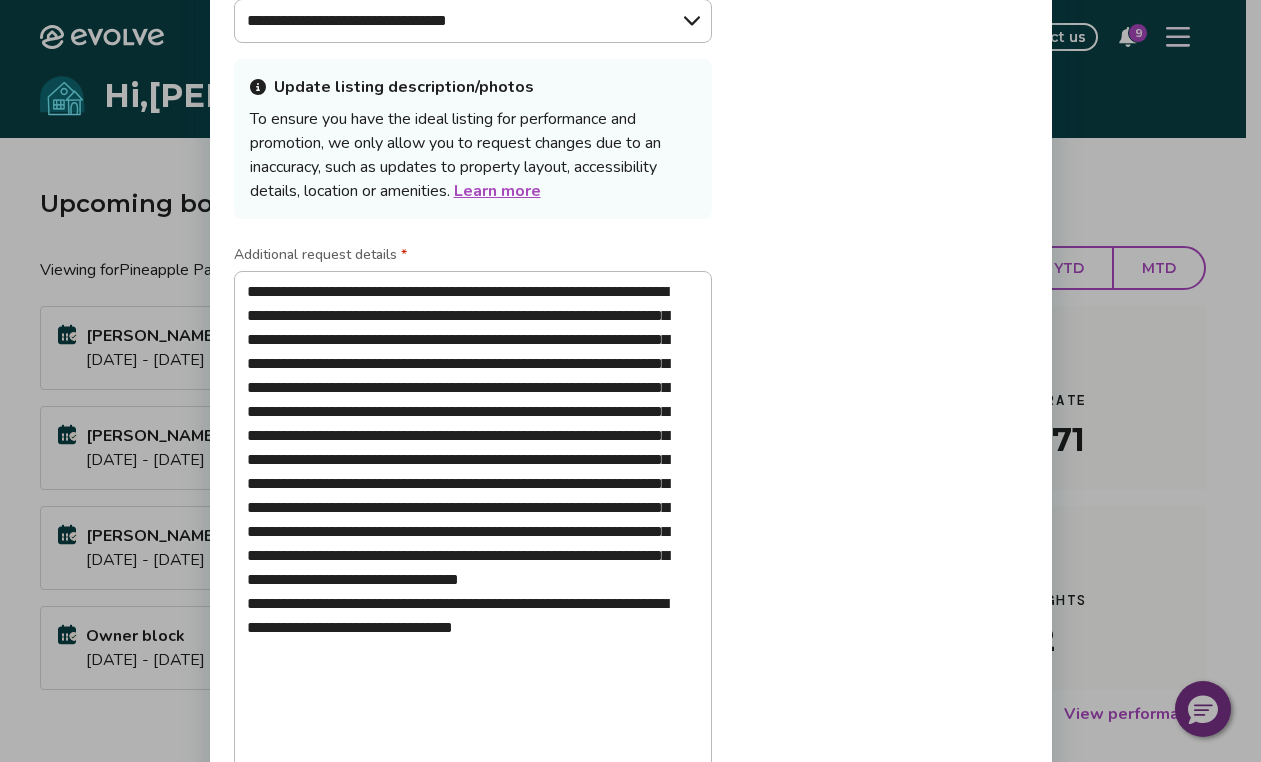click on "**********" at bounding box center (631, 392) 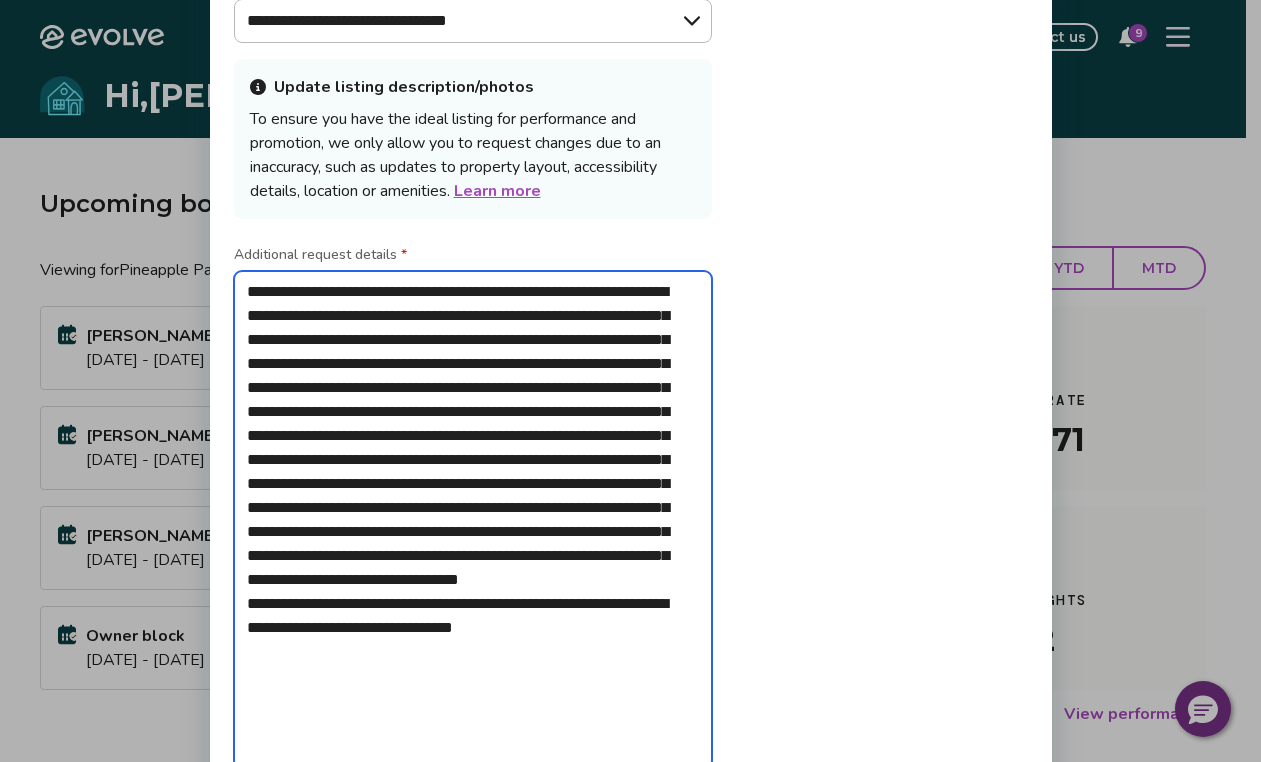 drag, startPoint x: 245, startPoint y: 291, endPoint x: 567, endPoint y: 831, distance: 628.7161 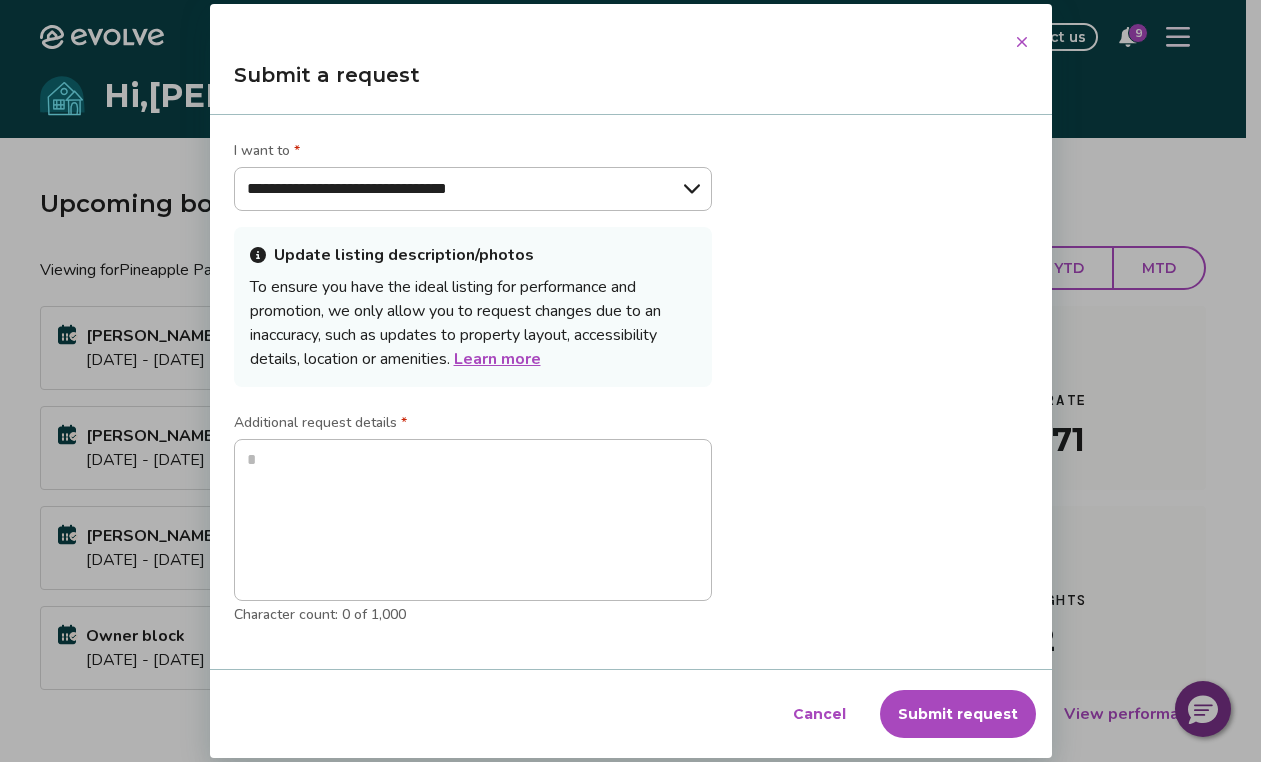 click 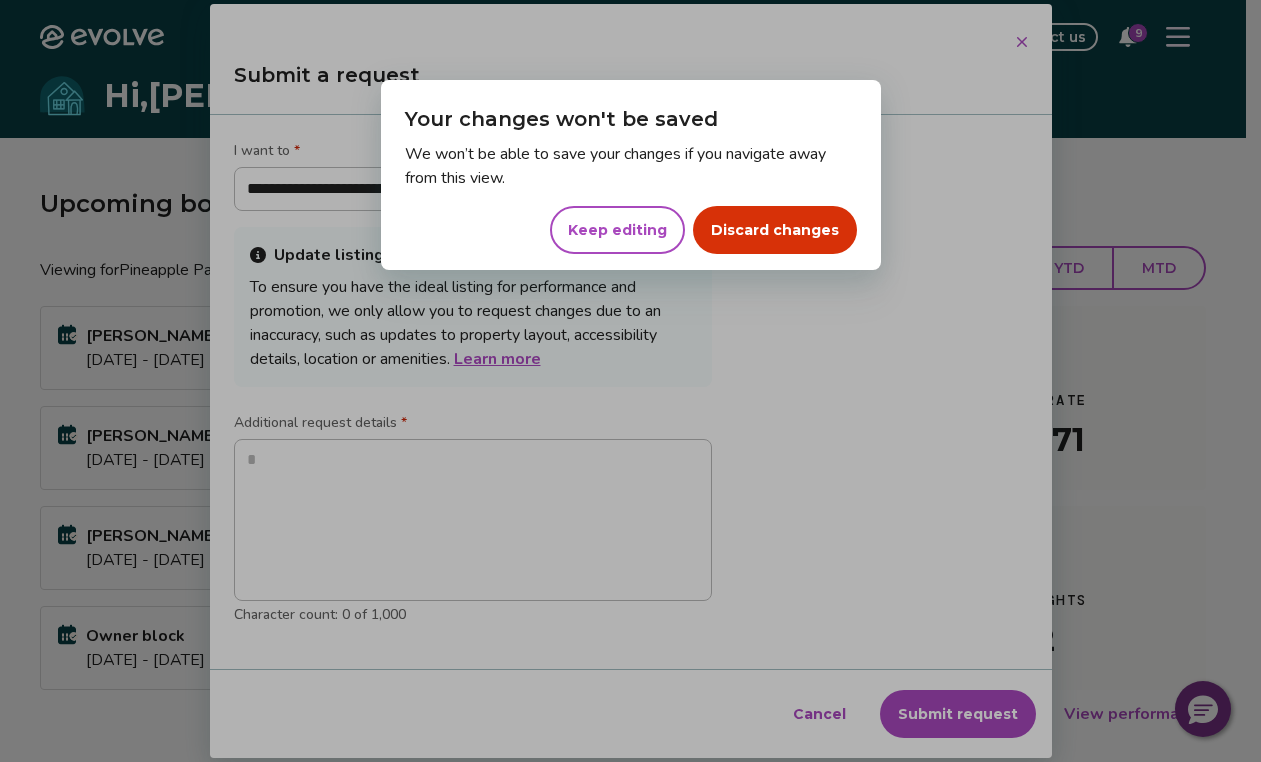 click on "Discard changes" at bounding box center (775, 230) 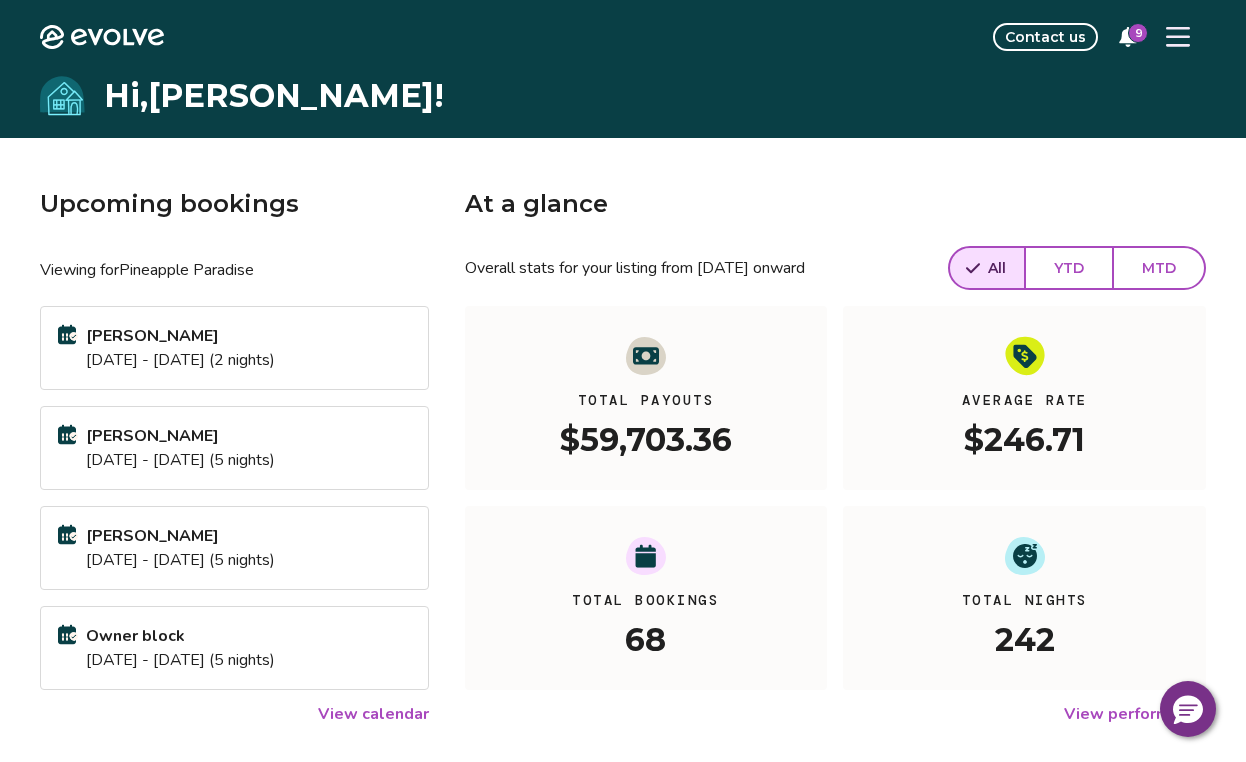 click on "Contact us" at bounding box center (1045, 37) 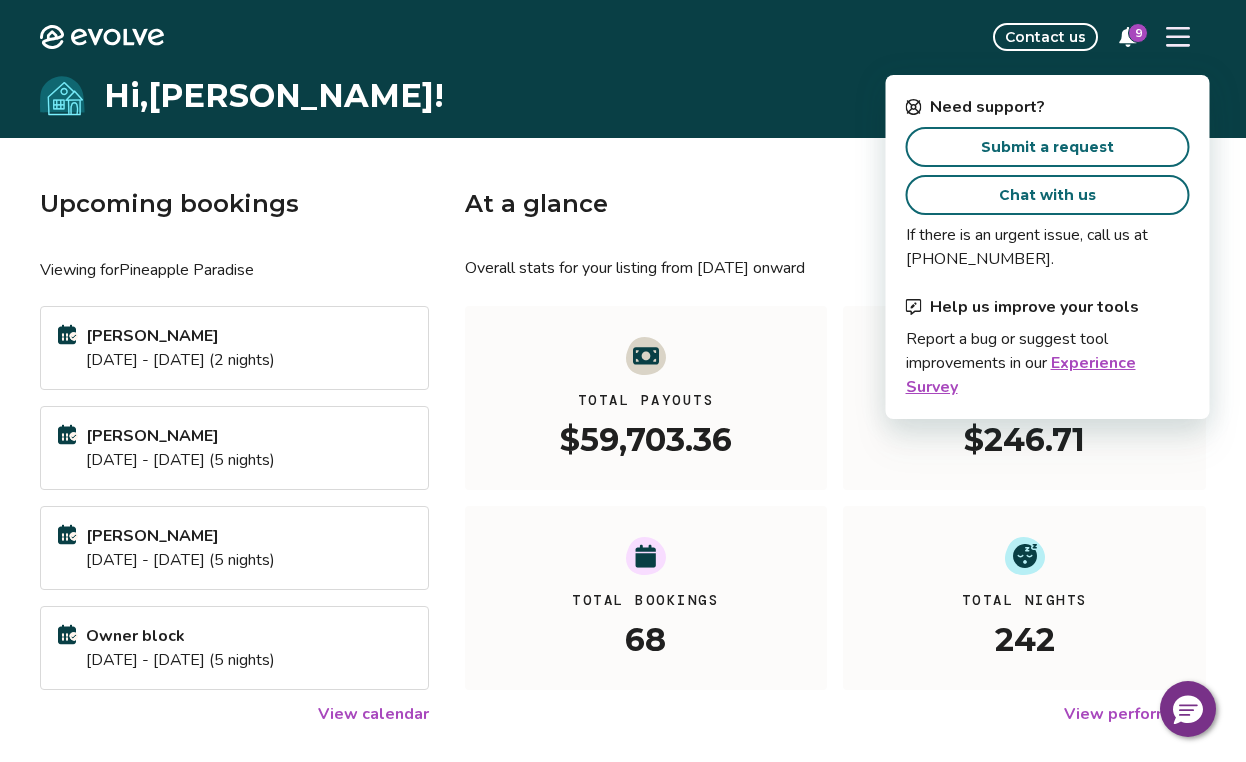 click on "Submit a request" at bounding box center (1047, 147) 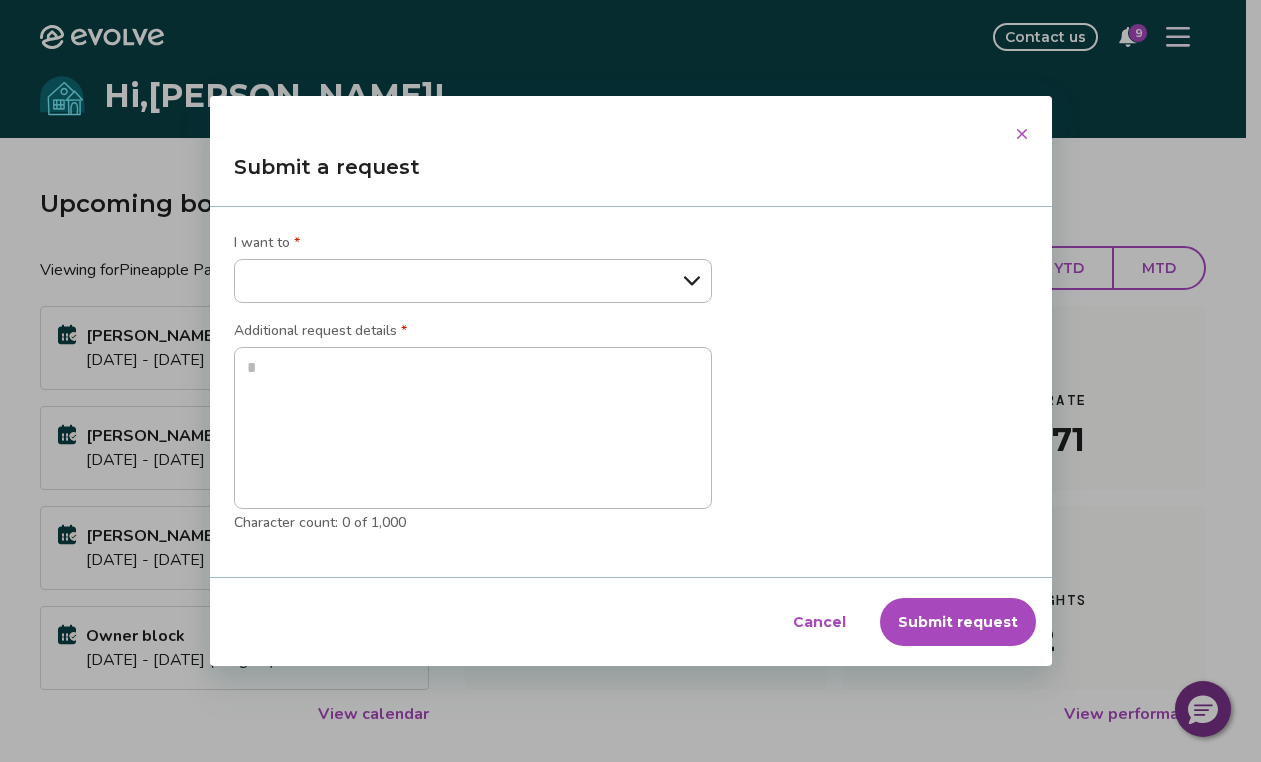 click 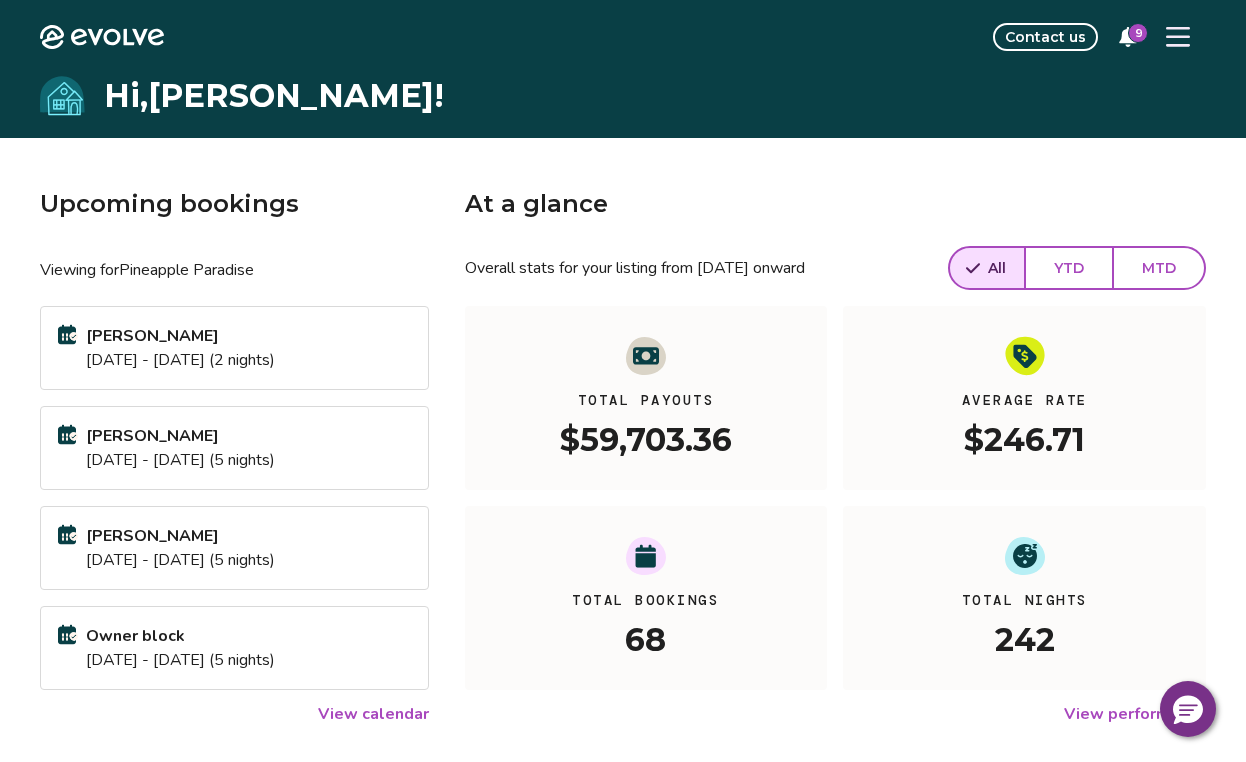 click on "Contact us" at bounding box center [1045, 37] 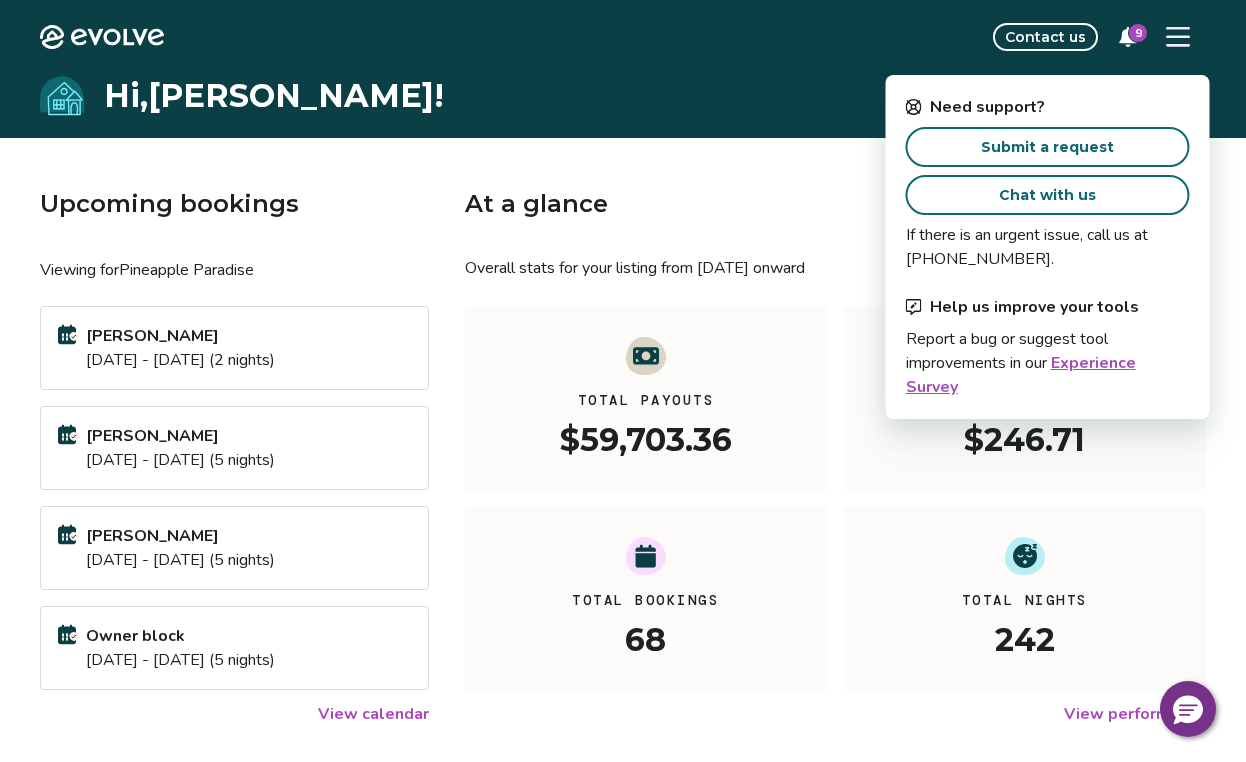 click on "Submit a request" at bounding box center [1048, 147] 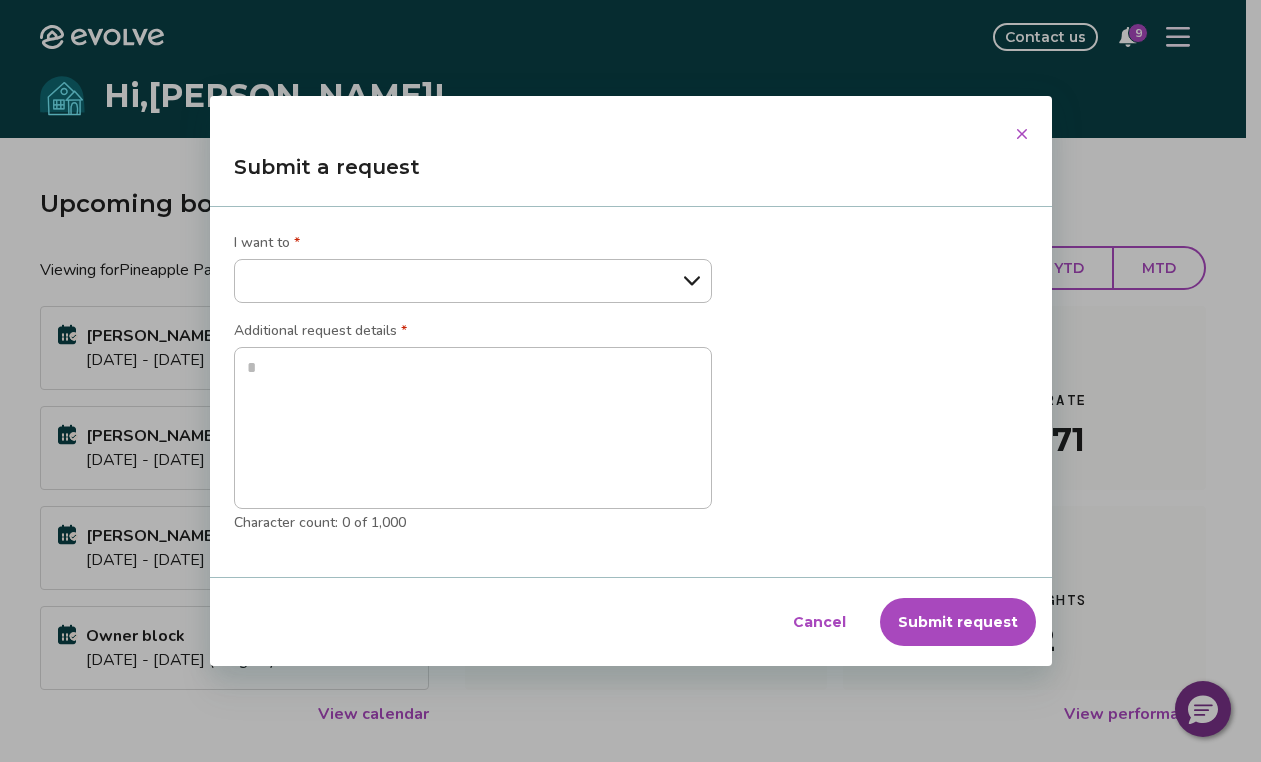 click on "**********" at bounding box center [473, 281] 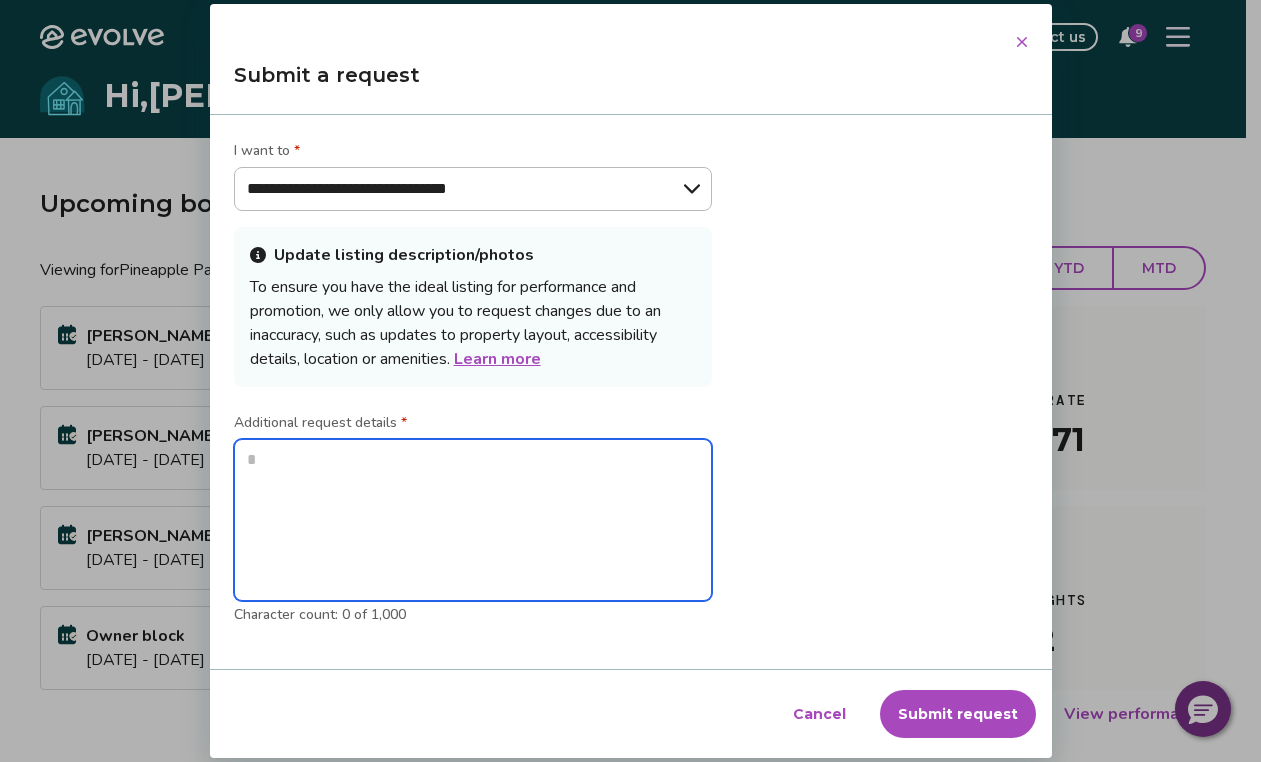 click at bounding box center (473, 520) 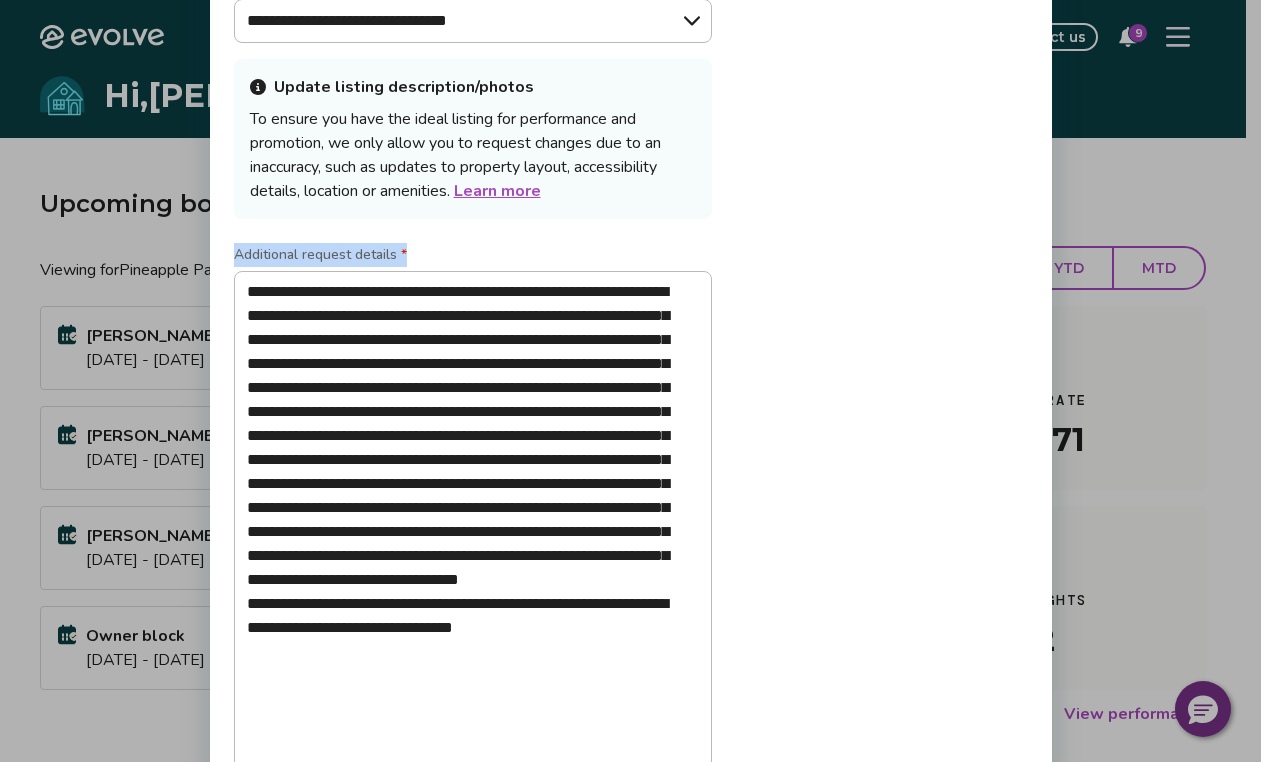 drag, startPoint x: 1018, startPoint y: 215, endPoint x: 1011, endPoint y: 459, distance: 244.10039 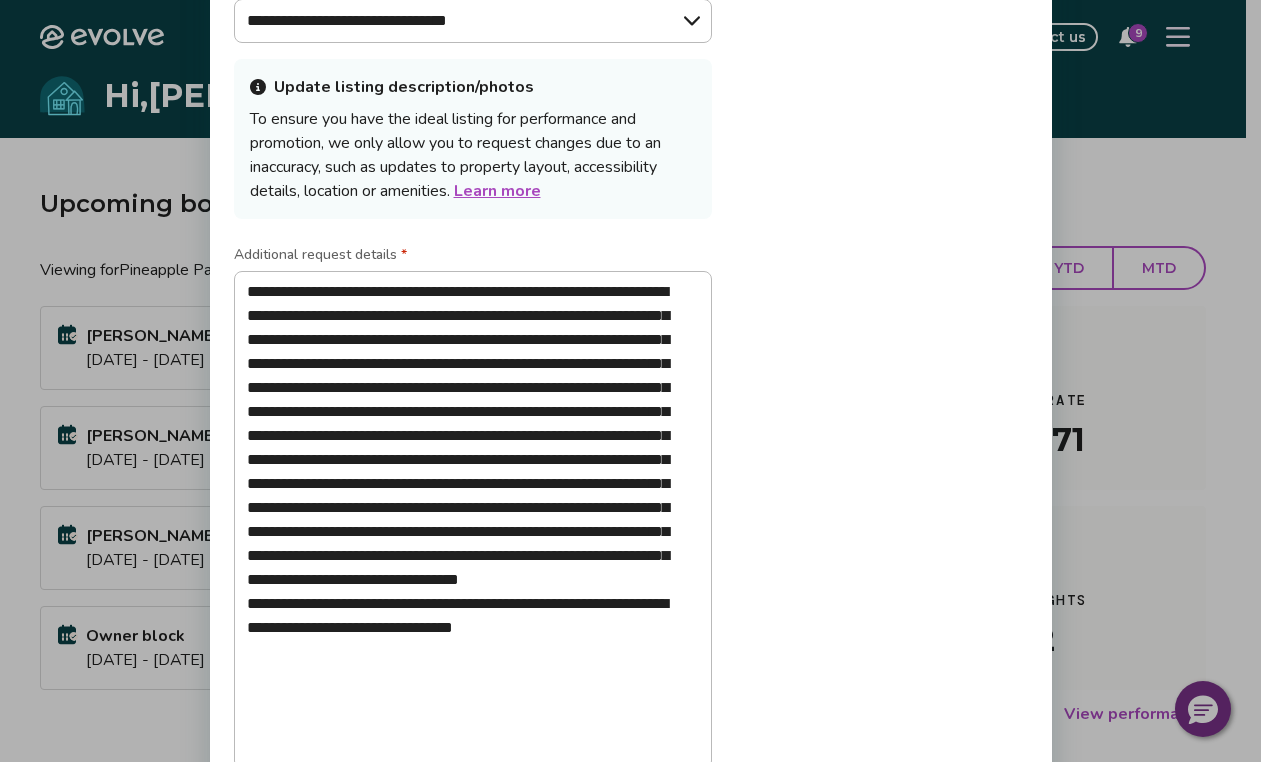 click on "**********" at bounding box center [631, 392] 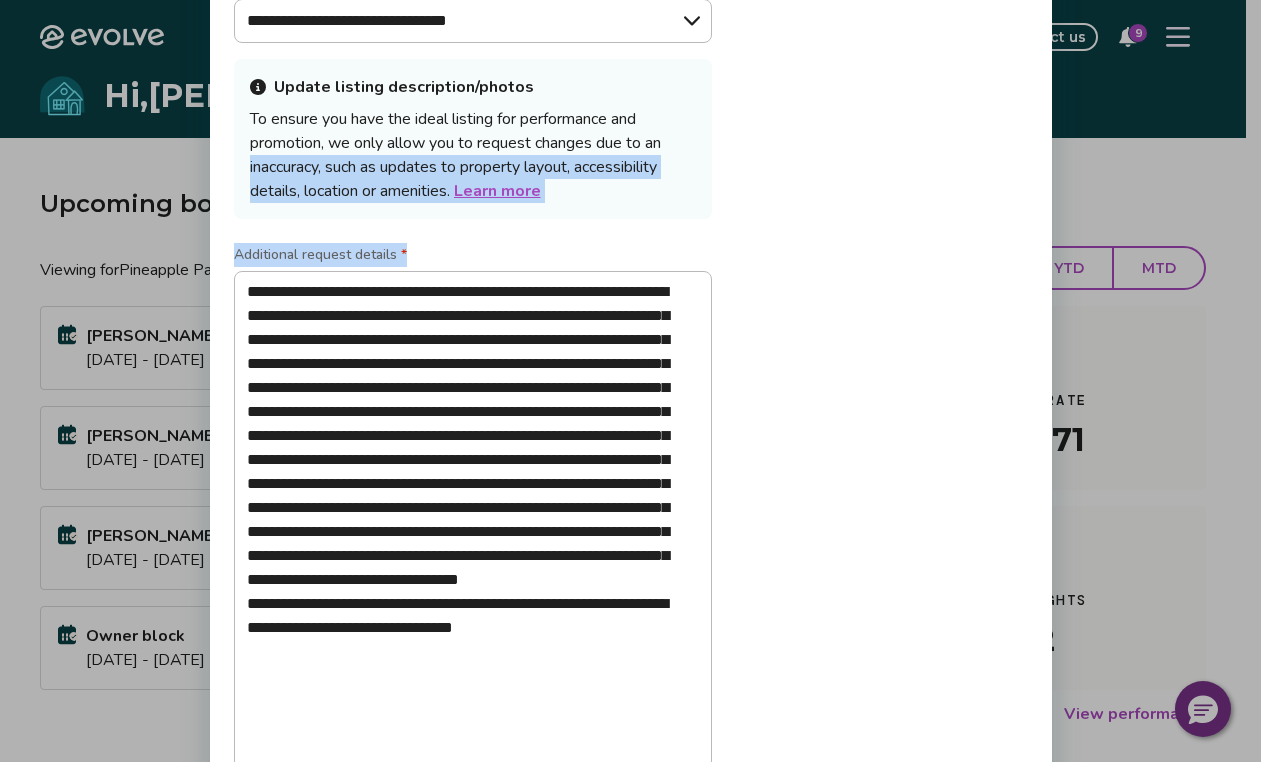 drag, startPoint x: 1254, startPoint y: 141, endPoint x: 1220, endPoint y: 331, distance: 193.01813 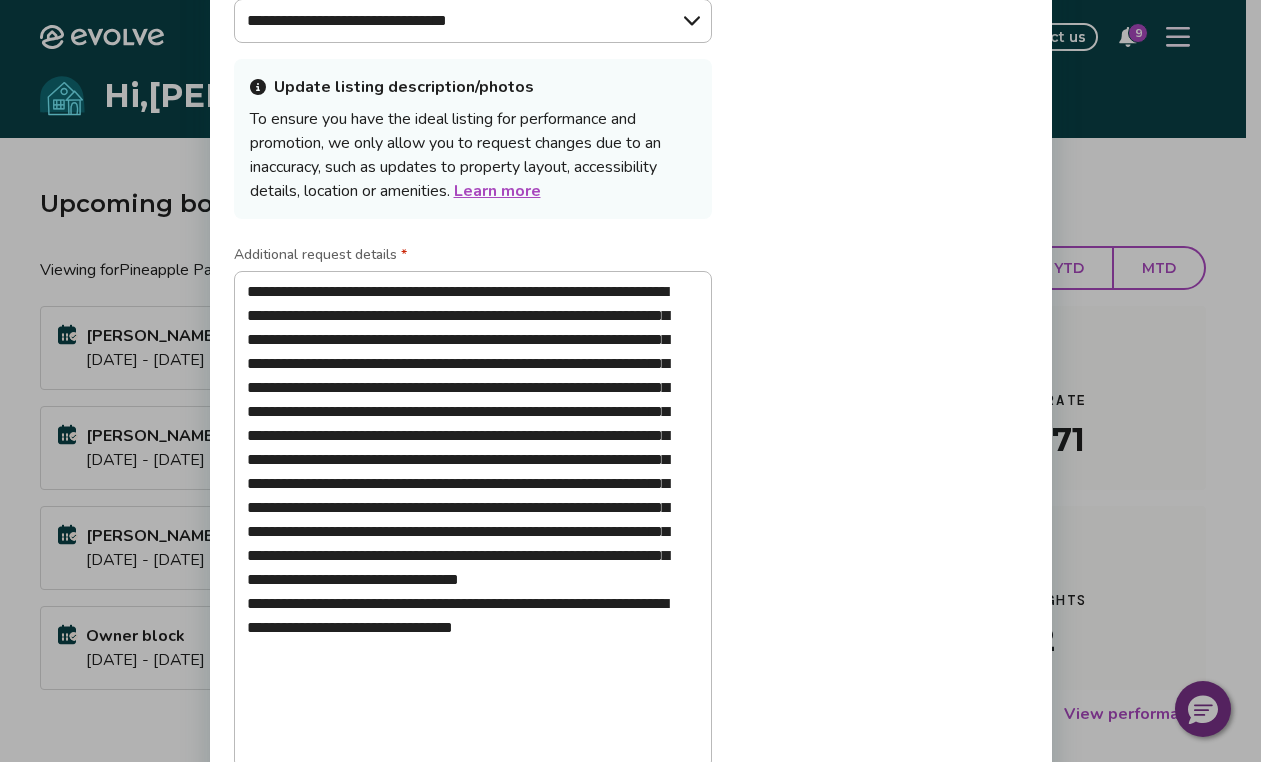 click on "**********" at bounding box center [631, 392] 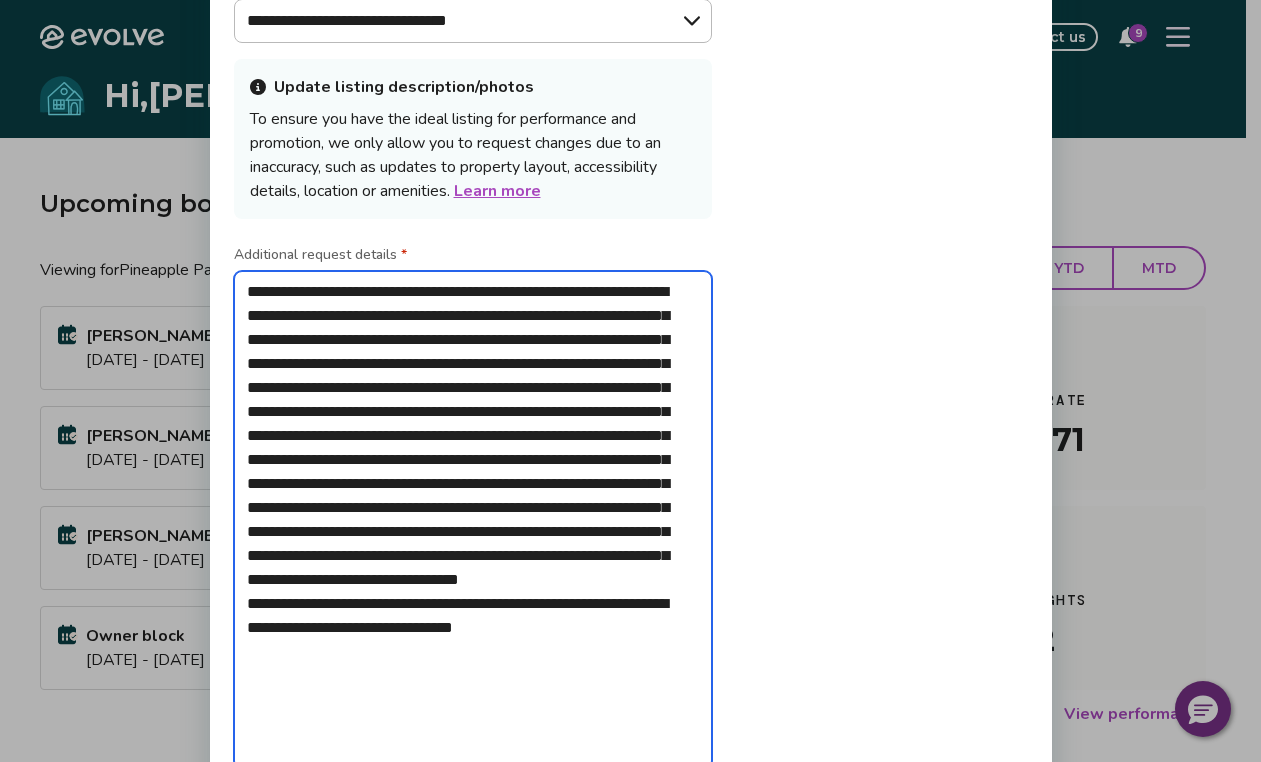 click on "**********" at bounding box center (473, 520) 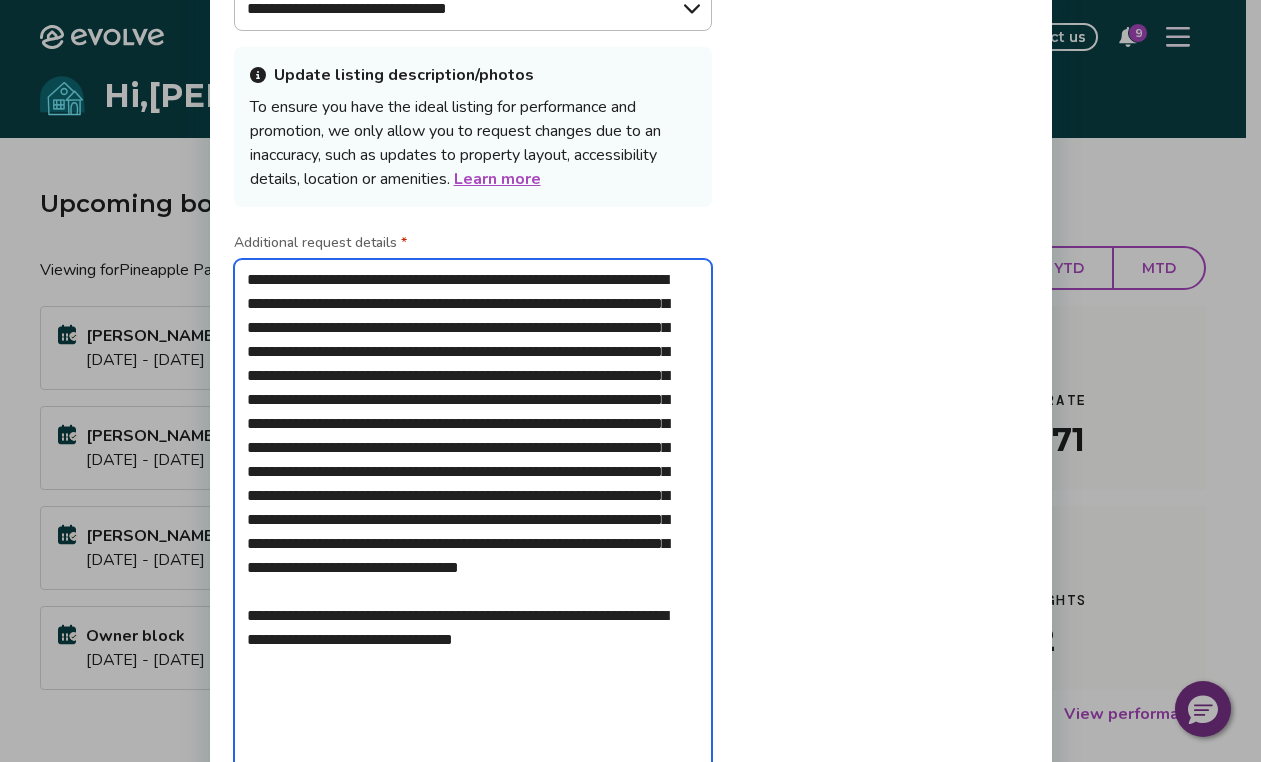 click on "**********" at bounding box center [473, 520] 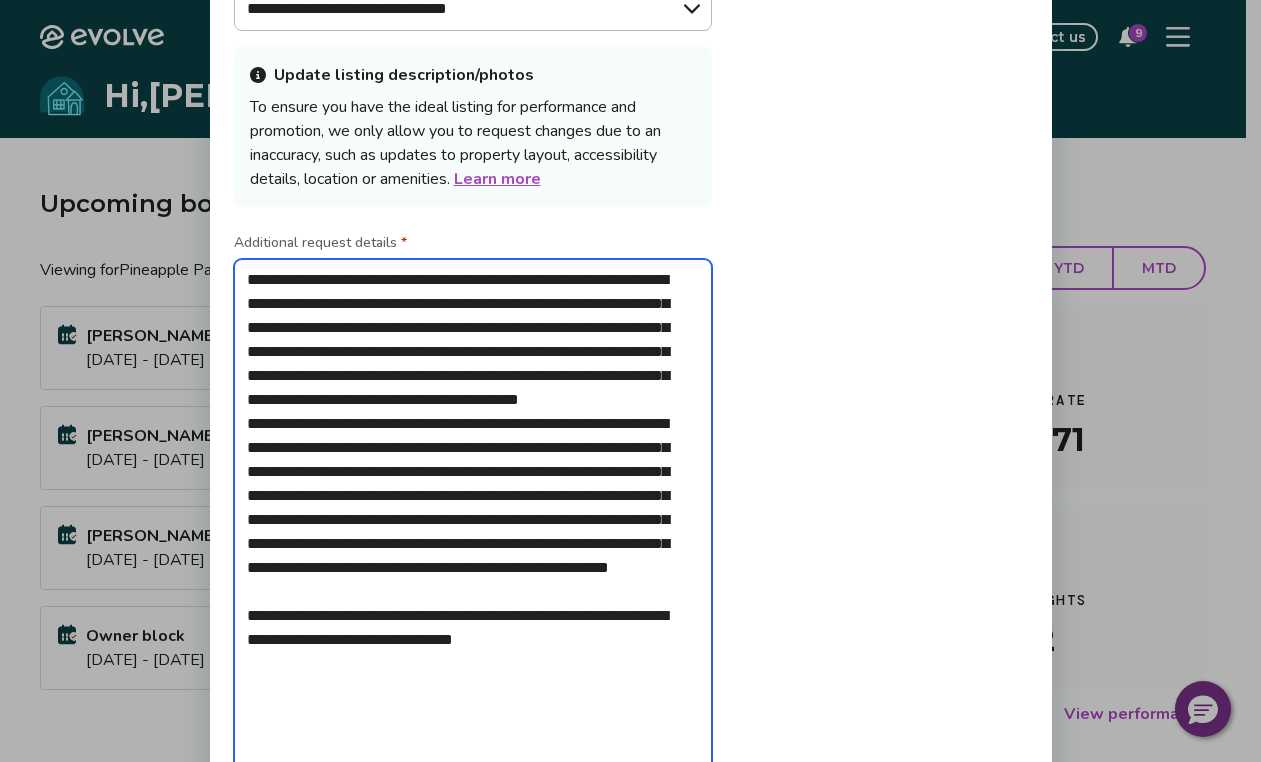 click on "**********" at bounding box center (473, 520) 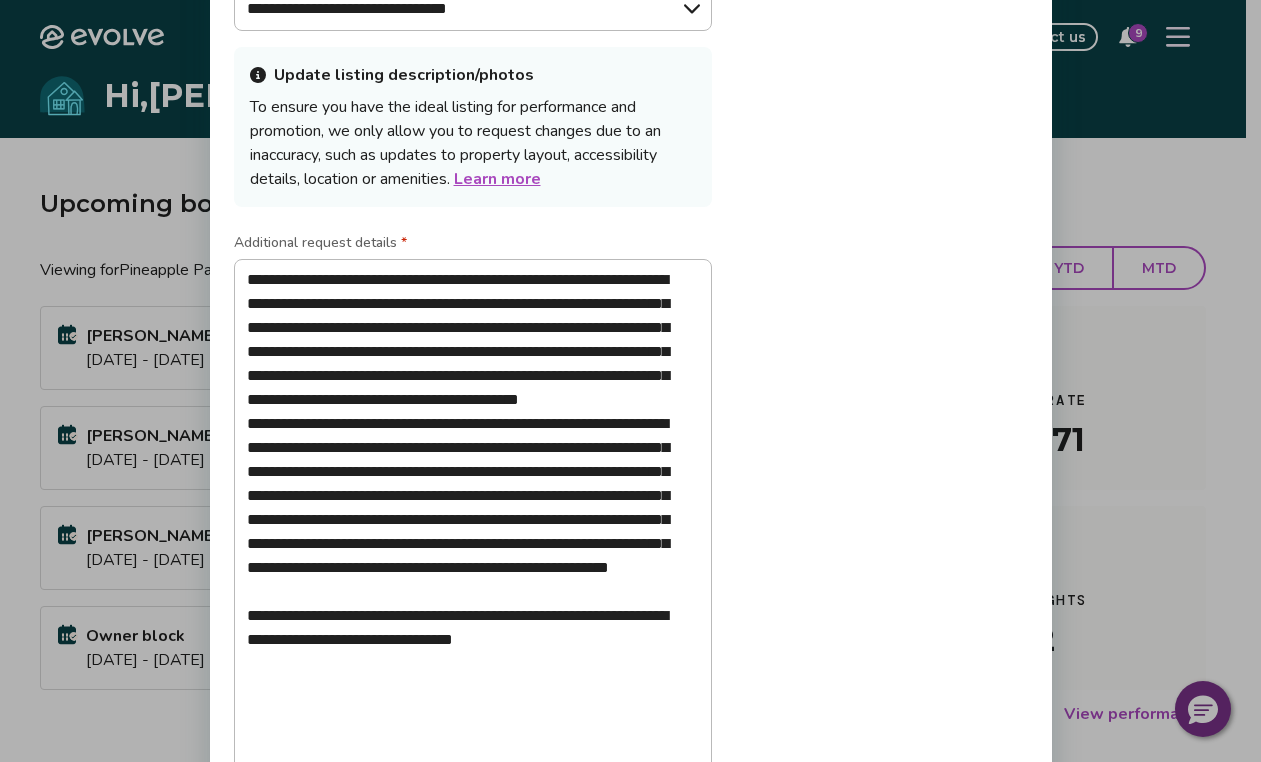 click on "**********" at bounding box center (631, 392) 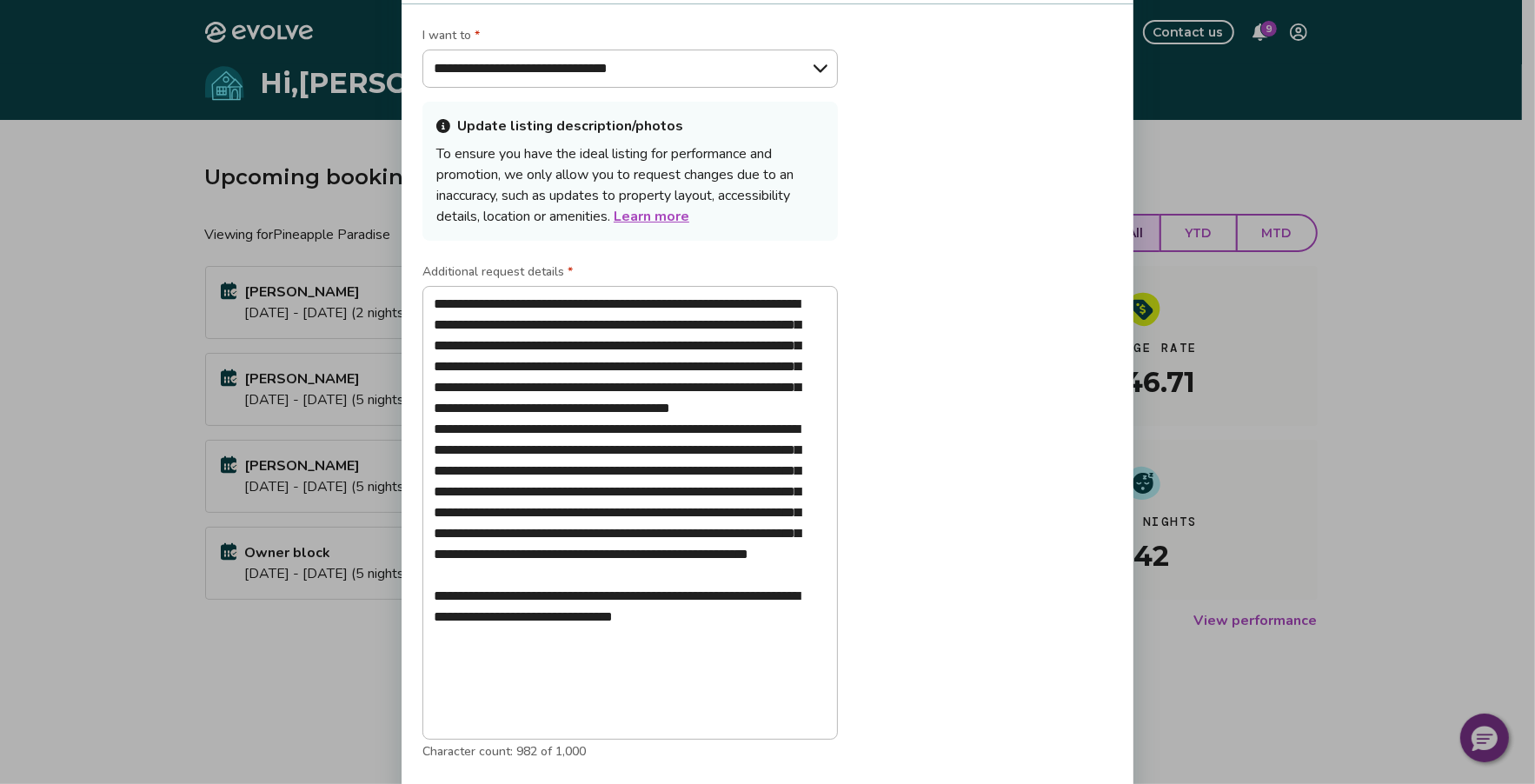 click on "**********" at bounding box center [768, 401] 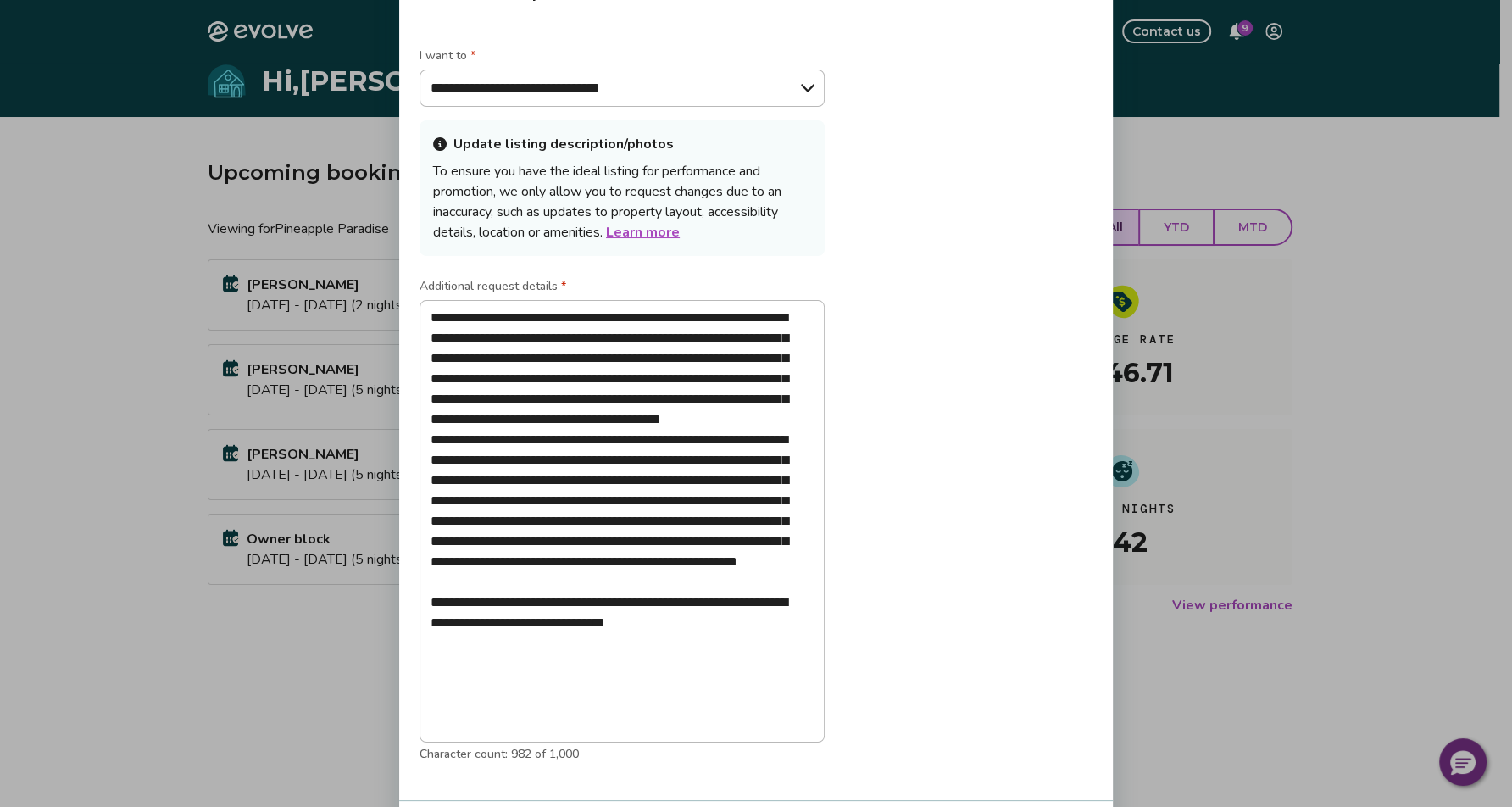 click on "**********" at bounding box center [756, 412] 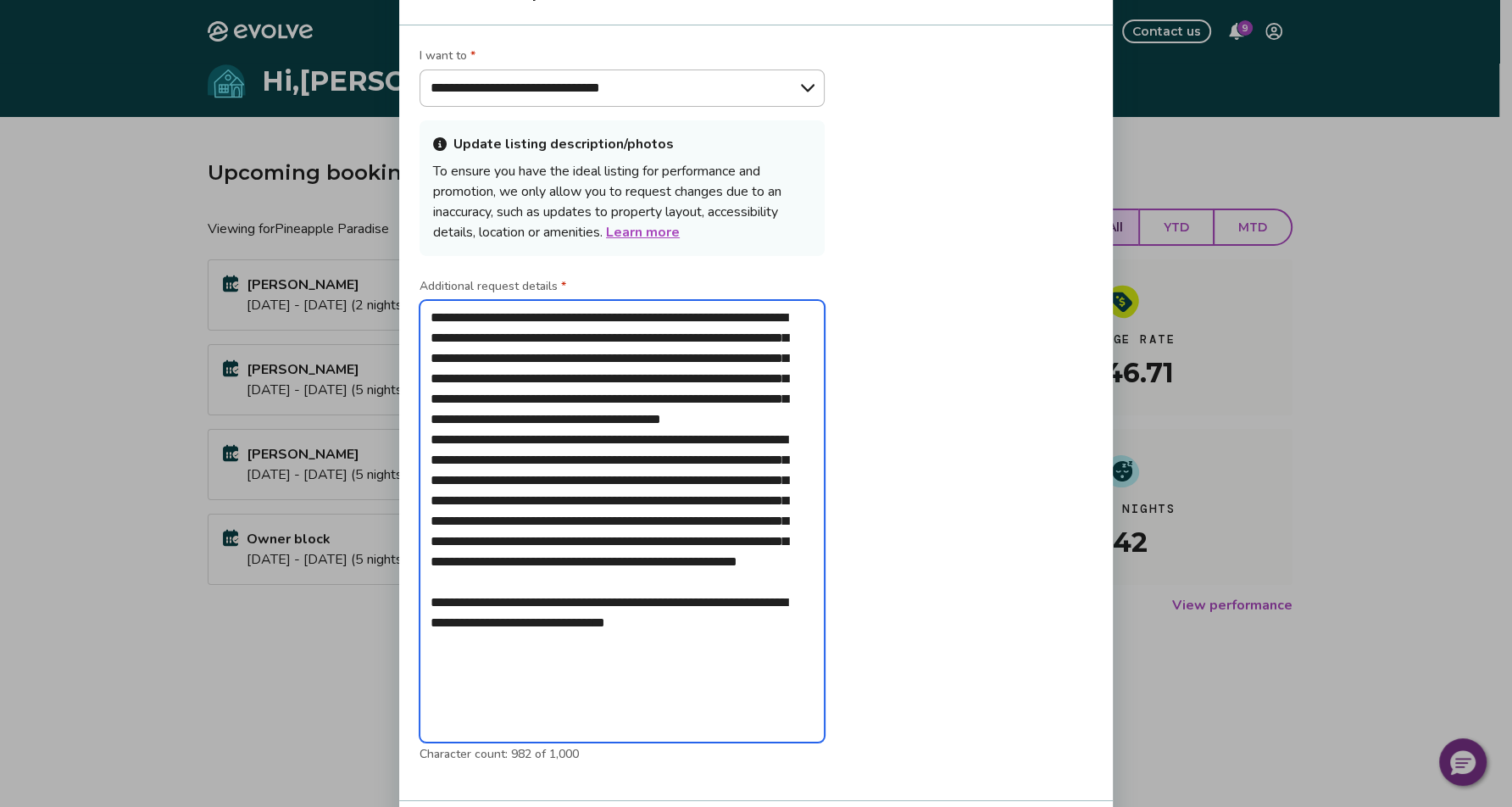 click on "**********" at bounding box center [622, 520] 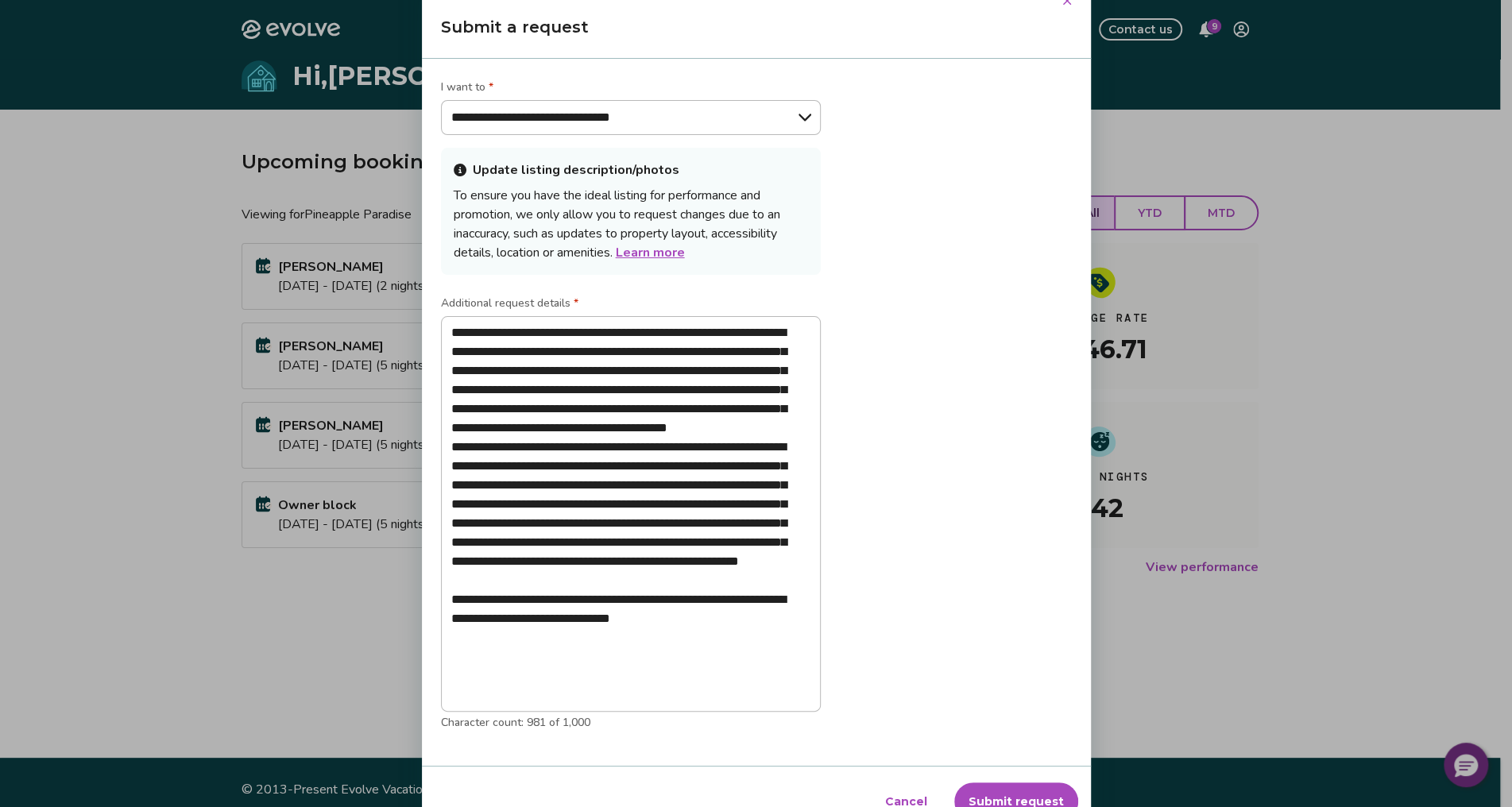 click on "Submit request" at bounding box center (1016, 801) 